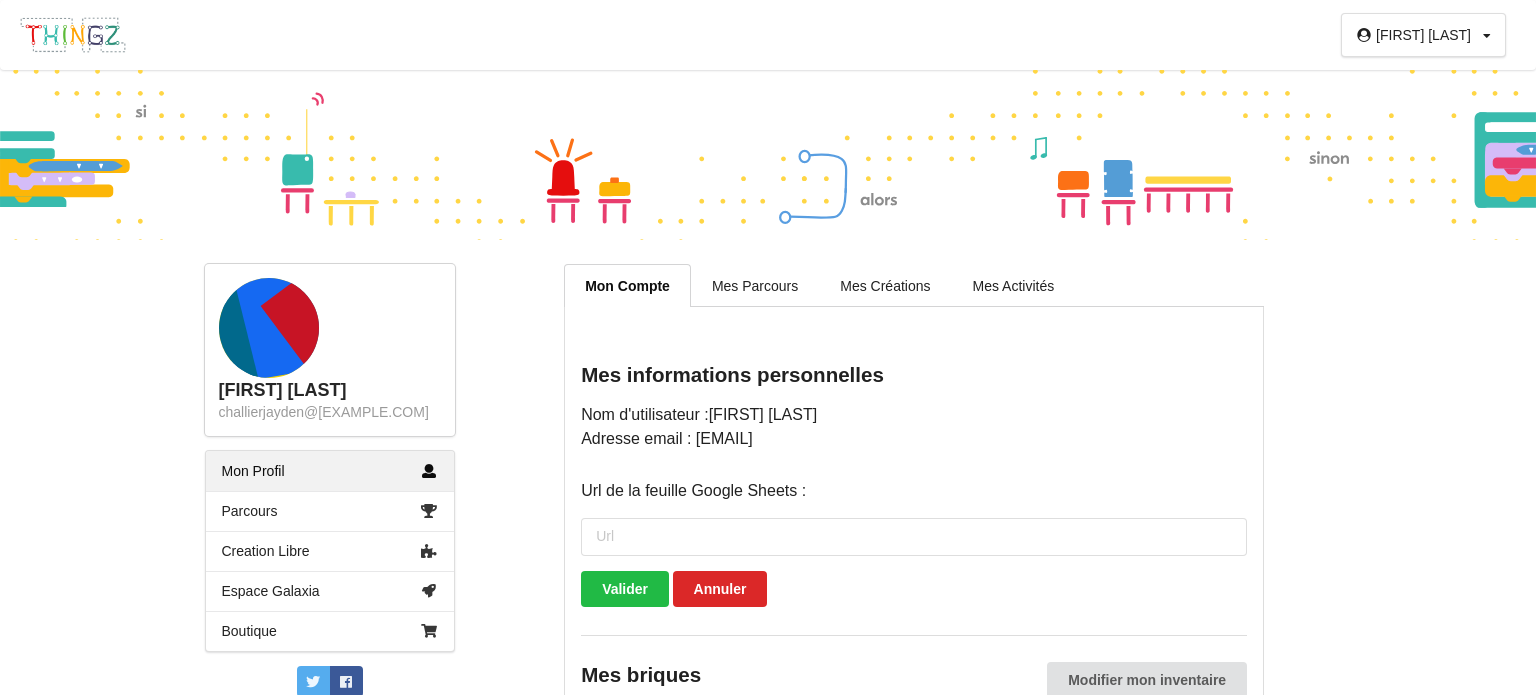 scroll, scrollTop: 224, scrollLeft: 0, axis: vertical 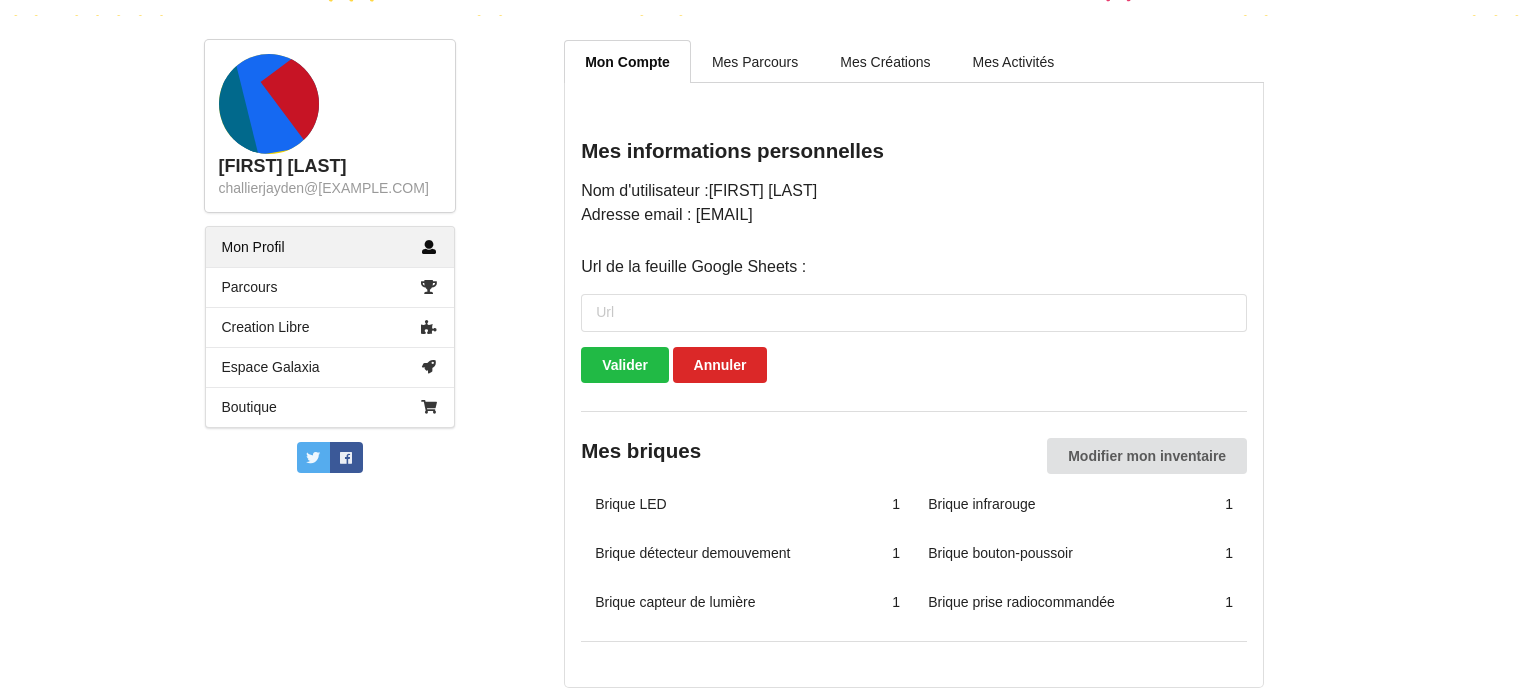 click on "Creation Libre" at bounding box center (330, 327) 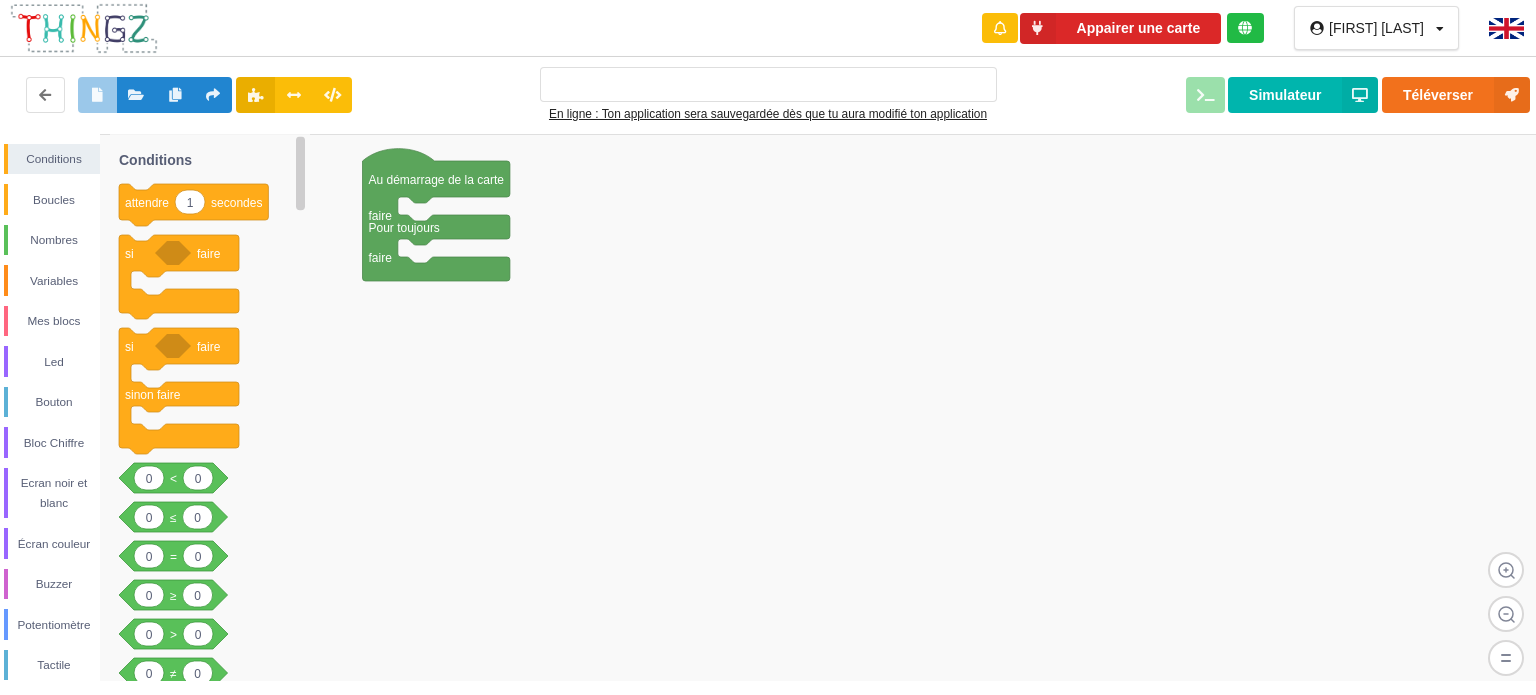 scroll, scrollTop: 0, scrollLeft: 0, axis: both 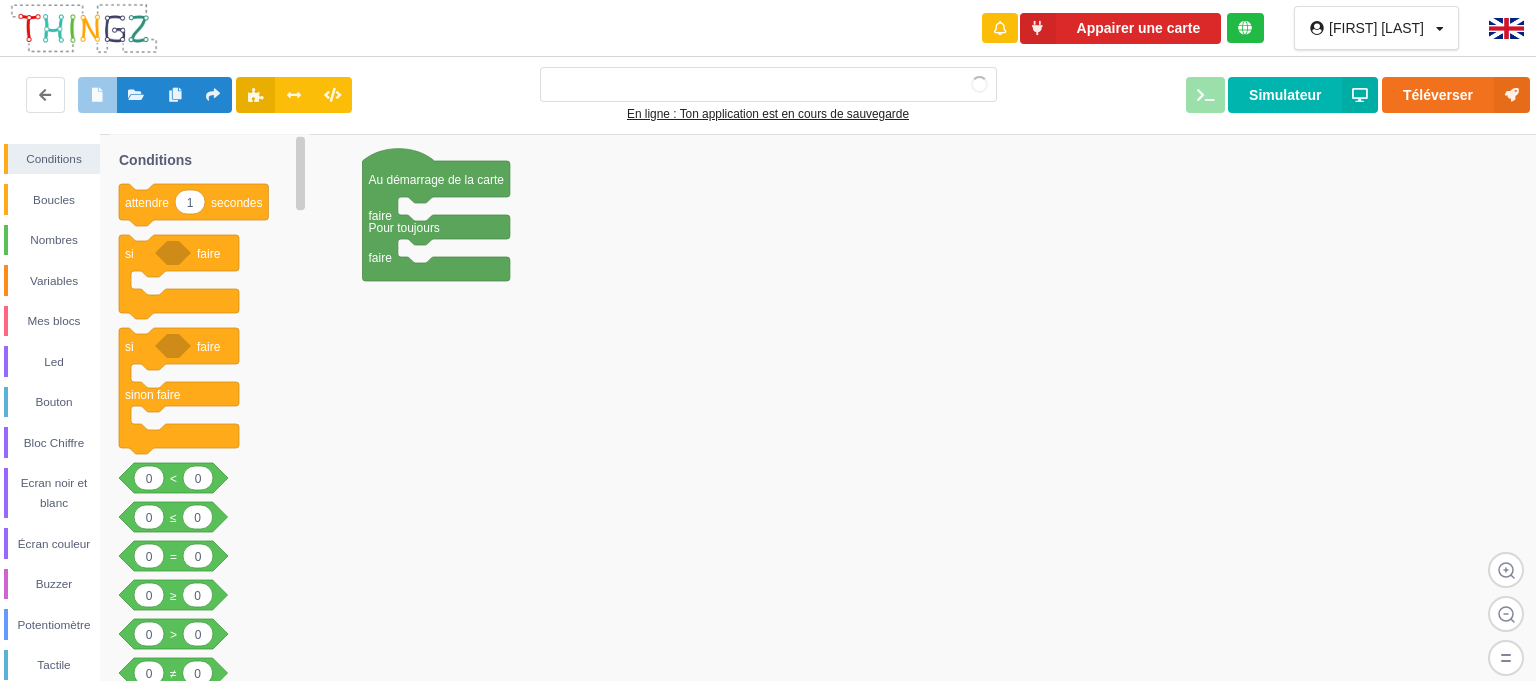 type on "Ma super application n°7" 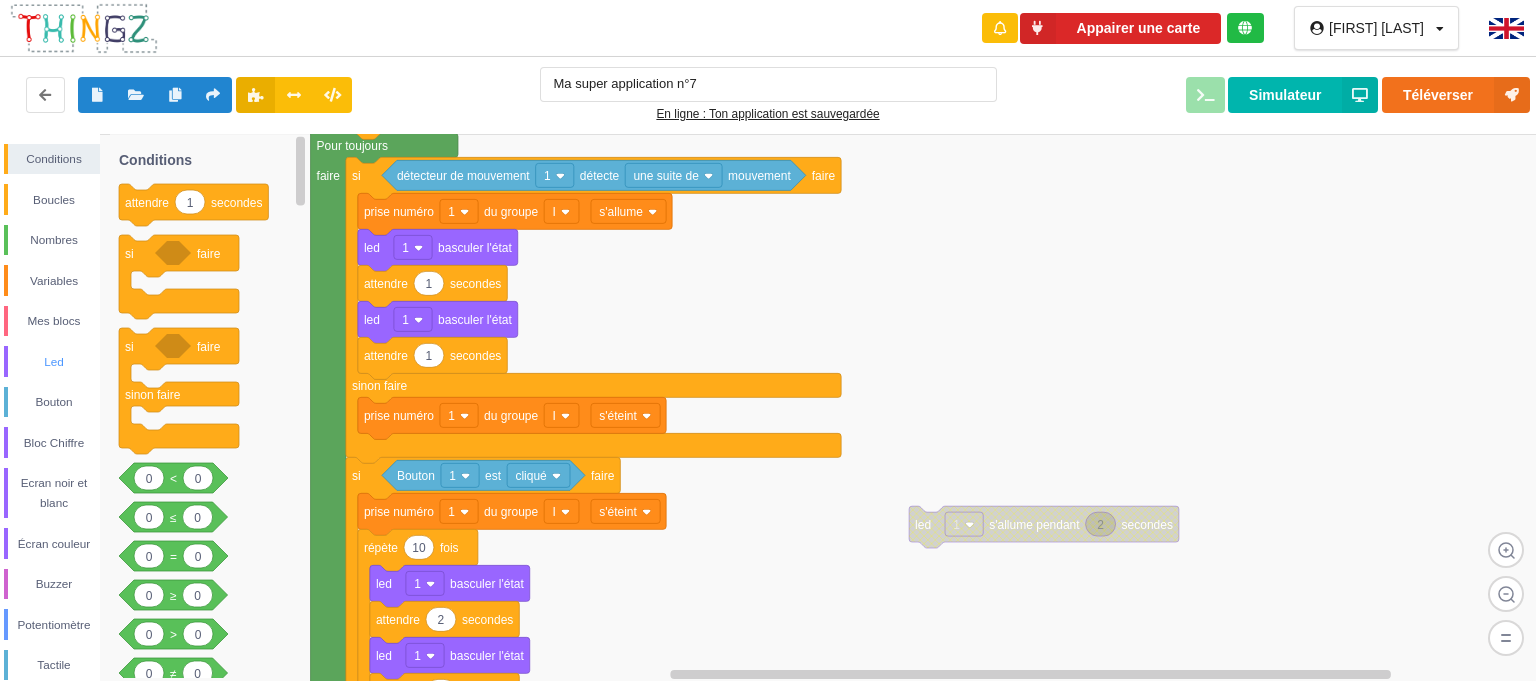 click on "Led" at bounding box center (54, 362) 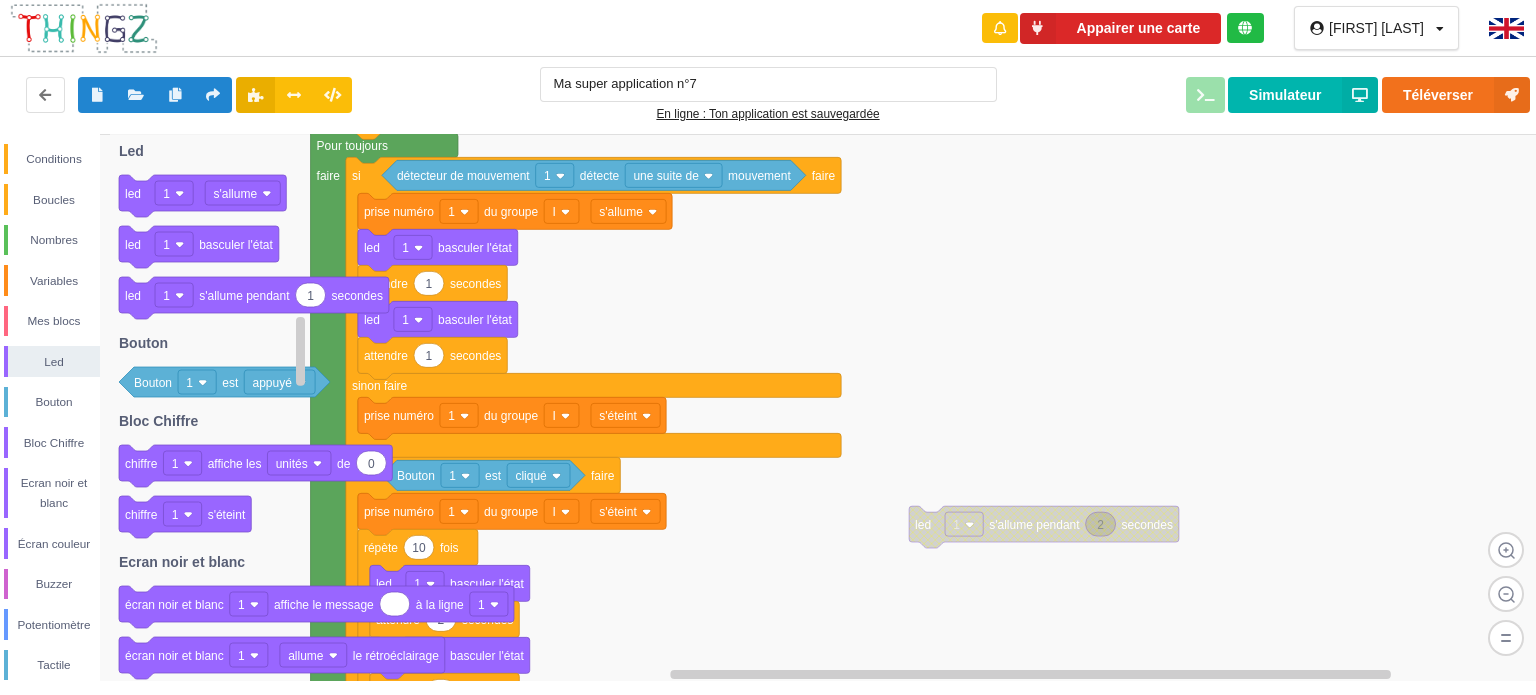 click on "led" 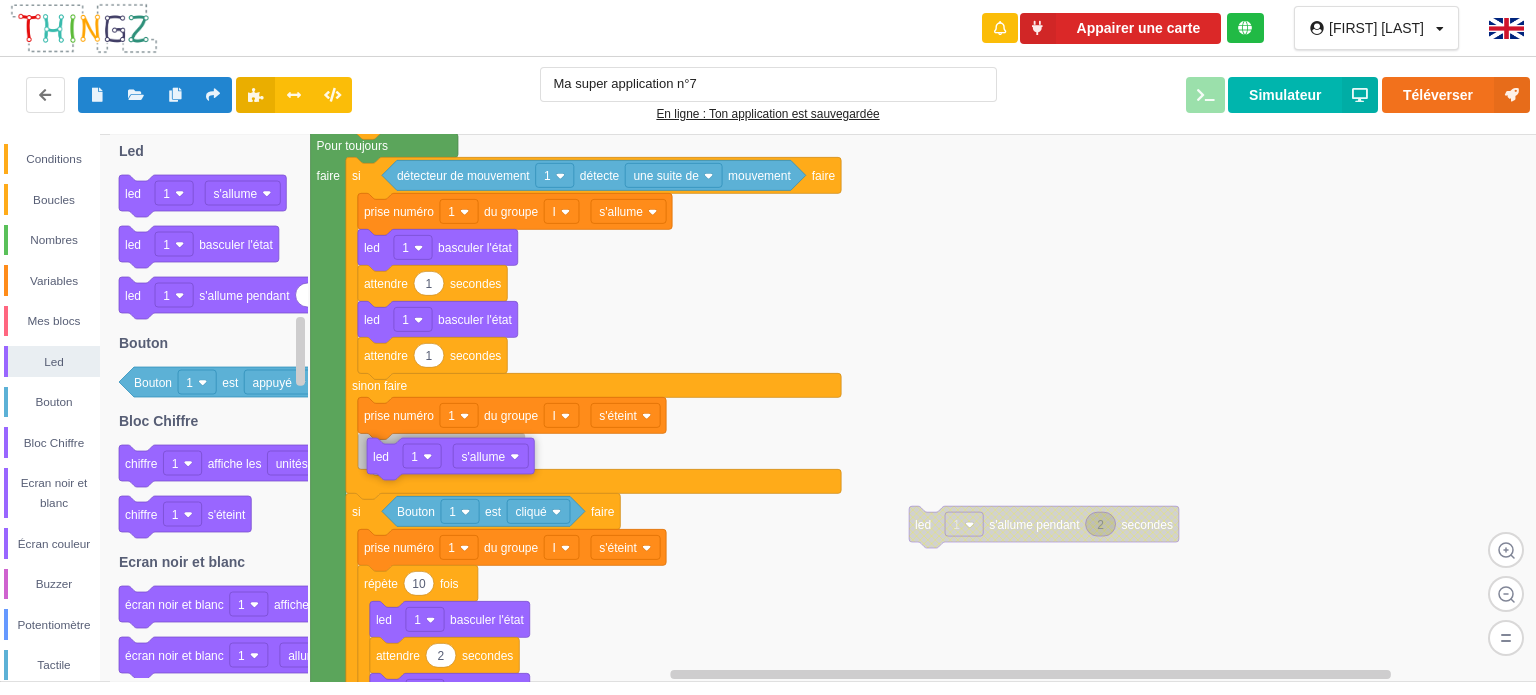 drag, startPoint x: 135, startPoint y: 204, endPoint x: 387, endPoint y: 465, distance: 362.8016 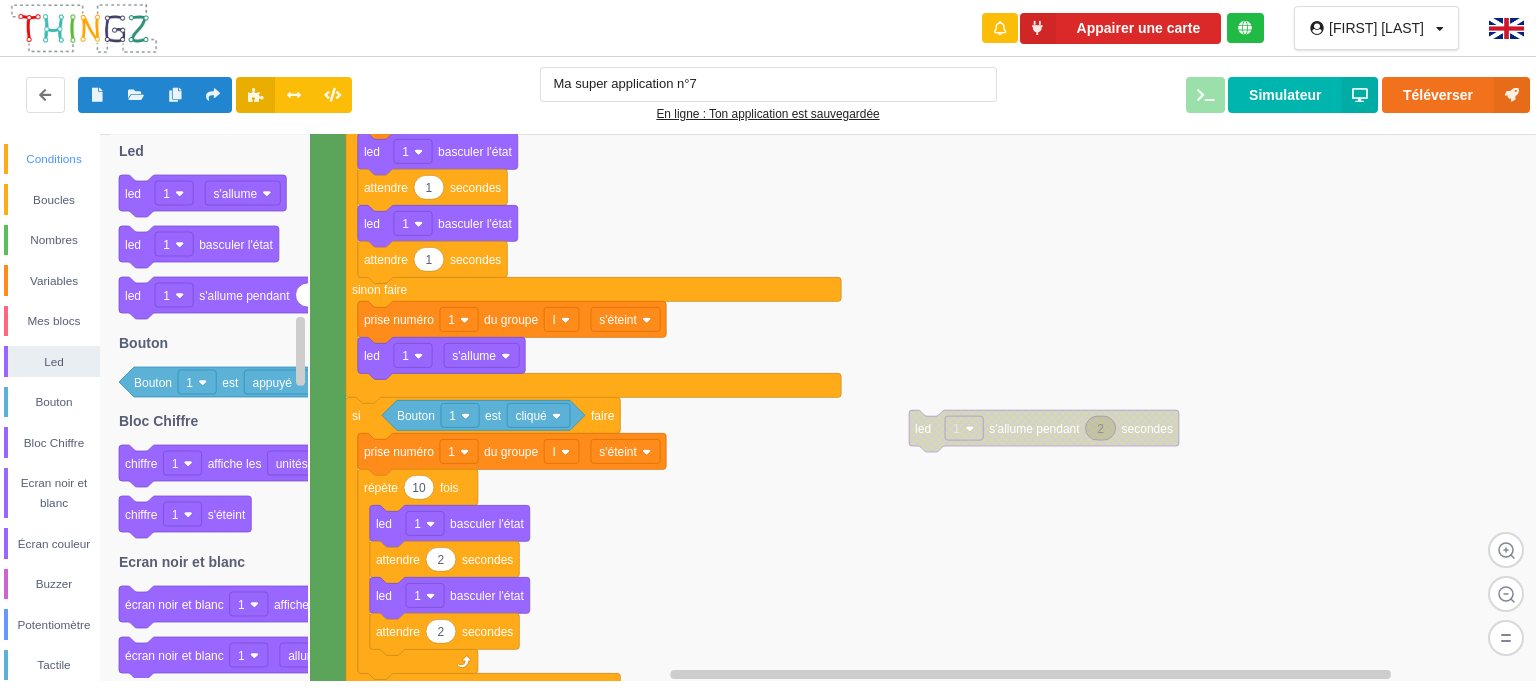 click on "Conditions" at bounding box center (54, 159) 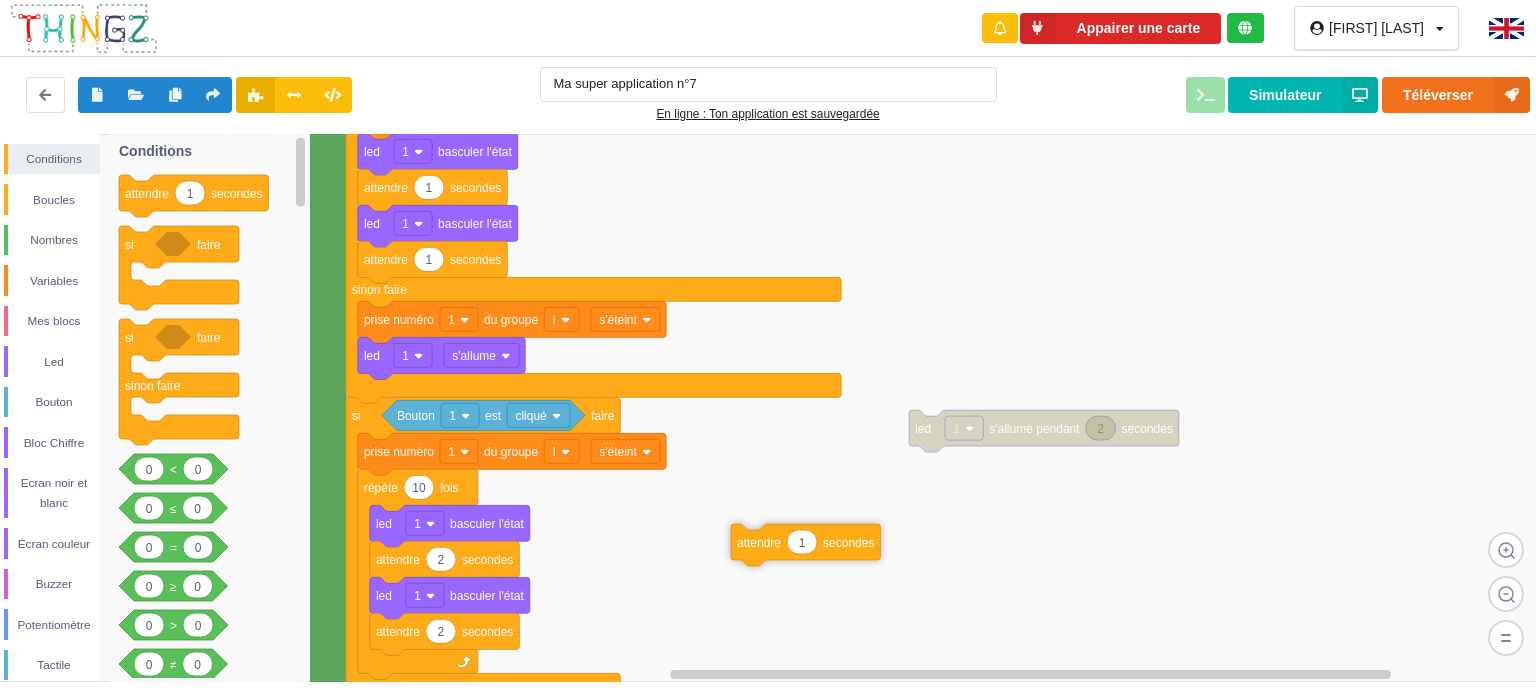 drag, startPoint x: 133, startPoint y: 197, endPoint x: 718, endPoint y: 511, distance: 663.94354 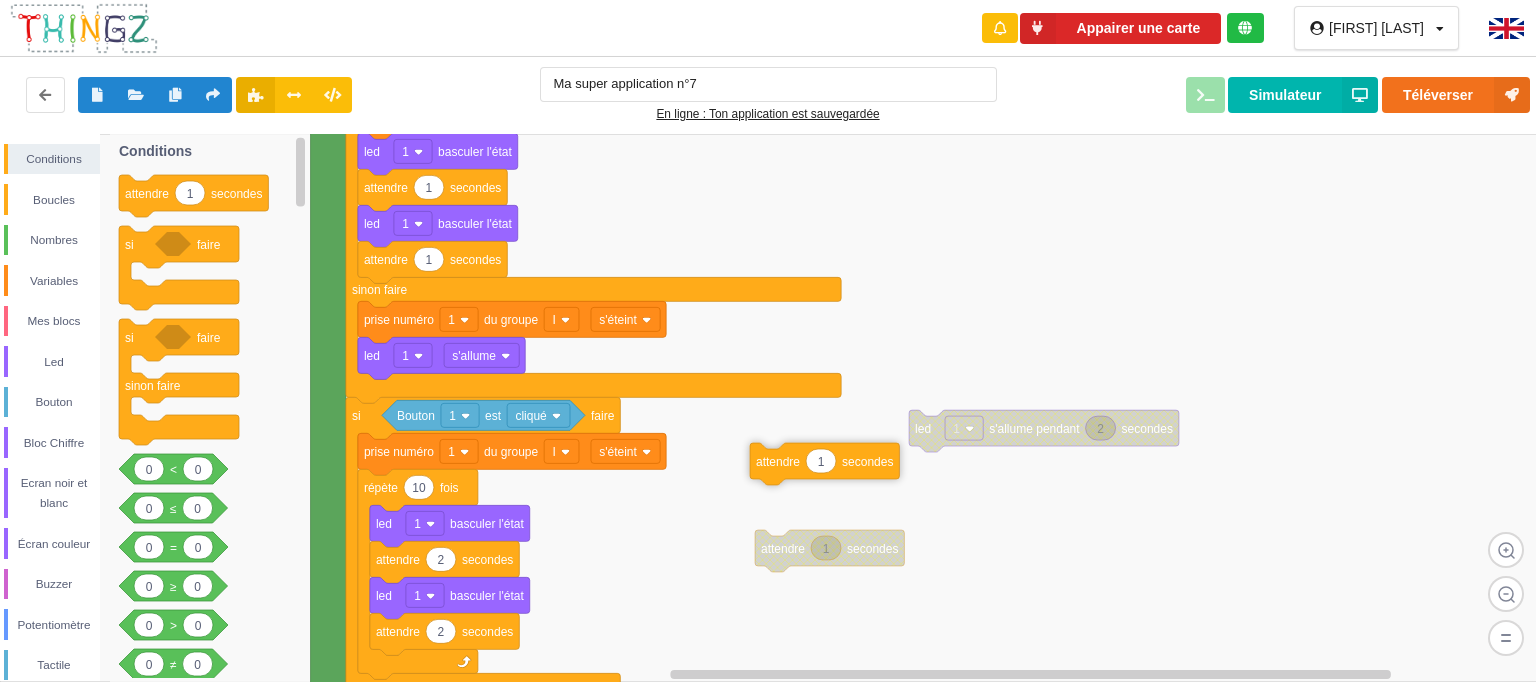 drag, startPoint x: 158, startPoint y: 208, endPoint x: 747, endPoint y: 470, distance: 644.6433 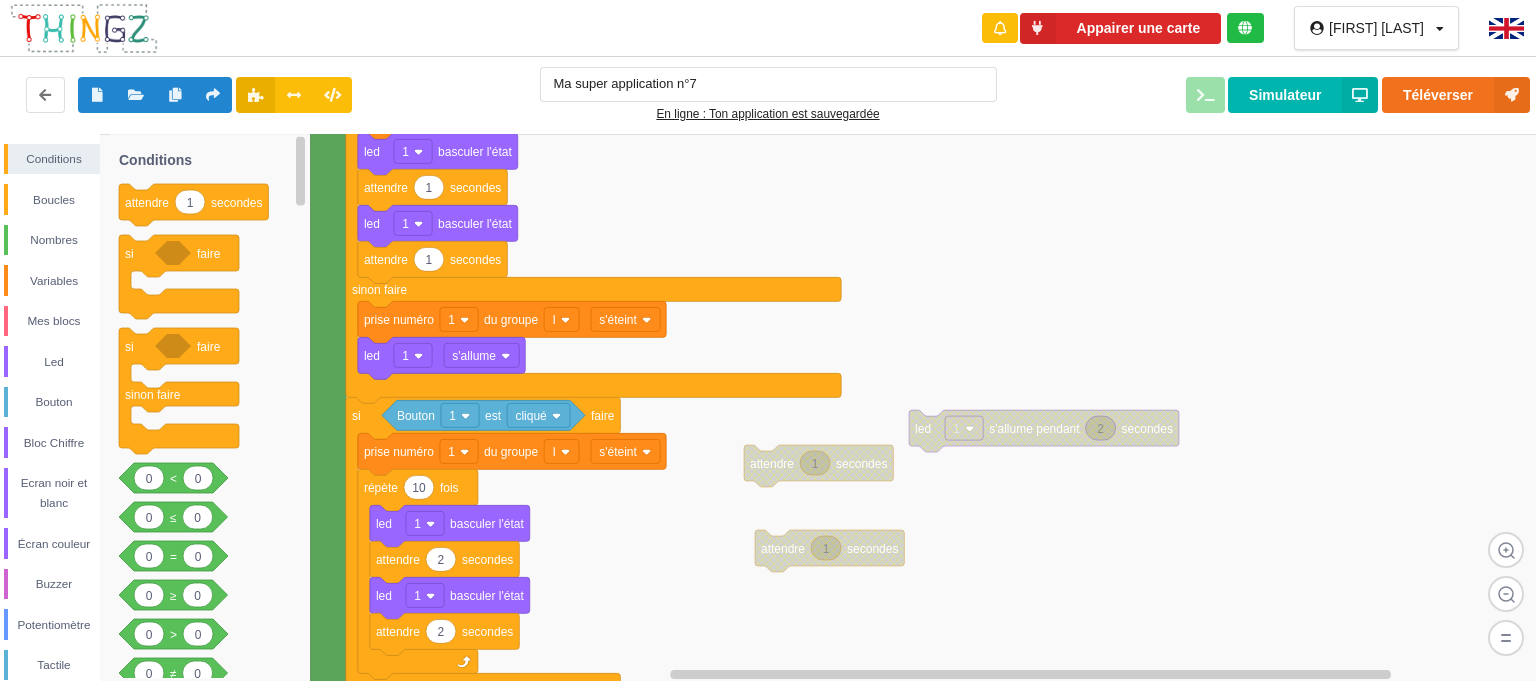 drag, startPoint x: 168, startPoint y: 226, endPoint x: 698, endPoint y: 408, distance: 560.3784 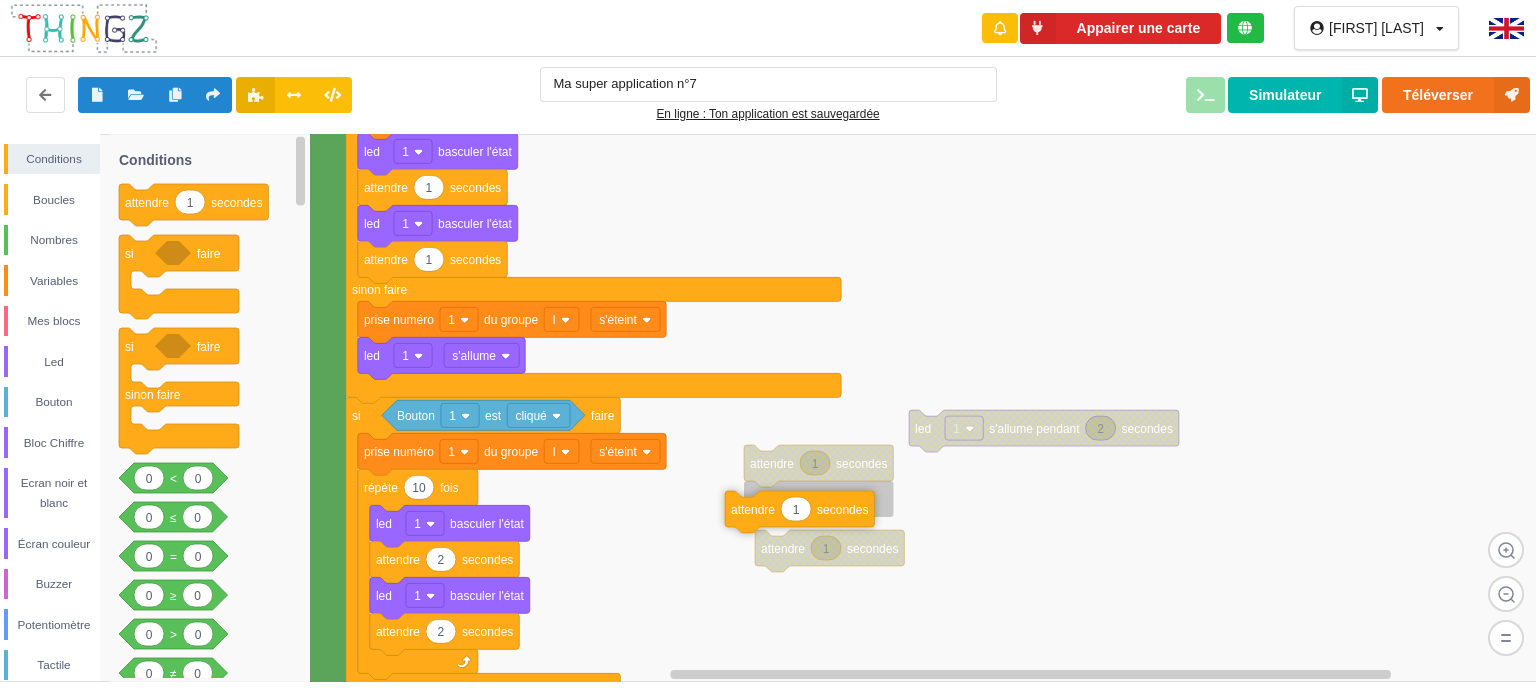 drag, startPoint x: 146, startPoint y: 209, endPoint x: 756, endPoint y: 508, distance: 679.3386 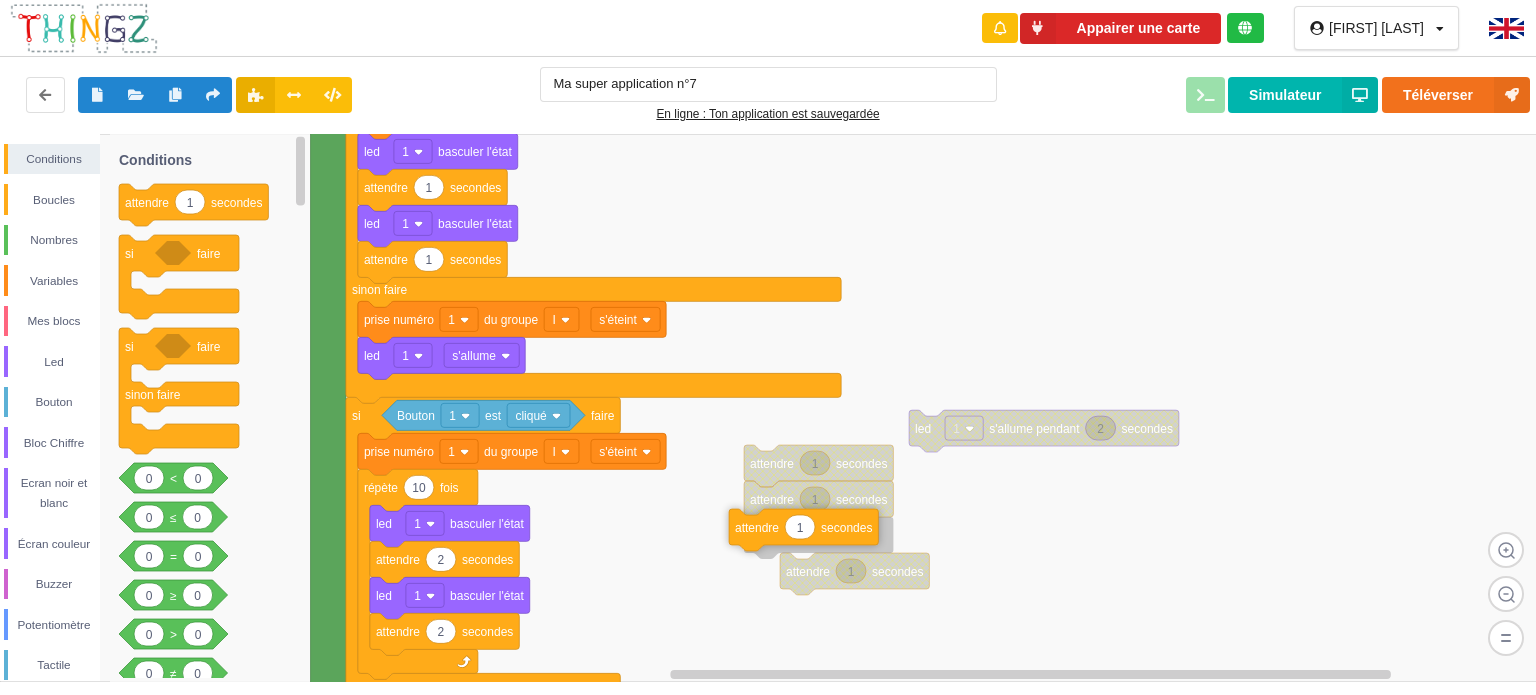 drag, startPoint x: 141, startPoint y: 215, endPoint x: 754, endPoint y: 547, distance: 697.13196 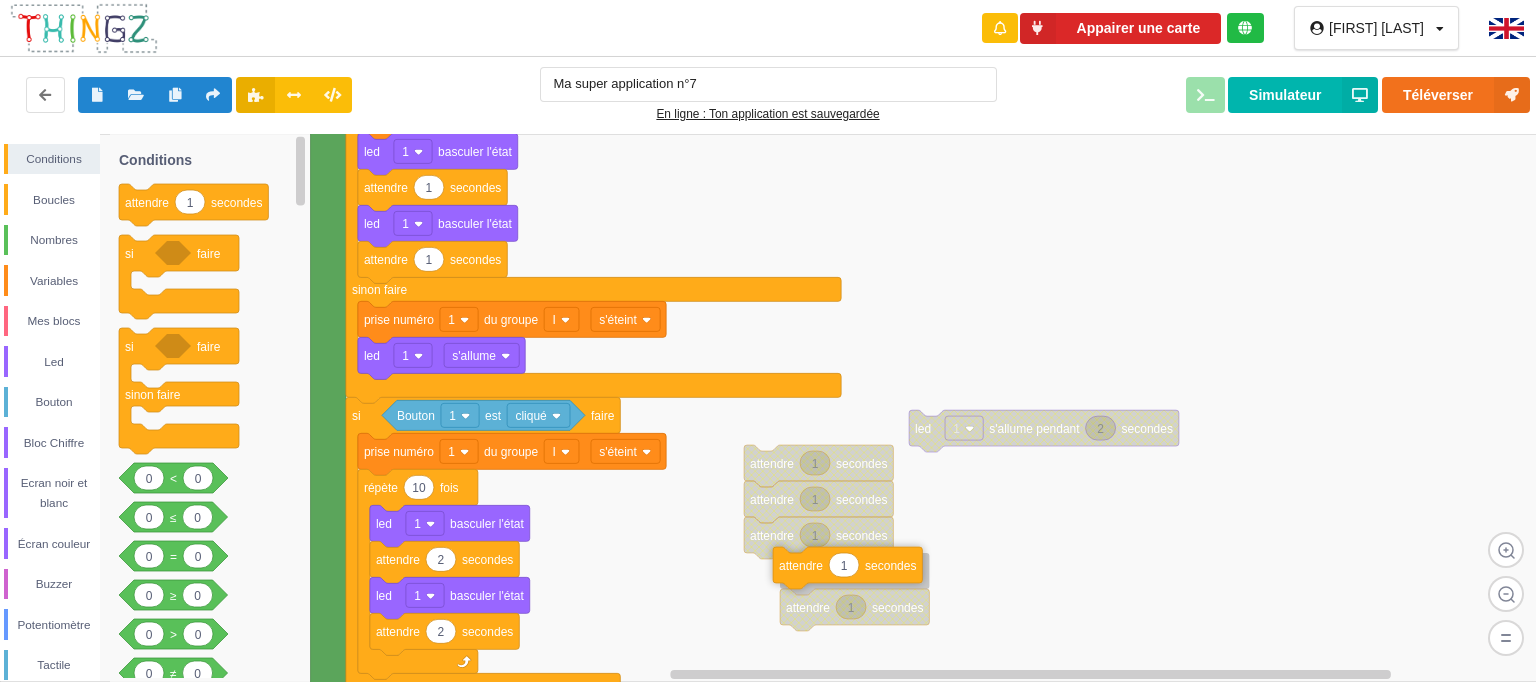 drag, startPoint x: 150, startPoint y: 206, endPoint x: 799, endPoint y: 573, distance: 745.5803 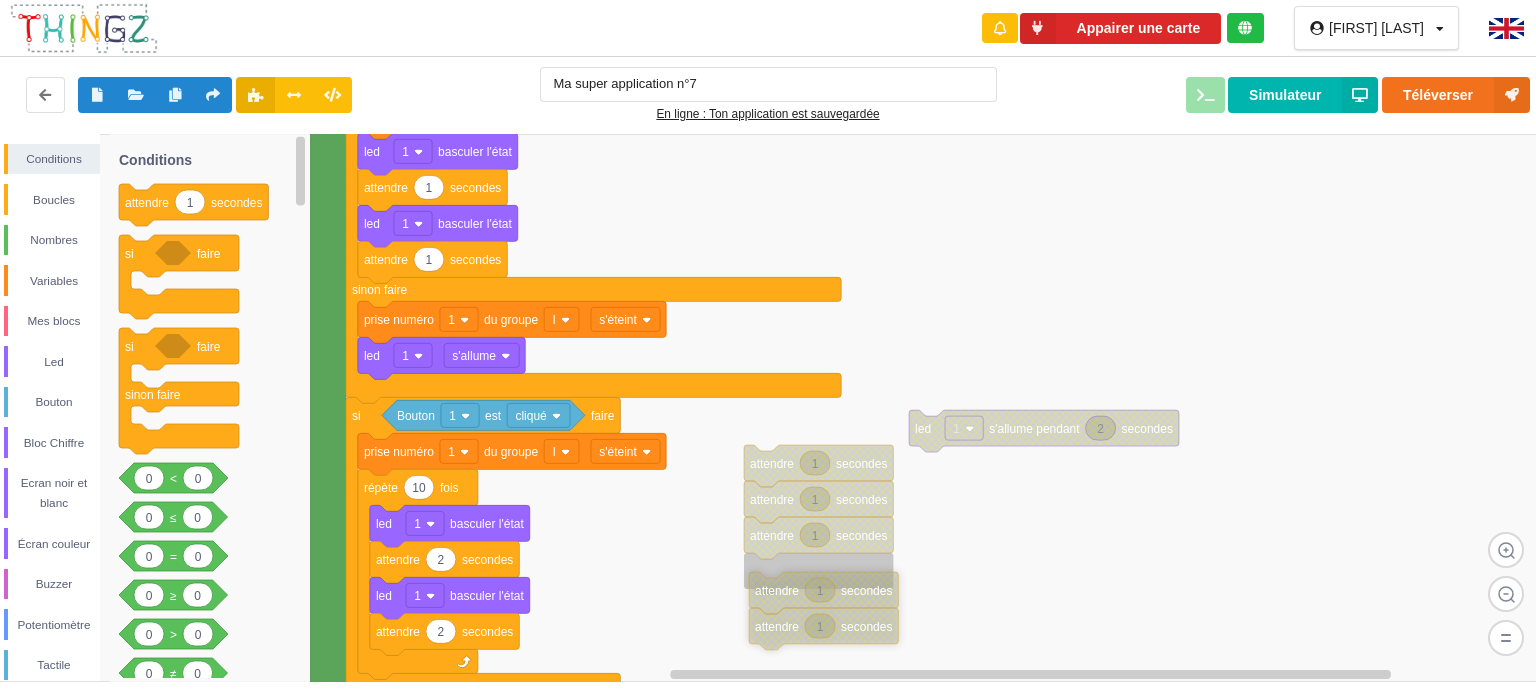 drag, startPoint x: 799, startPoint y: 604, endPoint x: 764, endPoint y: 583, distance: 40.81666 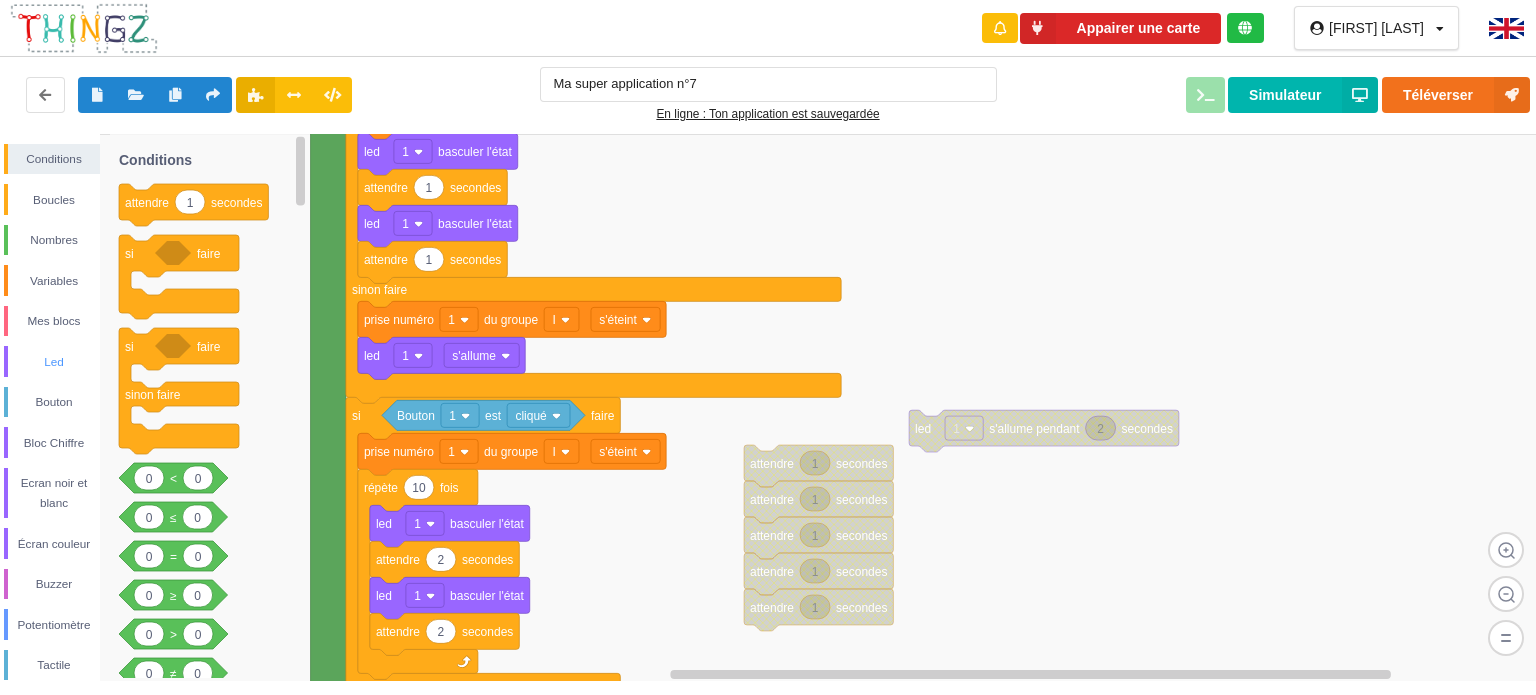 click on "Led" at bounding box center [54, 362] 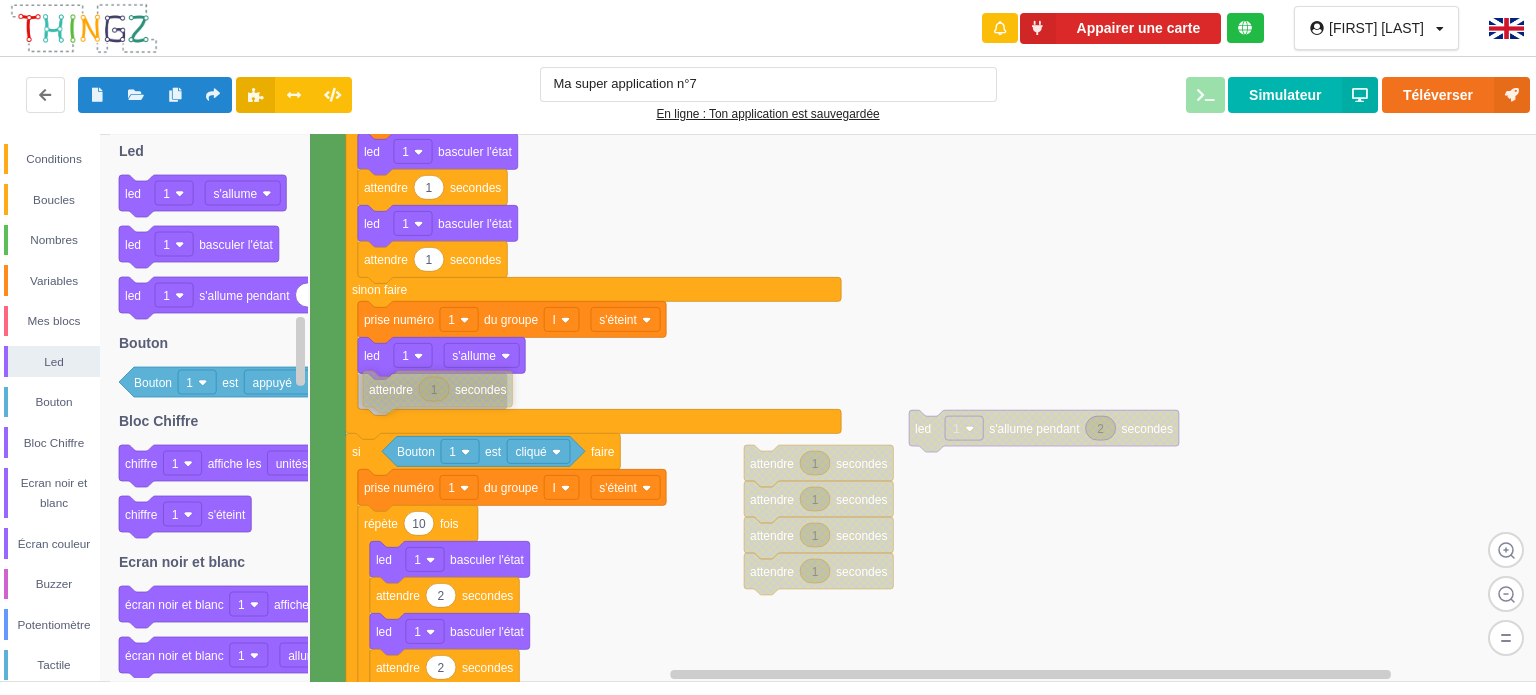 drag, startPoint x: 758, startPoint y: 605, endPoint x: 378, endPoint y: 386, distance: 438.58978 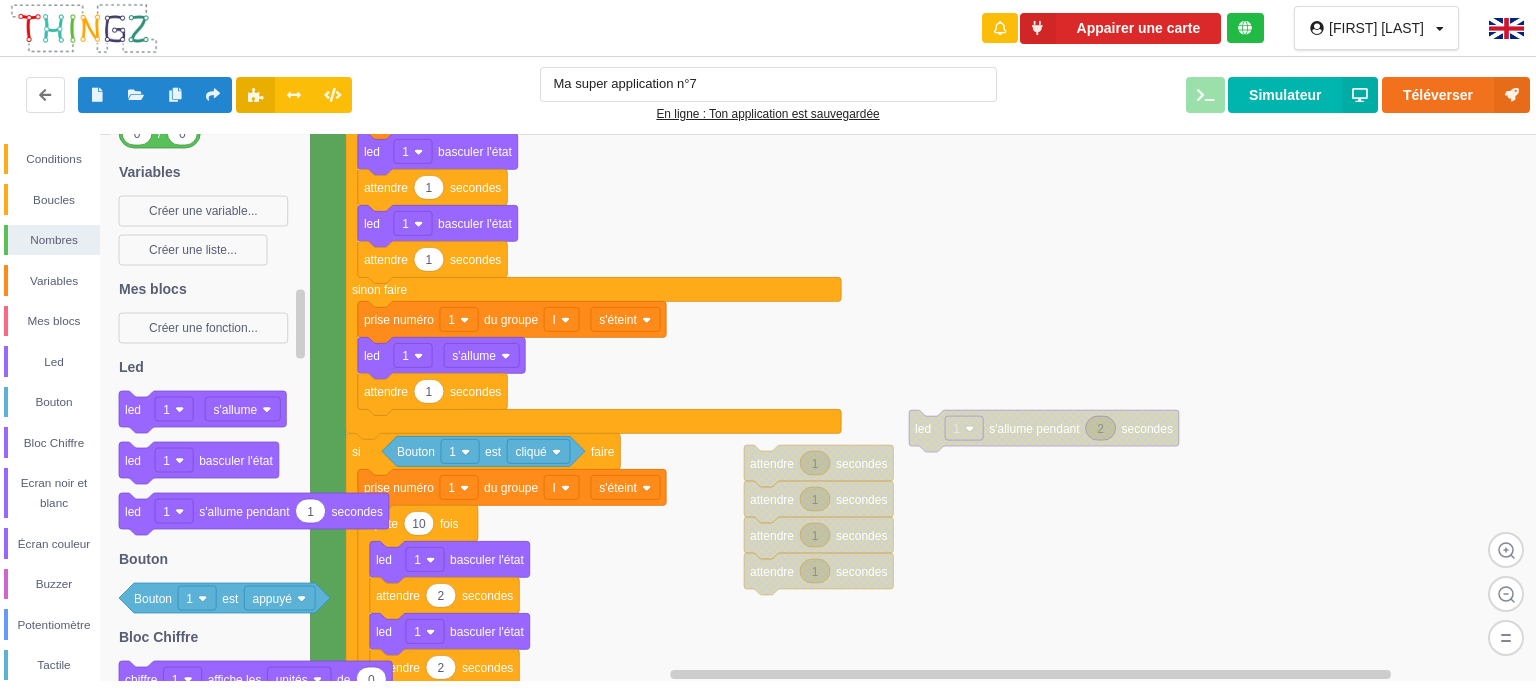 drag, startPoint x: 132, startPoint y: 216, endPoint x: 276, endPoint y: 375, distance: 214.51573 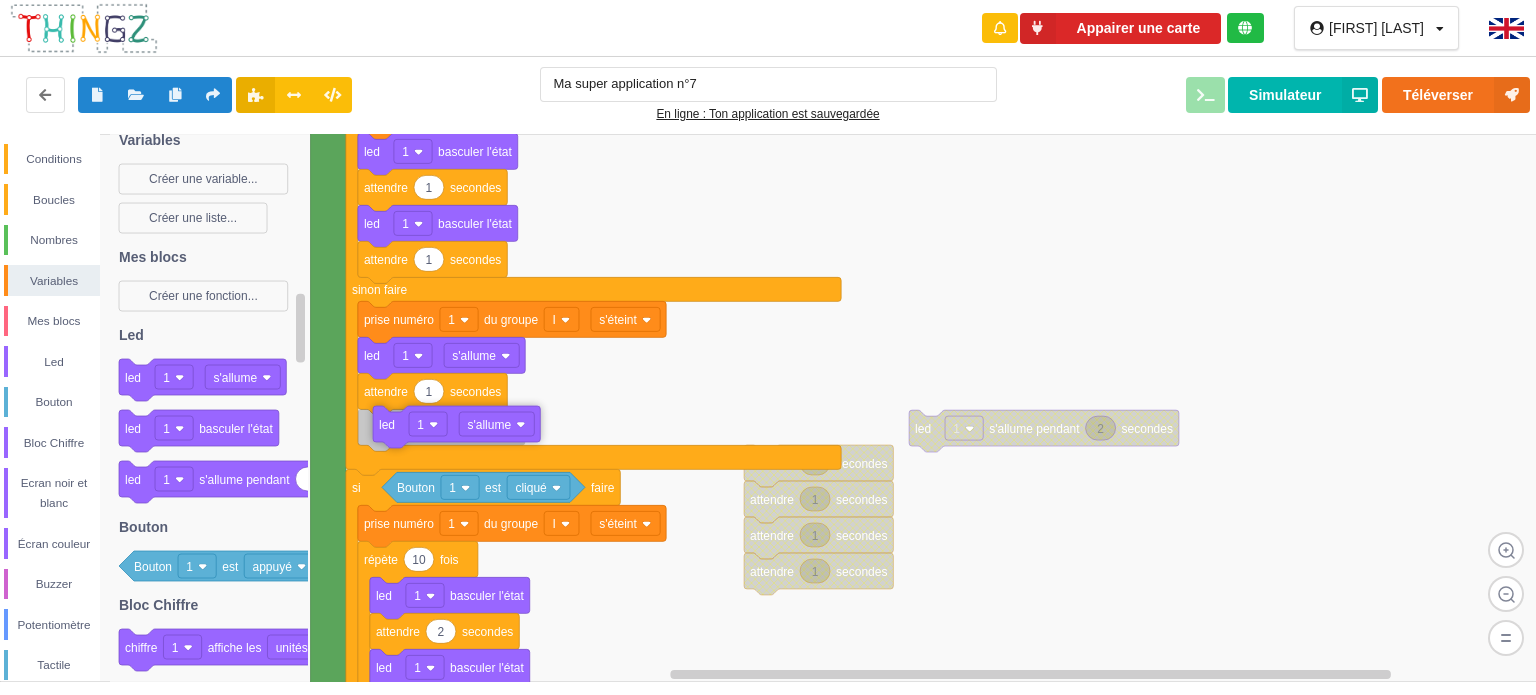 drag, startPoint x: 137, startPoint y: 380, endPoint x: 379, endPoint y: 424, distance: 245.96748 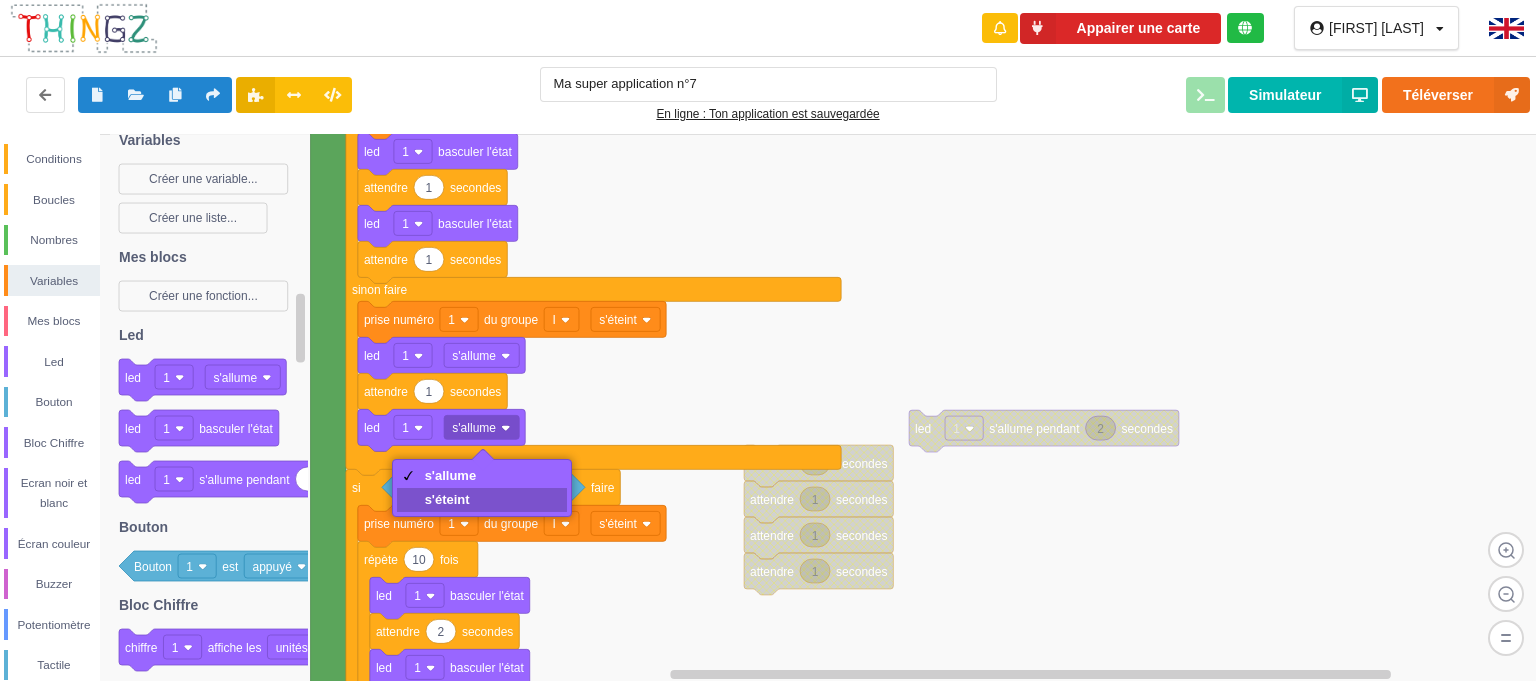 click on "s'éteint" at bounding box center (482, 500) 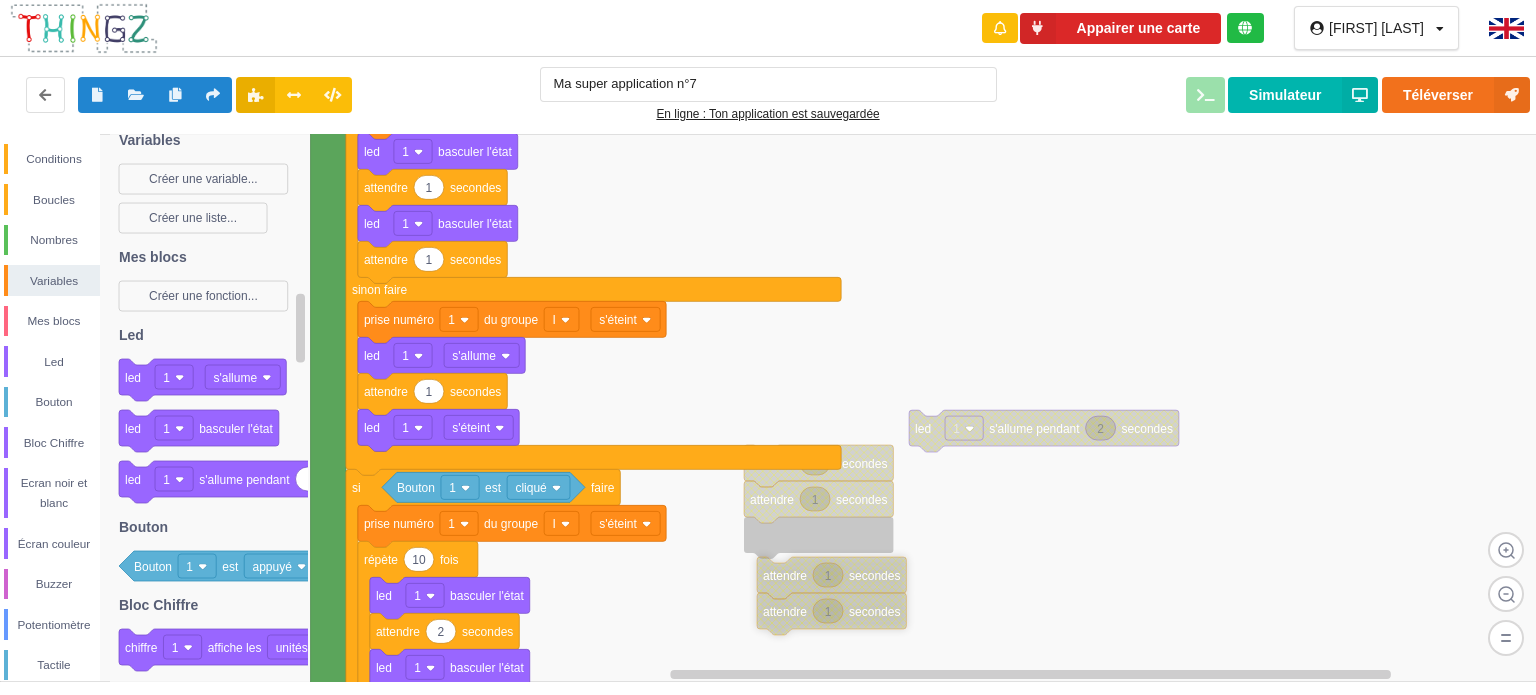 drag, startPoint x: 781, startPoint y: 537, endPoint x: 789, endPoint y: 557, distance: 21.540659 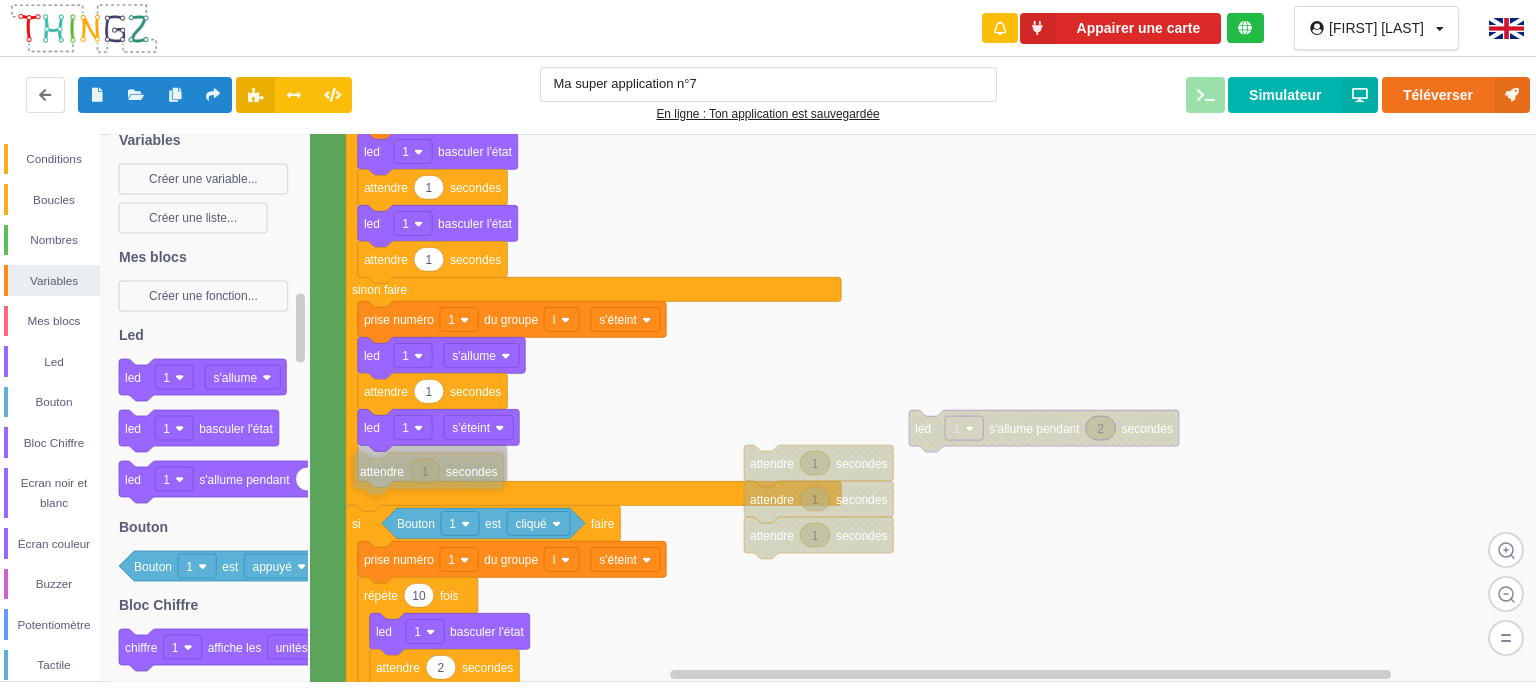 drag, startPoint x: 780, startPoint y: 576, endPoint x: 405, endPoint y: 474, distance: 388.6245 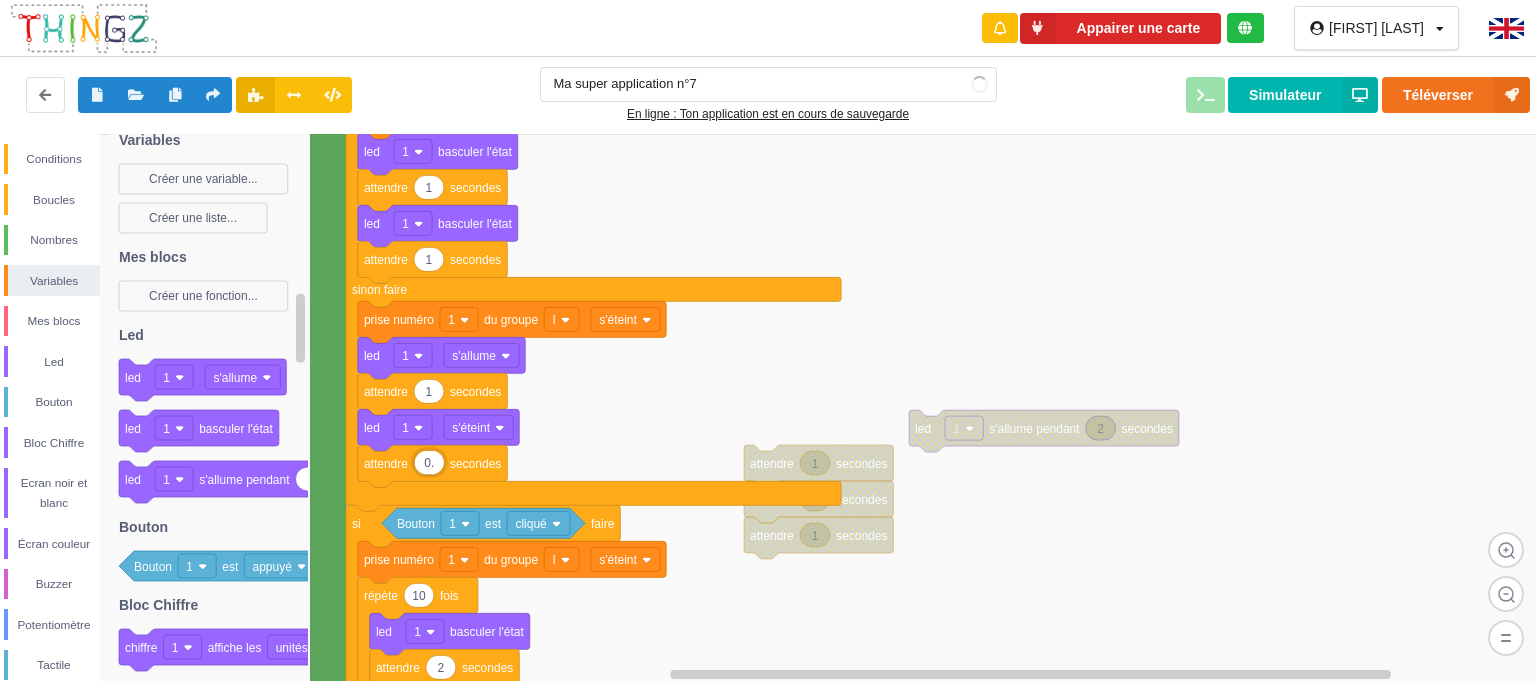 type on "[TIME]" 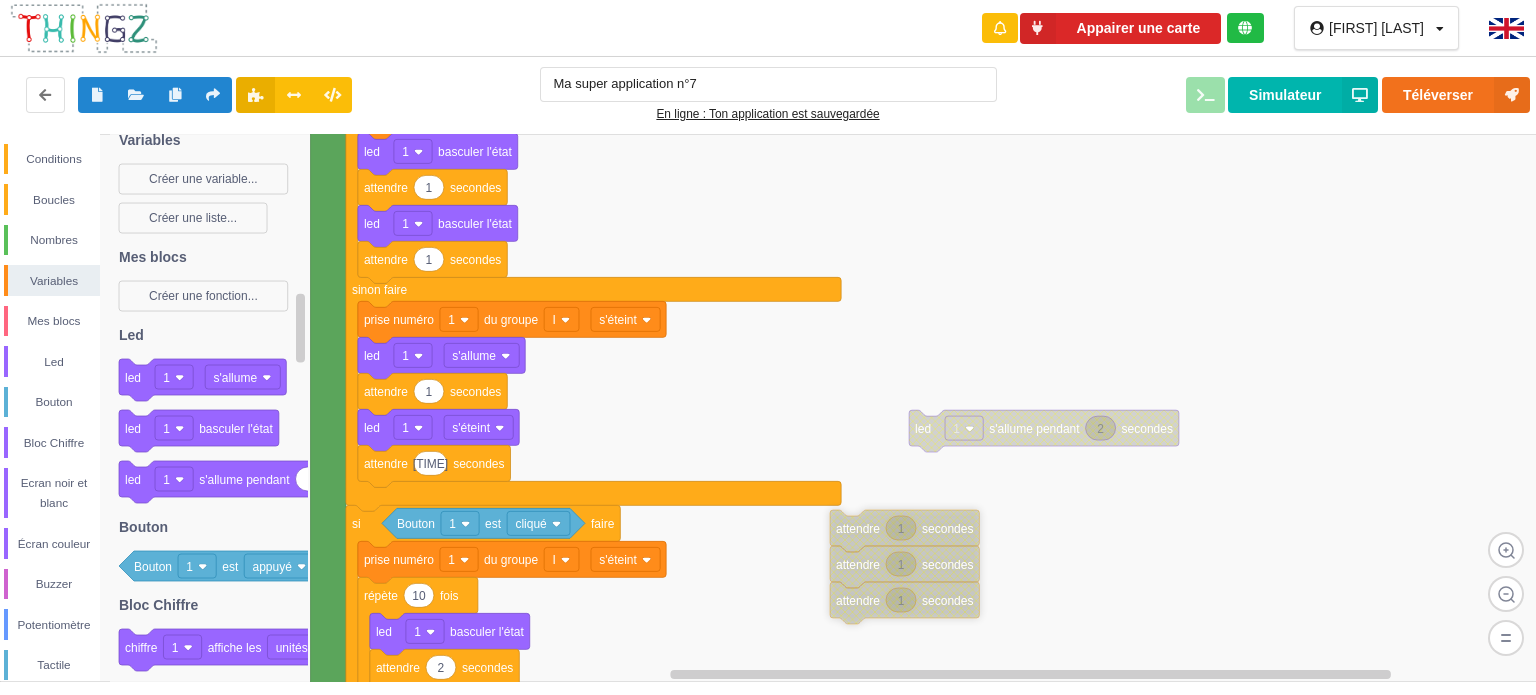 drag, startPoint x: 848, startPoint y: 460, endPoint x: 935, endPoint y: 526, distance: 109.201645 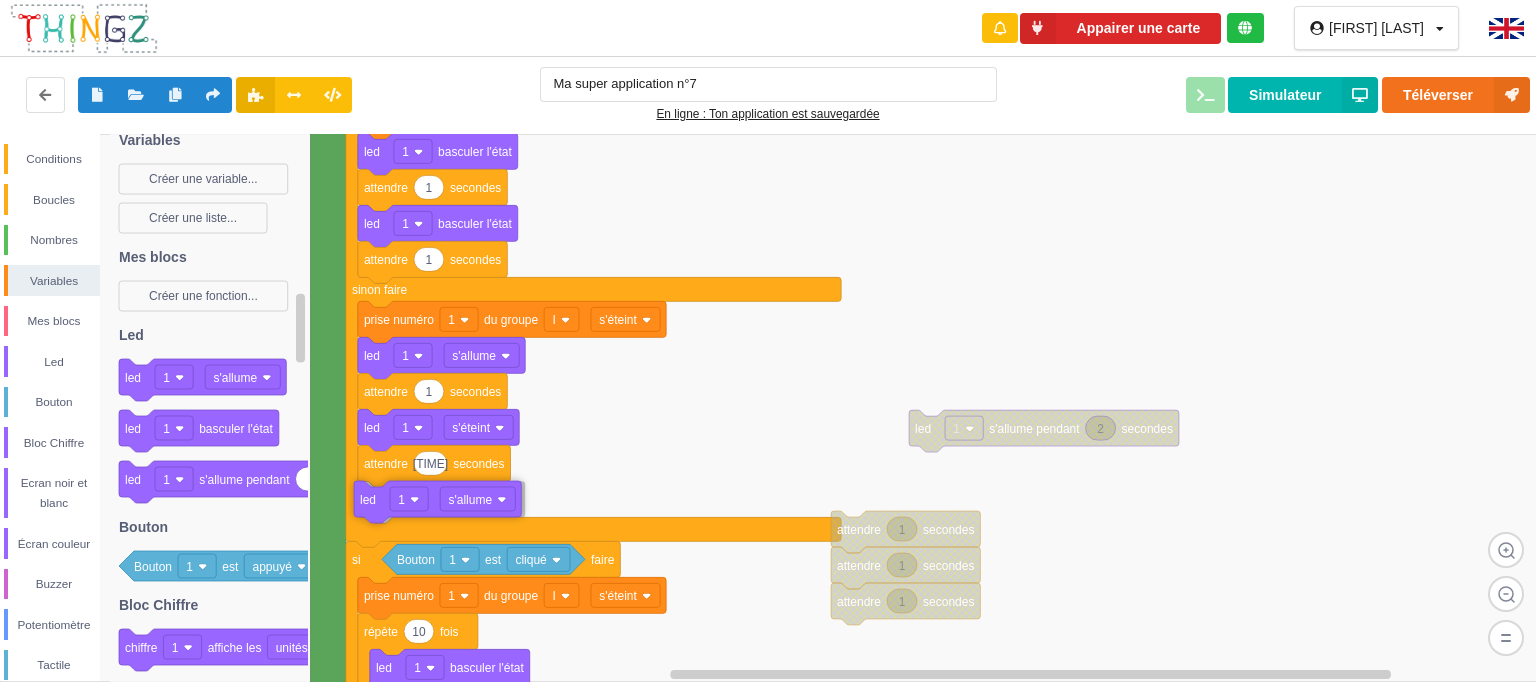 drag, startPoint x: 141, startPoint y: 377, endPoint x: 376, endPoint y: 499, distance: 264.78104 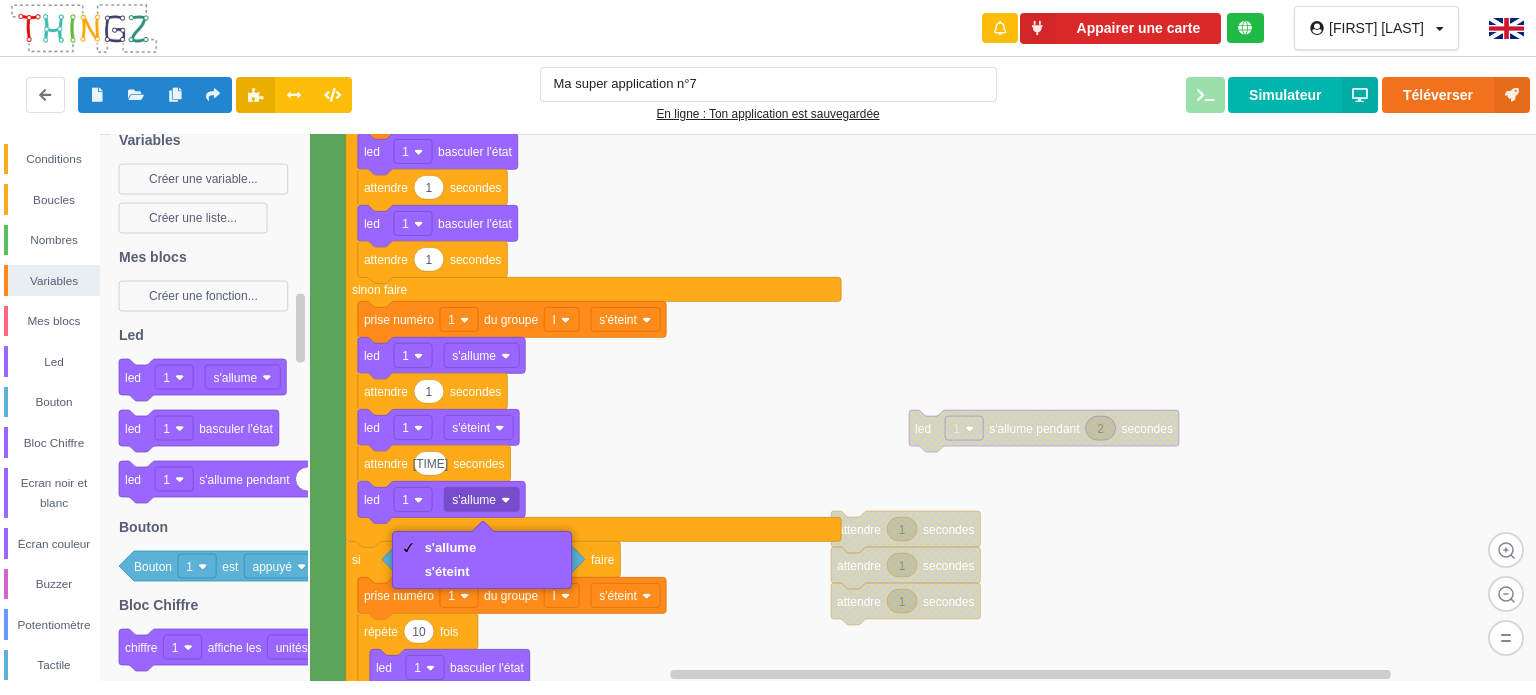 click 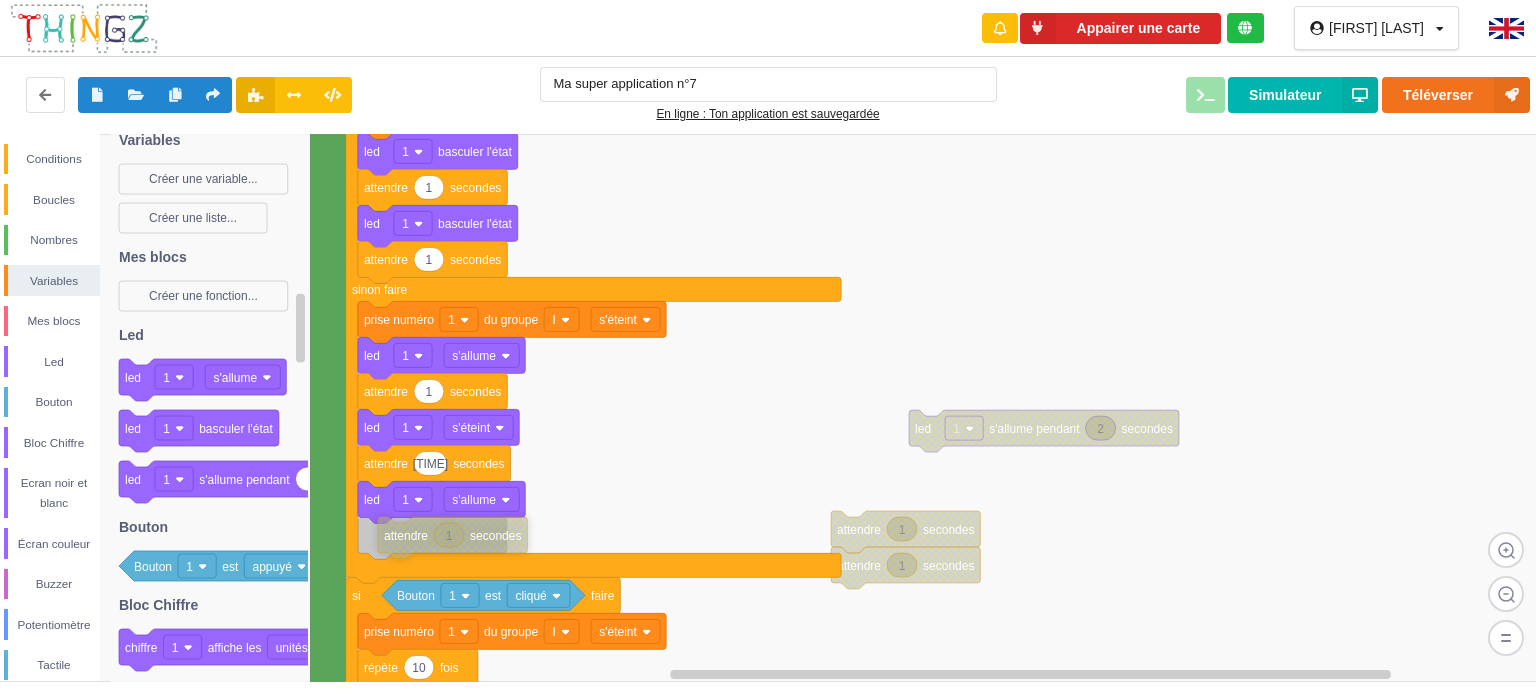 drag, startPoint x: 863, startPoint y: 601, endPoint x: 410, endPoint y: 535, distance: 457.78268 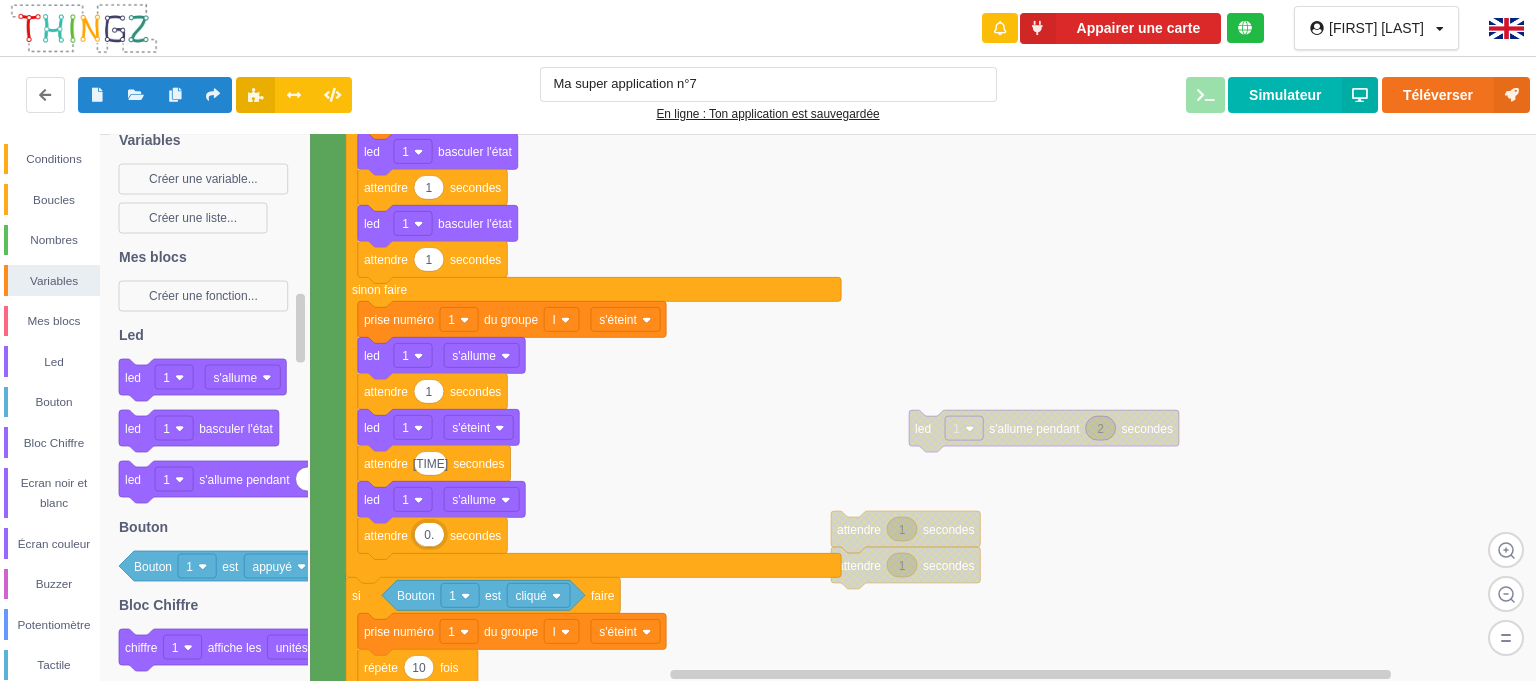 type on "[TIME]" 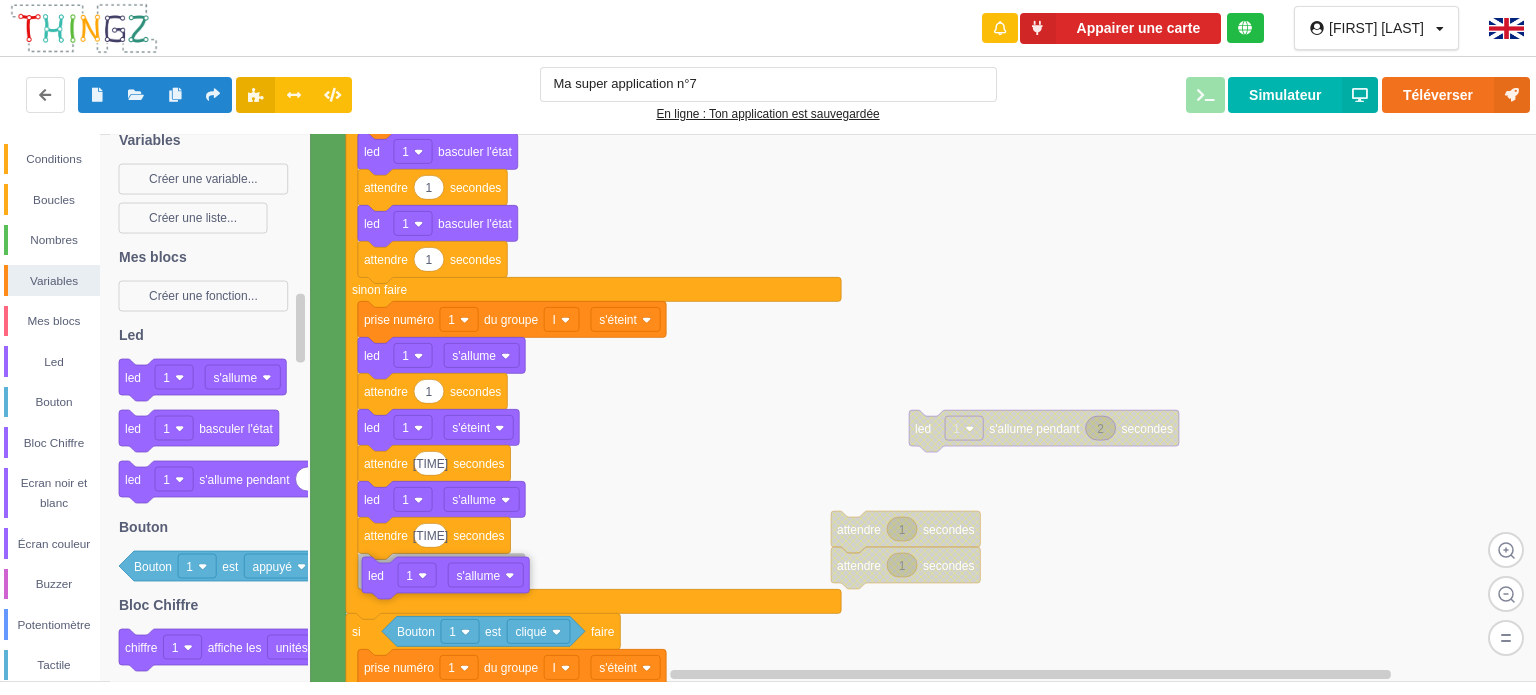 drag, startPoint x: 135, startPoint y: 391, endPoint x: 378, endPoint y: 585, distance: 310.9421 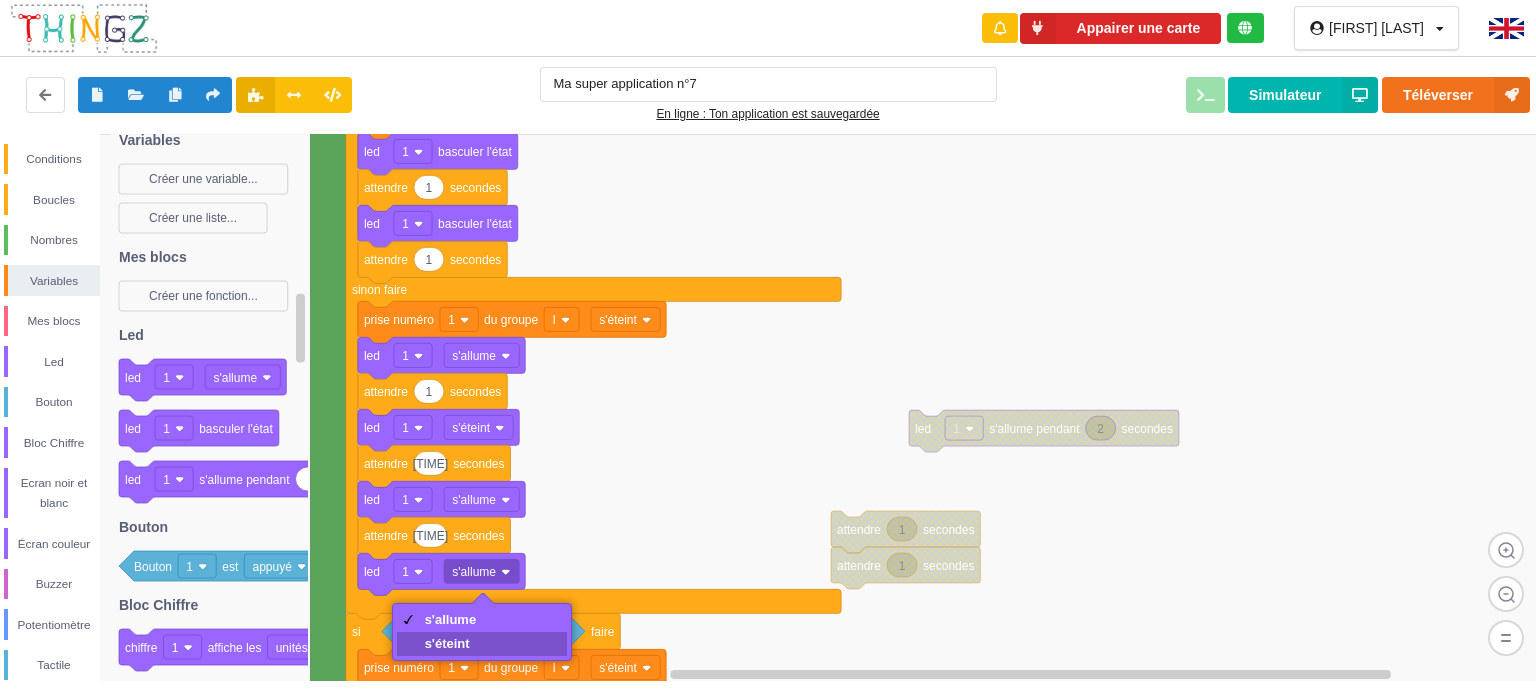 click on "s'éteint" at bounding box center (451, 643) 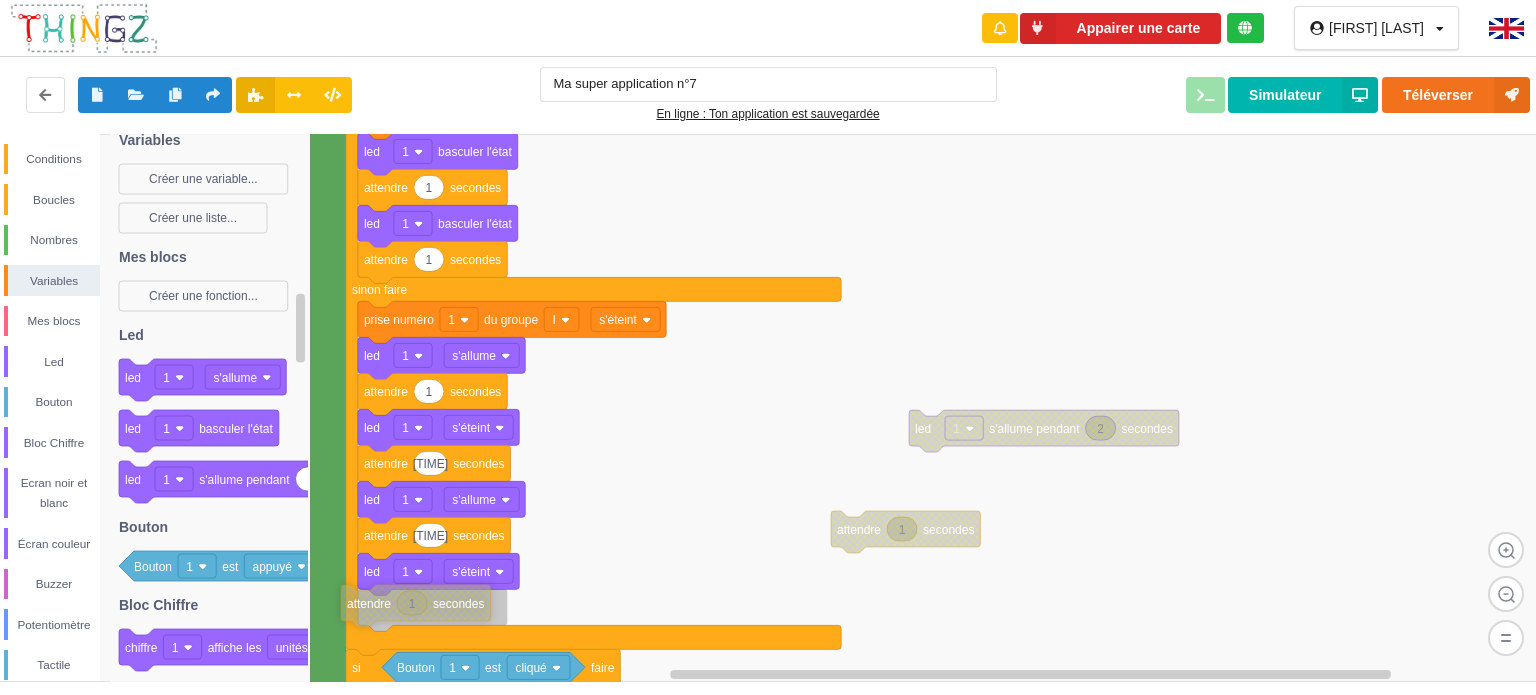 drag, startPoint x: 858, startPoint y: 564, endPoint x: 385, endPoint y: 602, distance: 474.524 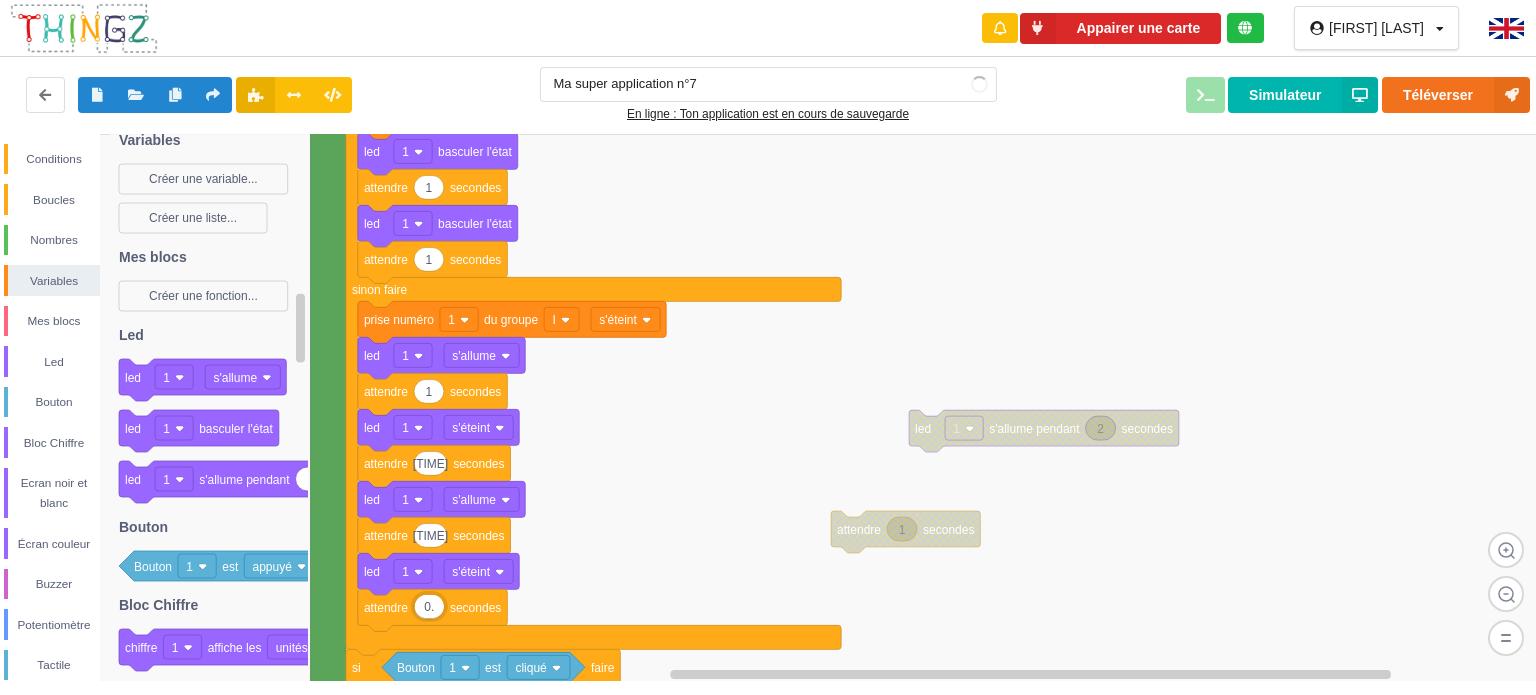 type on "[TIME]" 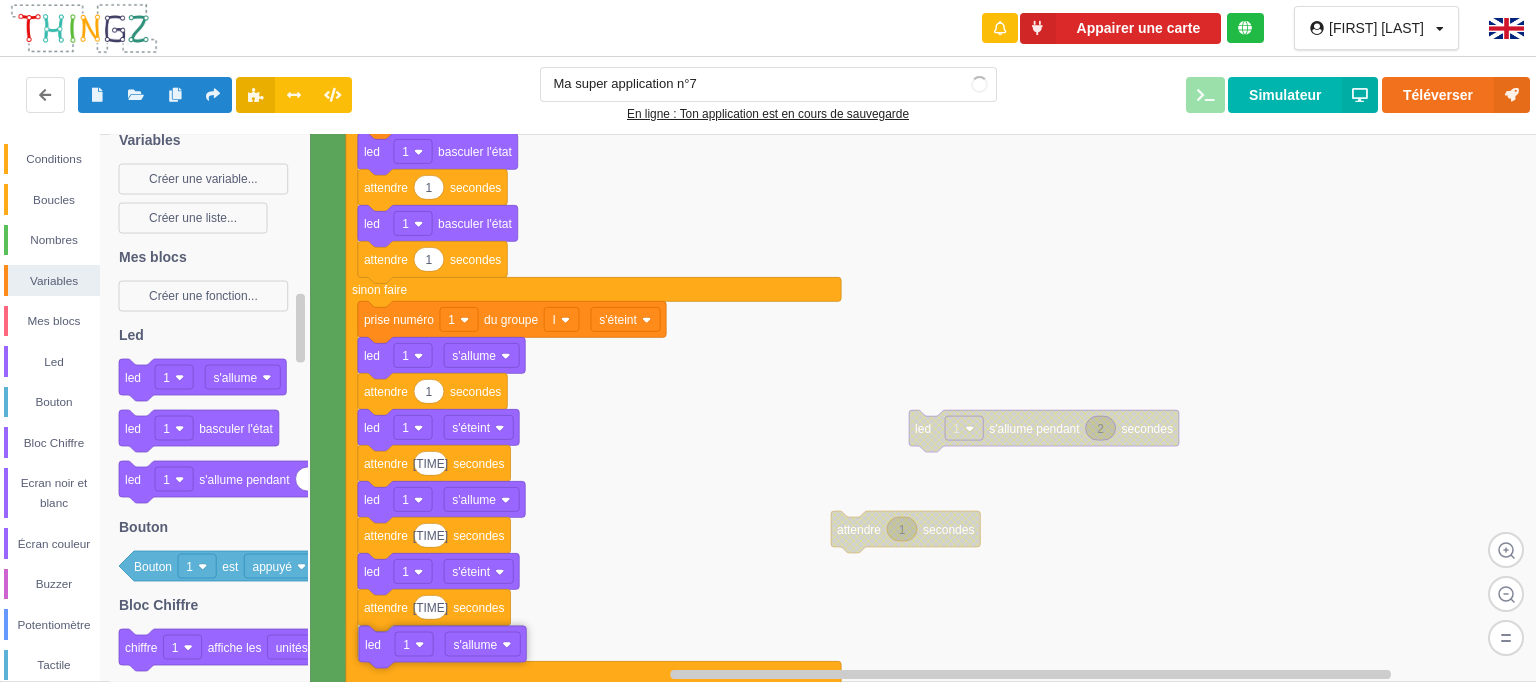 drag, startPoint x: 134, startPoint y: 390, endPoint x: 375, endPoint y: 647, distance: 352.32086 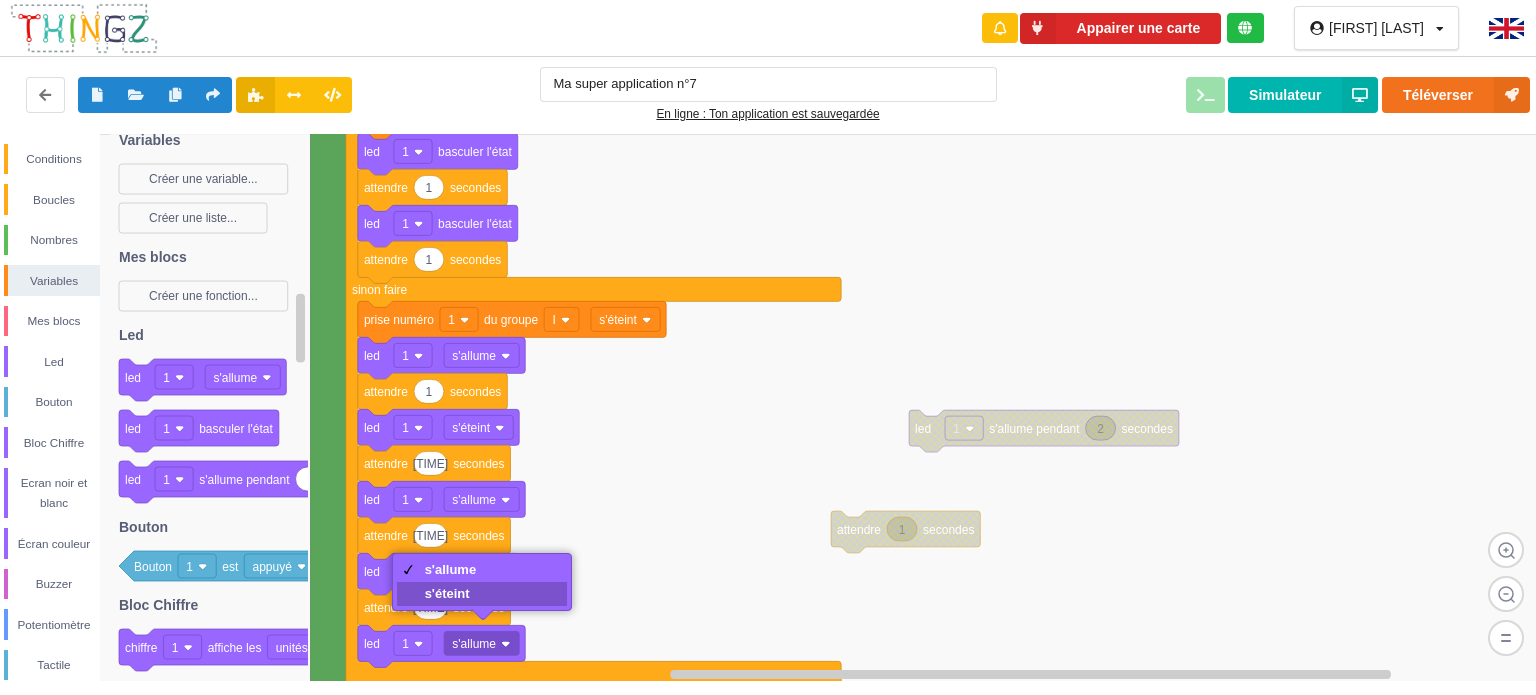 click on "s'éteint" at bounding box center [451, 593] 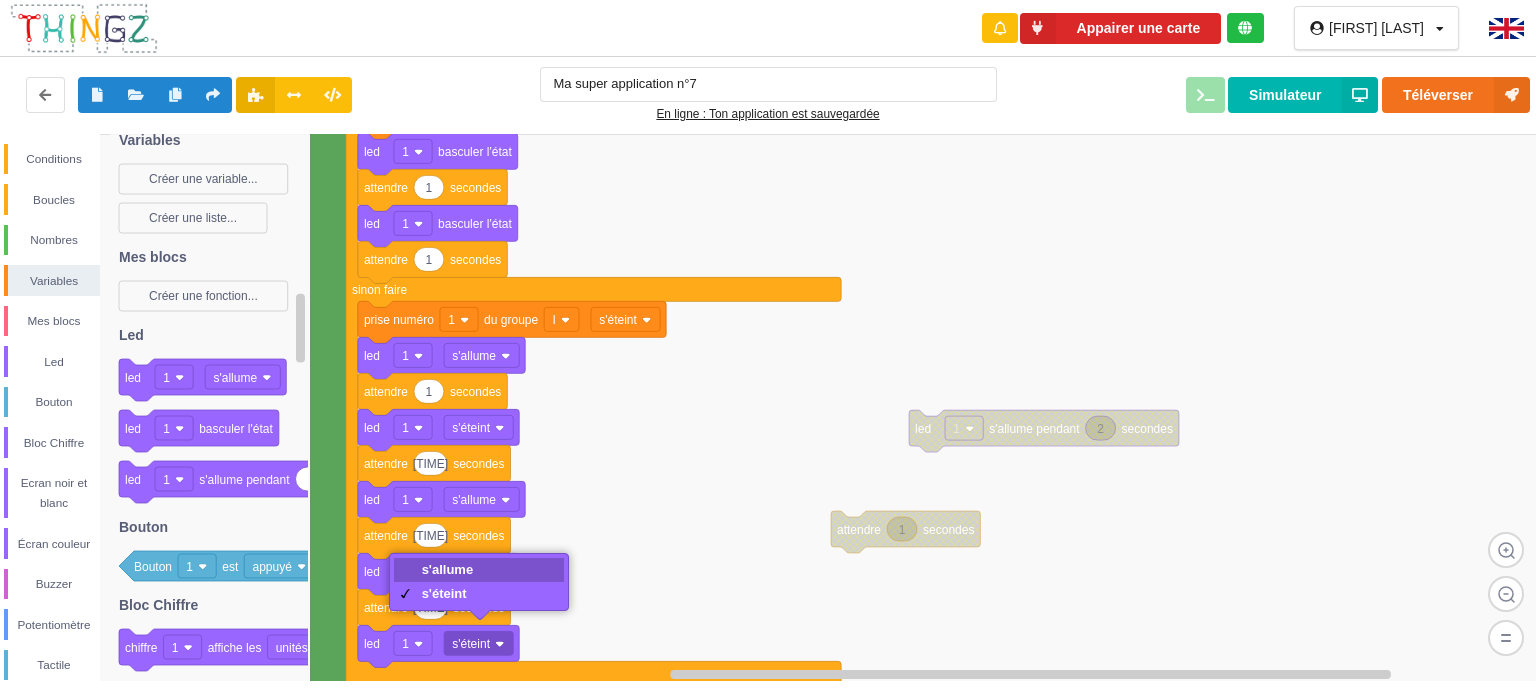 click on "s'allume" at bounding box center [479, 570] 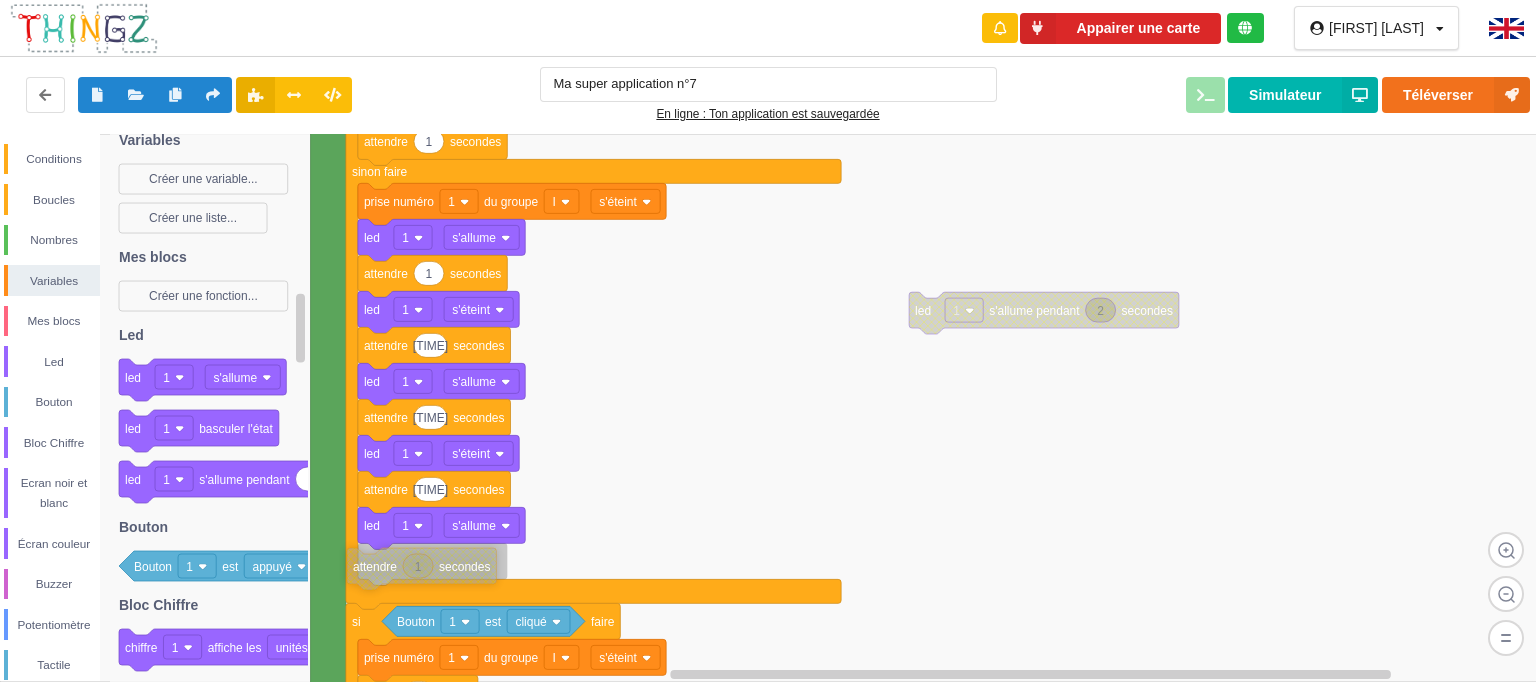 drag, startPoint x: 860, startPoint y: 407, endPoint x: 388, endPoint y: 556, distance: 494.9596 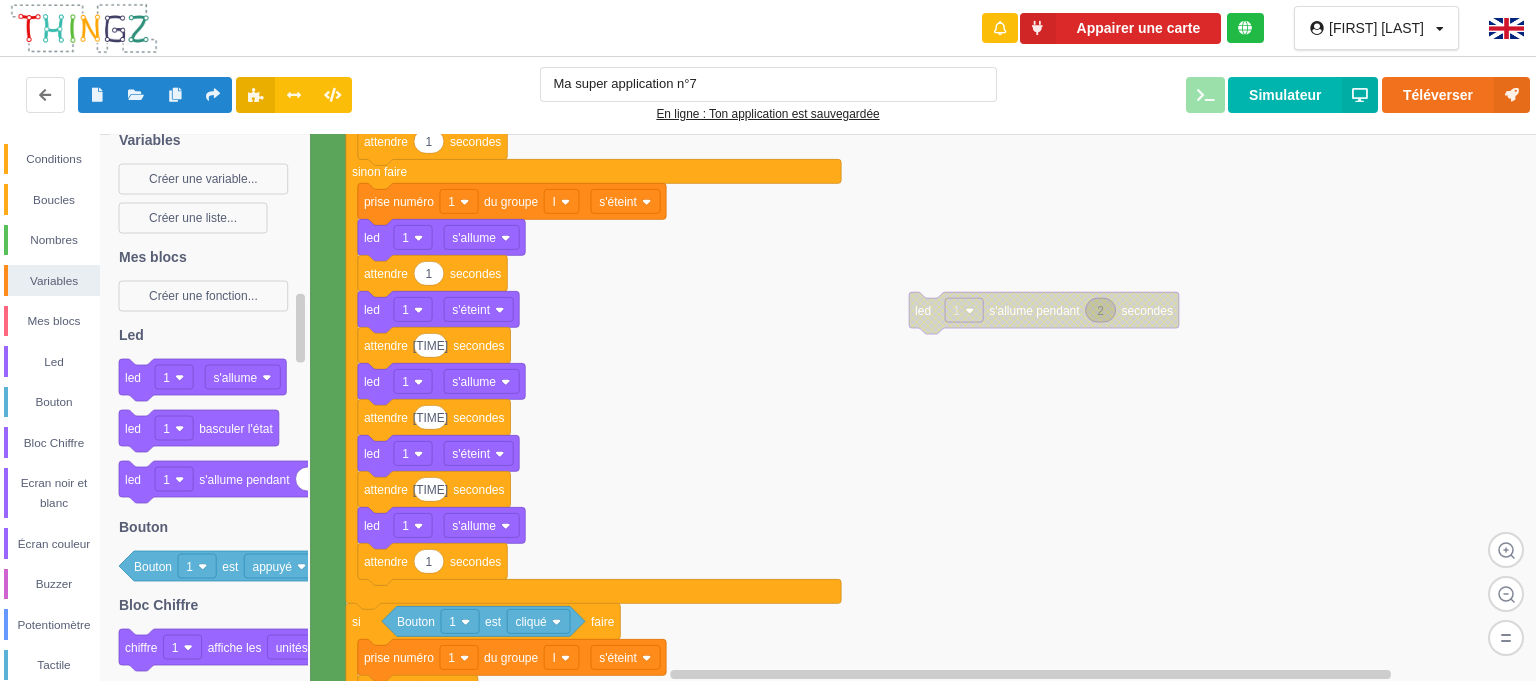 drag, startPoint x: 435, startPoint y: 563, endPoint x: 423, endPoint y: 564, distance: 12.0415945 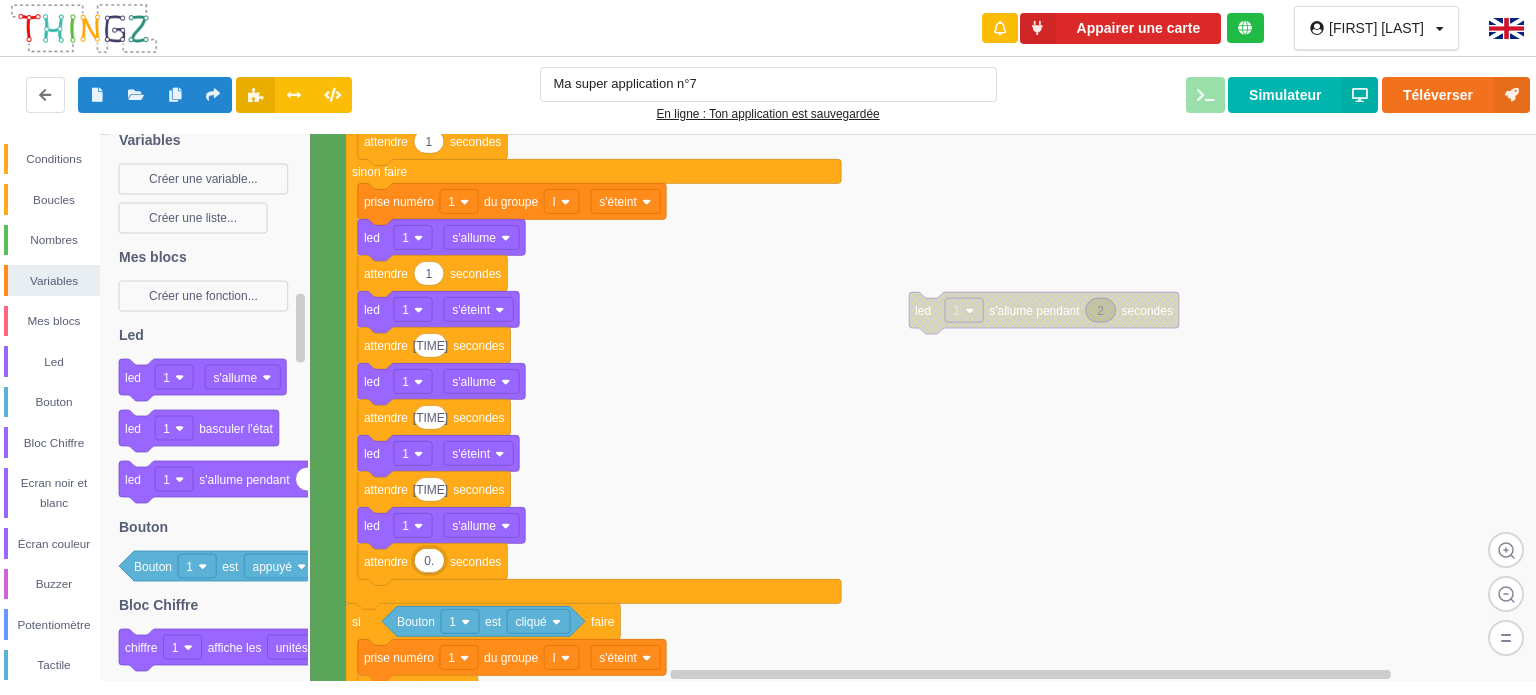type on "[TIME]" 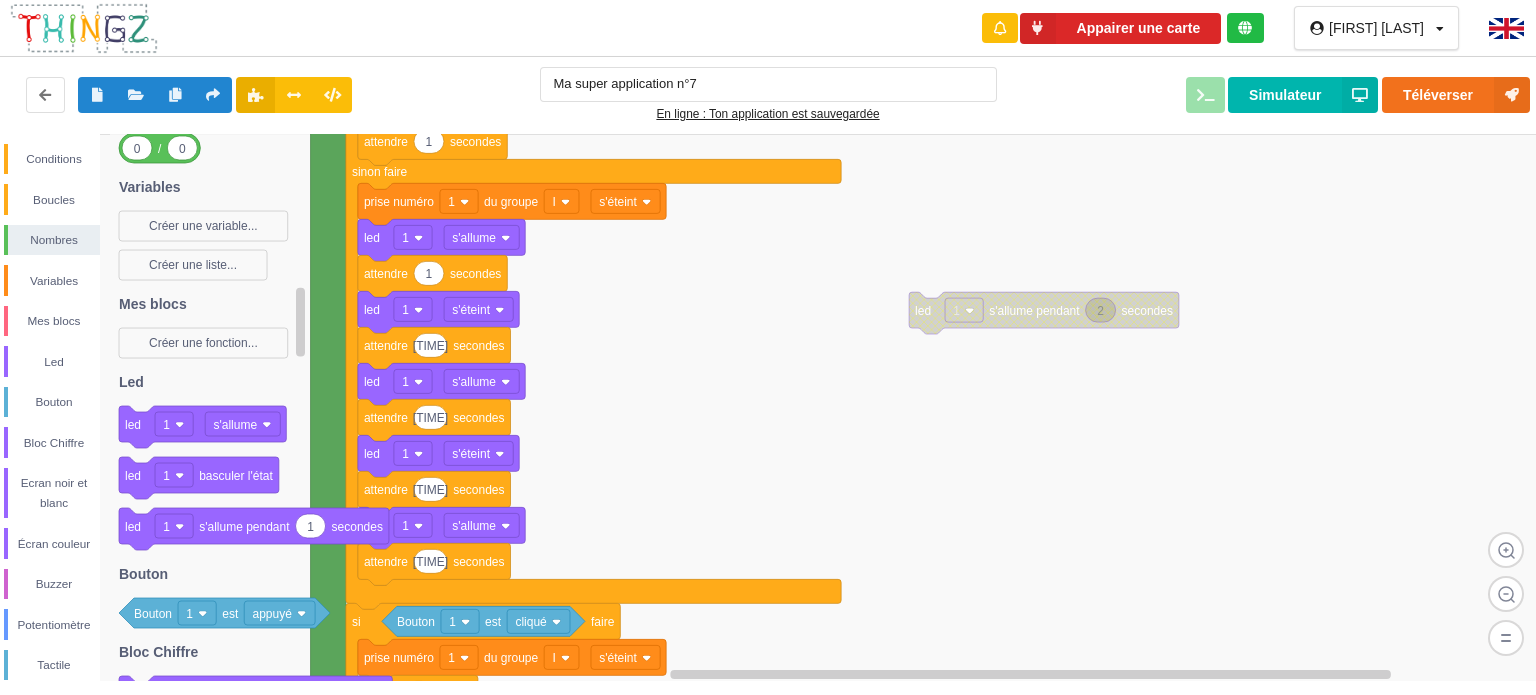 drag, startPoint x: 131, startPoint y: 373, endPoint x: 162, endPoint y: 408, distance: 46.75468 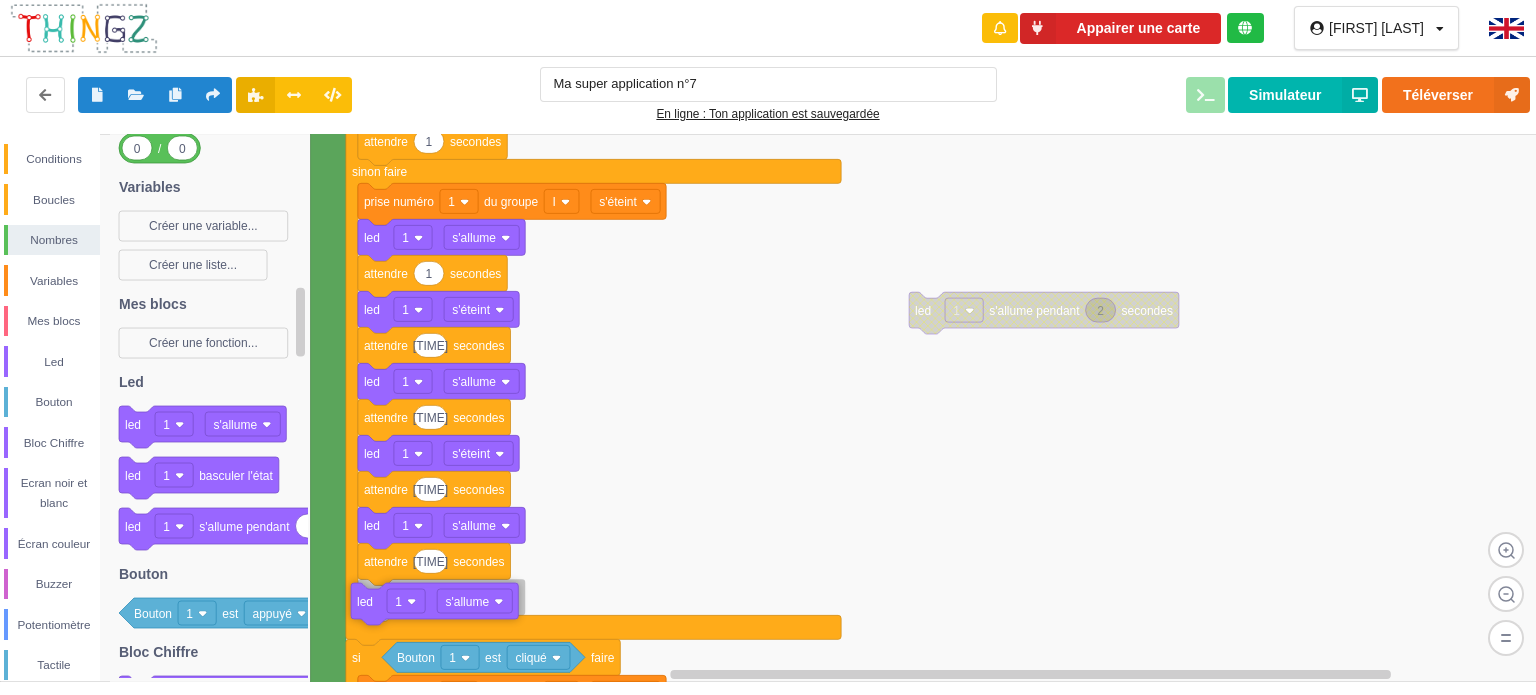 drag, startPoint x: 137, startPoint y: 430, endPoint x: 369, endPoint y: 607, distance: 291.80988 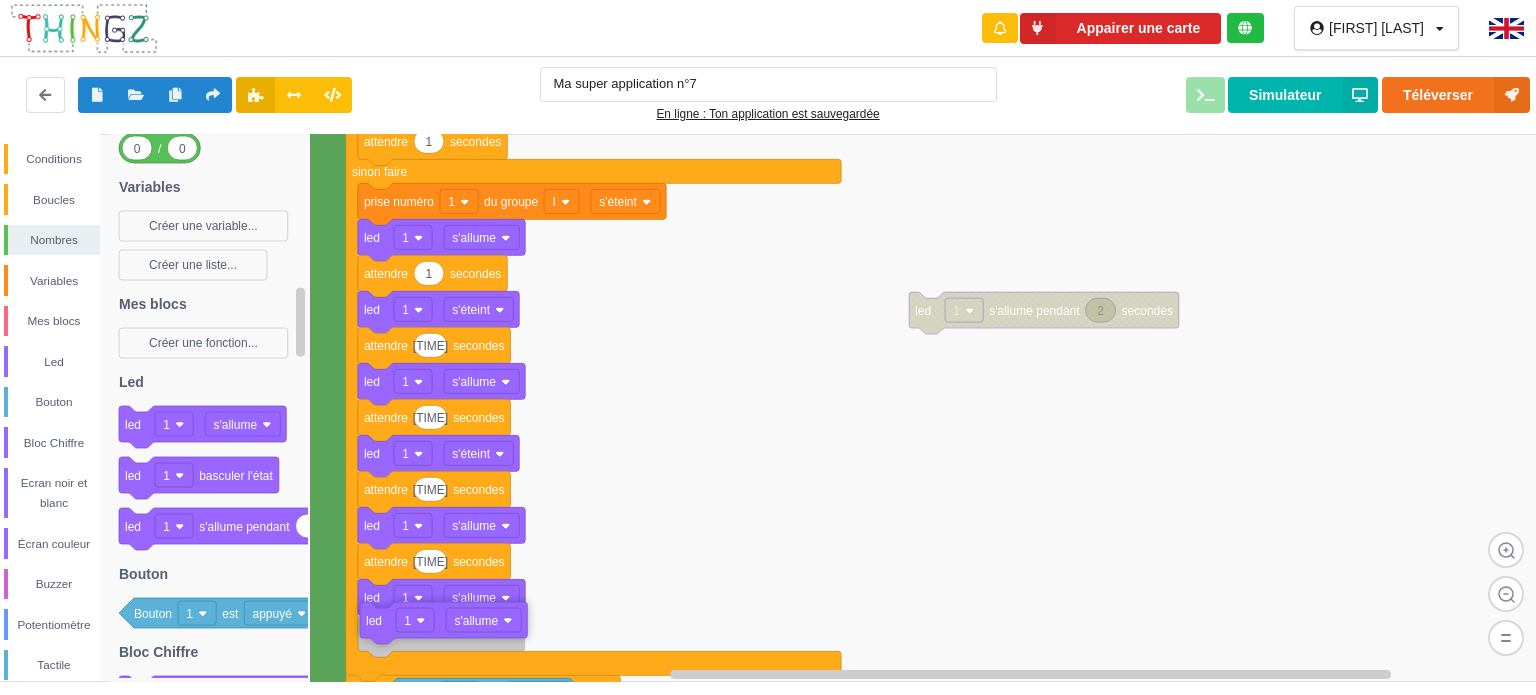 drag, startPoint x: 133, startPoint y: 423, endPoint x: 373, endPoint y: 625, distance: 313.69412 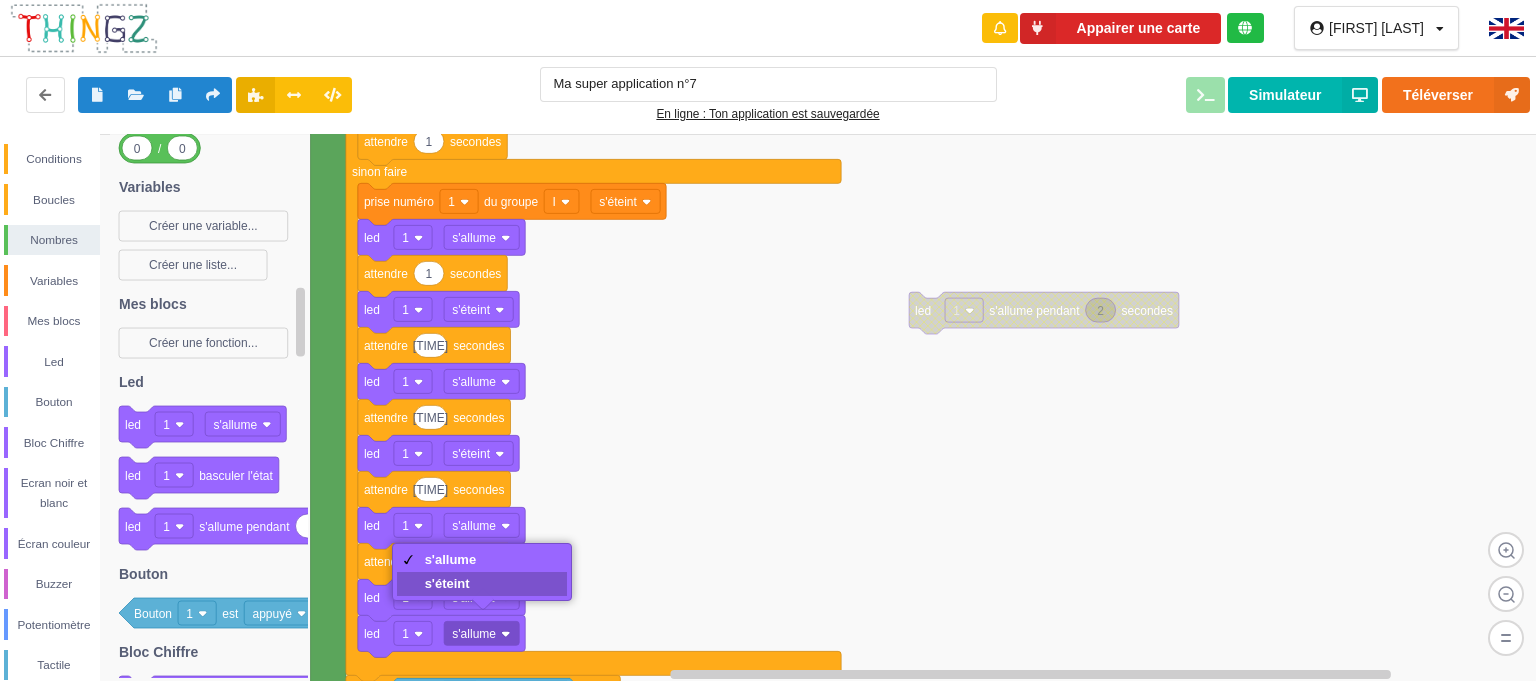 click on "s'éteint" at bounding box center [451, 583] 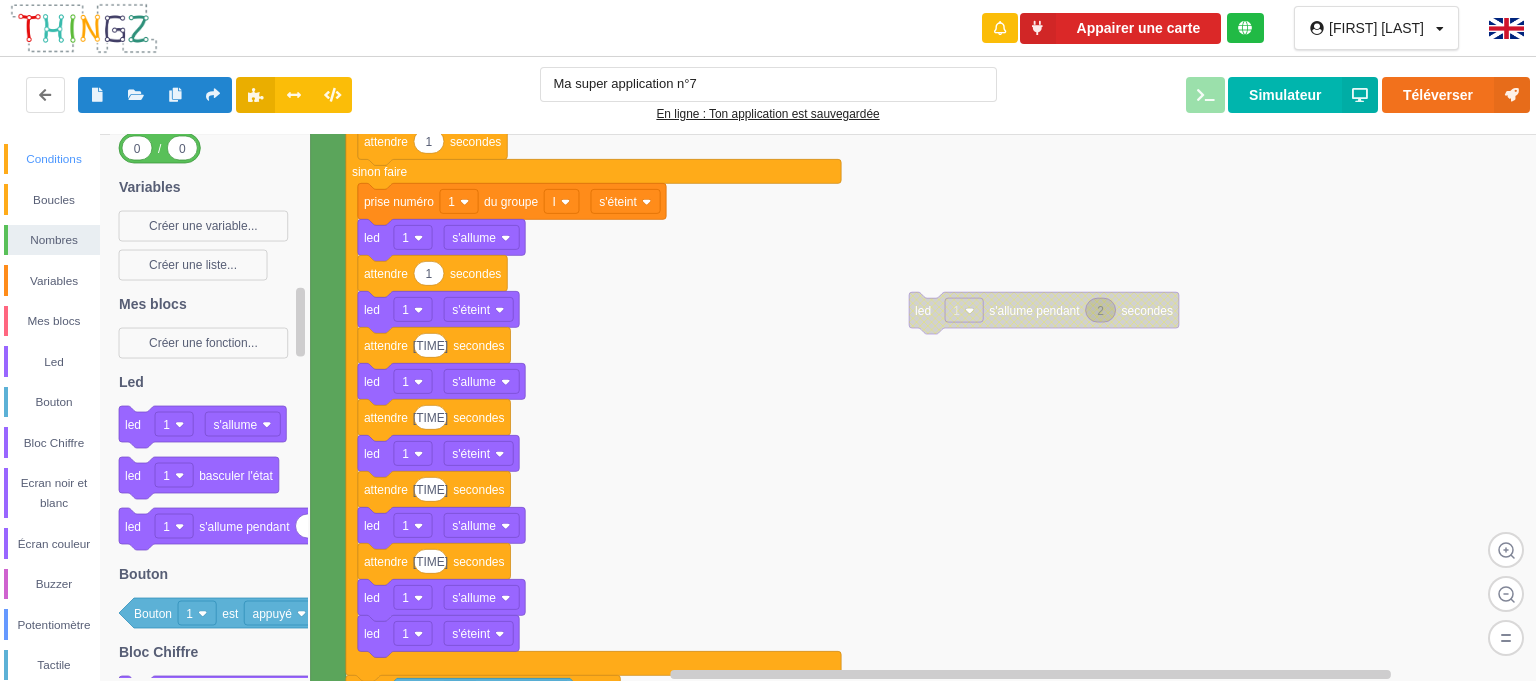 click on "Conditions" at bounding box center (54, 159) 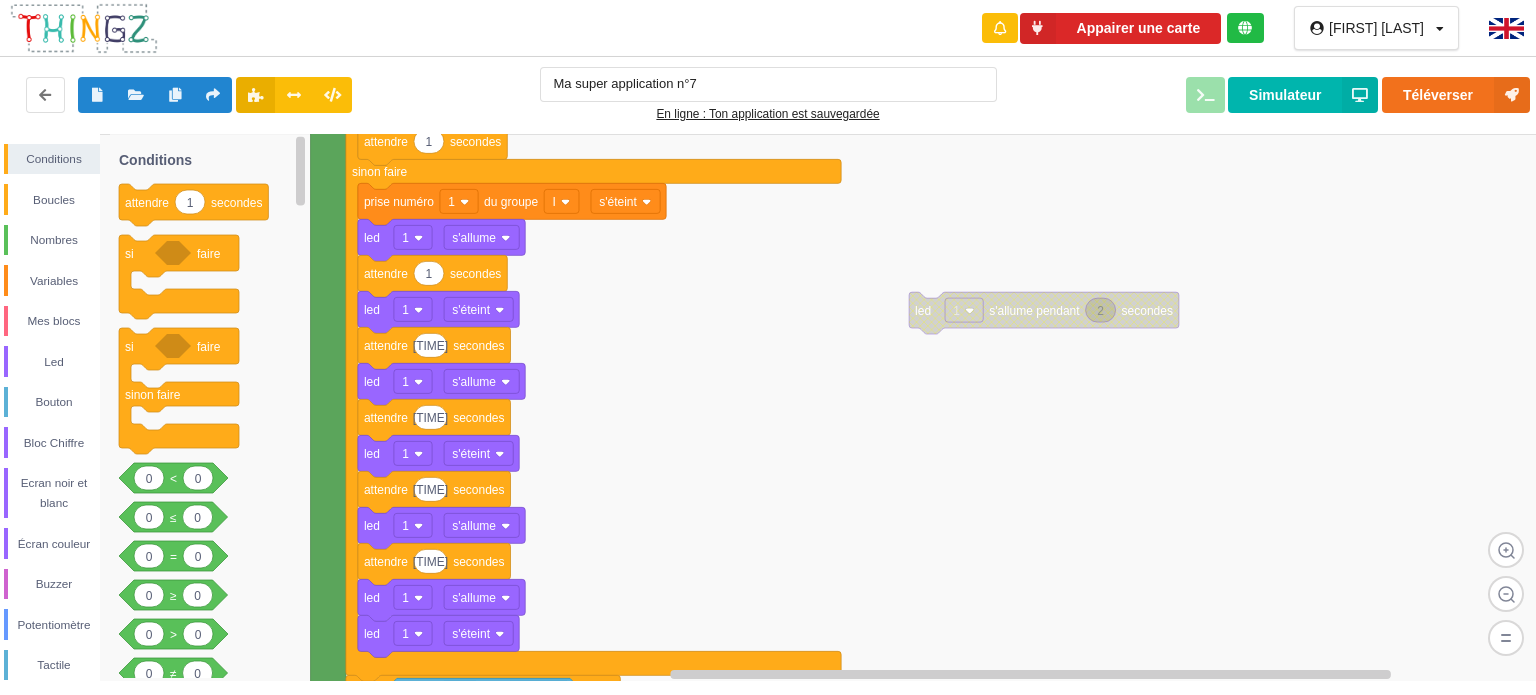 drag, startPoint x: 142, startPoint y: 199, endPoint x: 294, endPoint y: 464, distance: 305.49796 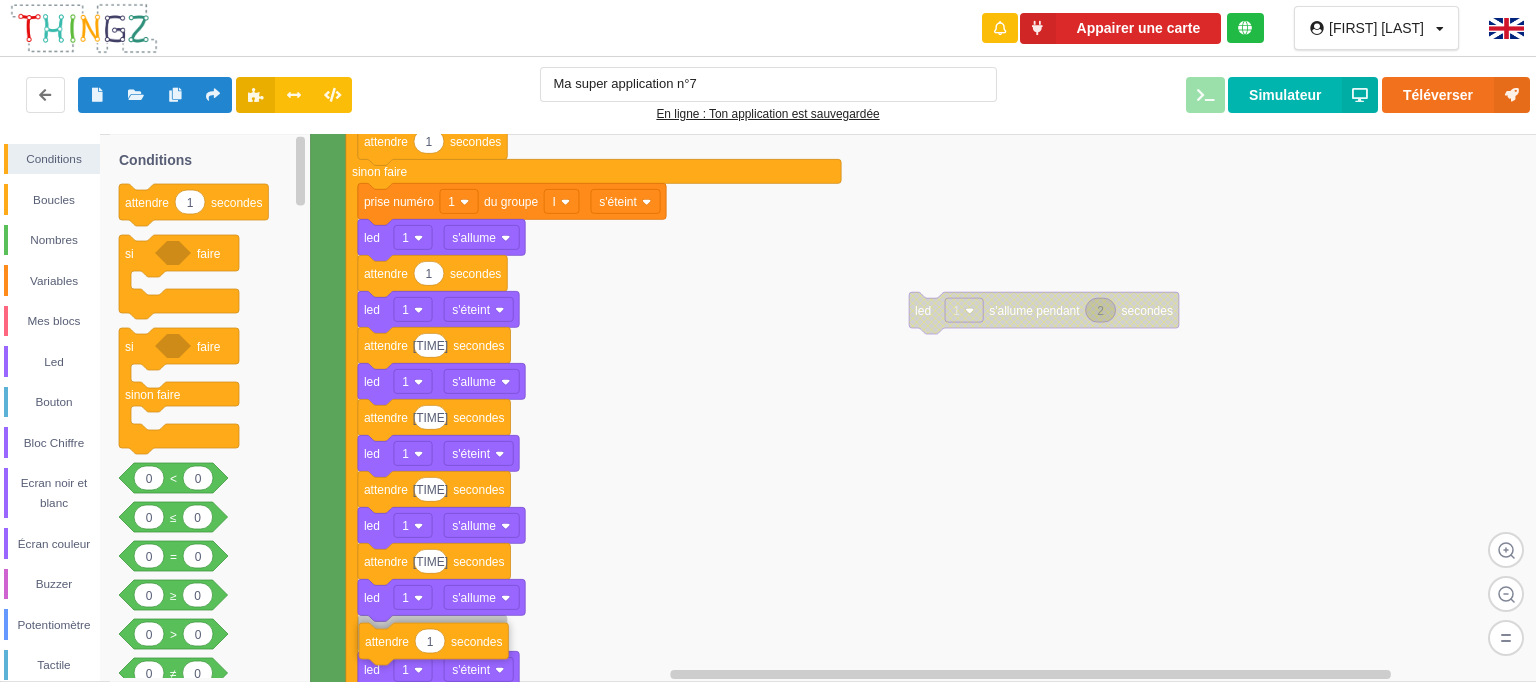 drag, startPoint x: 132, startPoint y: 209, endPoint x: 372, endPoint y: 644, distance: 496.81485 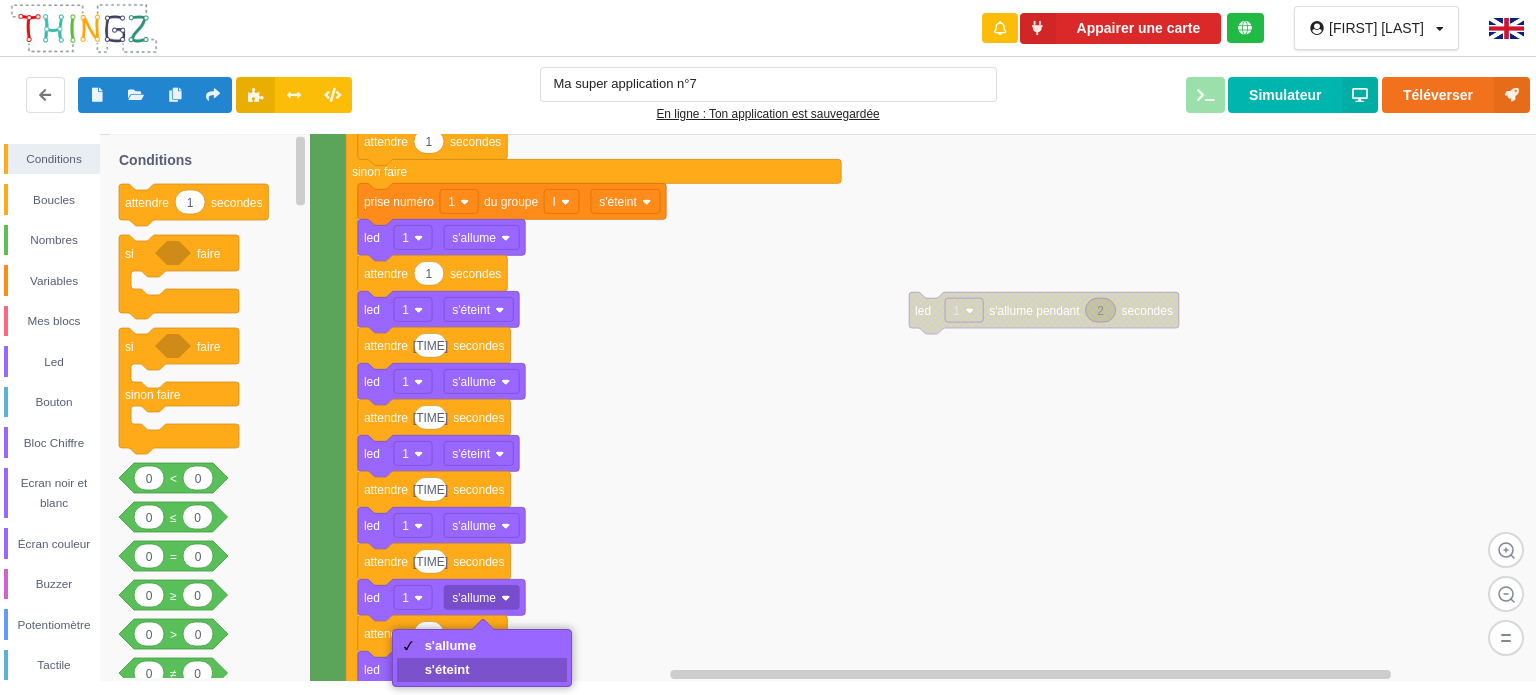 click on "s'éteint" at bounding box center [451, 669] 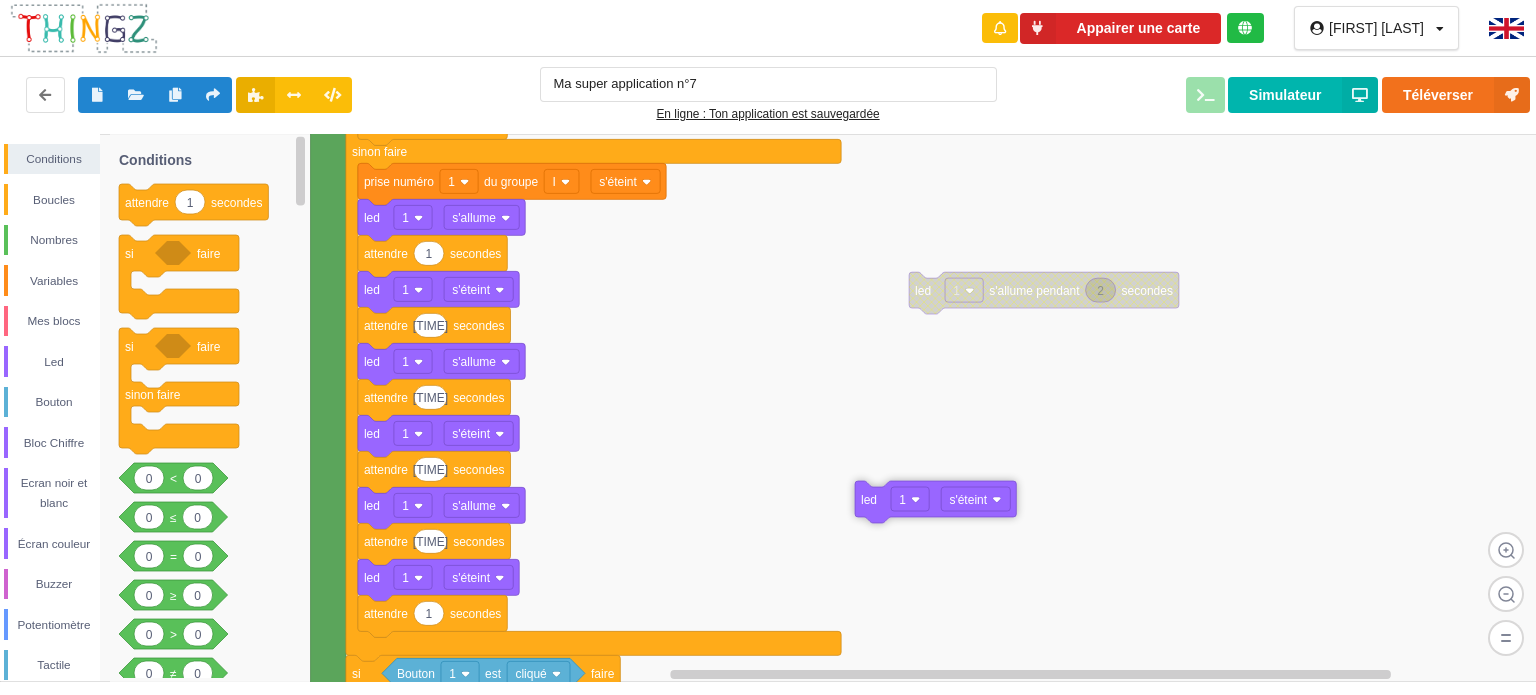 drag, startPoint x: 424, startPoint y: 648, endPoint x: 954, endPoint y: 498, distance: 550.81757 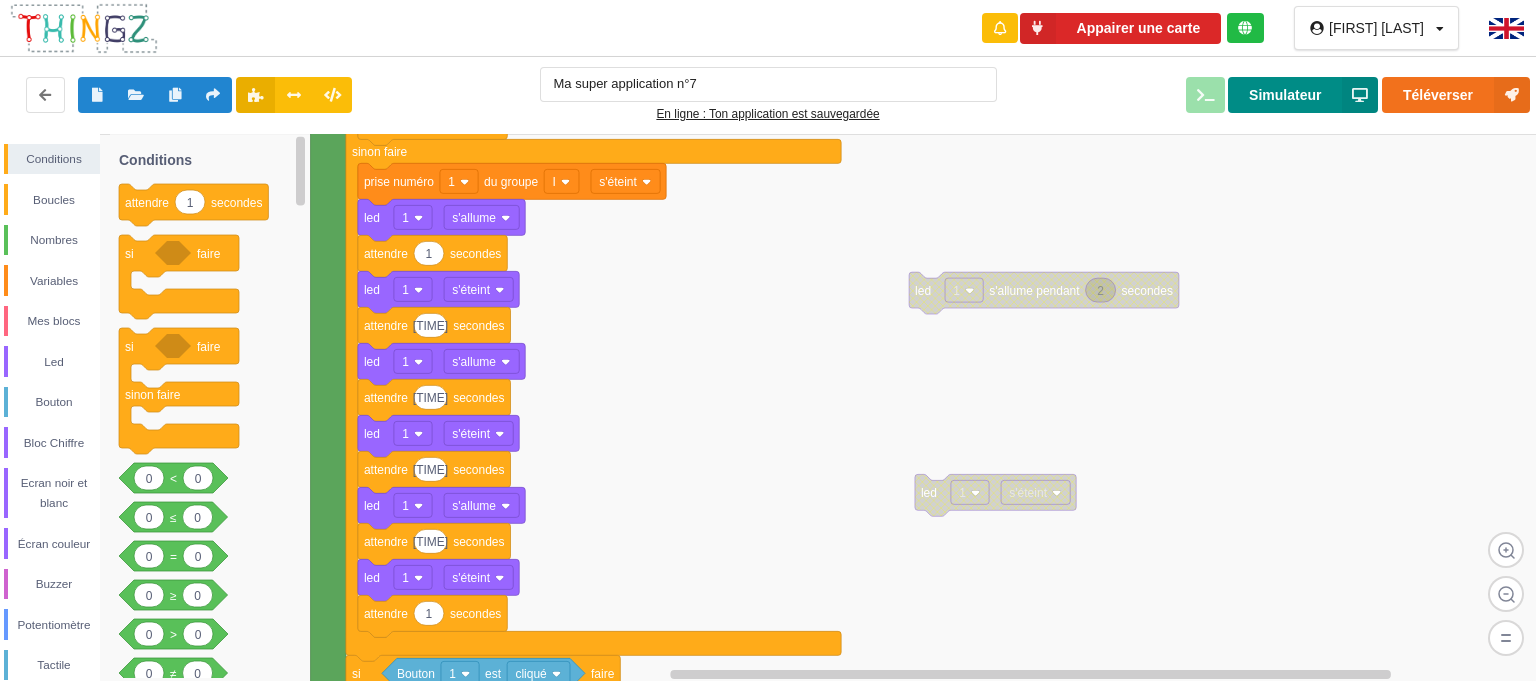 click on "Simulateur" at bounding box center [1303, 95] 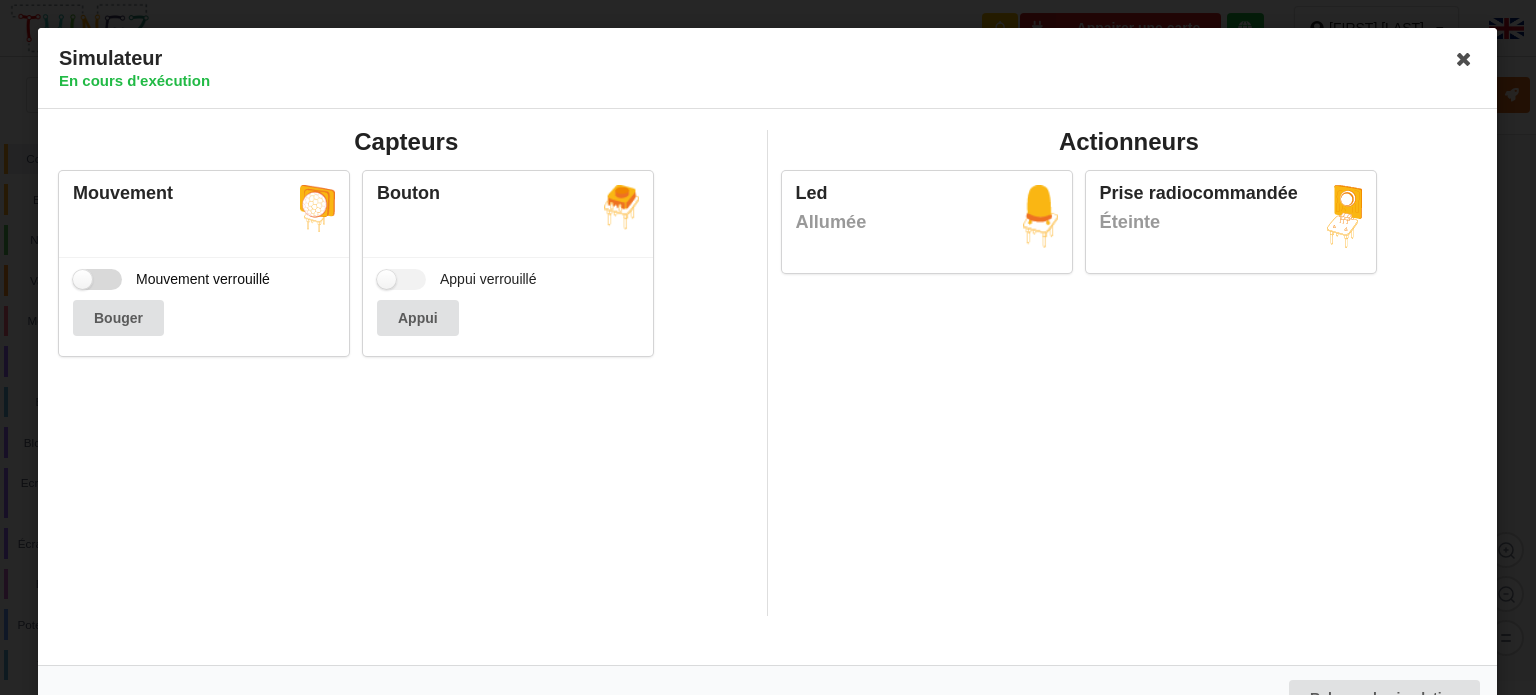 click on "Mouvement verrouillé" at bounding box center [171, 279] 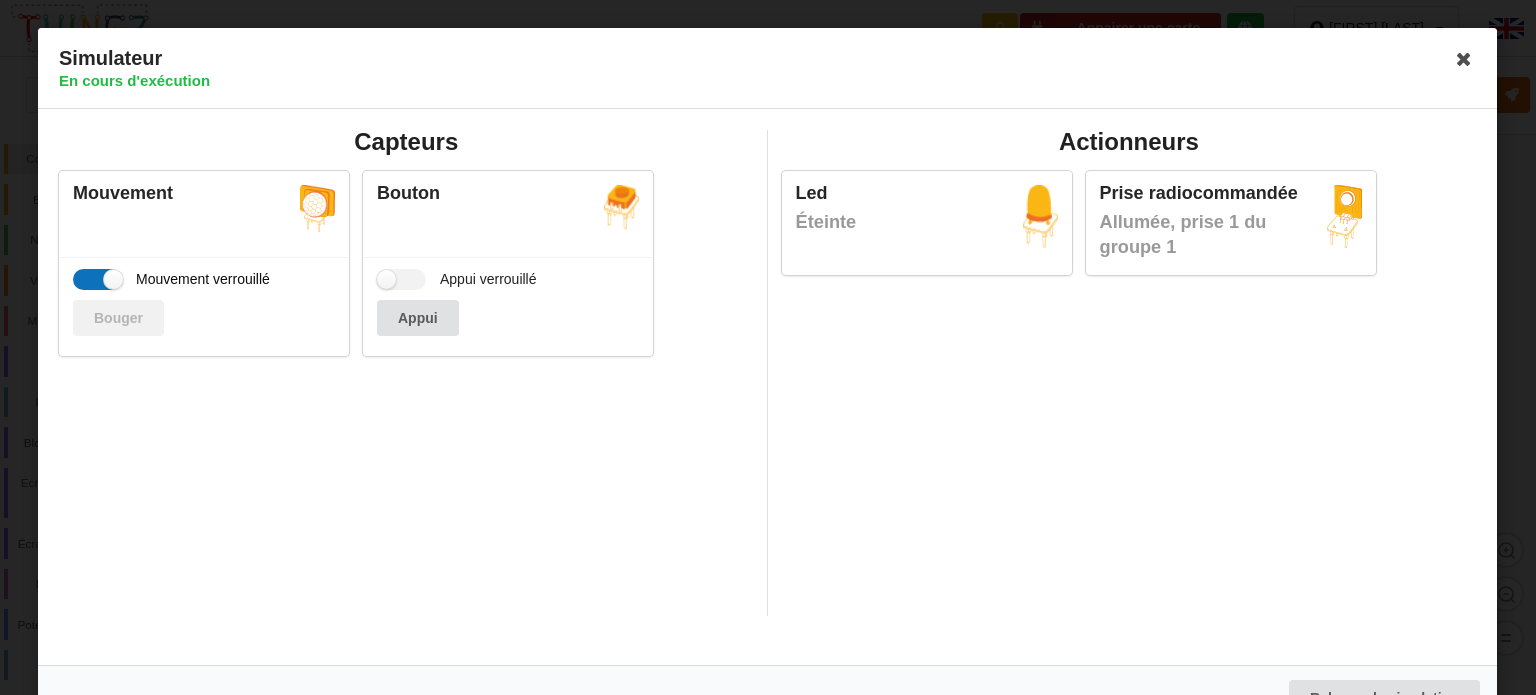 click on "Mouvement verrouillé" at bounding box center [171, 279] 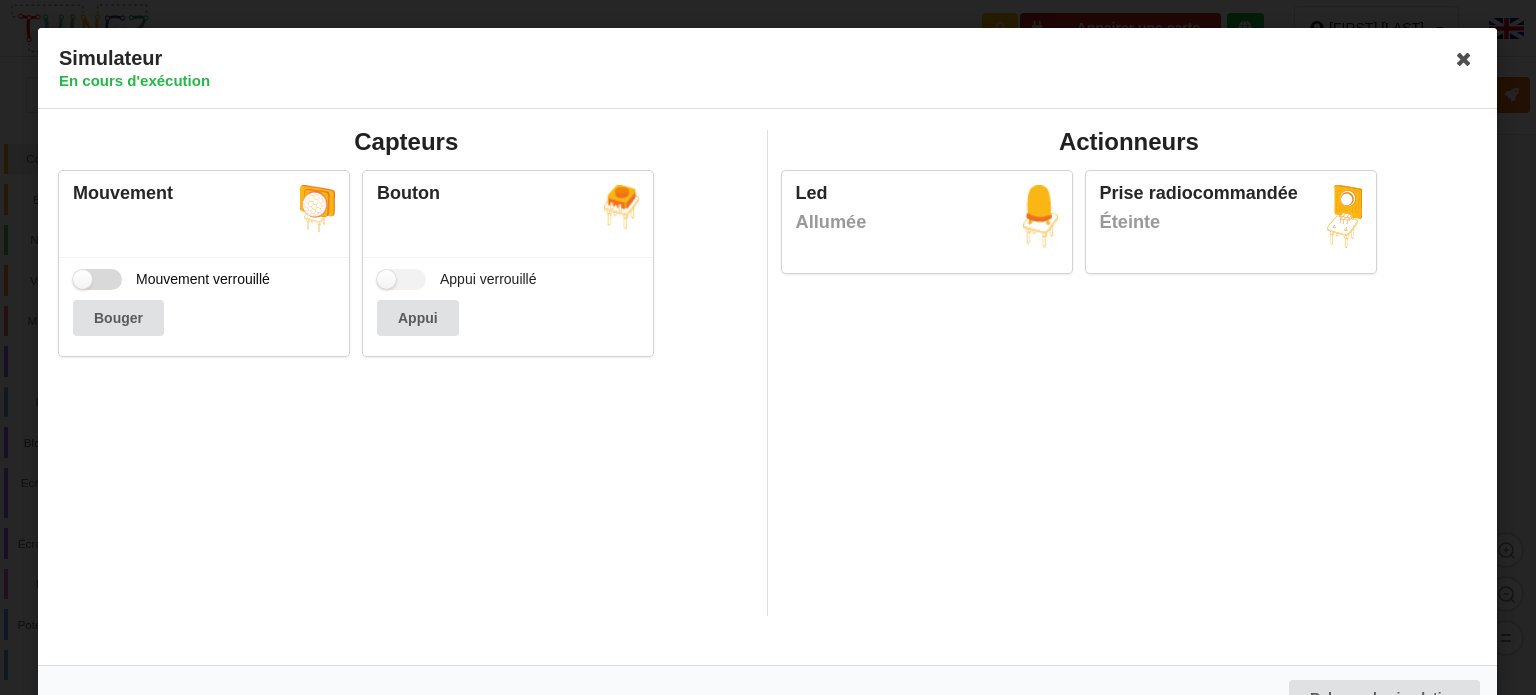 click on "Mouvement verrouillé" at bounding box center [171, 279] 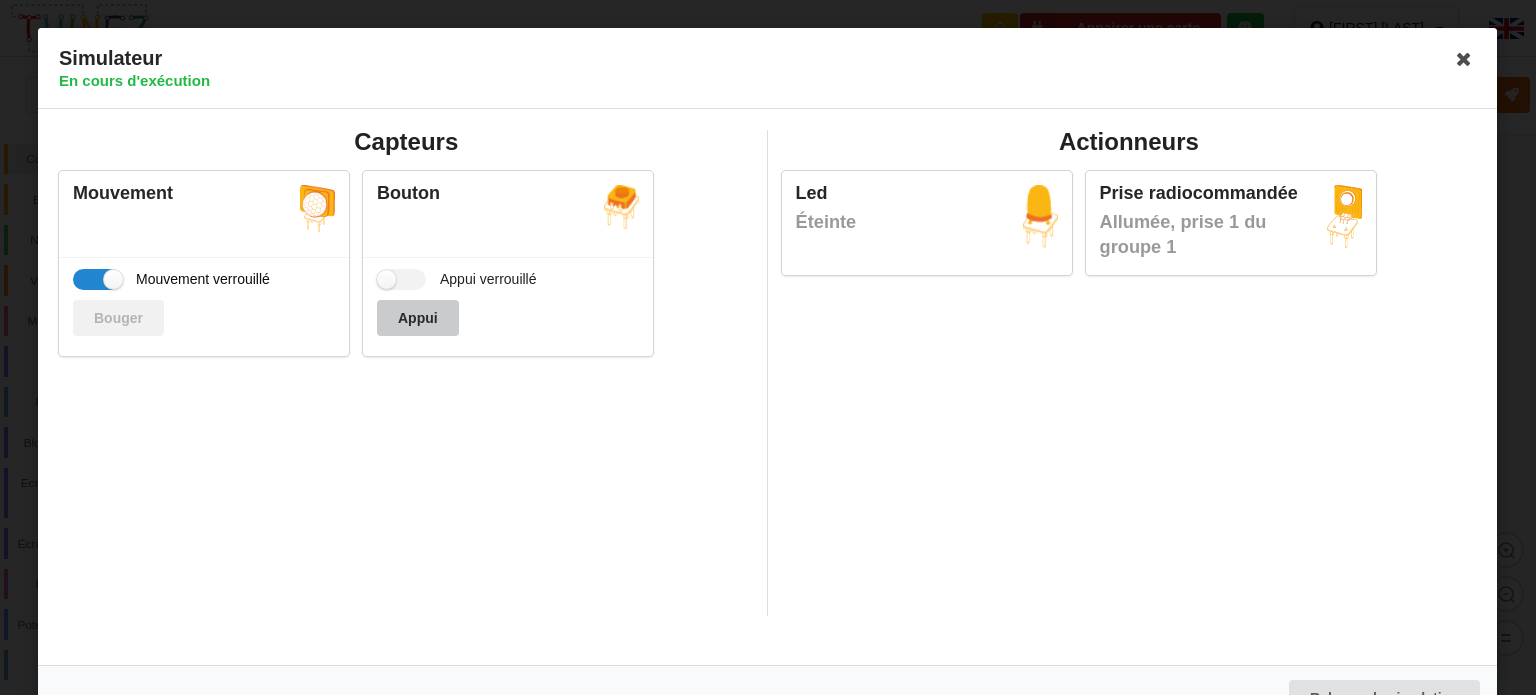 click on "Appui" at bounding box center [418, 318] 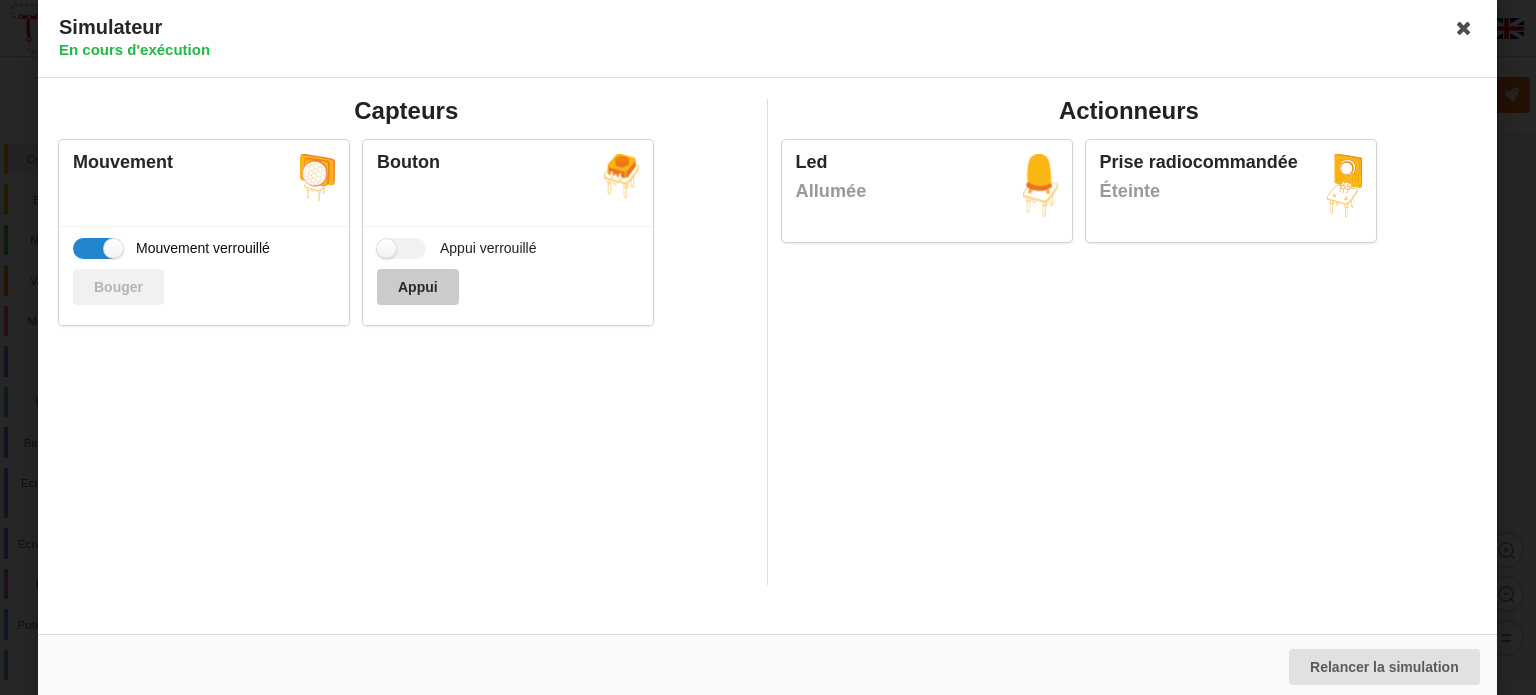 scroll, scrollTop: 34, scrollLeft: 0, axis: vertical 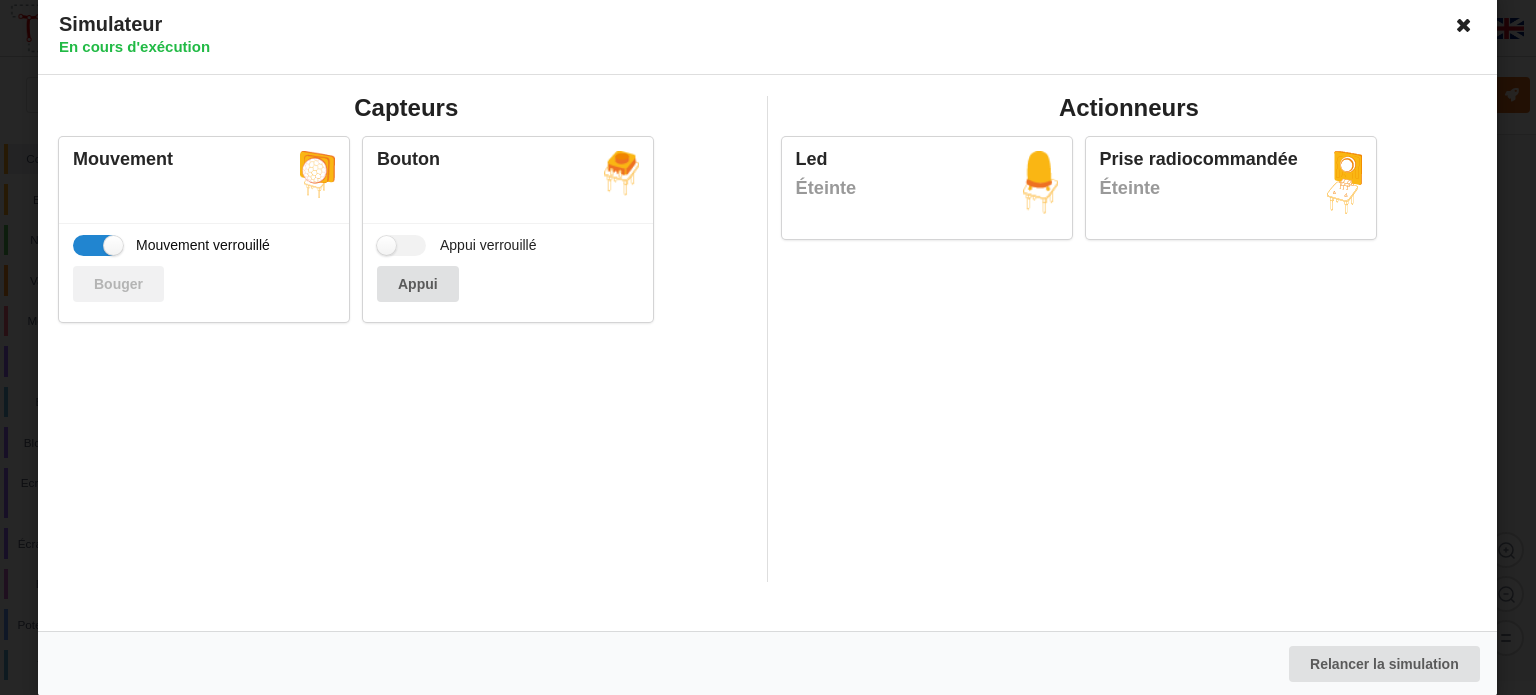 click at bounding box center [1465, 25] 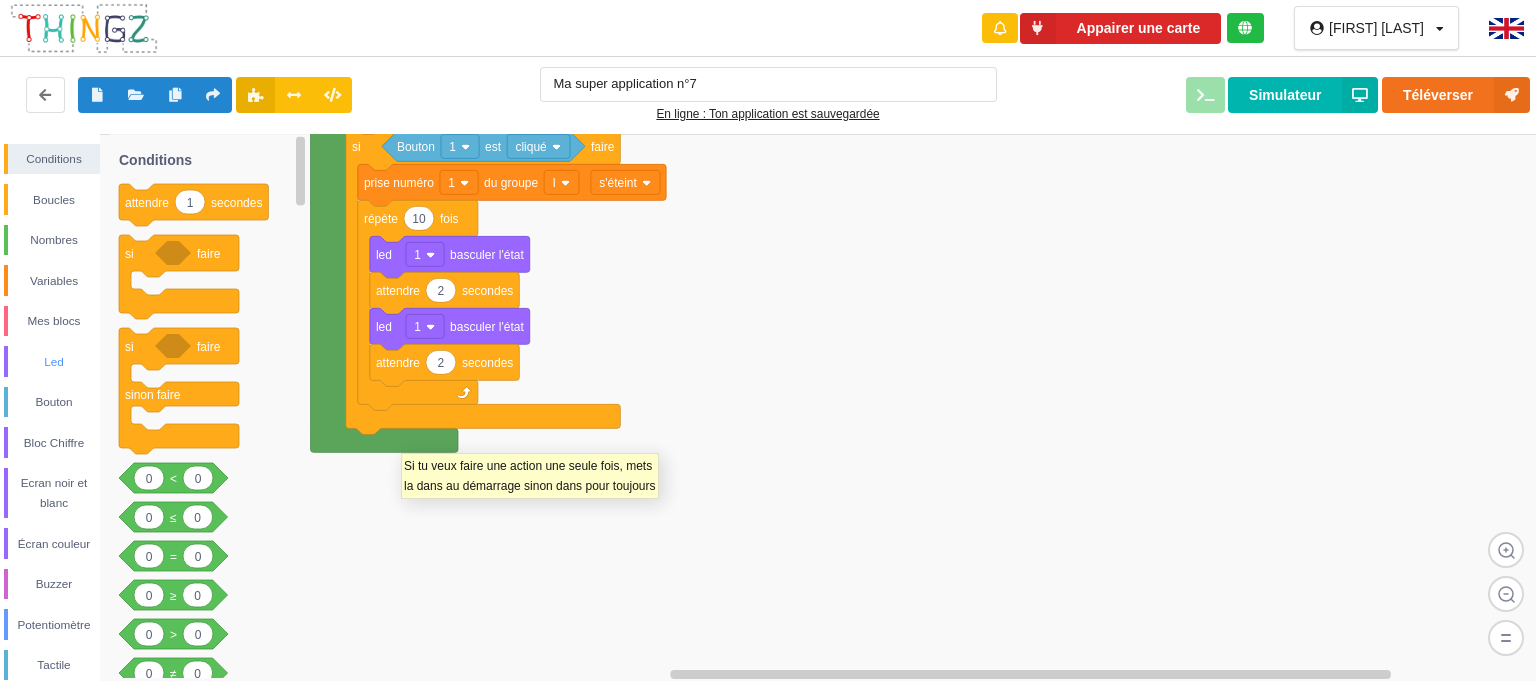drag, startPoint x: 28, startPoint y: 353, endPoint x: 47, endPoint y: 364, distance: 21.954498 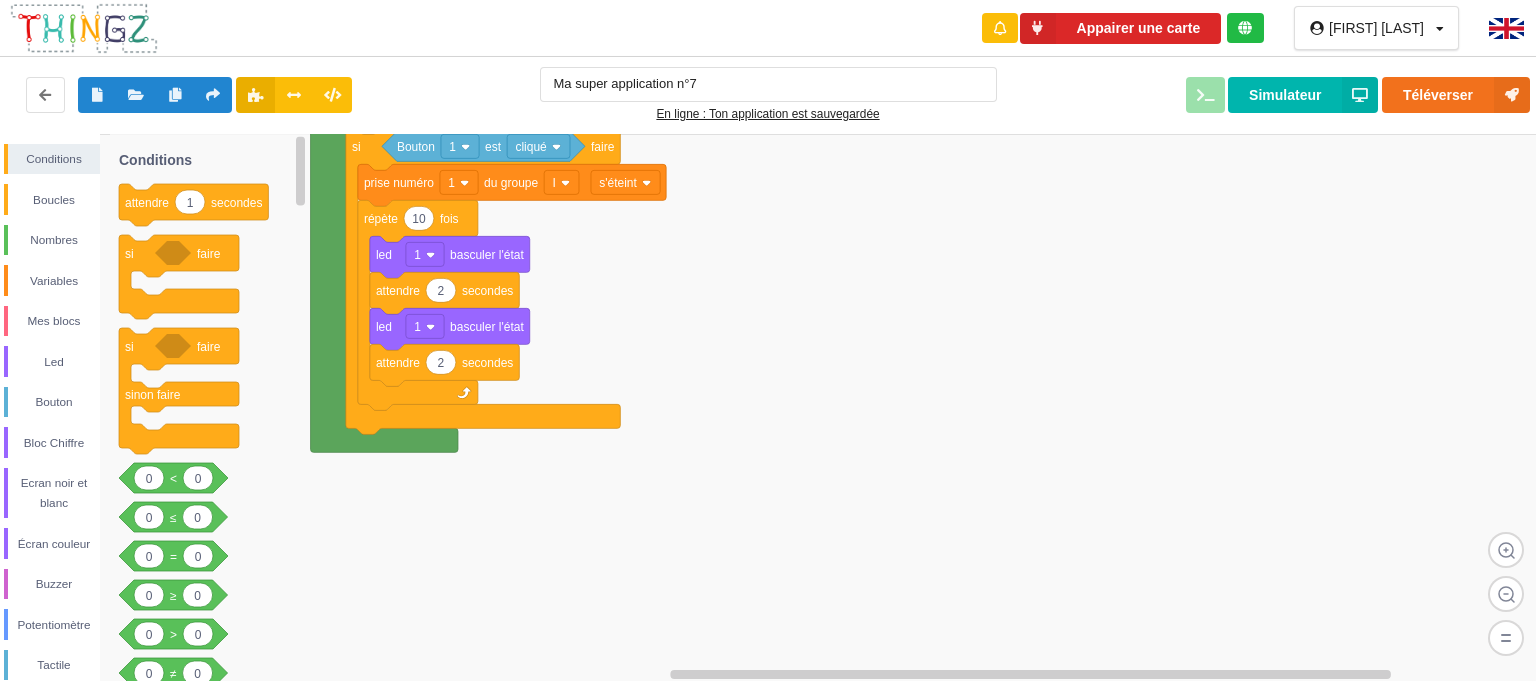 drag, startPoint x: 46, startPoint y: 364, endPoint x: 126, endPoint y: 378, distance: 81.21576 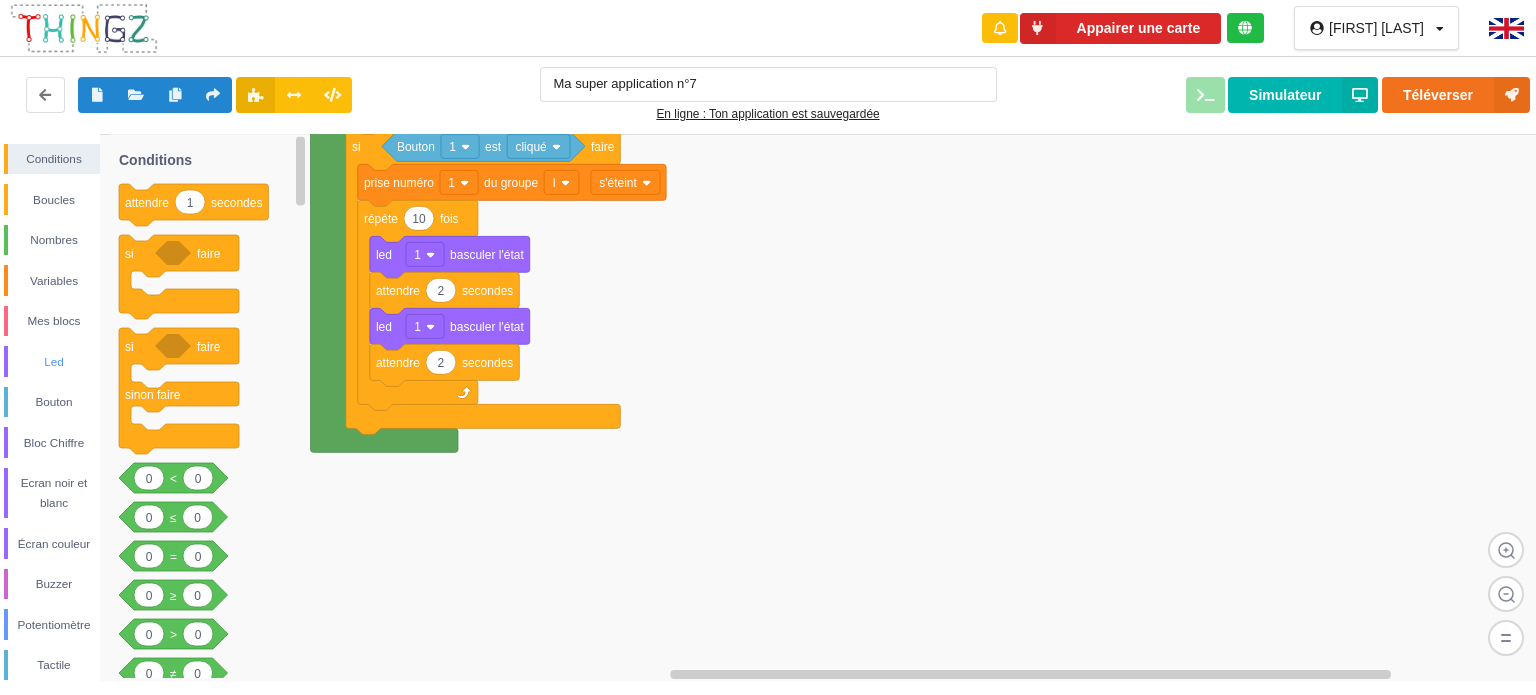 click on "Led" at bounding box center (54, 362) 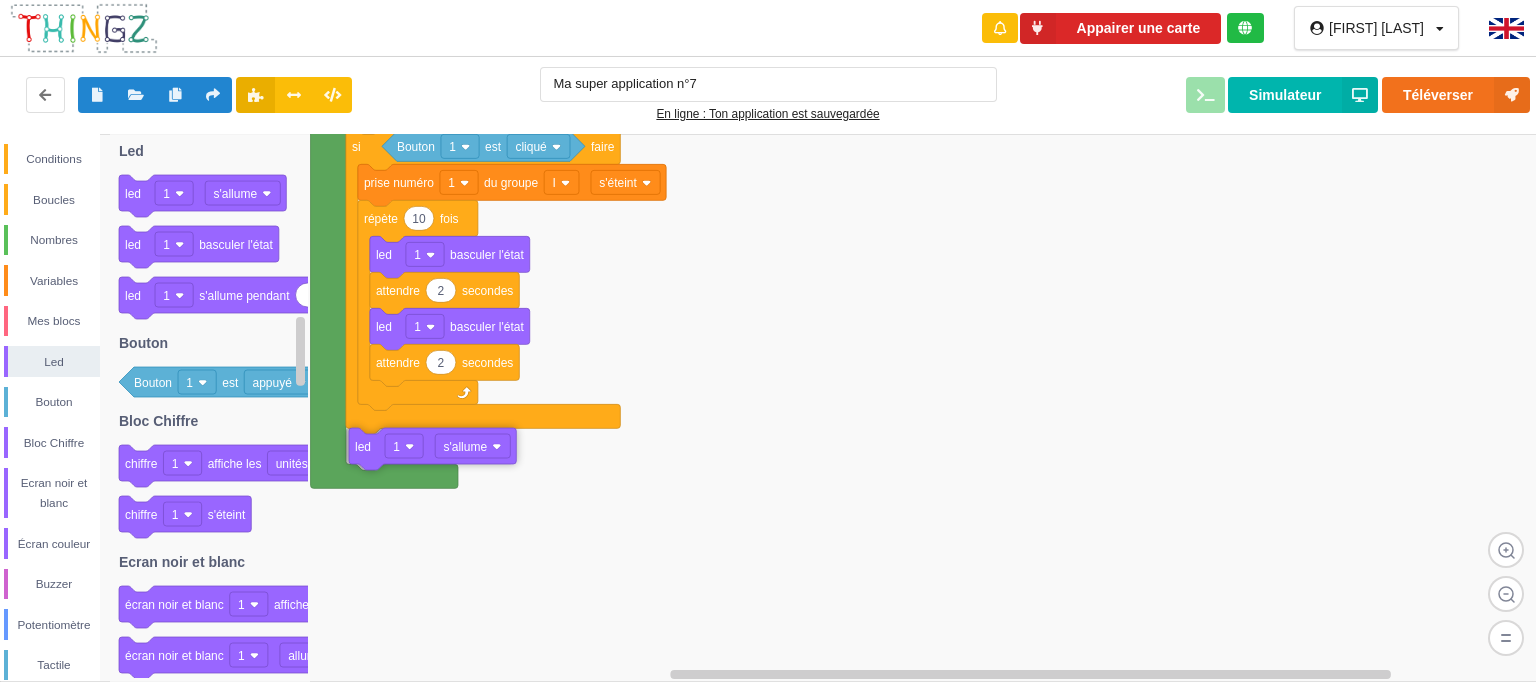 drag, startPoint x: 138, startPoint y: 201, endPoint x: 368, endPoint y: 454, distance: 341.9196 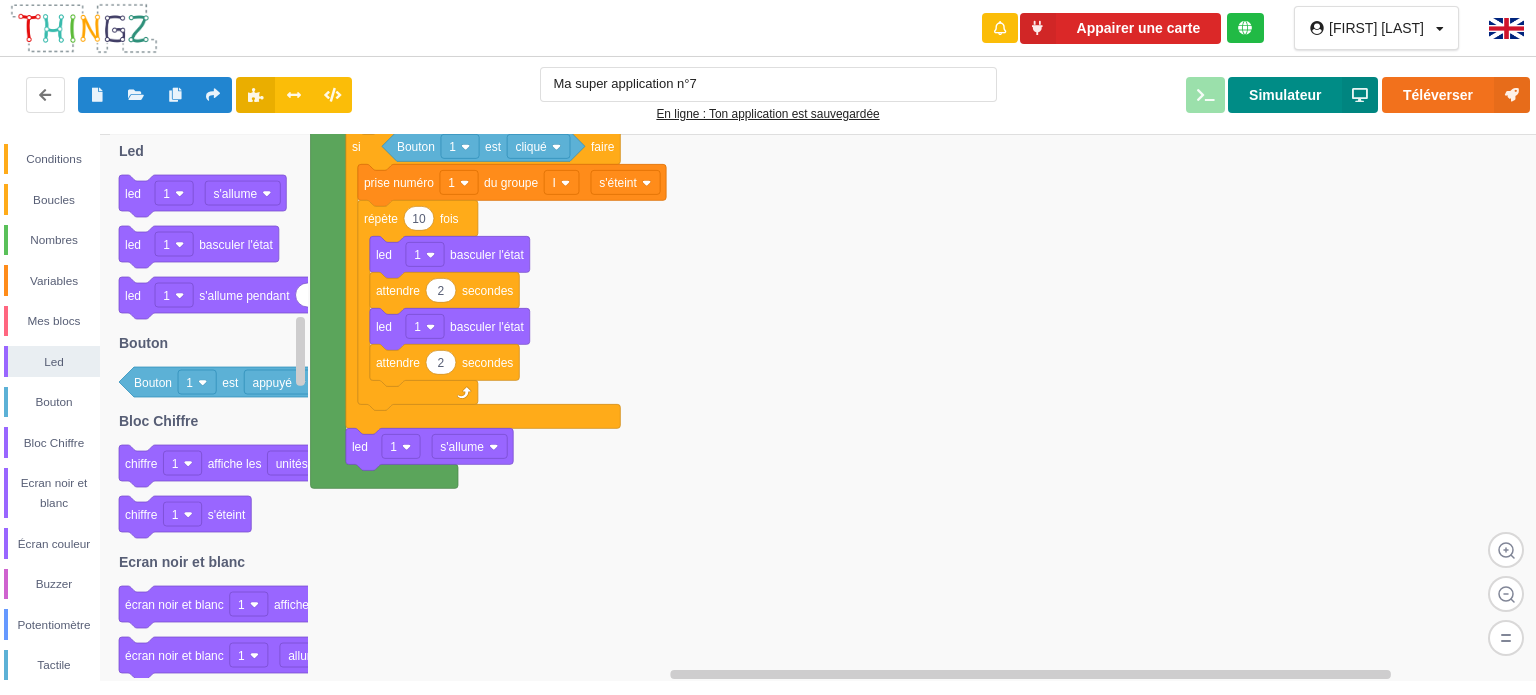 click on "Simulateur" at bounding box center [1303, 95] 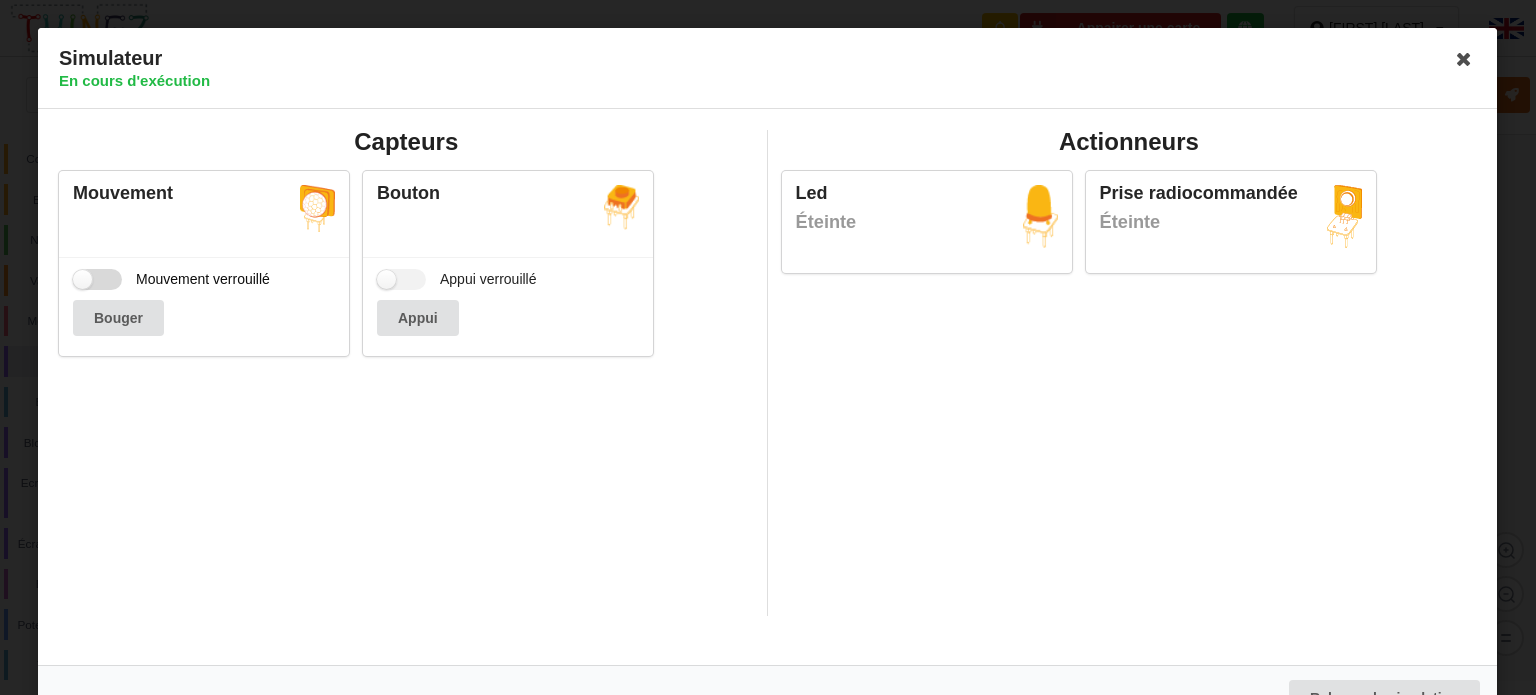 click on "Mouvement verrouillé" at bounding box center [171, 279] 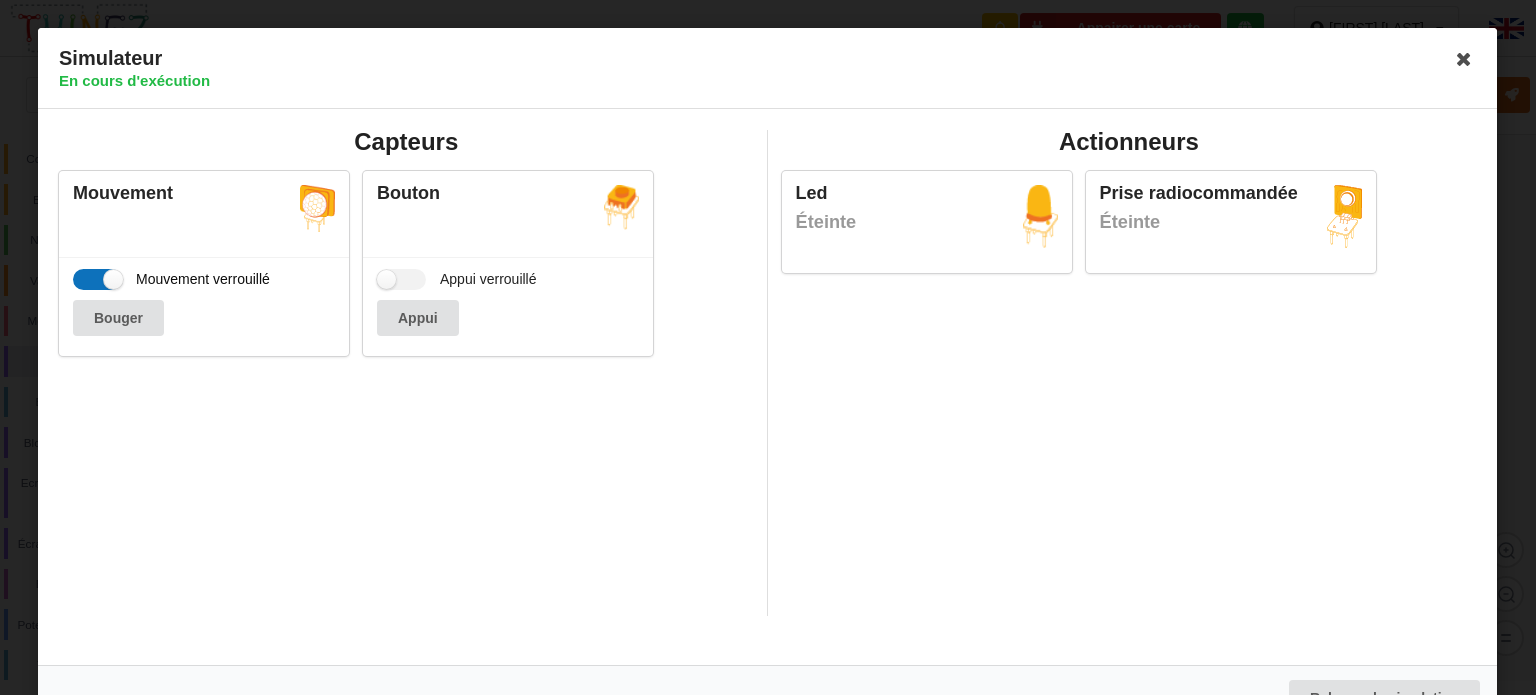 checkbox on "true" 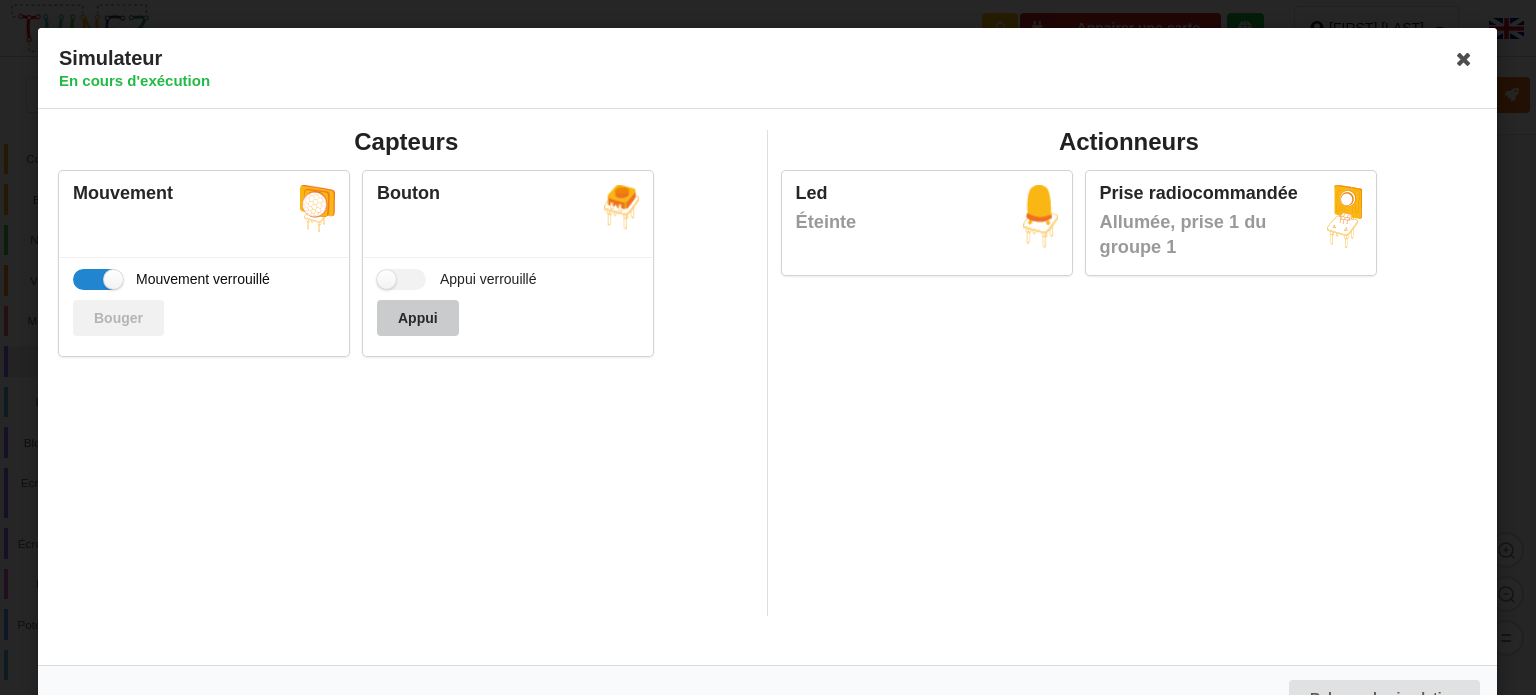 click on "Appui" at bounding box center (418, 318) 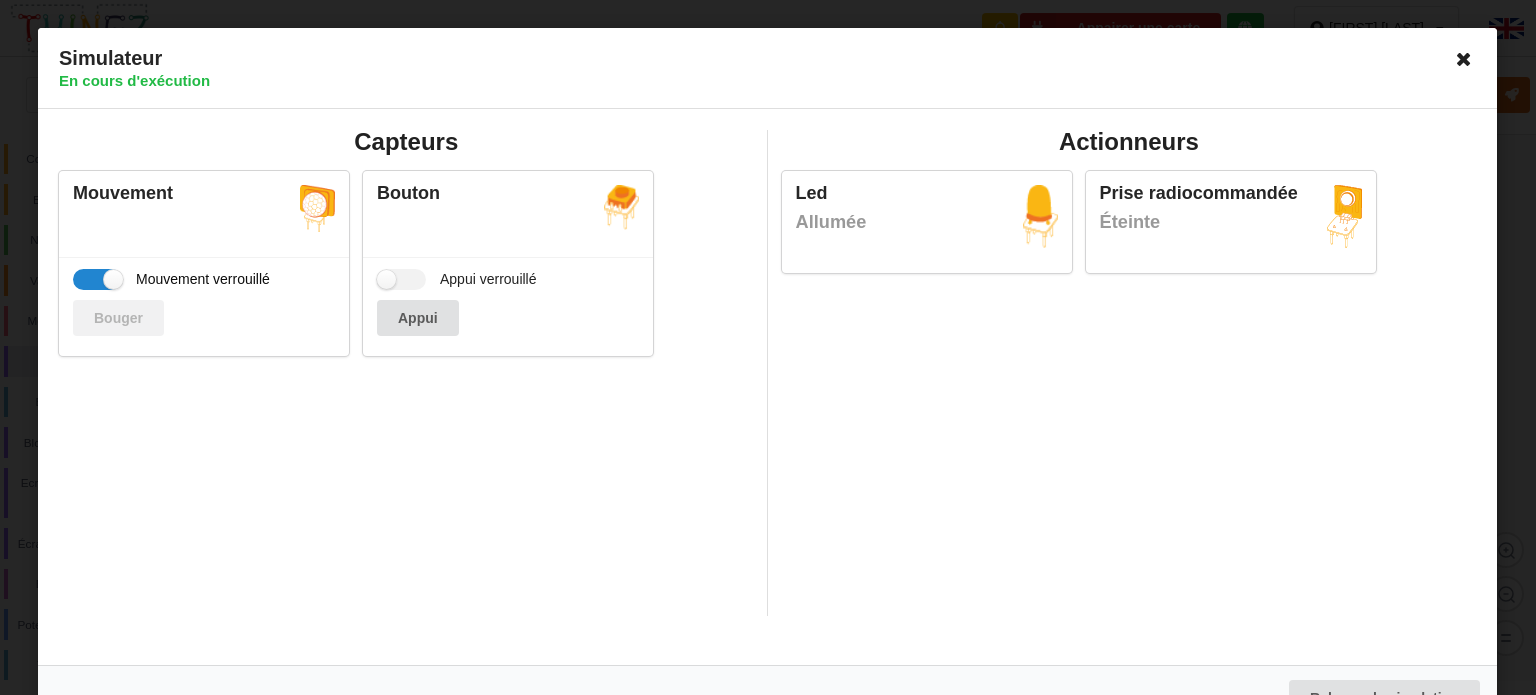 click at bounding box center (1465, 59) 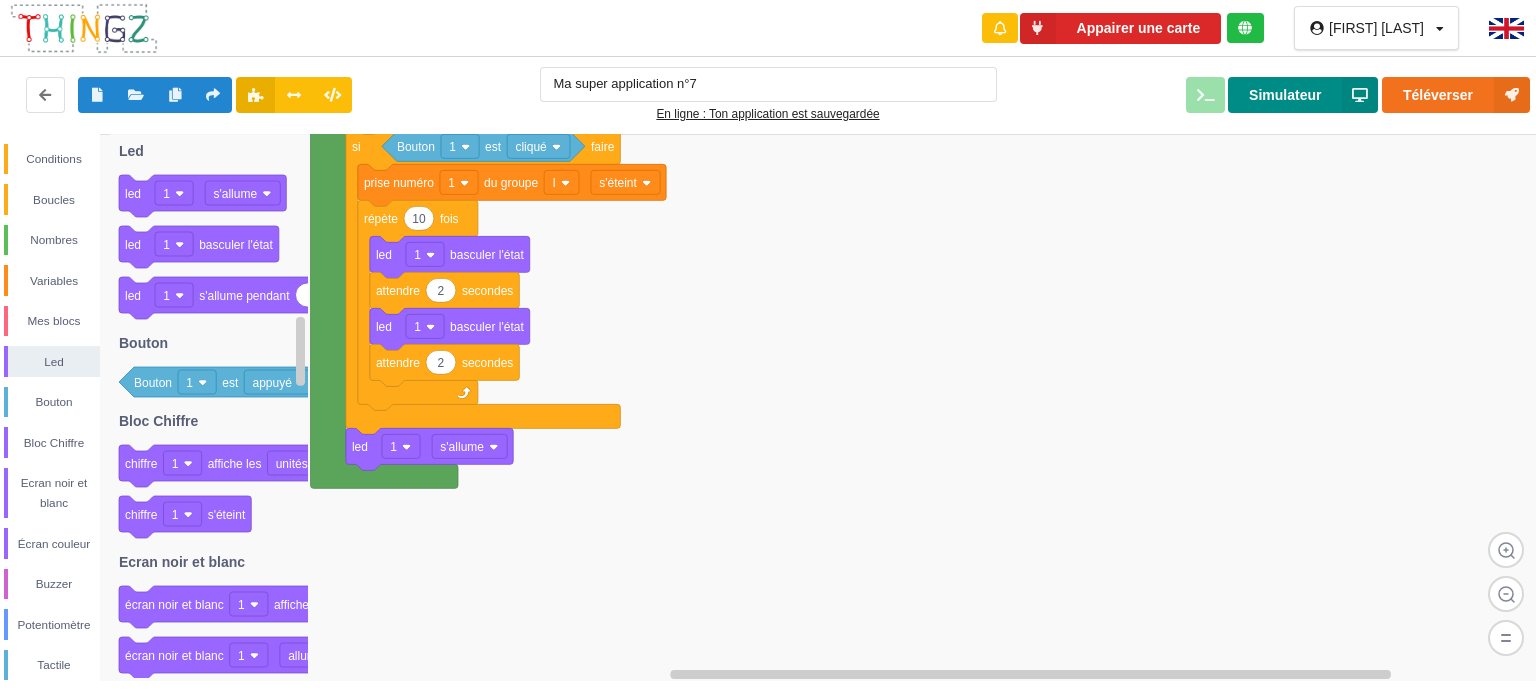 click on "Simulateur" at bounding box center [1303, 95] 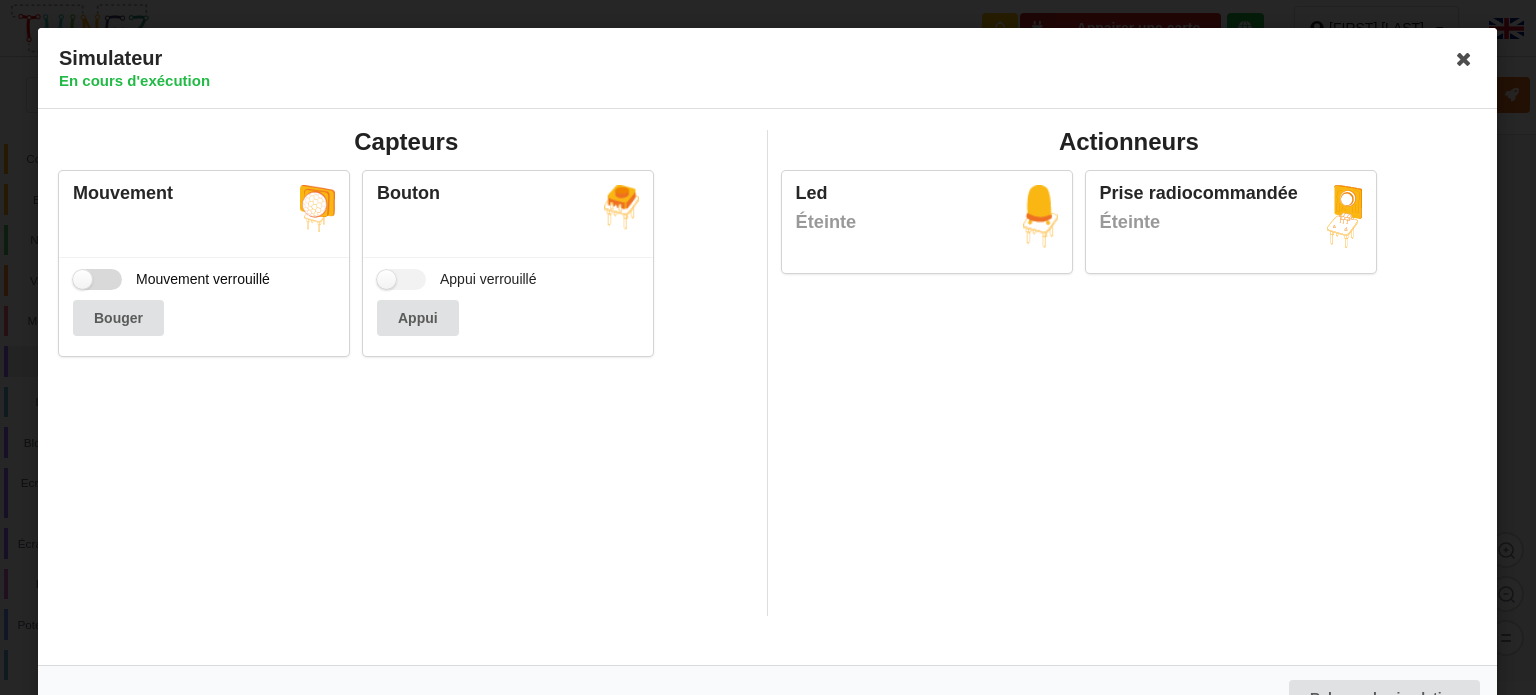 click on "Mouvement verrouillé" at bounding box center [171, 279] 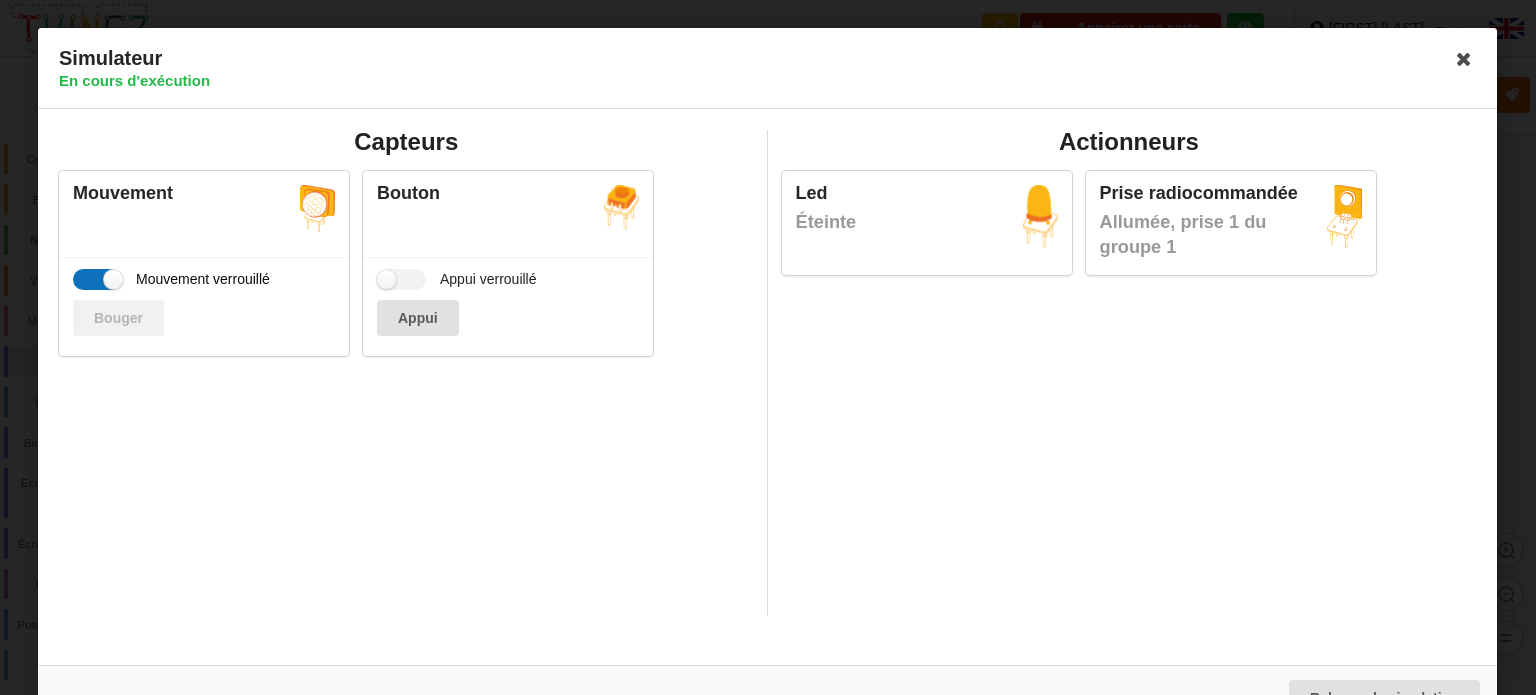 click on "Mouvement verrouillé" at bounding box center (171, 279) 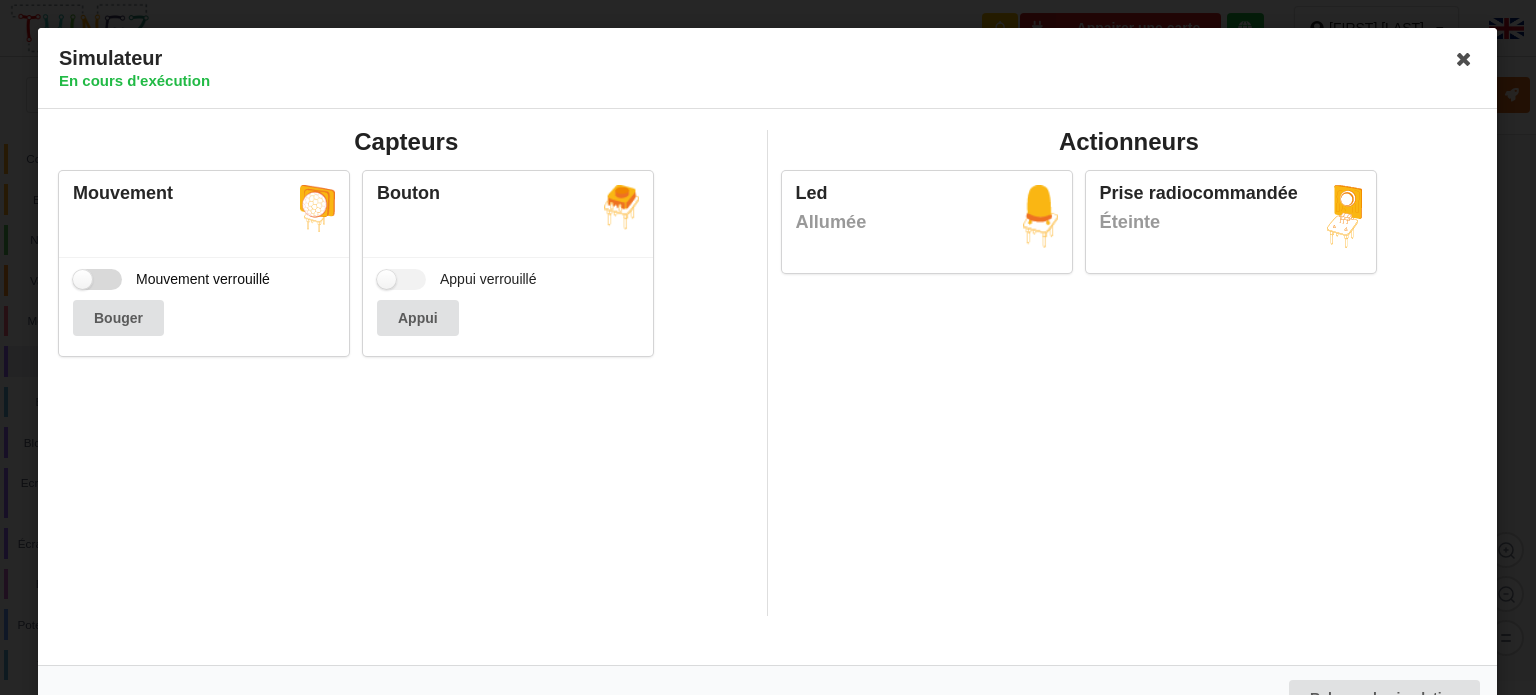 click on "Mouvement verrouillé" at bounding box center (171, 279) 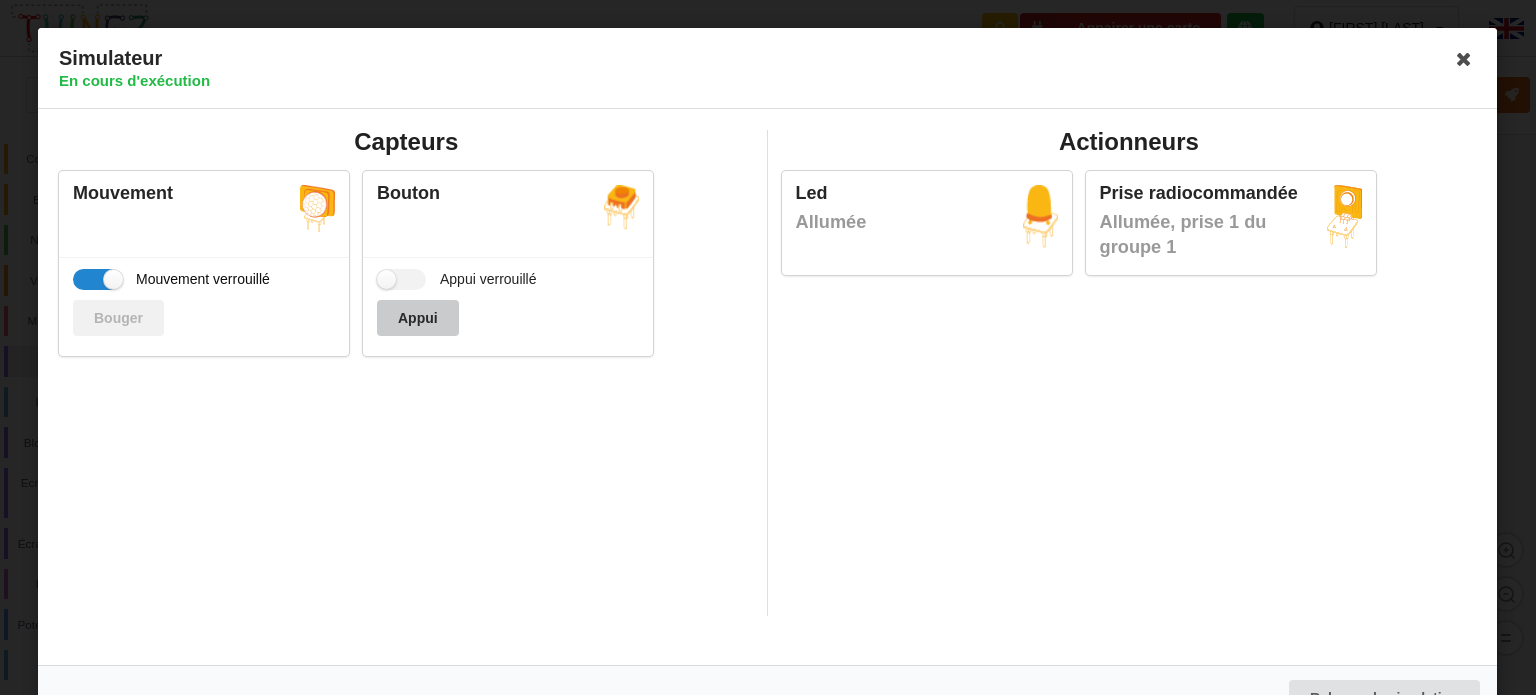 click on "Appui" at bounding box center (418, 318) 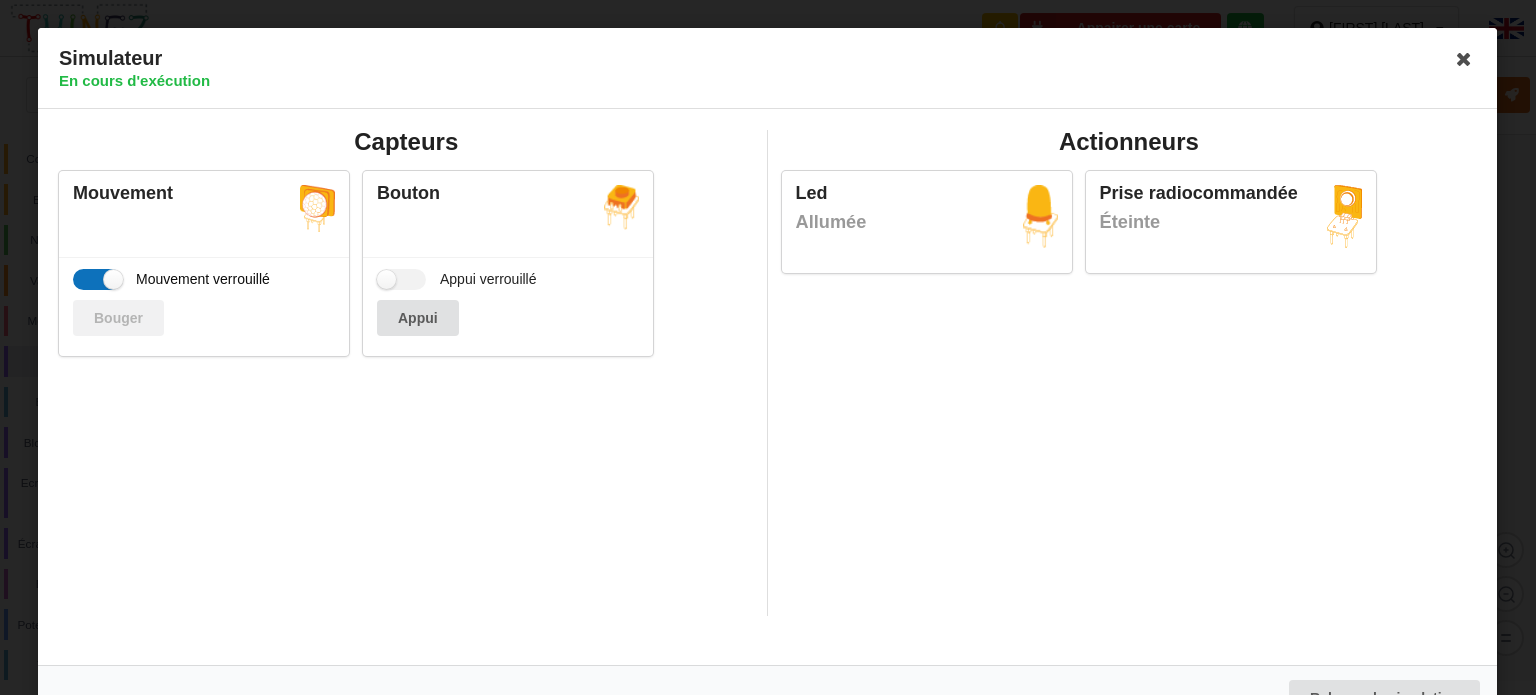 click on "Mouvement verrouillé" at bounding box center (171, 279) 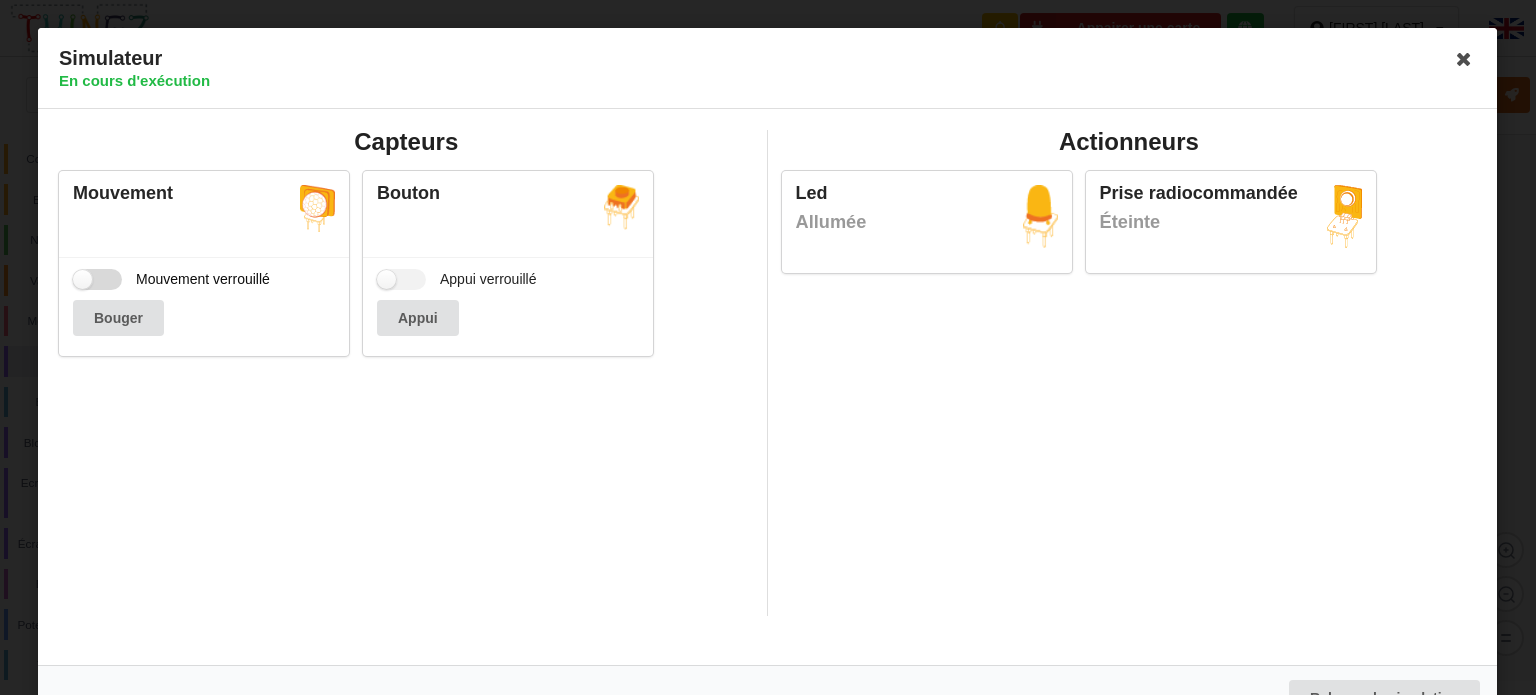 click on "Mouvement verrouillé" at bounding box center (171, 279) 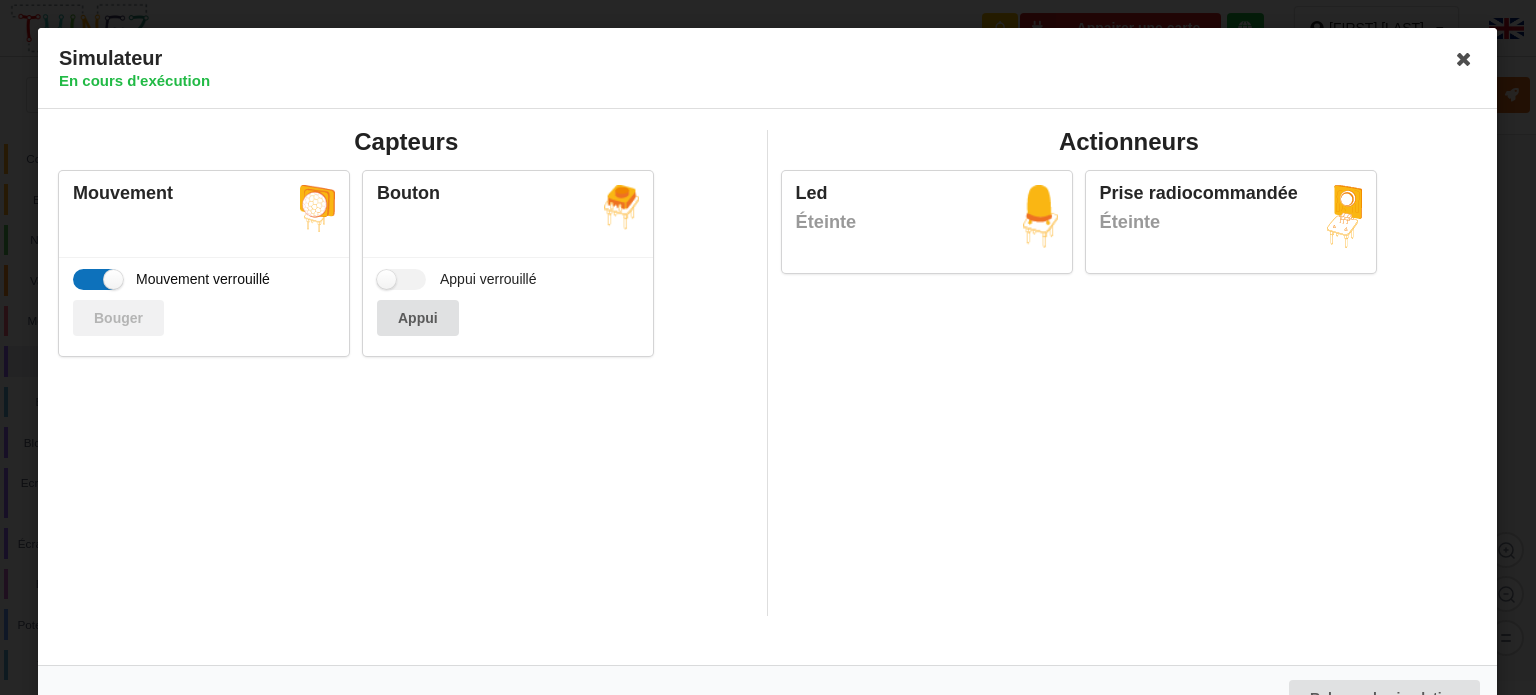 click on "Mouvement verrouillé" at bounding box center [171, 279] 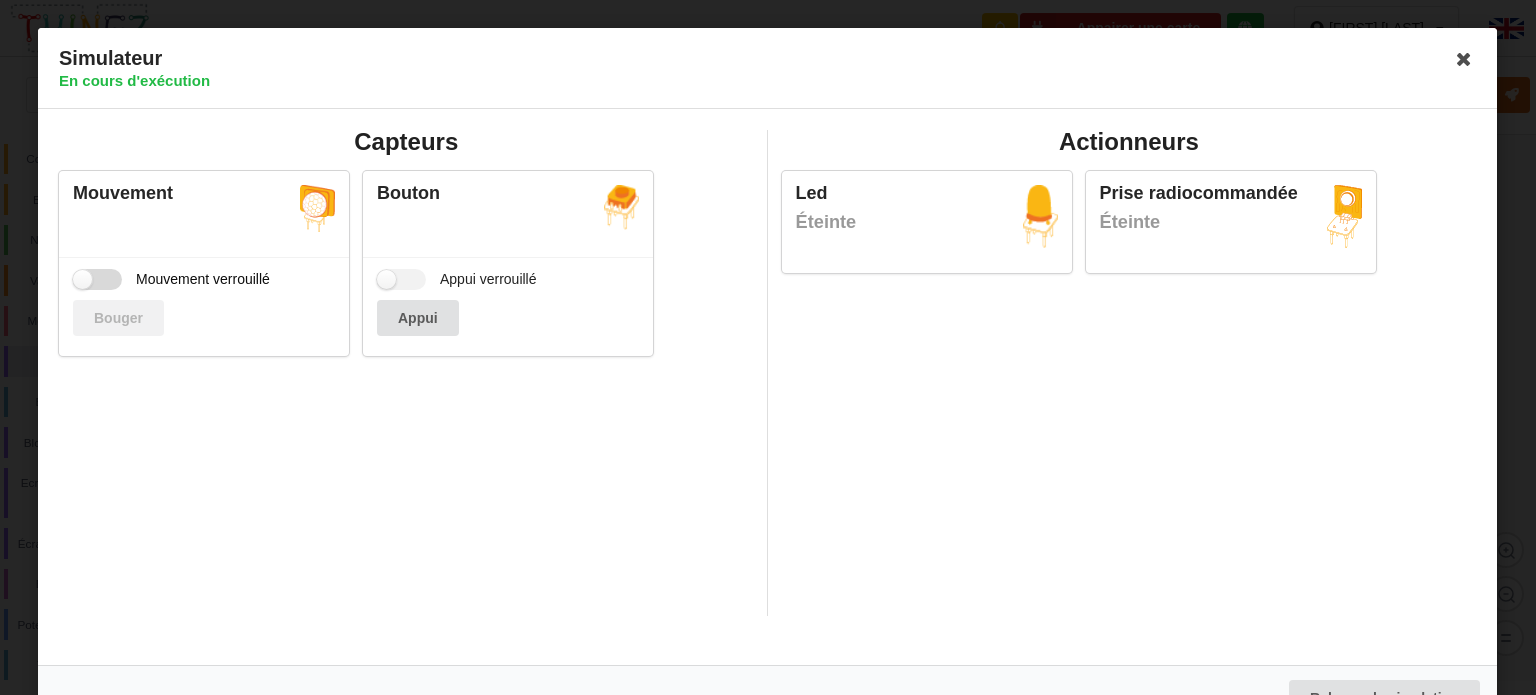 checkbox on "false" 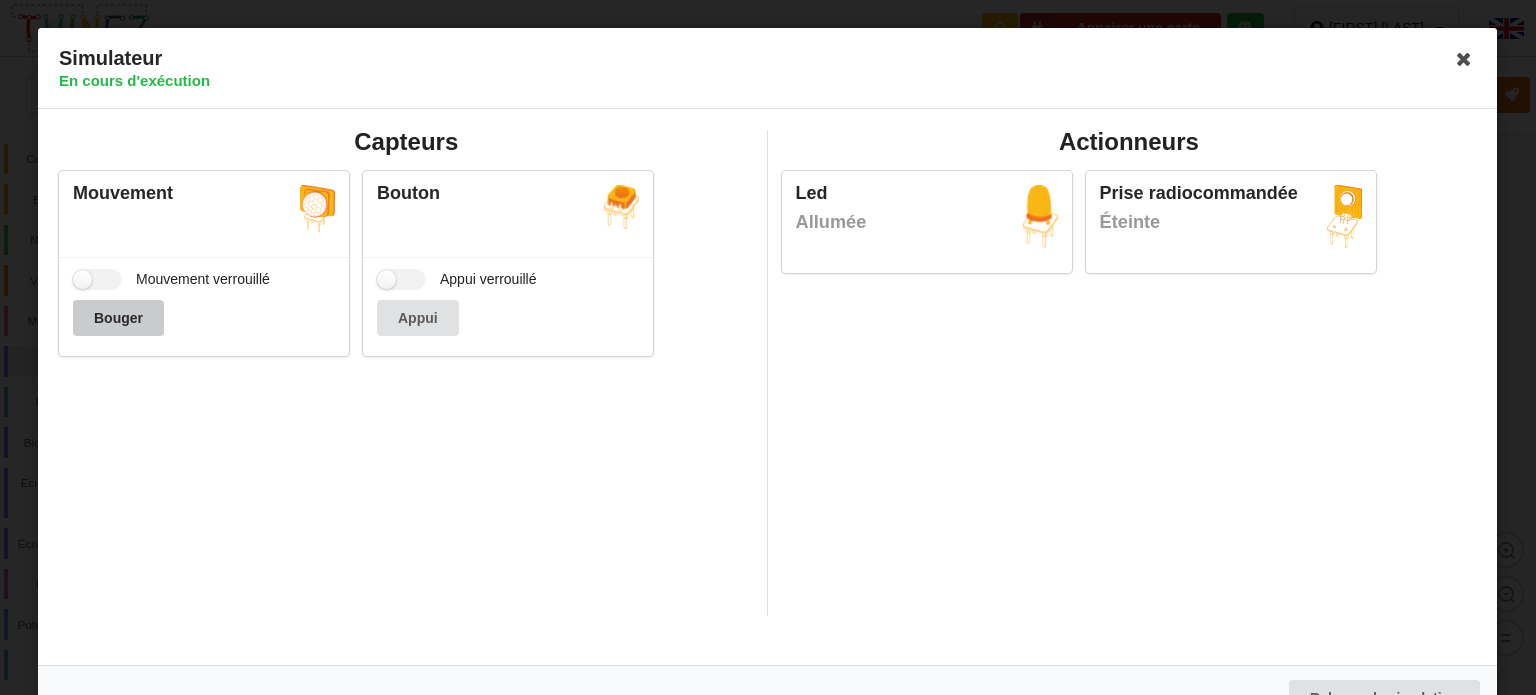 click on "Bouger" at bounding box center [118, 318] 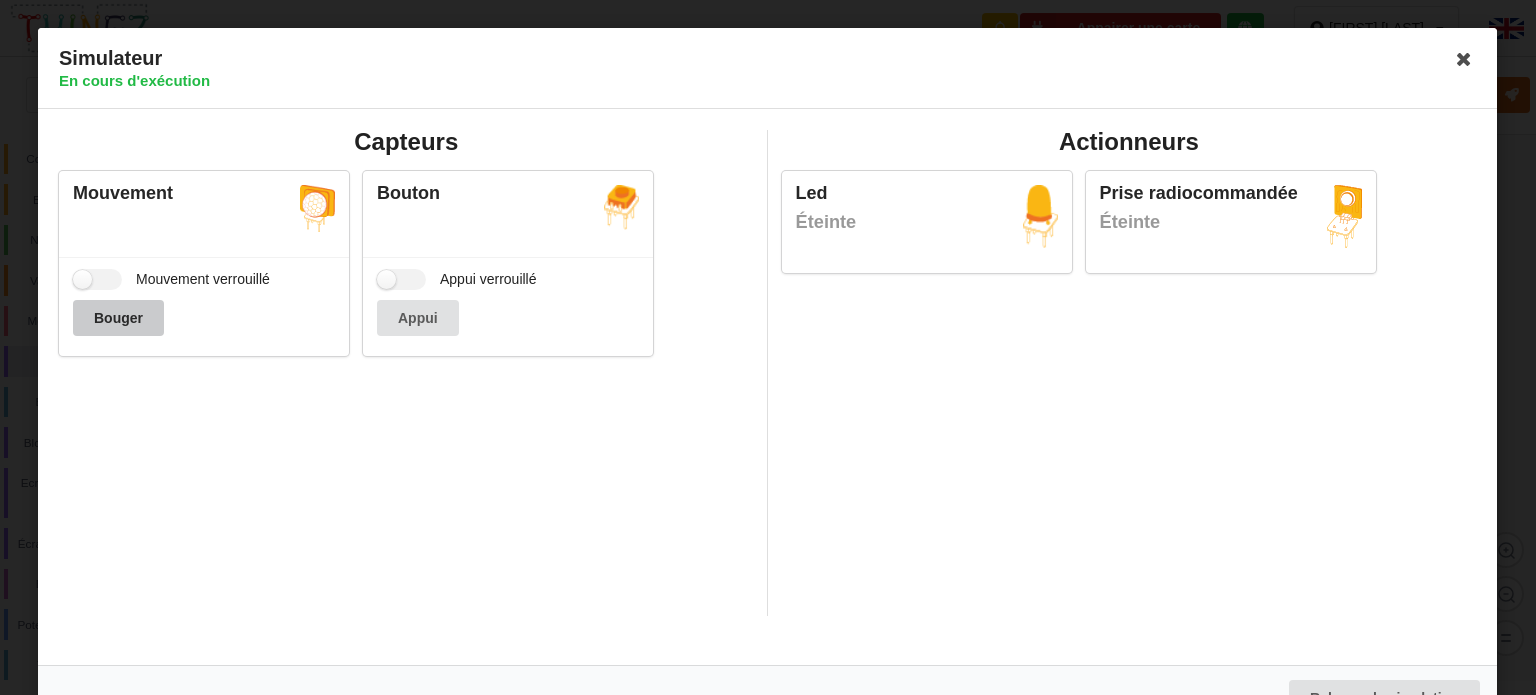 click on "Bouger" at bounding box center [118, 318] 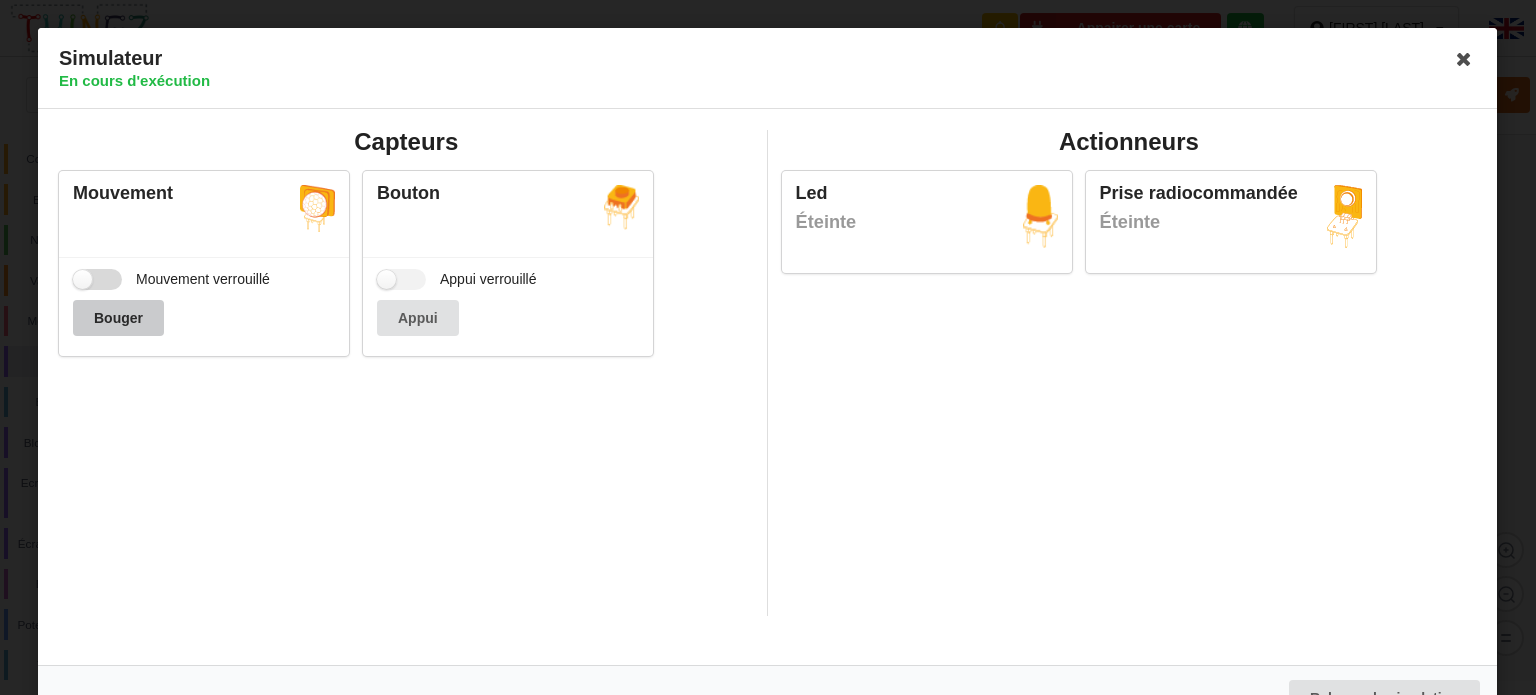 drag, startPoint x: 95, startPoint y: 316, endPoint x: 139, endPoint y: 281, distance: 56.22277 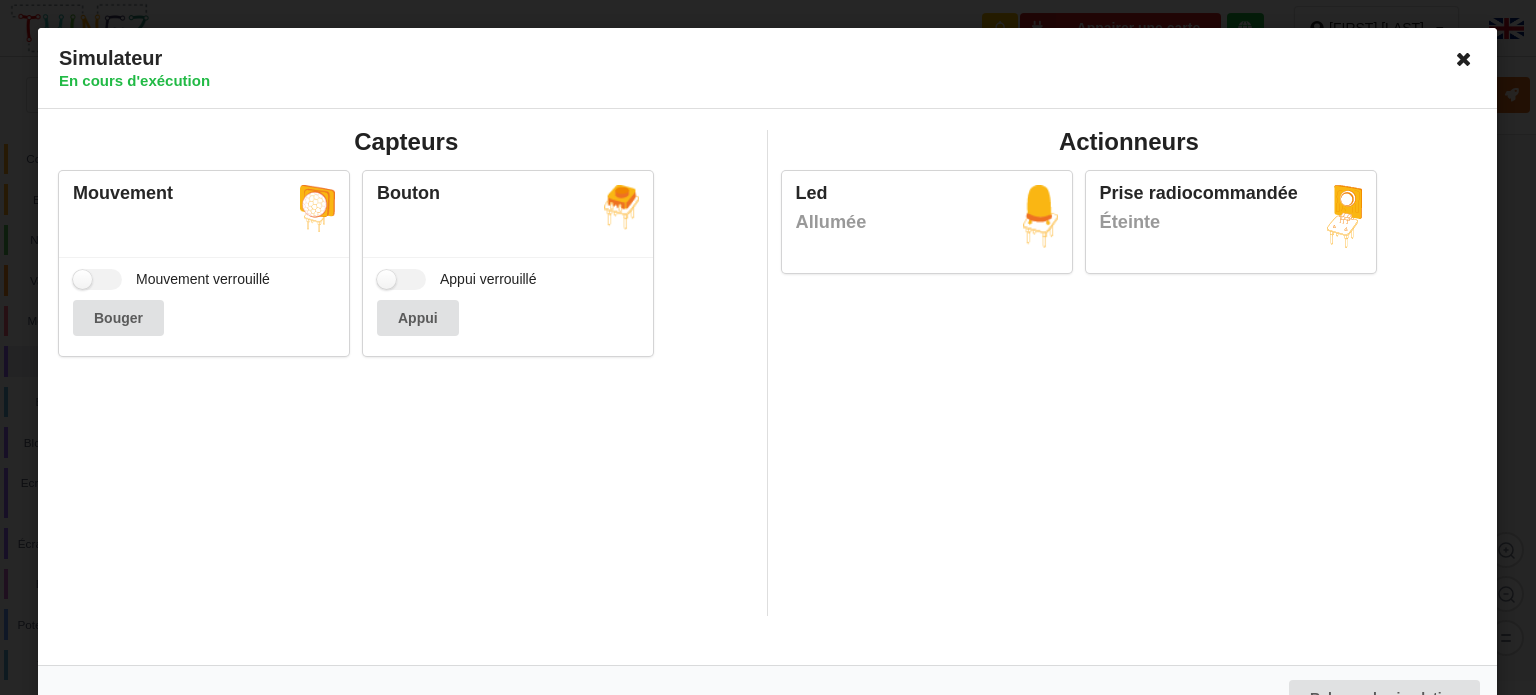 click at bounding box center (1465, 59) 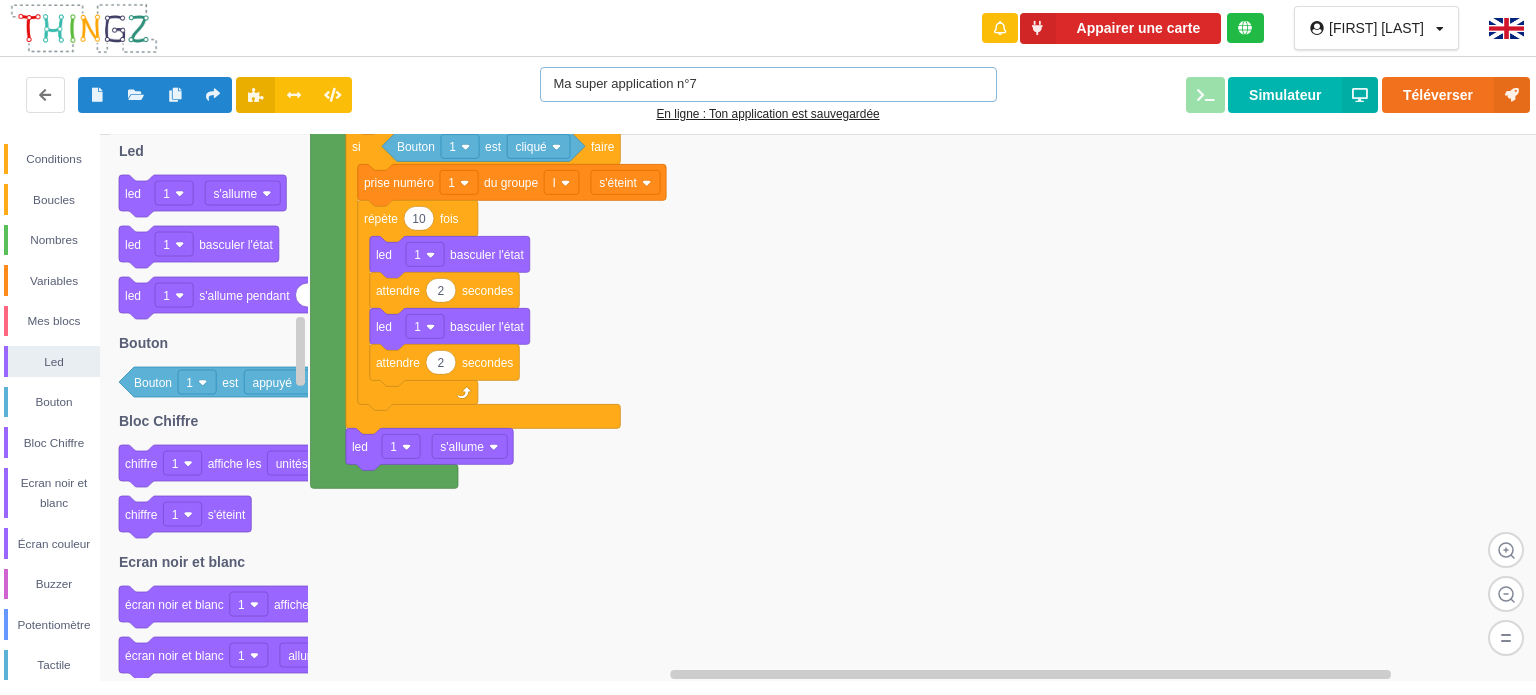 click on "Ma super application n°7" at bounding box center [768, 84] 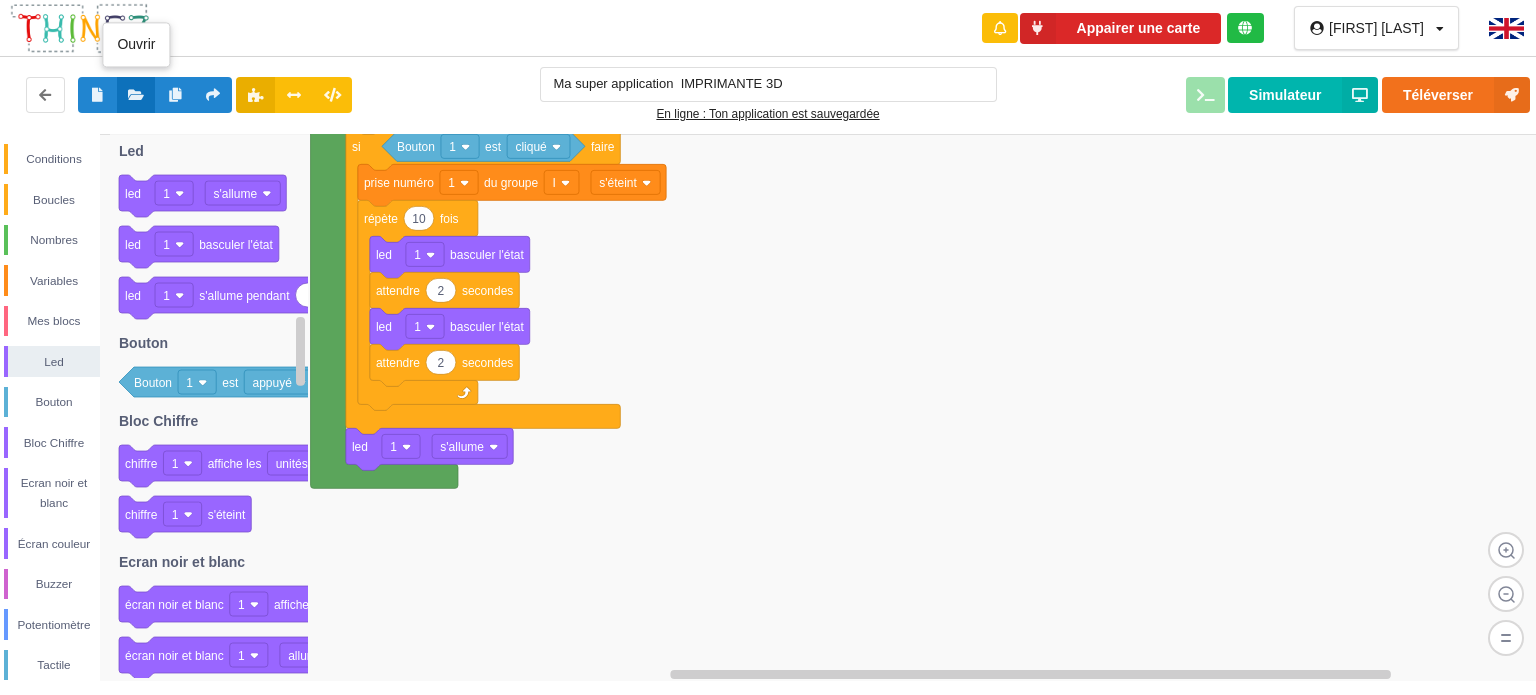 click at bounding box center (136, 94) 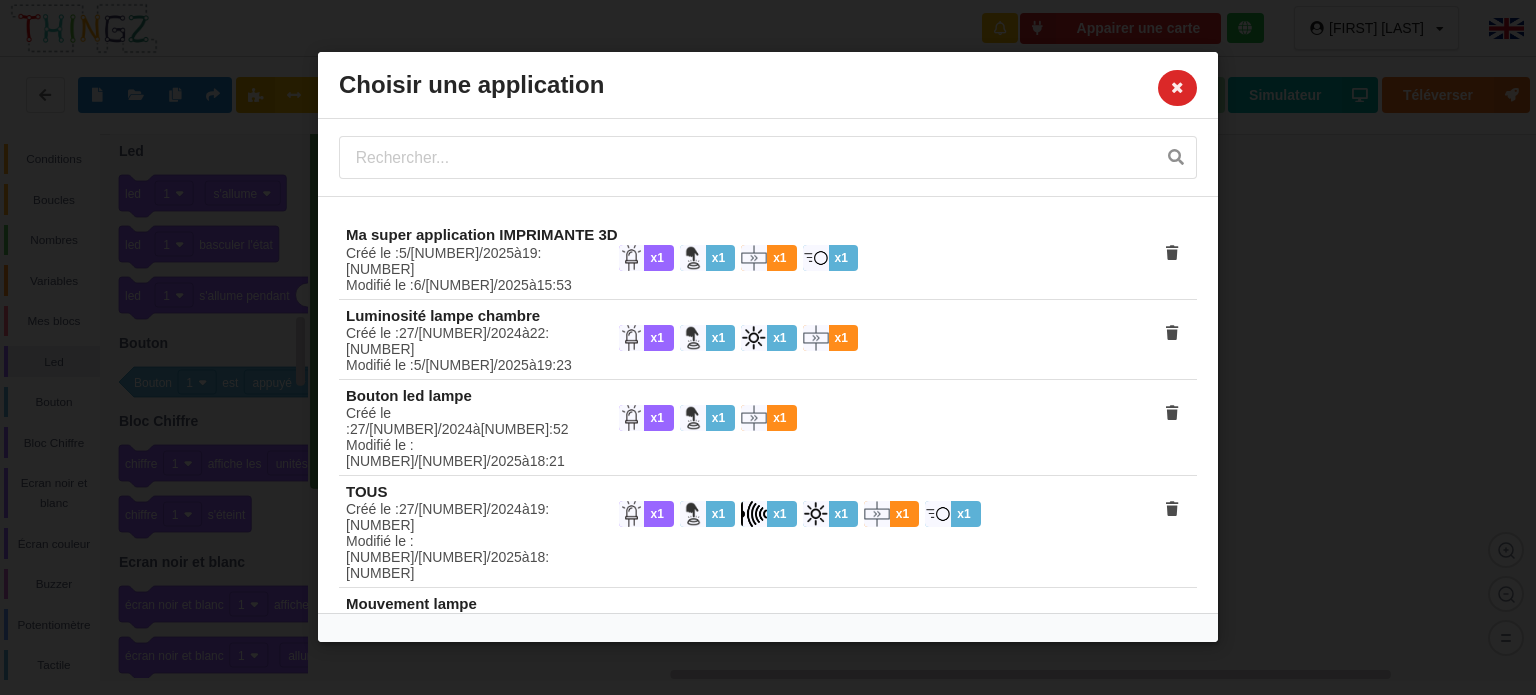 click on "Choisir une application Ma super application IMPRIMANTE 3D Créé le : [DATE] à [TIME] Modifié le : [DATE] à [TIME] x 1 x 1 x 1 x 1 Luminosité lampe chambre Créé le : [DATE] à [TIME] Modifié le : [DATE] à [TIME] x 1 x 1 x 1 x 1 Bouton led lampe Créé le : [DATE] à [TIME] Modifié le : [DATE] à [TIME] x 1 x 1 x 1 TOUS Créé le : [DATE] à [TIME] Modifié le : [DATE] à [TIME] x 1 x 1 x 1 x 1 x 1 x 1 Mouvement lampe Créé le : [DATE] à [TIME] Modifié le : [DATE] à [TIME] x 1 x 1 x 1 Infrarouge Lampe Créé le : [DATE] à [TIME] Modifié le : [DATE] à [TIME] x 1 x 1 x 1 Ma super application n°1 Créé le : [DATE] à [TIME] Modifié le : [DATE] à [TIME] x 1 x 1 x 1 x 1 x 1 x 1" at bounding box center [768, 347] 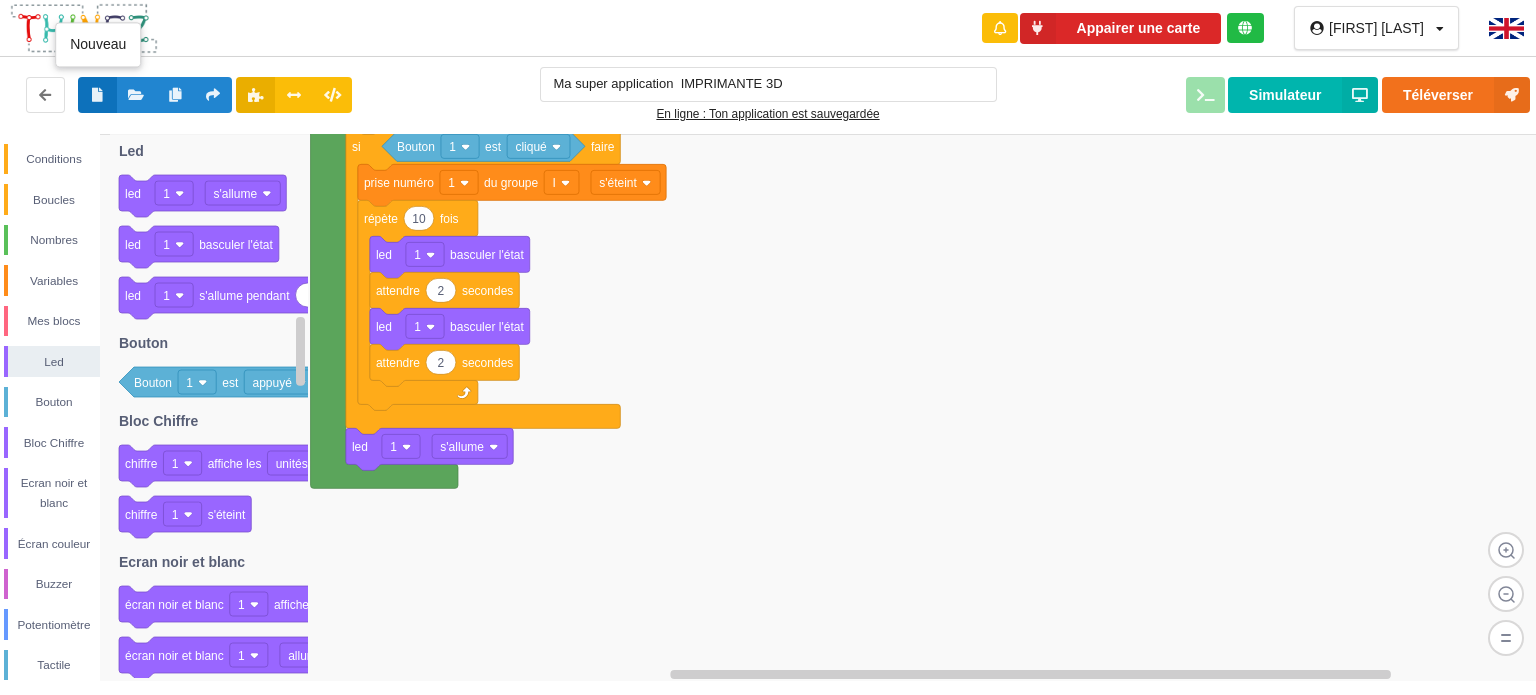 click at bounding box center [97, 95] 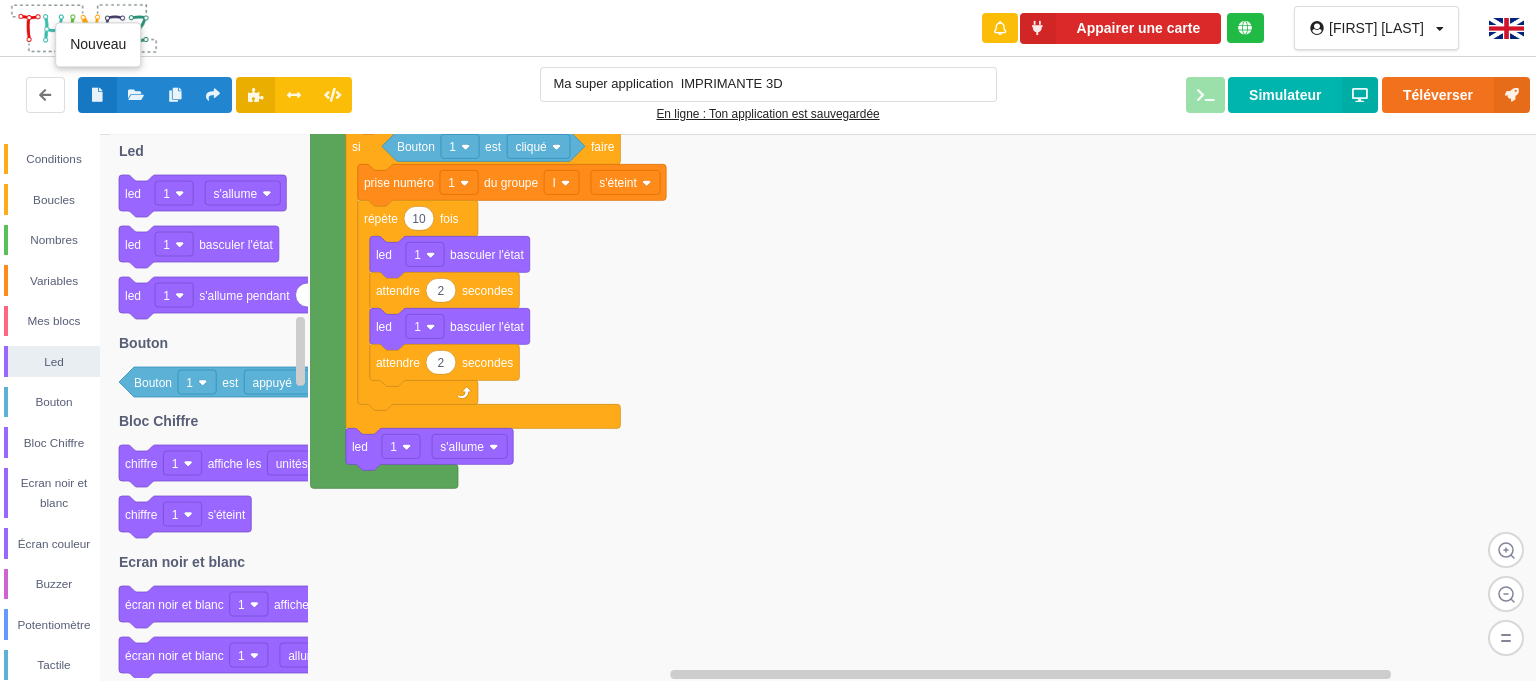 type on "Ma super application n°8" 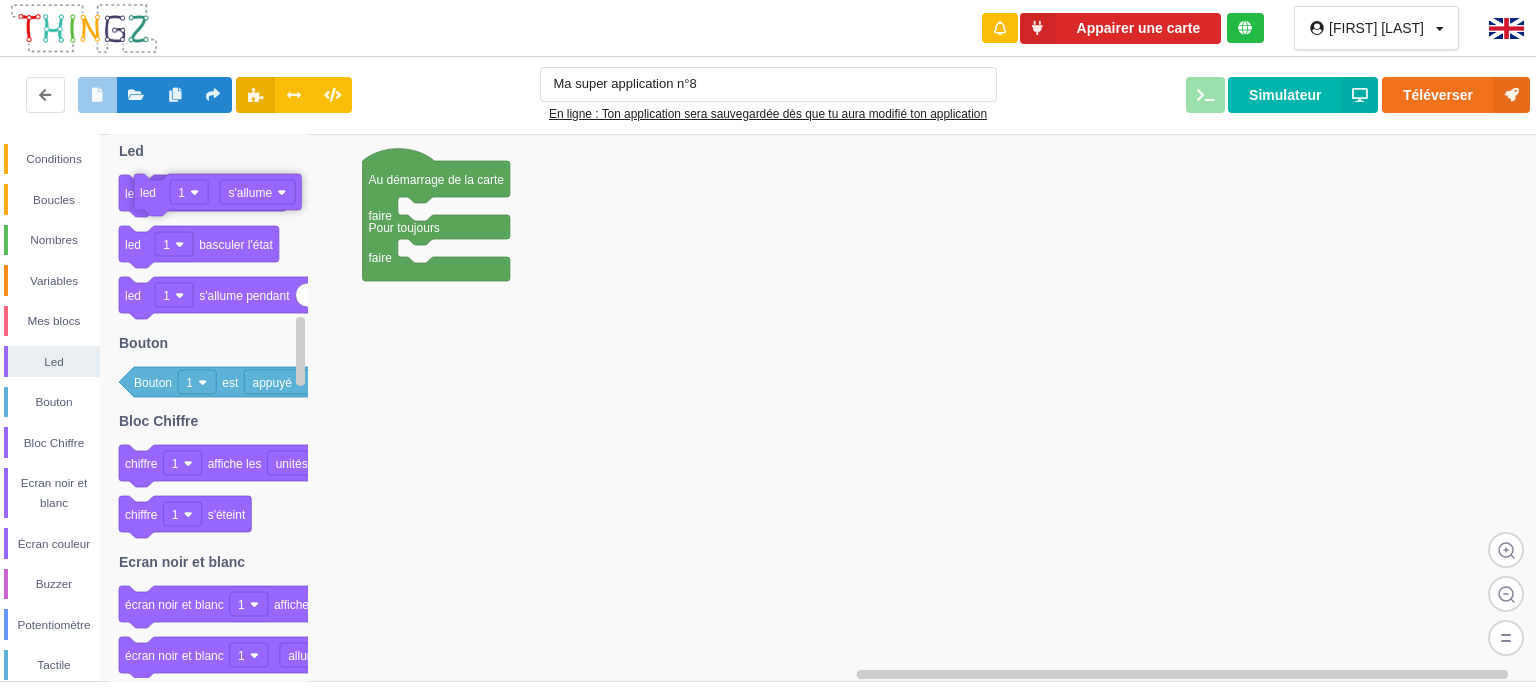 drag, startPoint x: 133, startPoint y: 191, endPoint x: 148, endPoint y: 190, distance: 15.033297 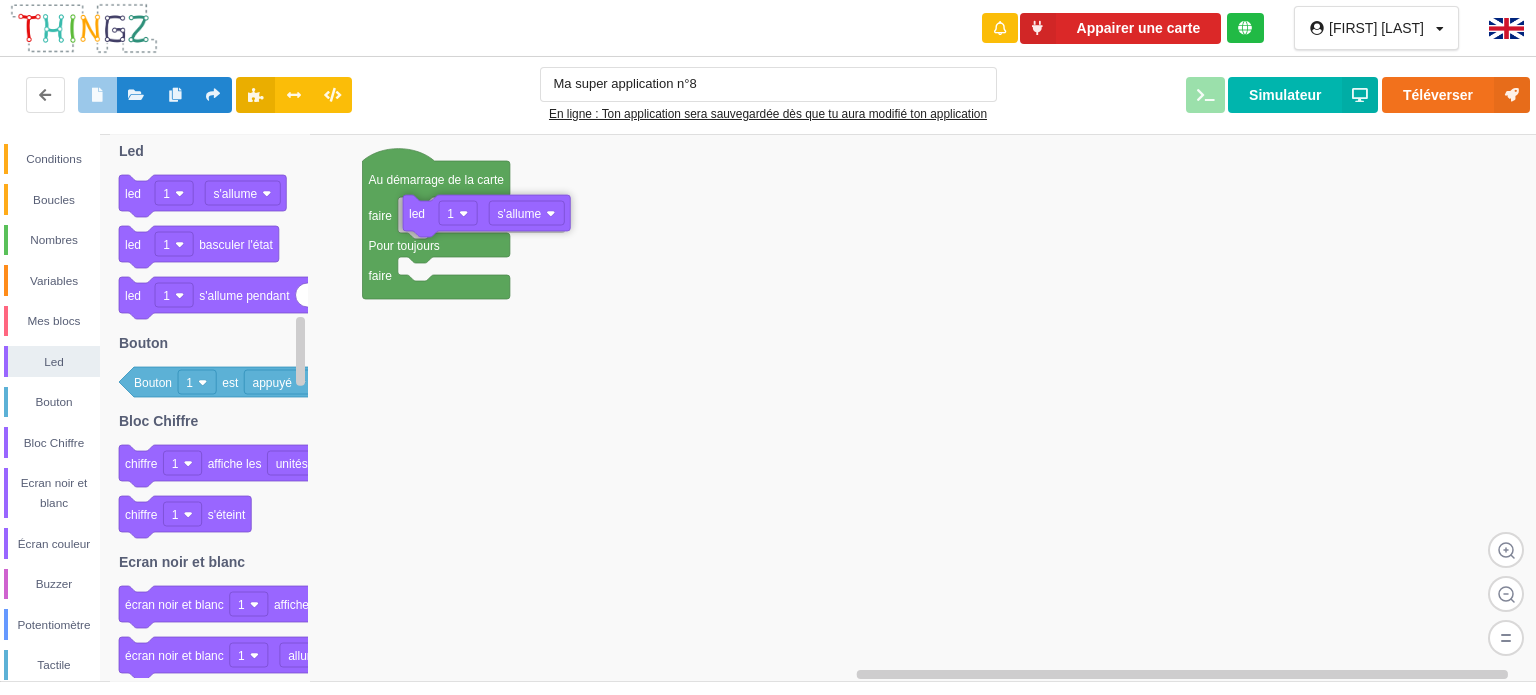 drag, startPoint x: 126, startPoint y: 193, endPoint x: 410, endPoint y: 213, distance: 284.70337 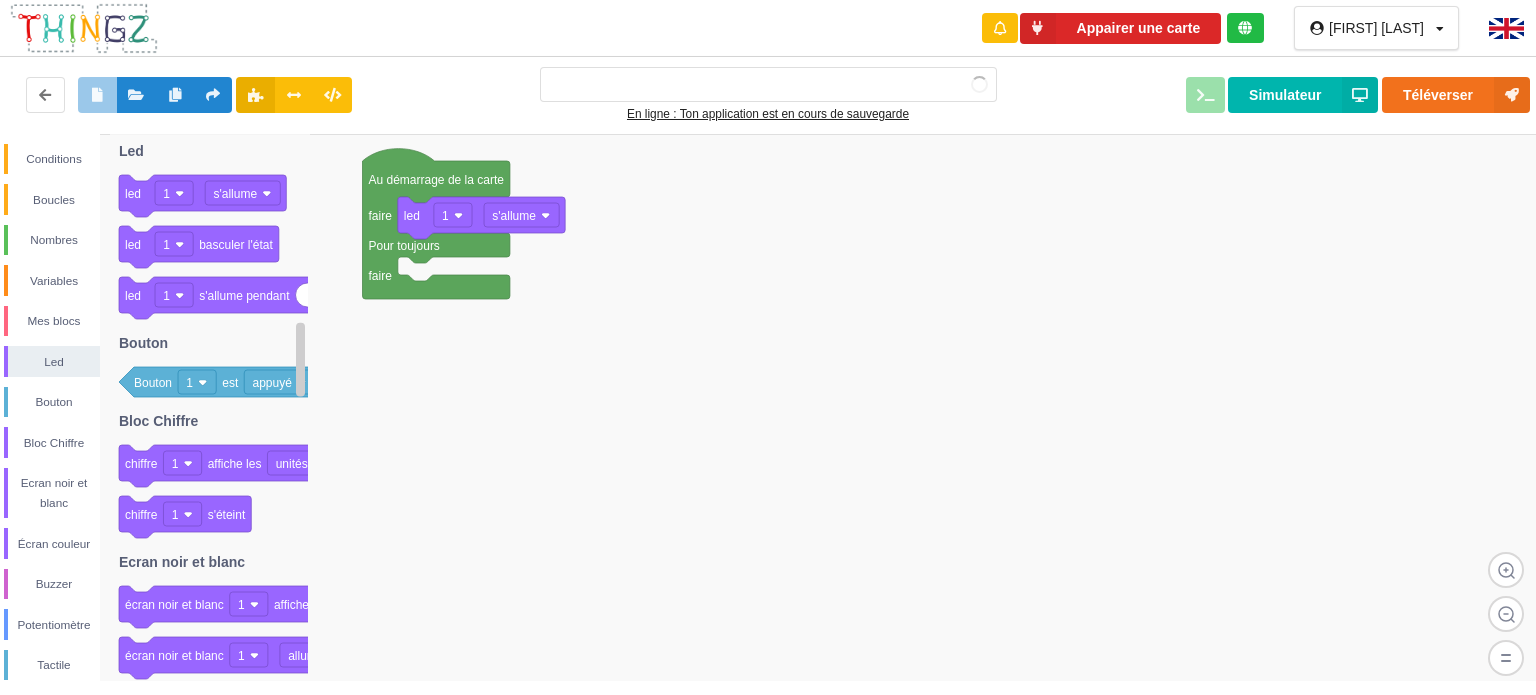 type on "Ma super application n°8" 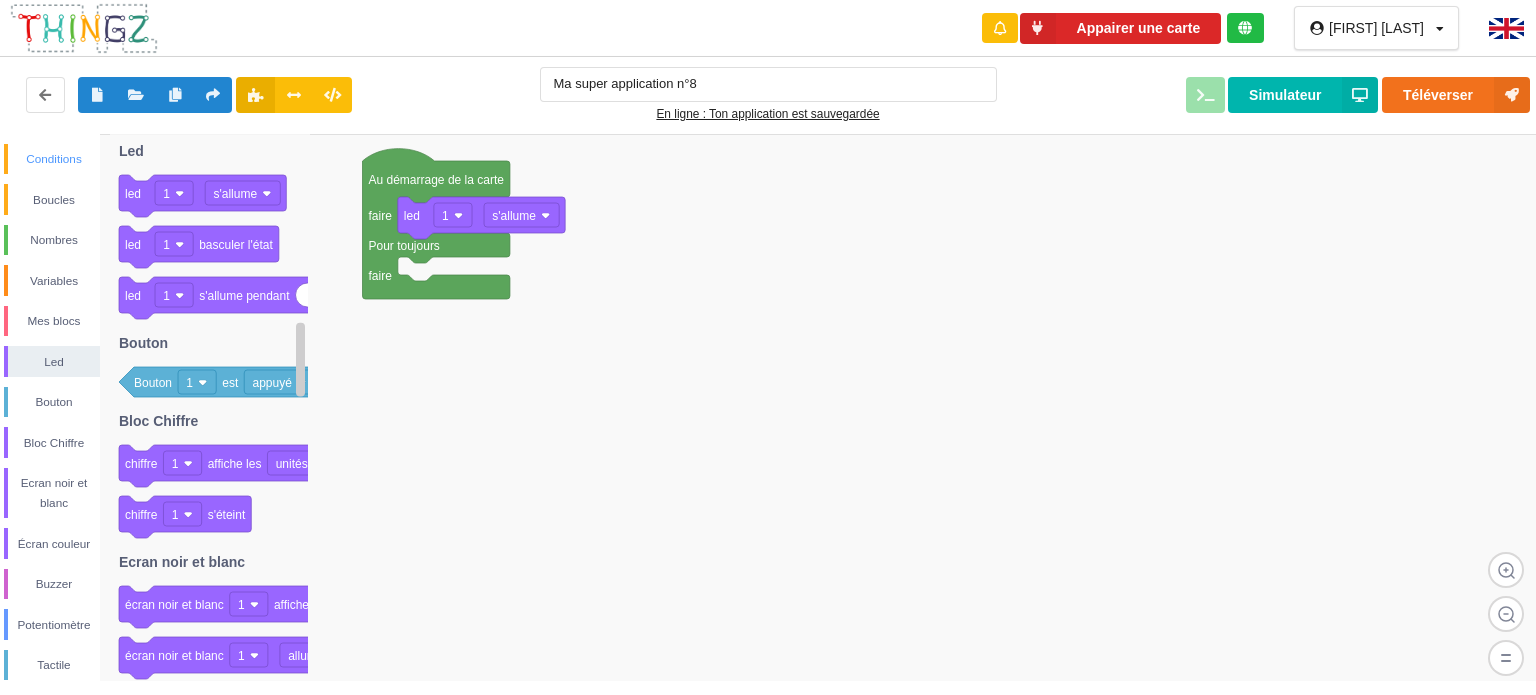 click on "Conditions" at bounding box center [54, 159] 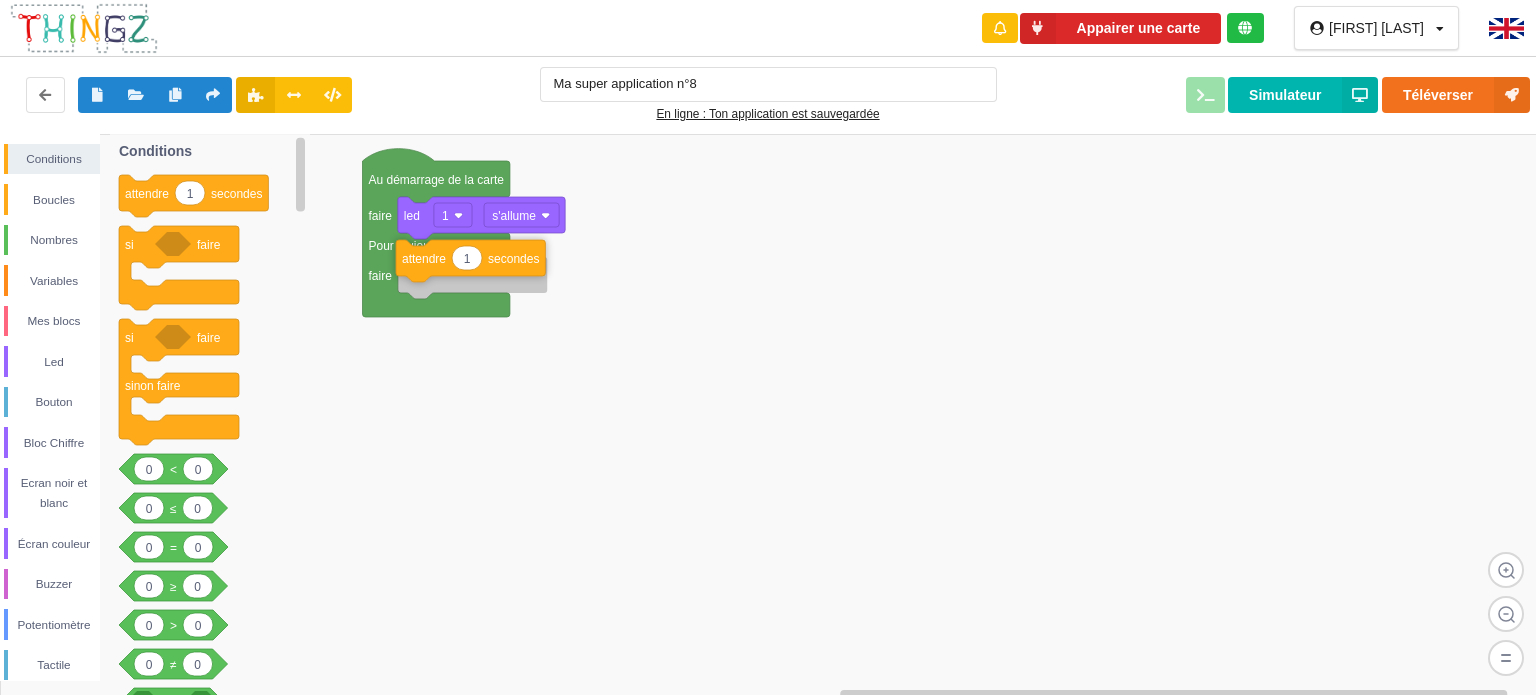 drag, startPoint x: 150, startPoint y: 202, endPoint x: 418, endPoint y: 257, distance: 273.58545 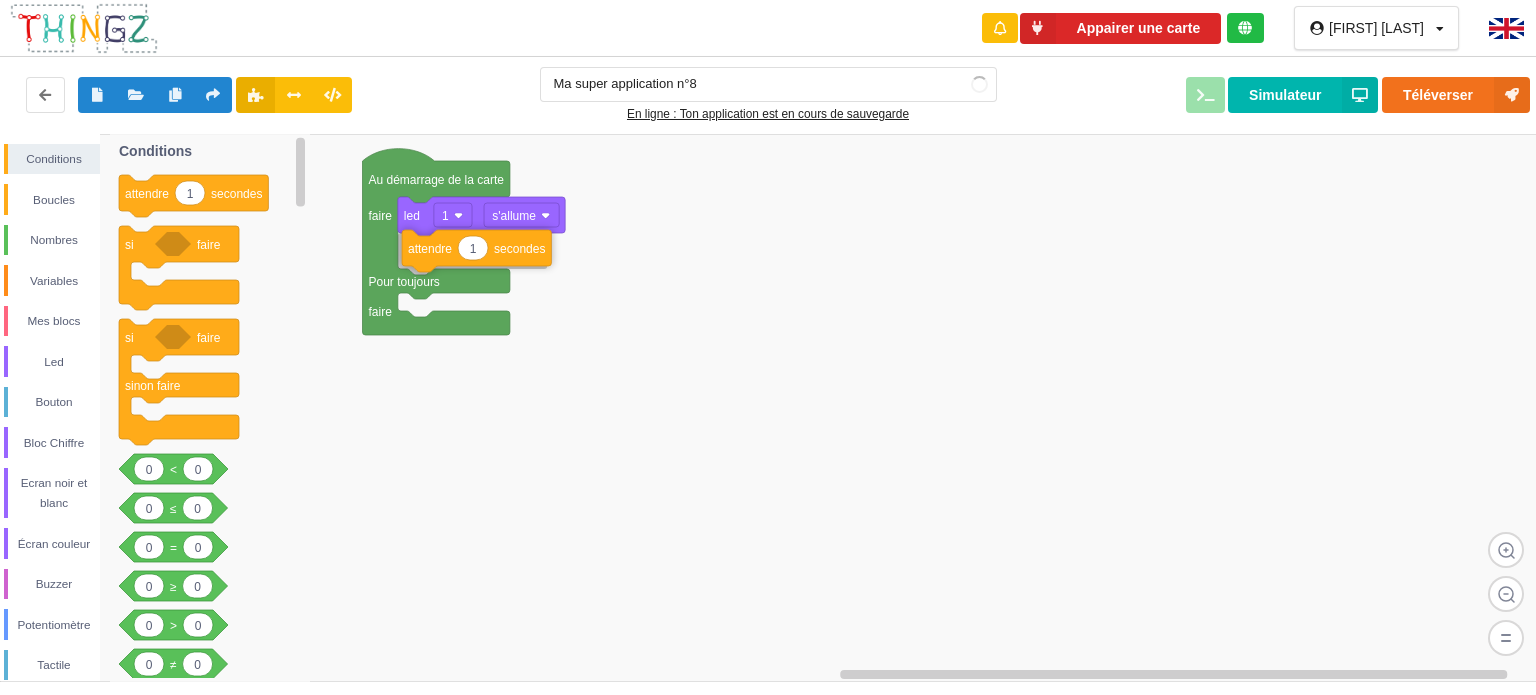 drag, startPoint x: 428, startPoint y: 278, endPoint x: 432, endPoint y: 251, distance: 27.294687 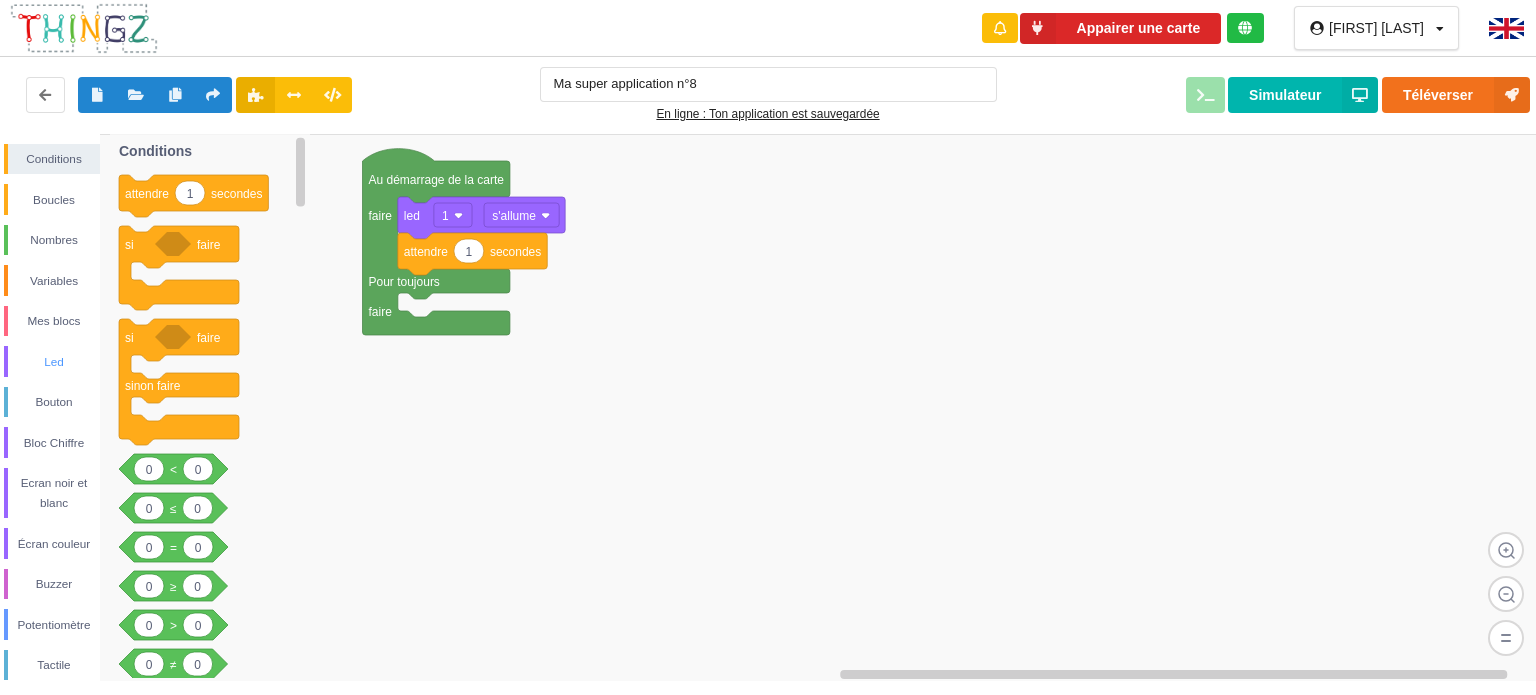drag, startPoint x: 45, startPoint y: 369, endPoint x: 54, endPoint y: 350, distance: 21.023796 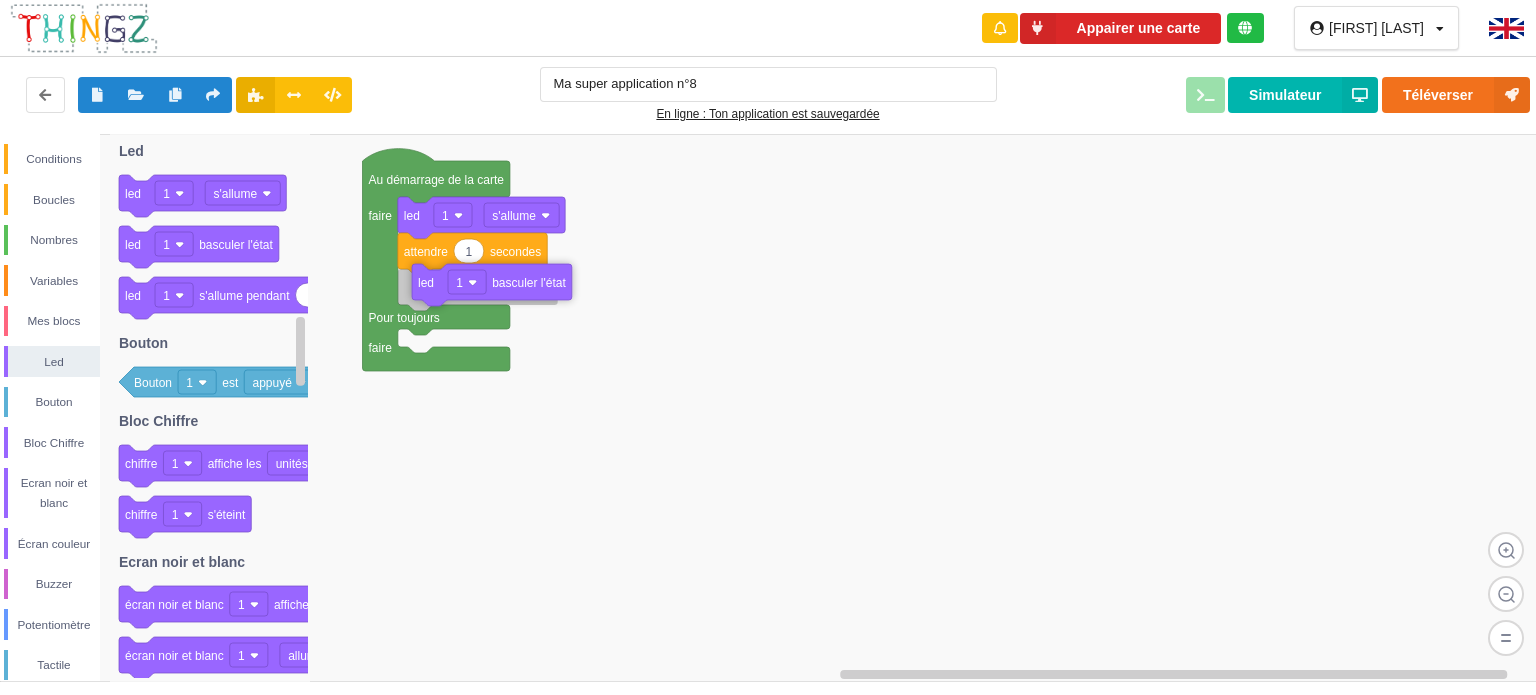drag, startPoint x: 136, startPoint y: 243, endPoint x: 425, endPoint y: 276, distance: 290.878 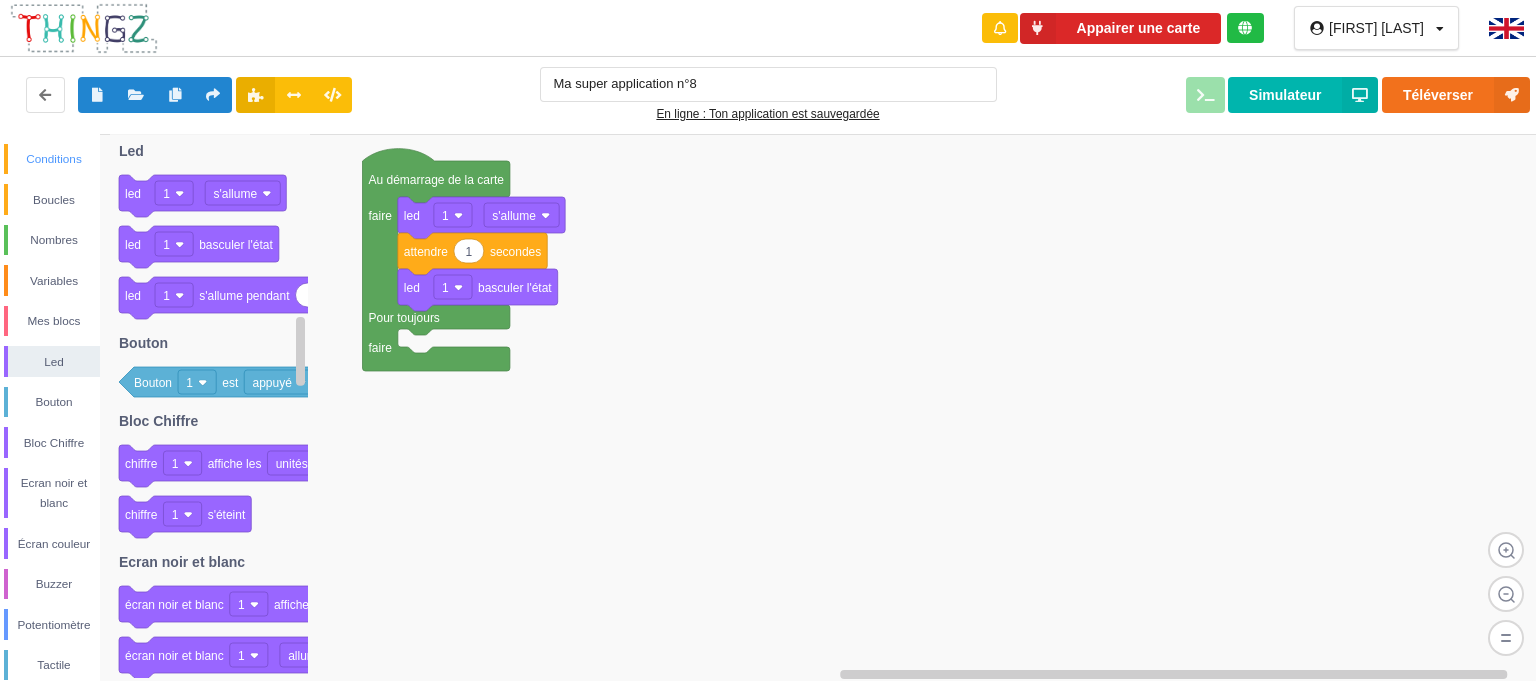 click on "Conditions" at bounding box center [54, 159] 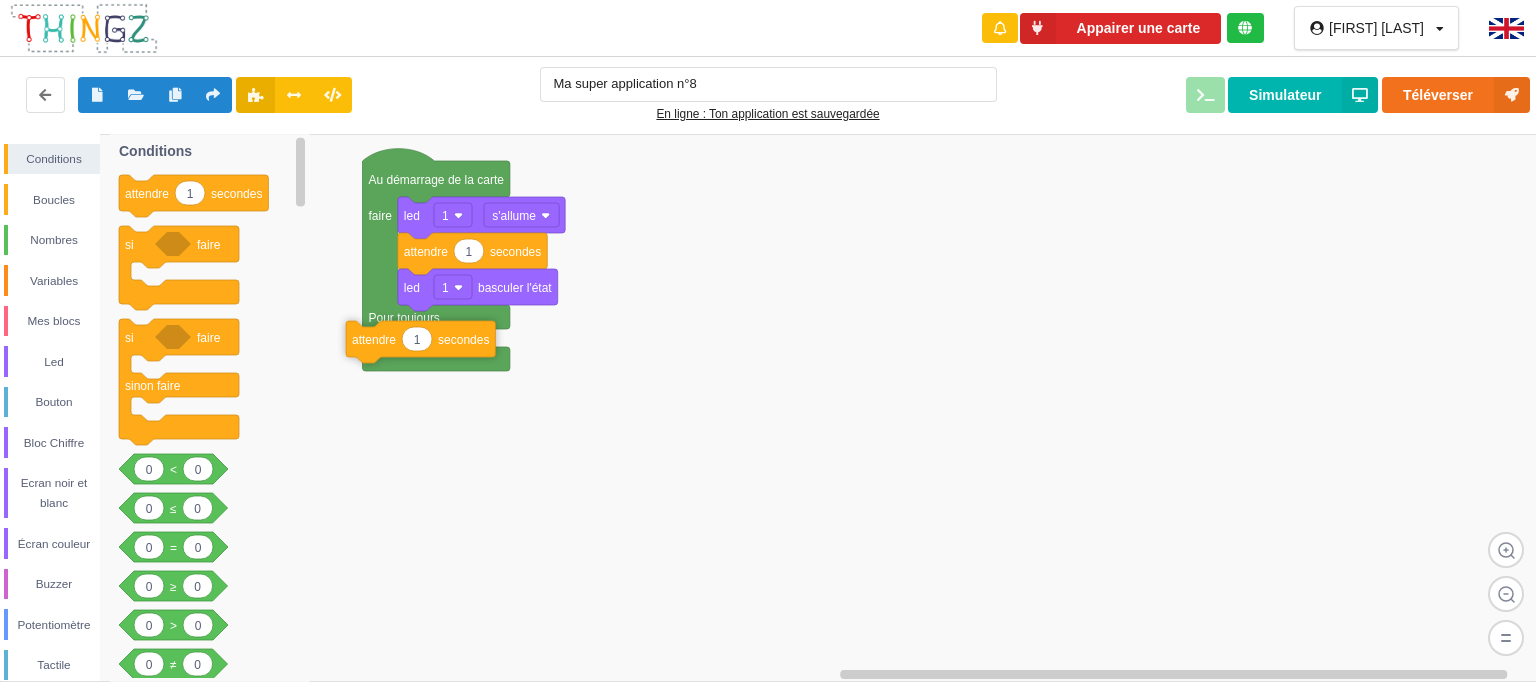 drag, startPoint x: 154, startPoint y: 187, endPoint x: 402, endPoint y: 325, distance: 283.80978 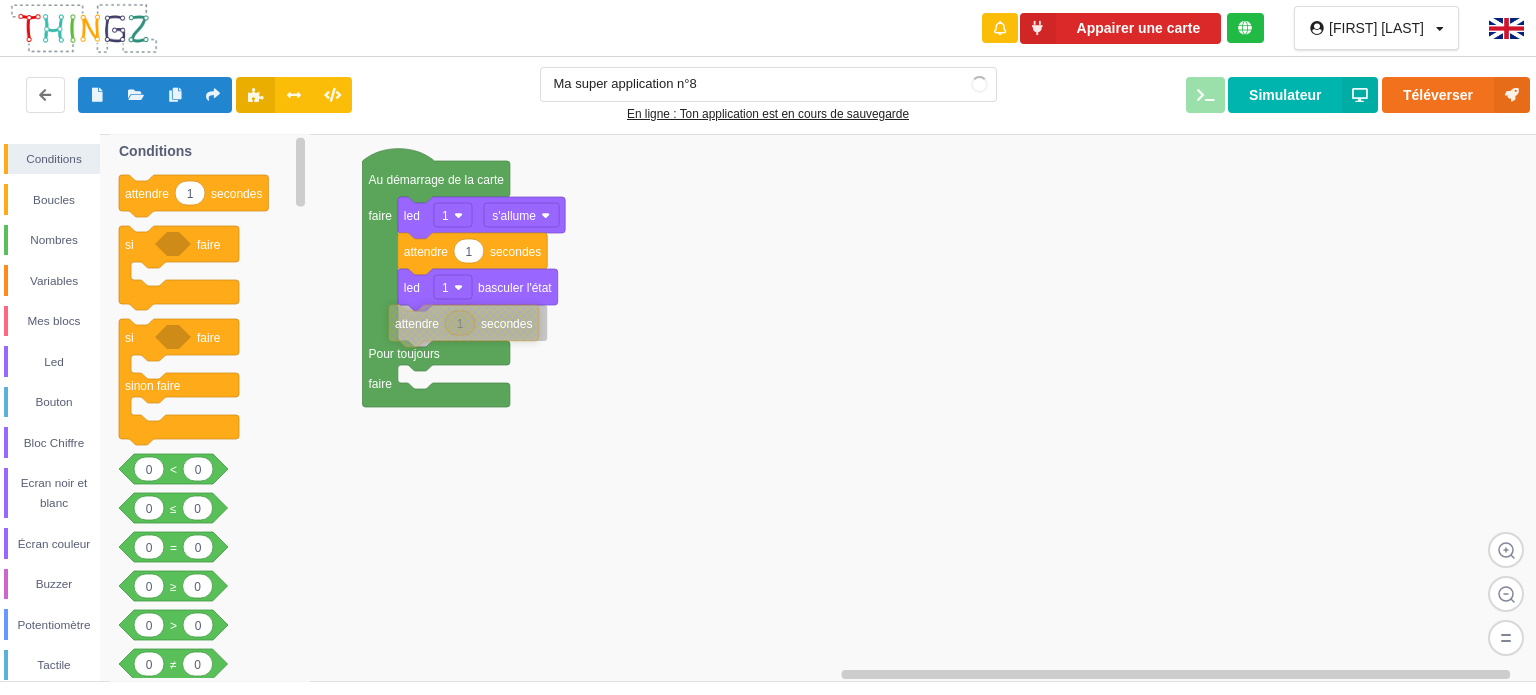 drag, startPoint x: 402, startPoint y: 325, endPoint x: 429, endPoint y: 315, distance: 28.79236 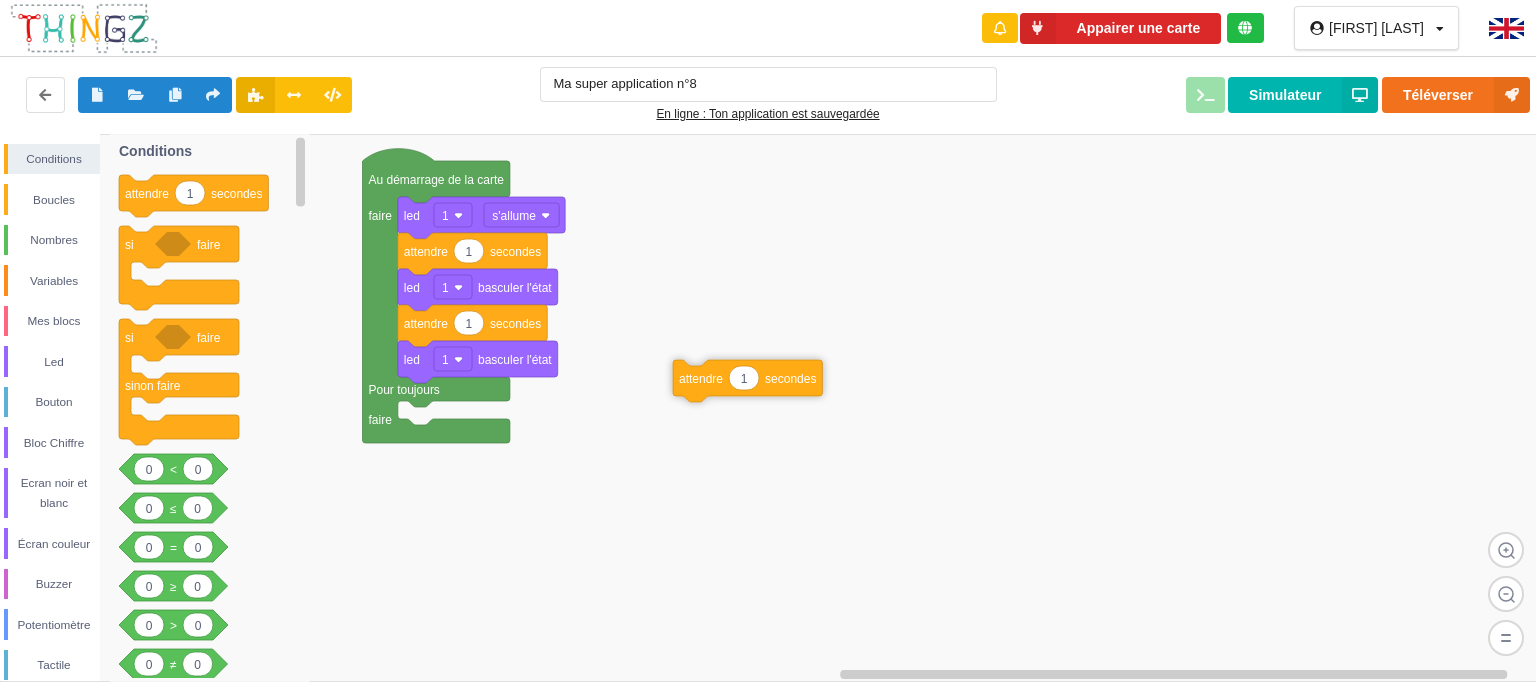 drag, startPoint x: 422, startPoint y: 398, endPoint x: 698, endPoint y: 377, distance: 276.79776 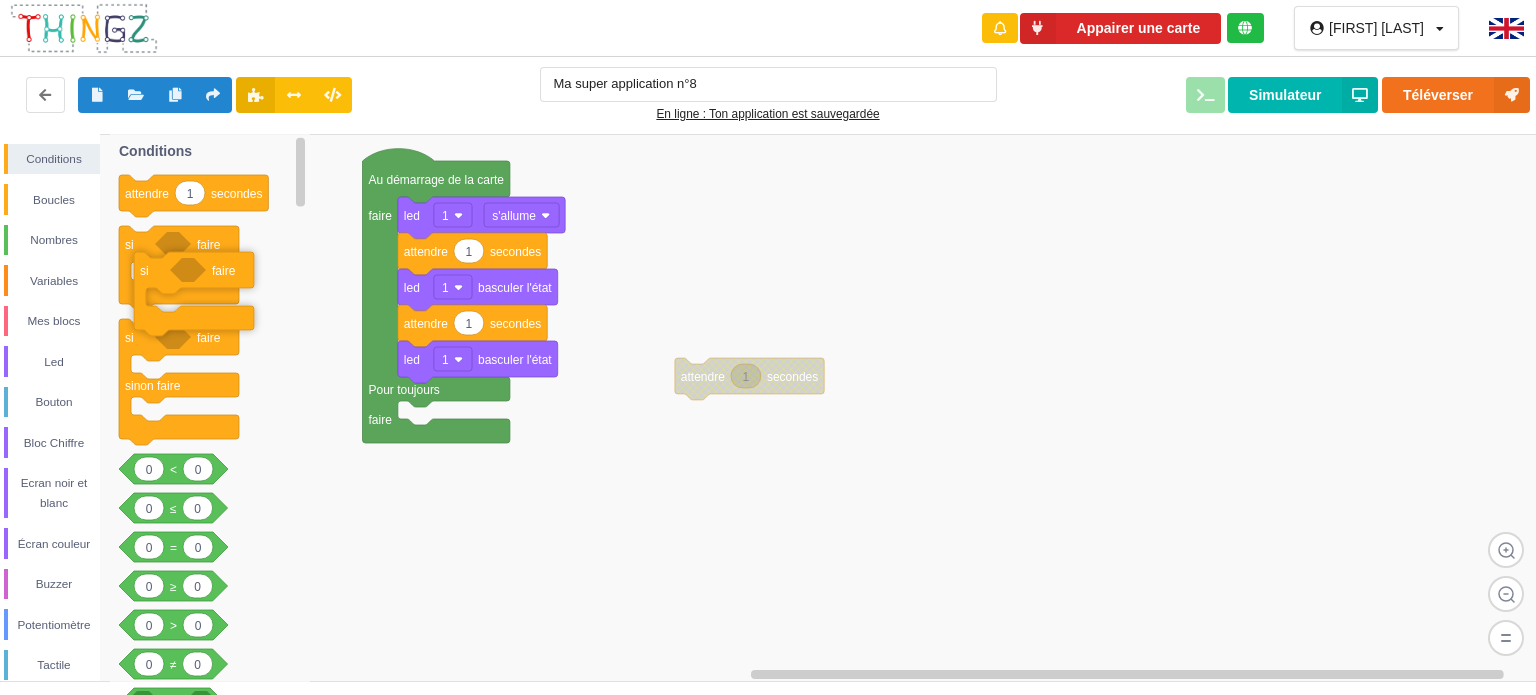drag, startPoint x: 135, startPoint y: 238, endPoint x: 142, endPoint y: 259, distance: 22.135944 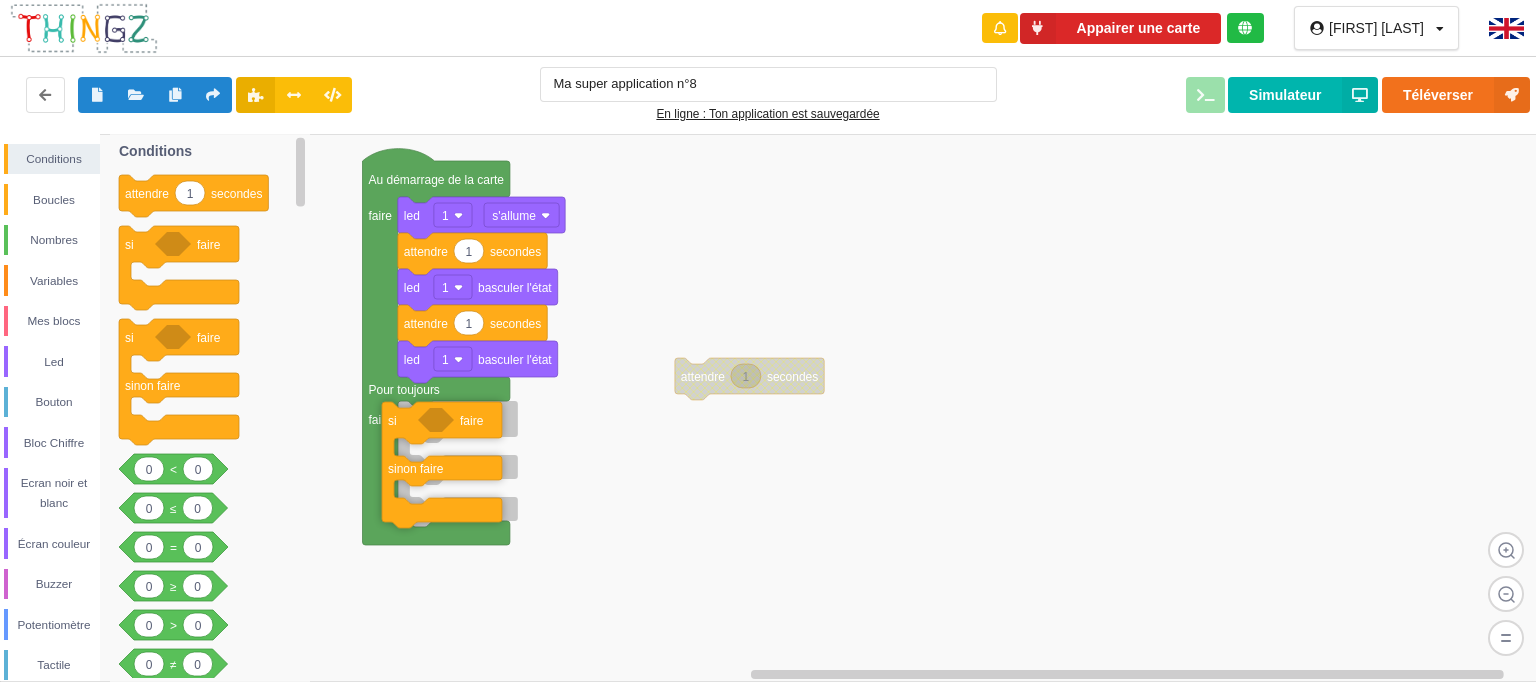 drag, startPoint x: 136, startPoint y: 346, endPoint x: 403, endPoint y: 428, distance: 279.30807 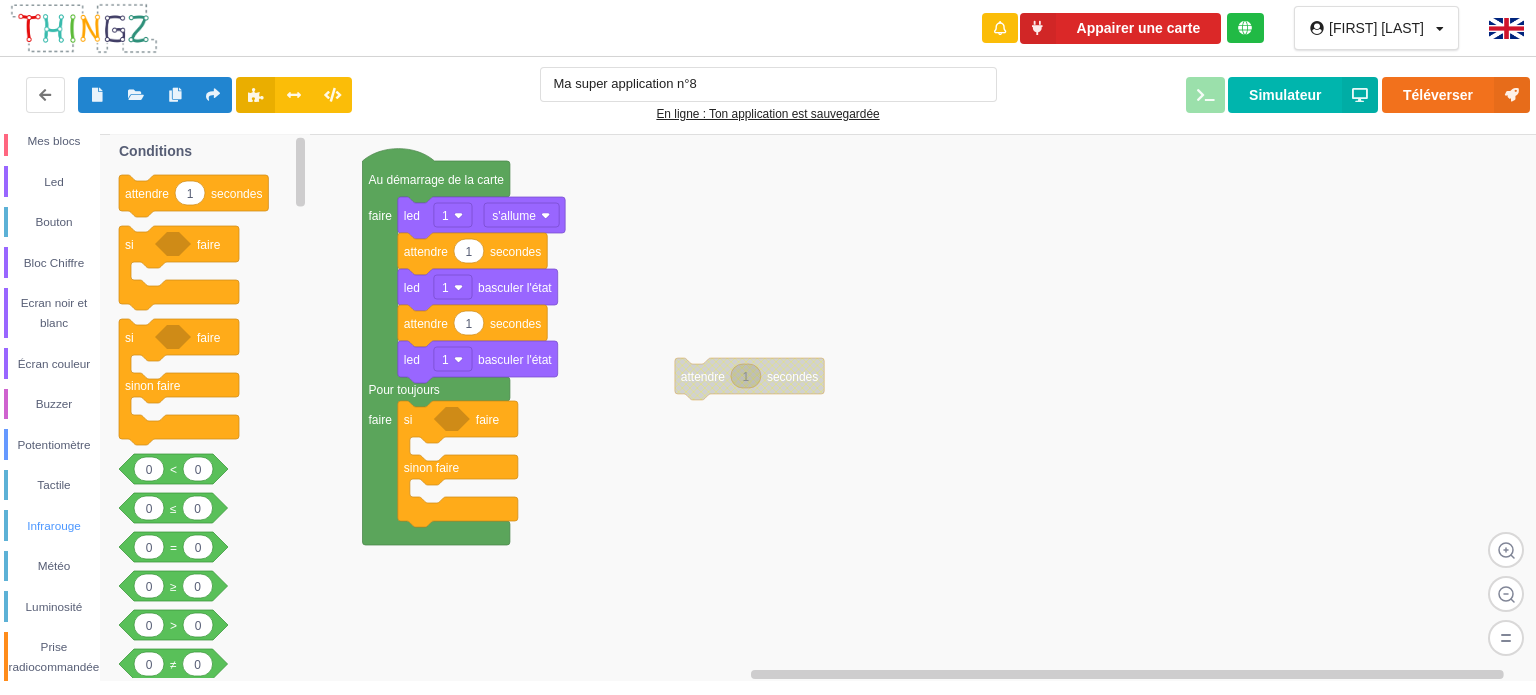 scroll, scrollTop: 206, scrollLeft: 0, axis: vertical 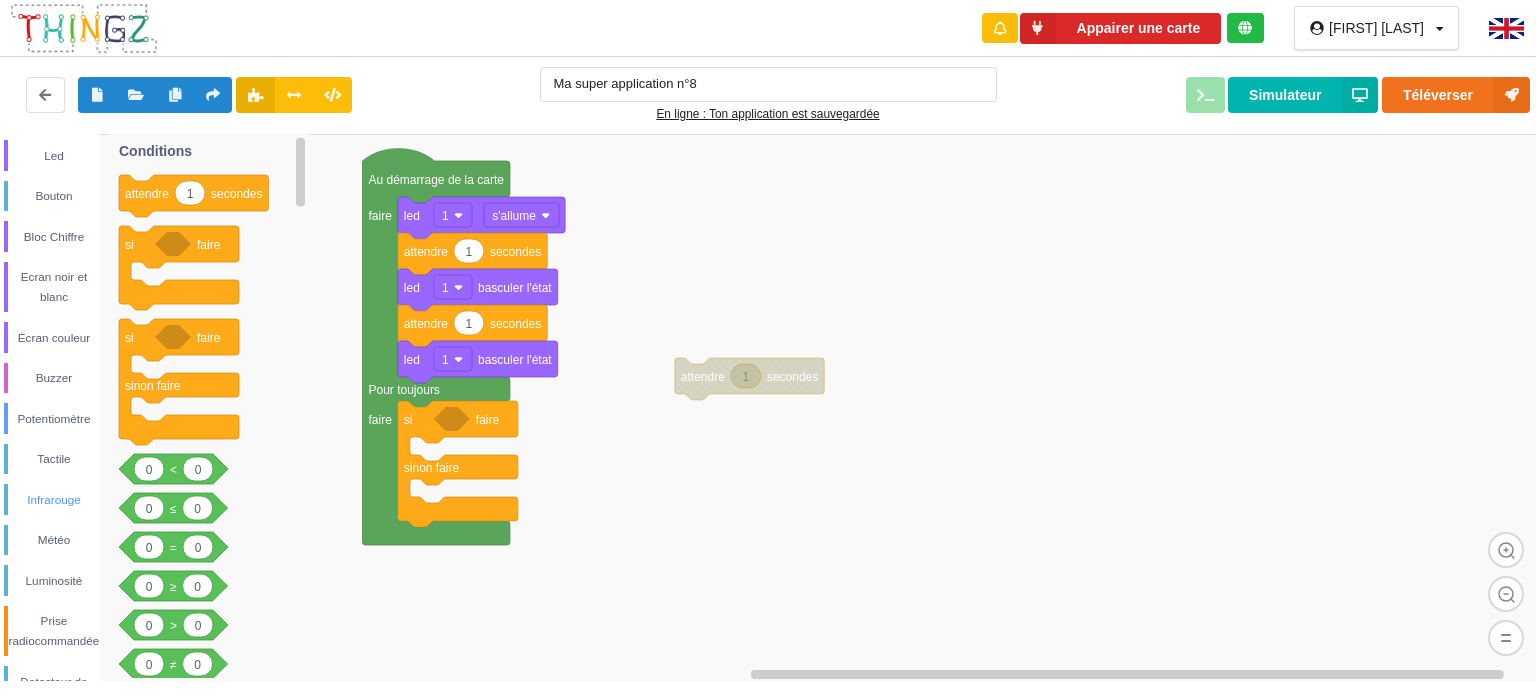 click on "Infrarouge" at bounding box center [54, 500] 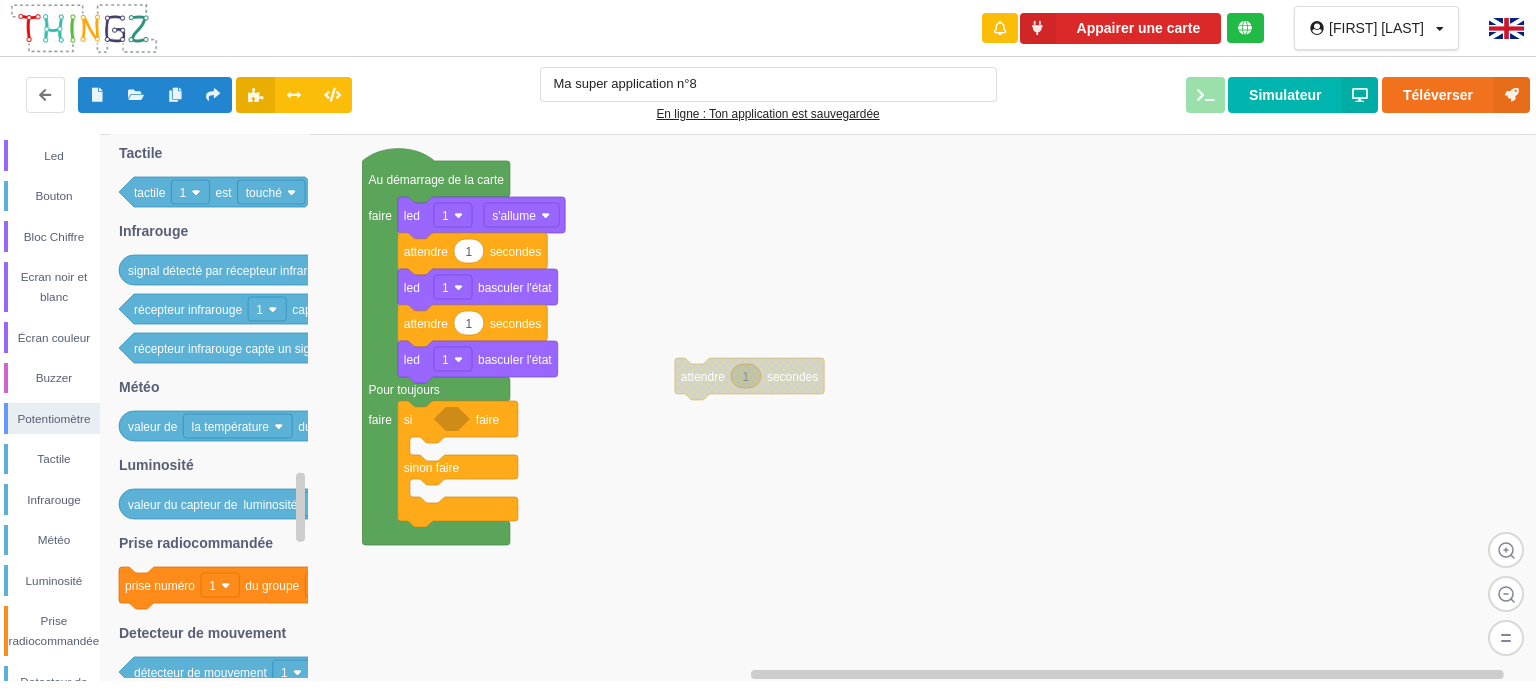 drag, startPoint x: 172, startPoint y: 276, endPoint x: 303, endPoint y: 344, distance: 147.59743 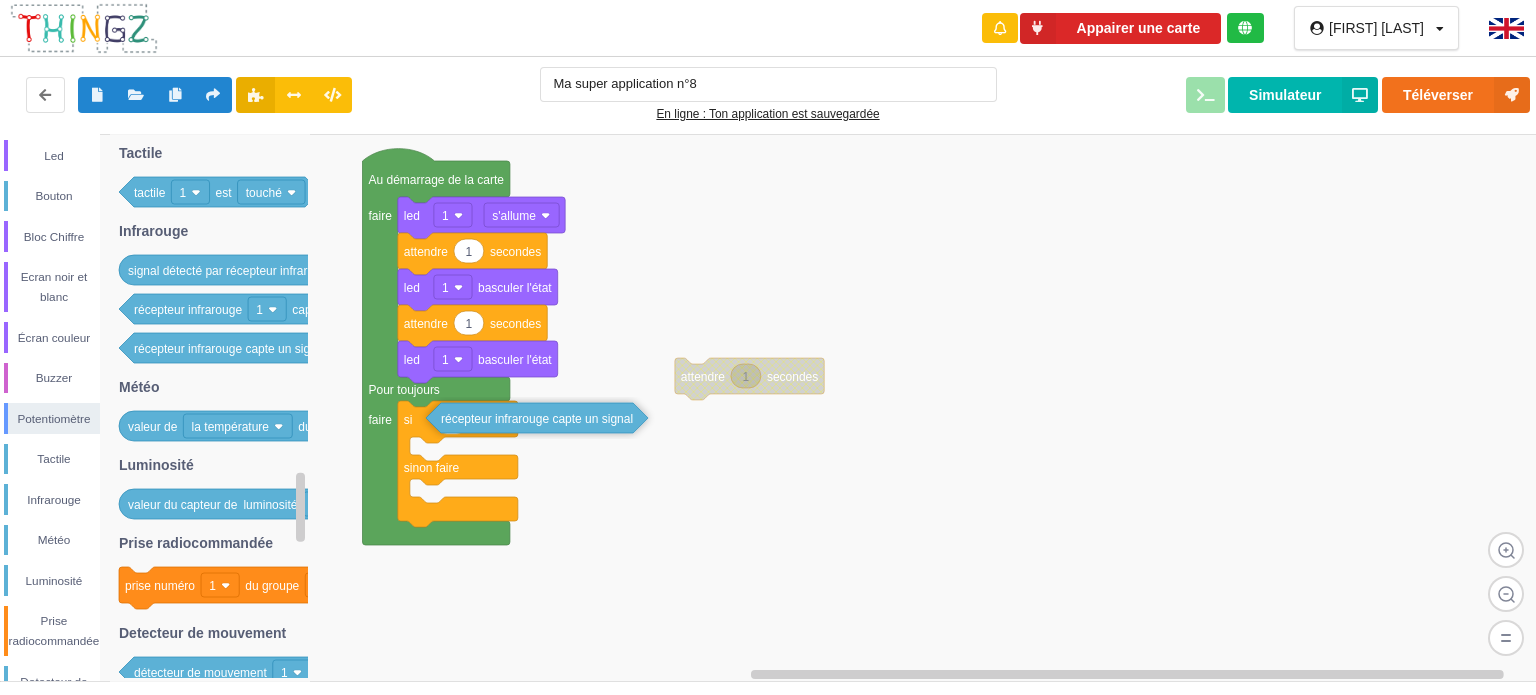 drag, startPoint x: 155, startPoint y: 356, endPoint x: 462, endPoint y: 426, distance: 314.87933 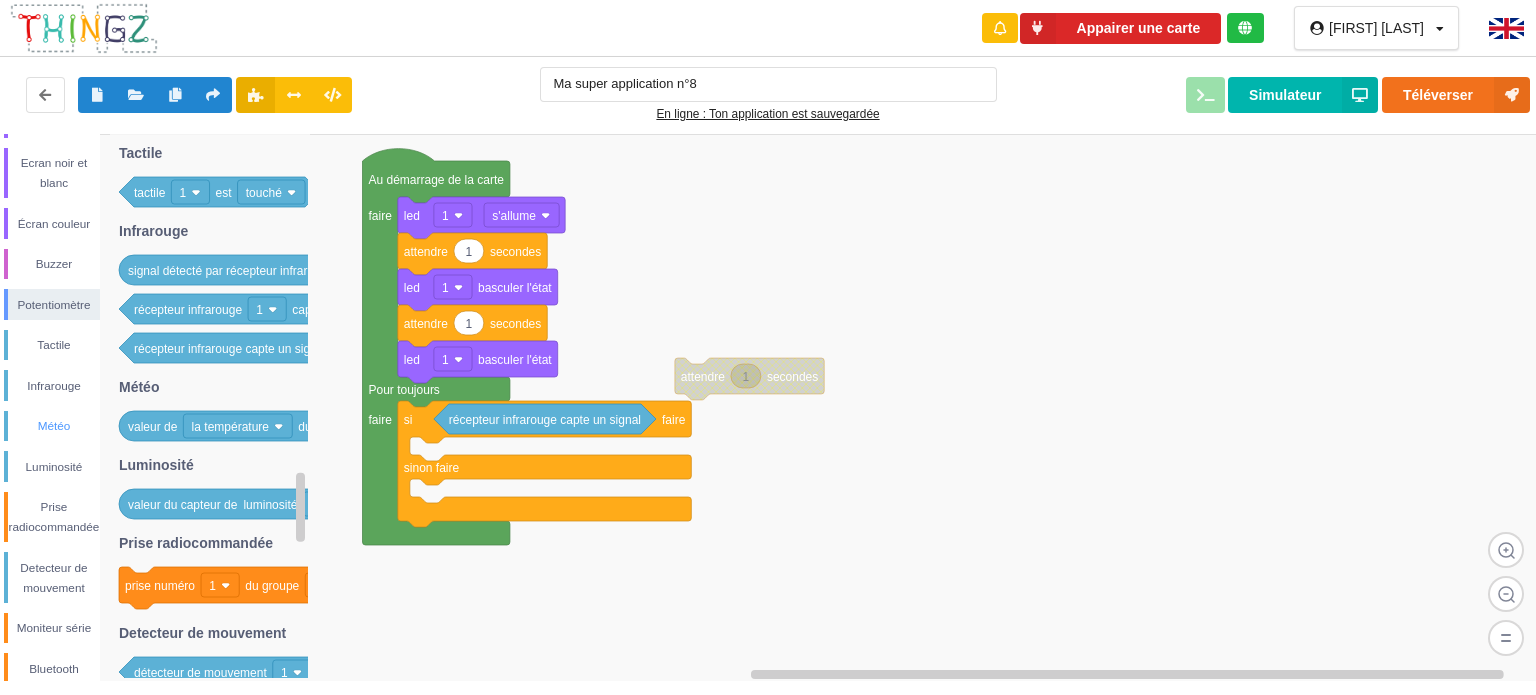 scroll, scrollTop: 324, scrollLeft: 0, axis: vertical 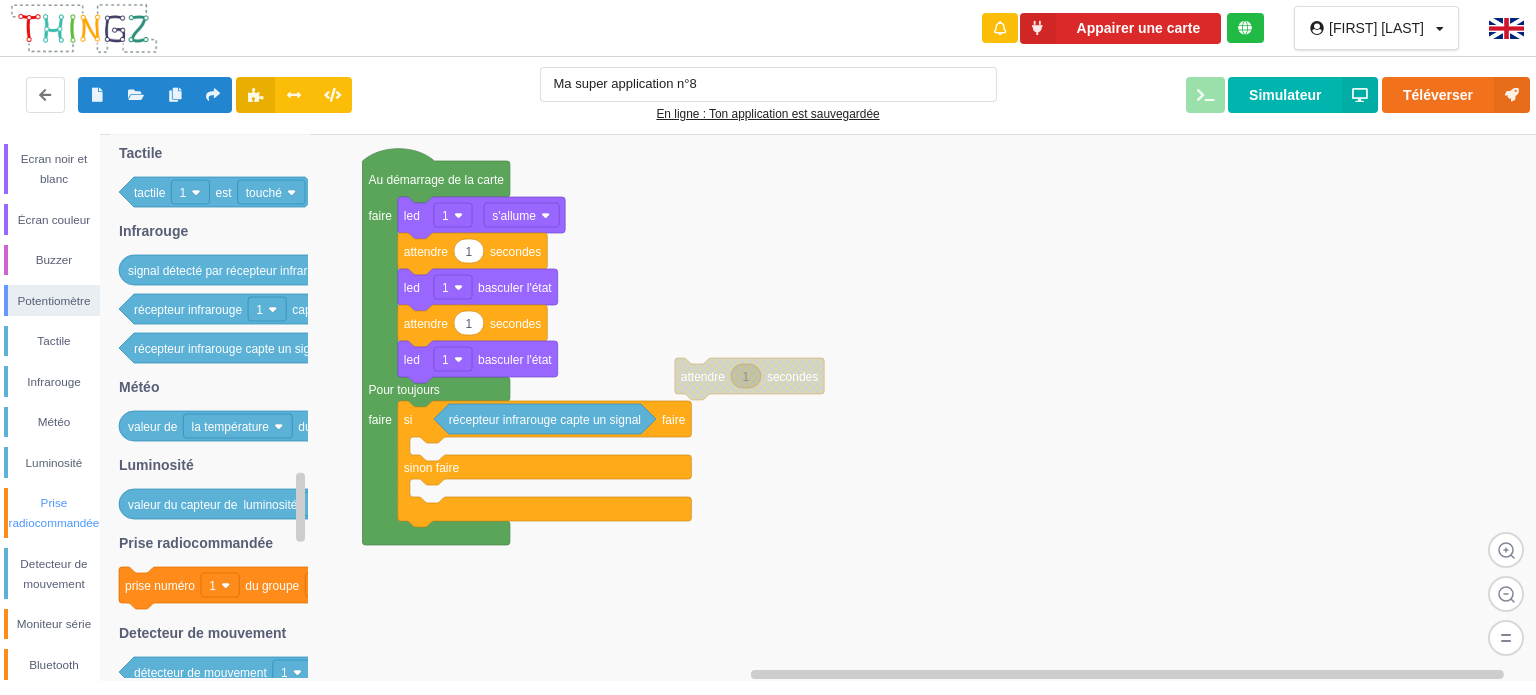 click on "Prise radiocommandée" at bounding box center (54, 513) 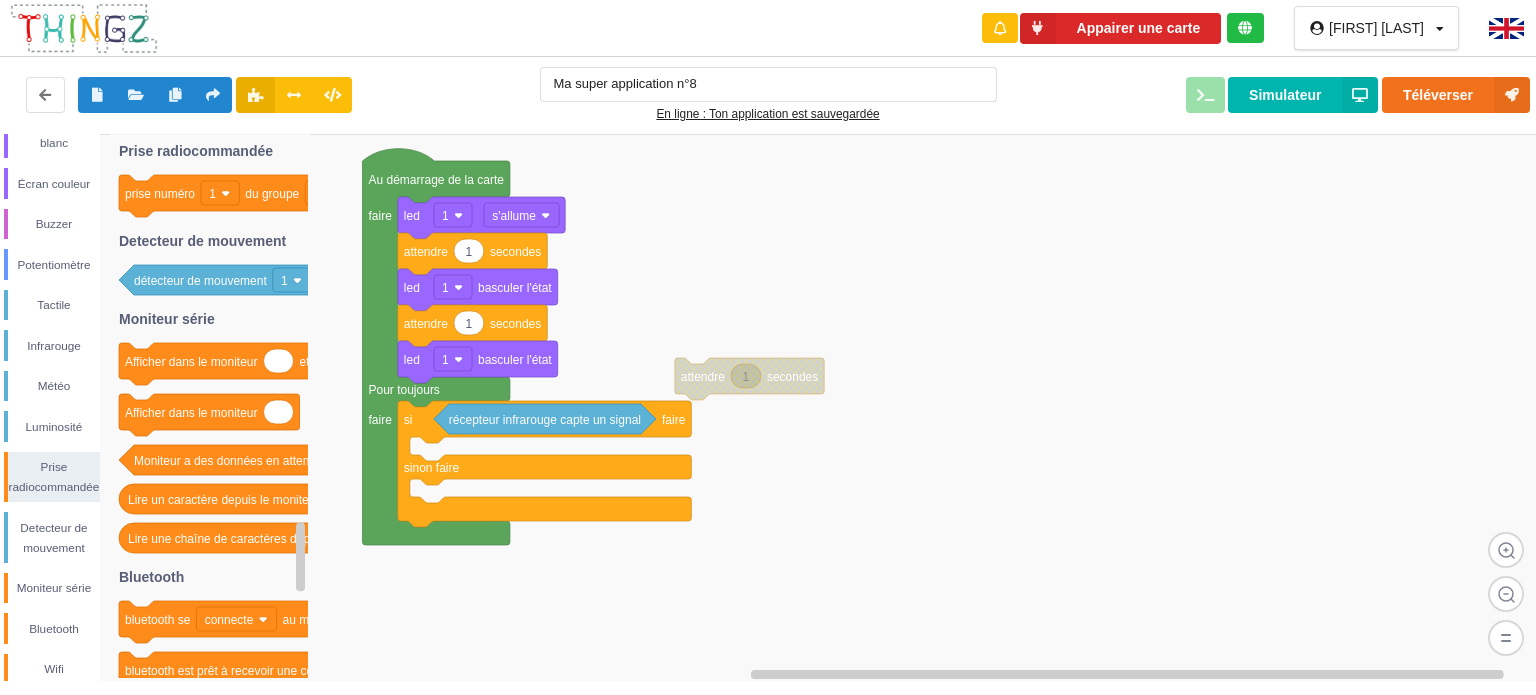 scroll, scrollTop: 372, scrollLeft: 0, axis: vertical 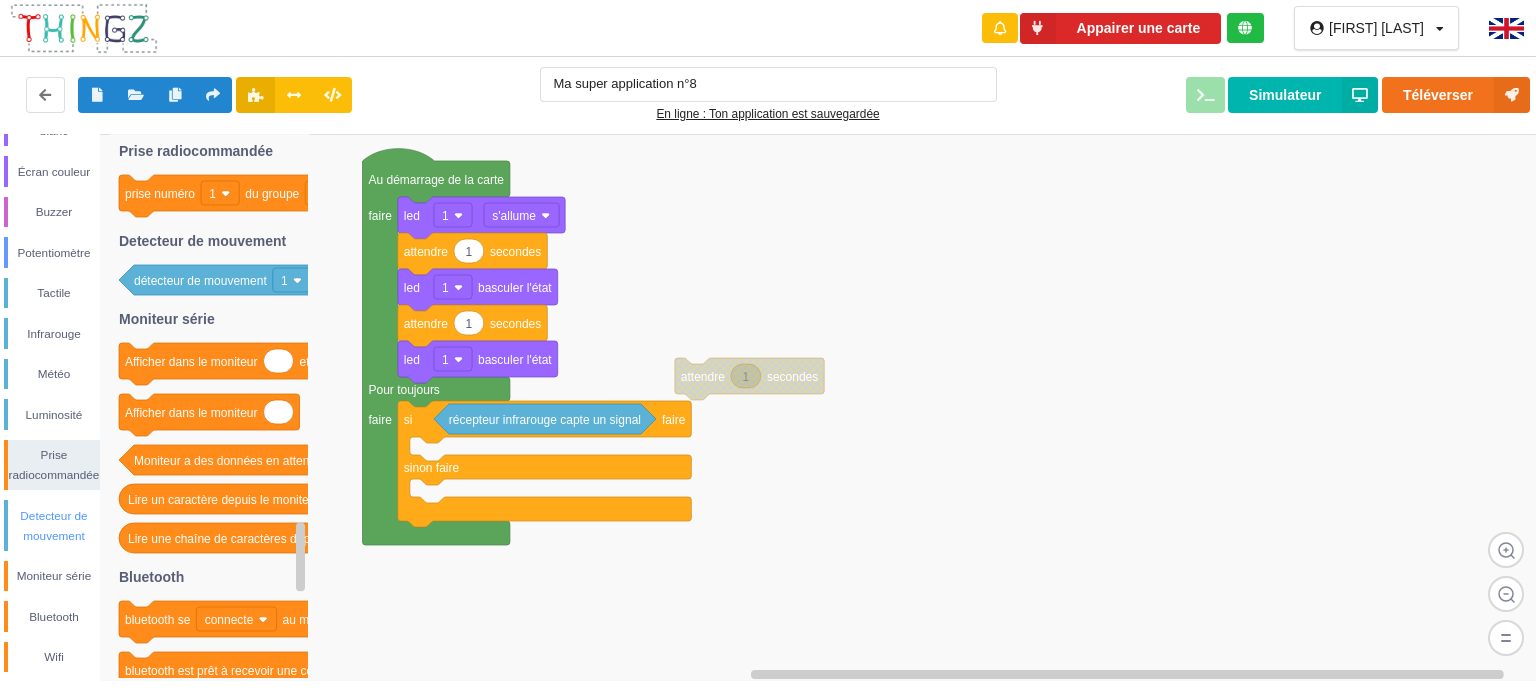 click on "Detecteur de mouvement" at bounding box center (54, 526) 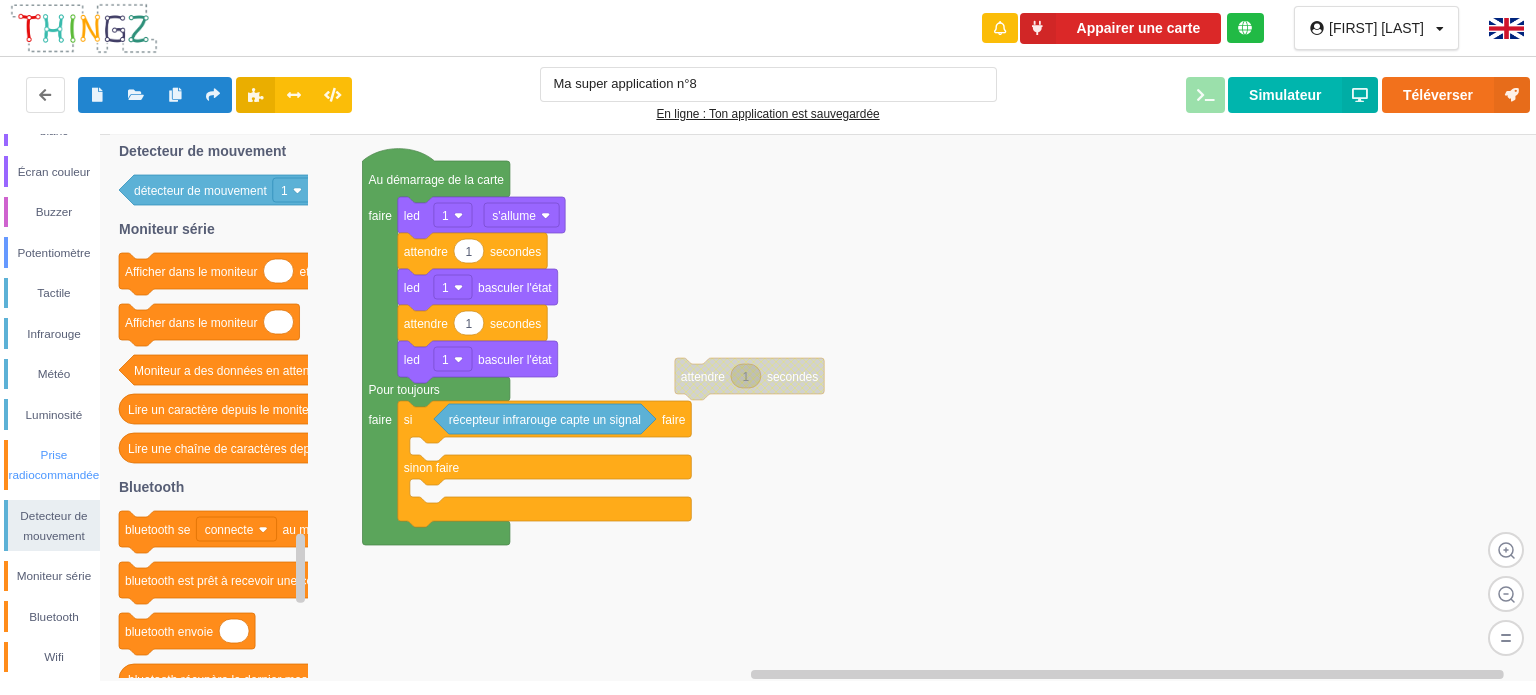 click on "Prise radiocommandée" at bounding box center [54, 465] 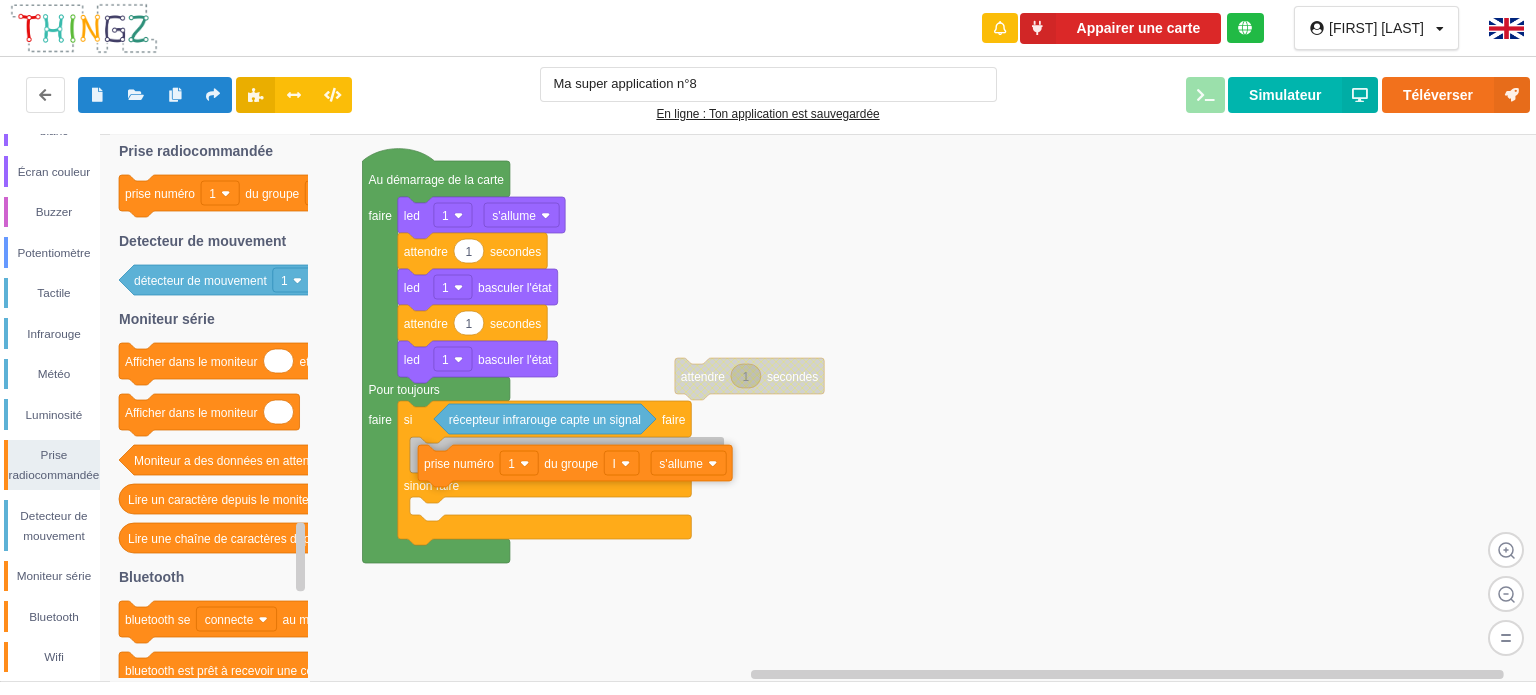 drag, startPoint x: 134, startPoint y: 205, endPoint x: 426, endPoint y: 467, distance: 392.3111 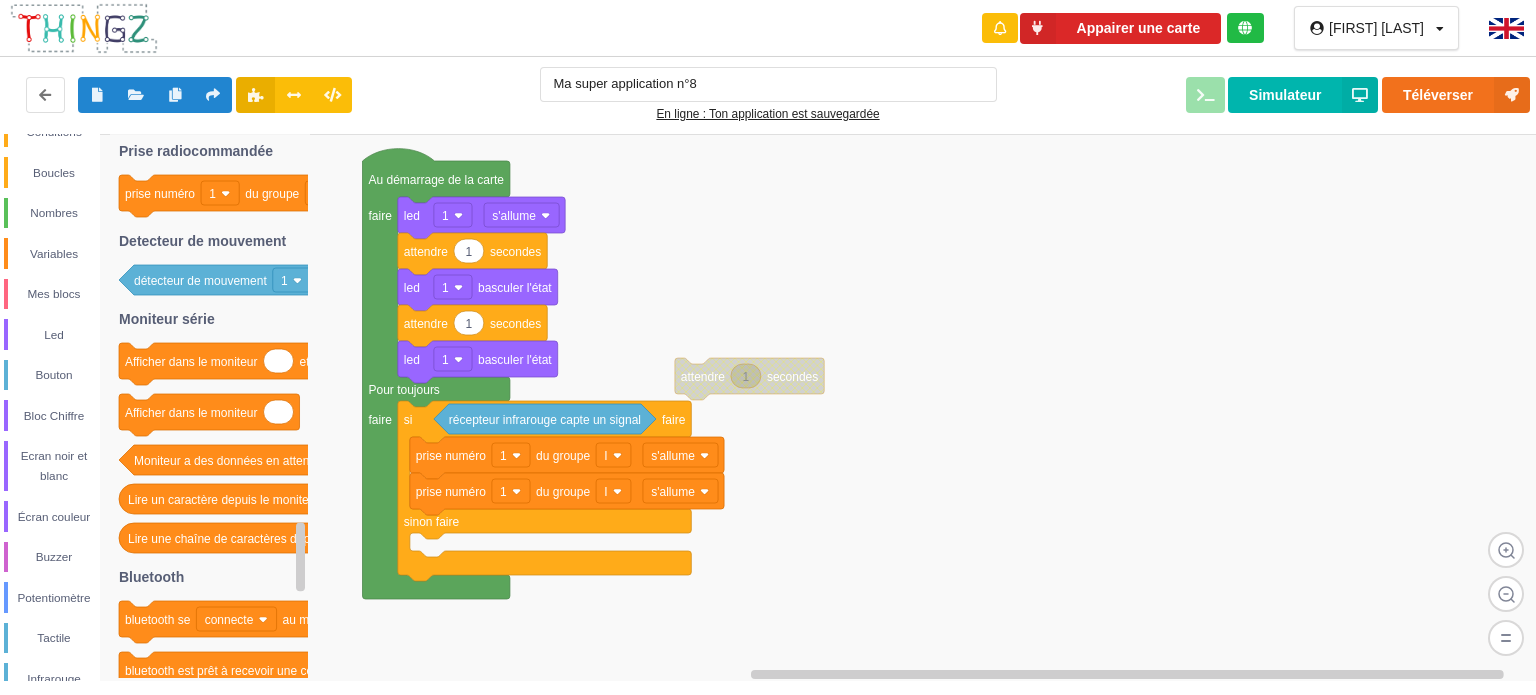 scroll, scrollTop: 0, scrollLeft: 0, axis: both 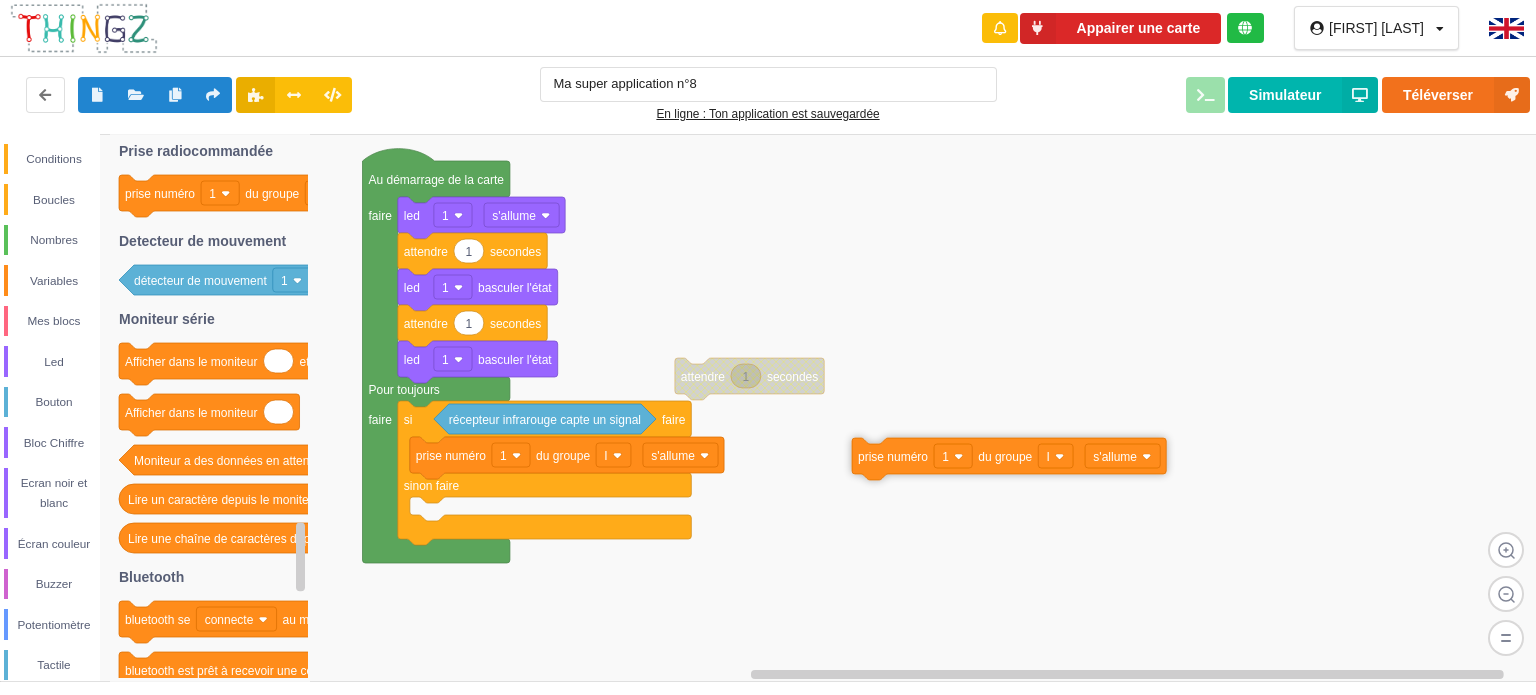 drag, startPoint x: 434, startPoint y: 492, endPoint x: 876, endPoint y: 457, distance: 443.38358 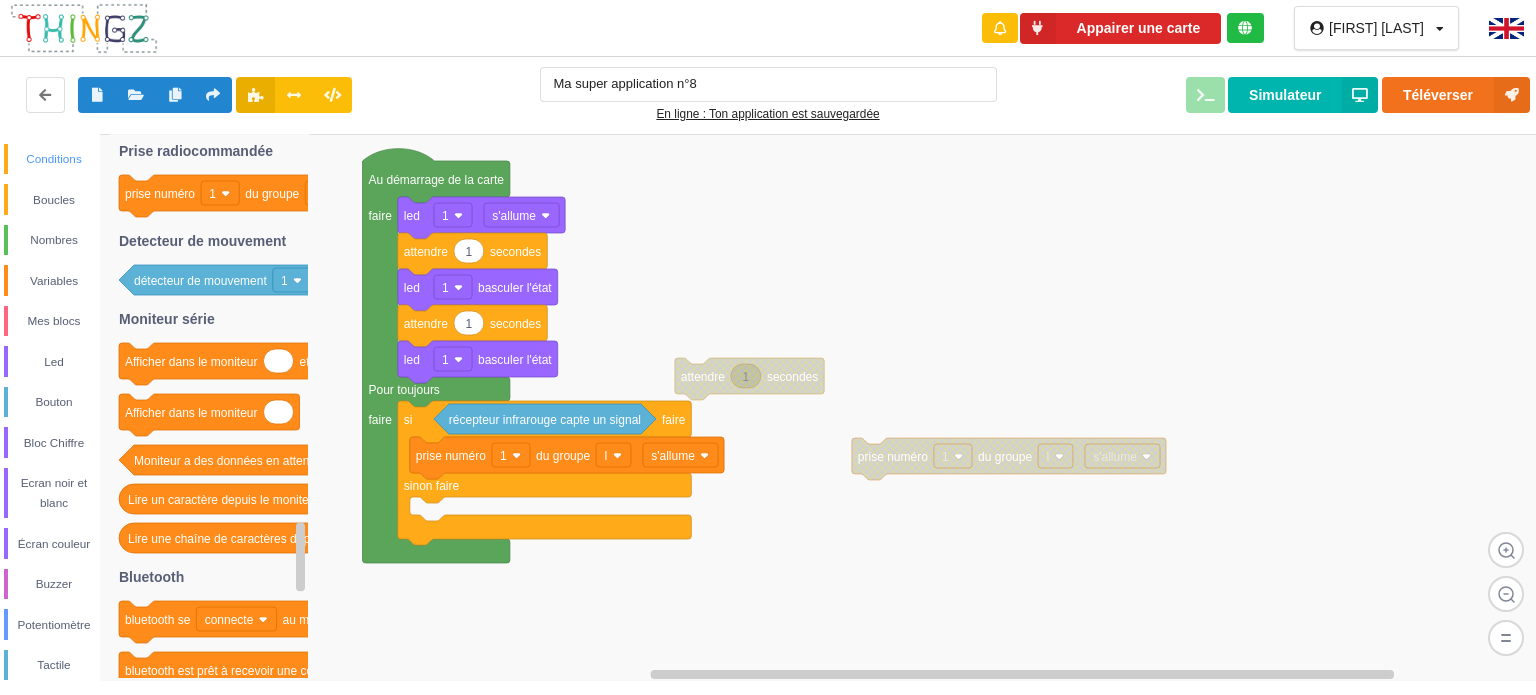 click on "Conditions" at bounding box center [54, 159] 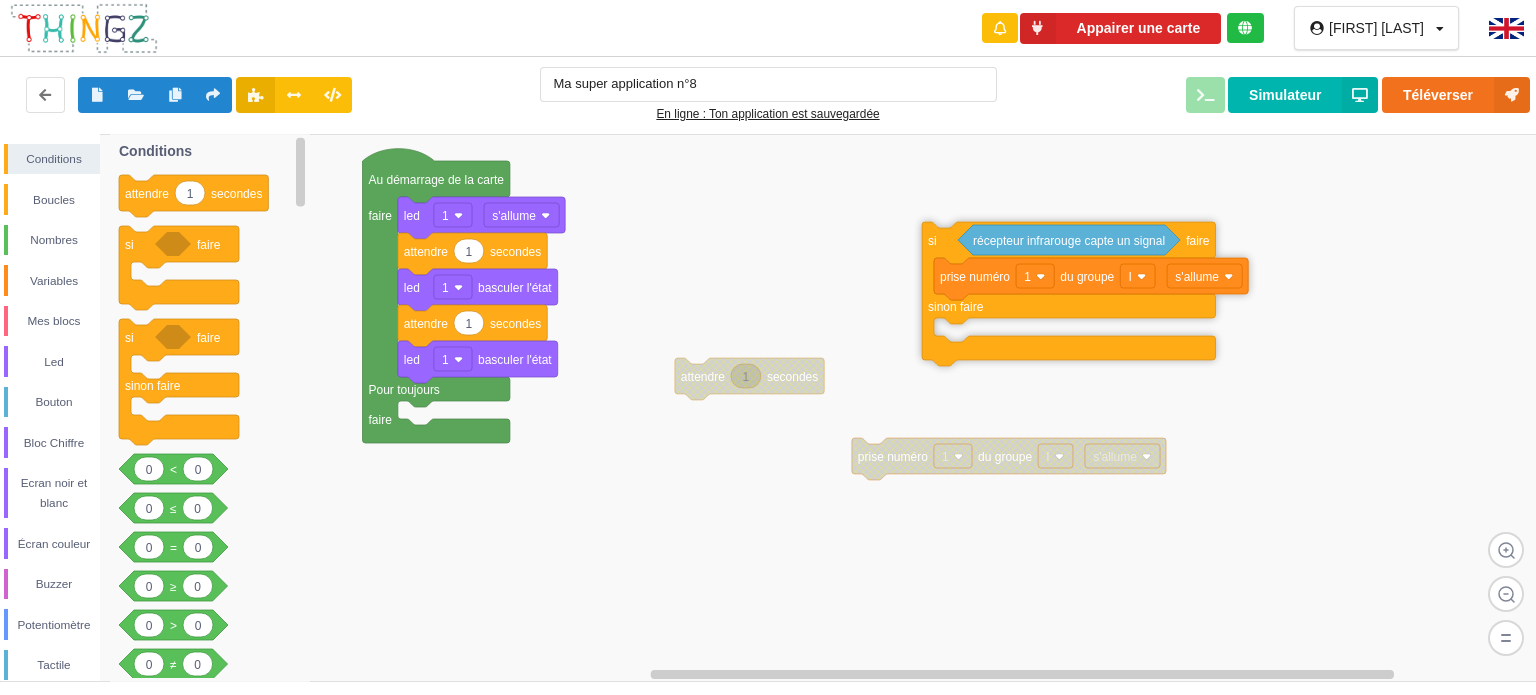 drag, startPoint x: 417, startPoint y: 432, endPoint x: 944, endPoint y: 252, distance: 556.8923 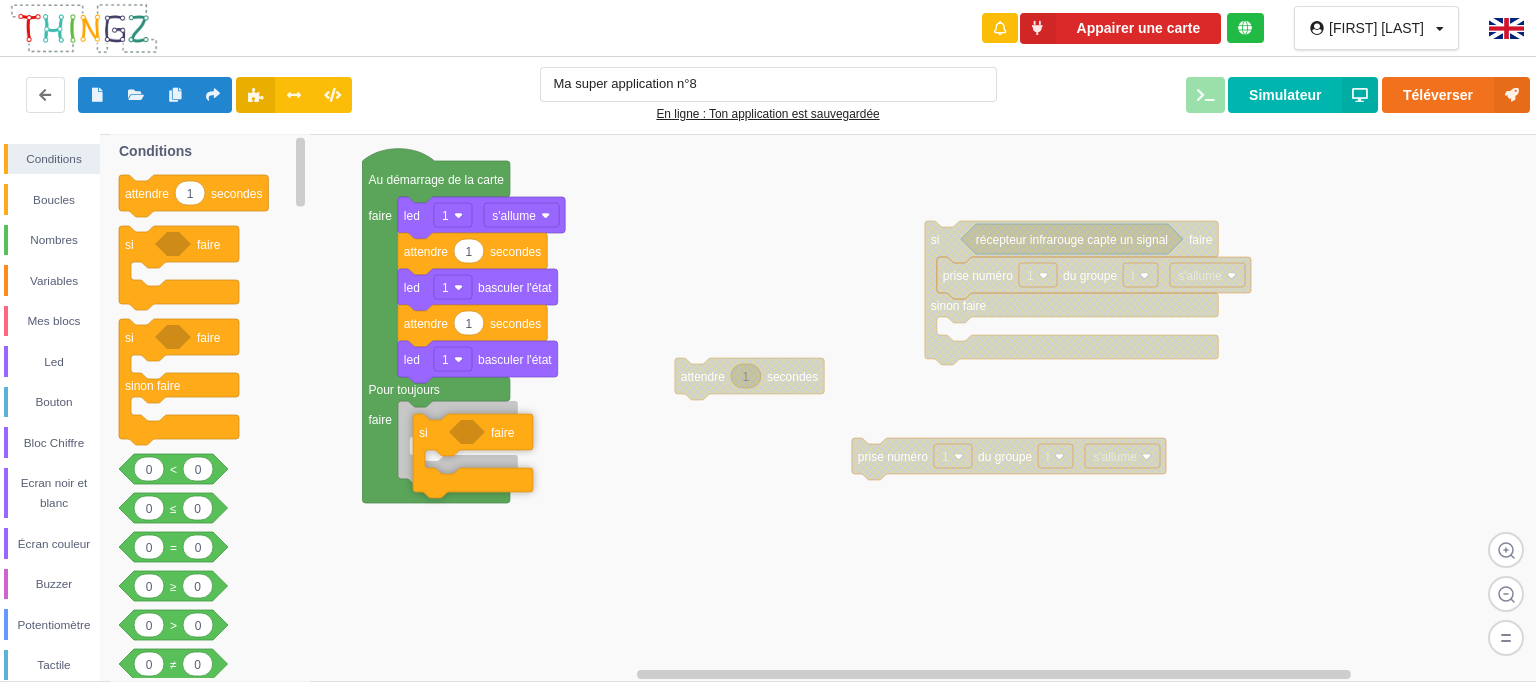 drag, startPoint x: 155, startPoint y: 258, endPoint x: 442, endPoint y: 445, distance: 342.54636 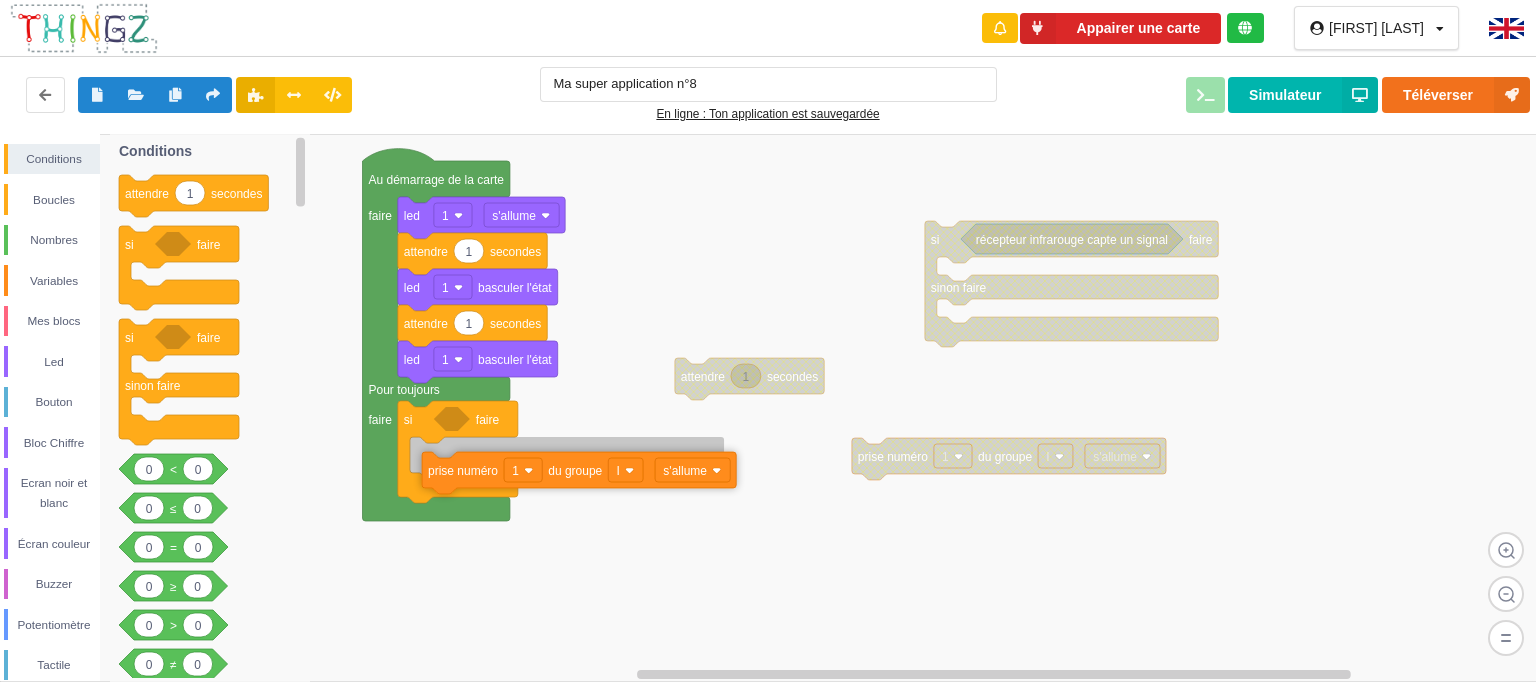 drag, startPoint x: 964, startPoint y: 283, endPoint x: 473, endPoint y: 458, distance: 521.2543 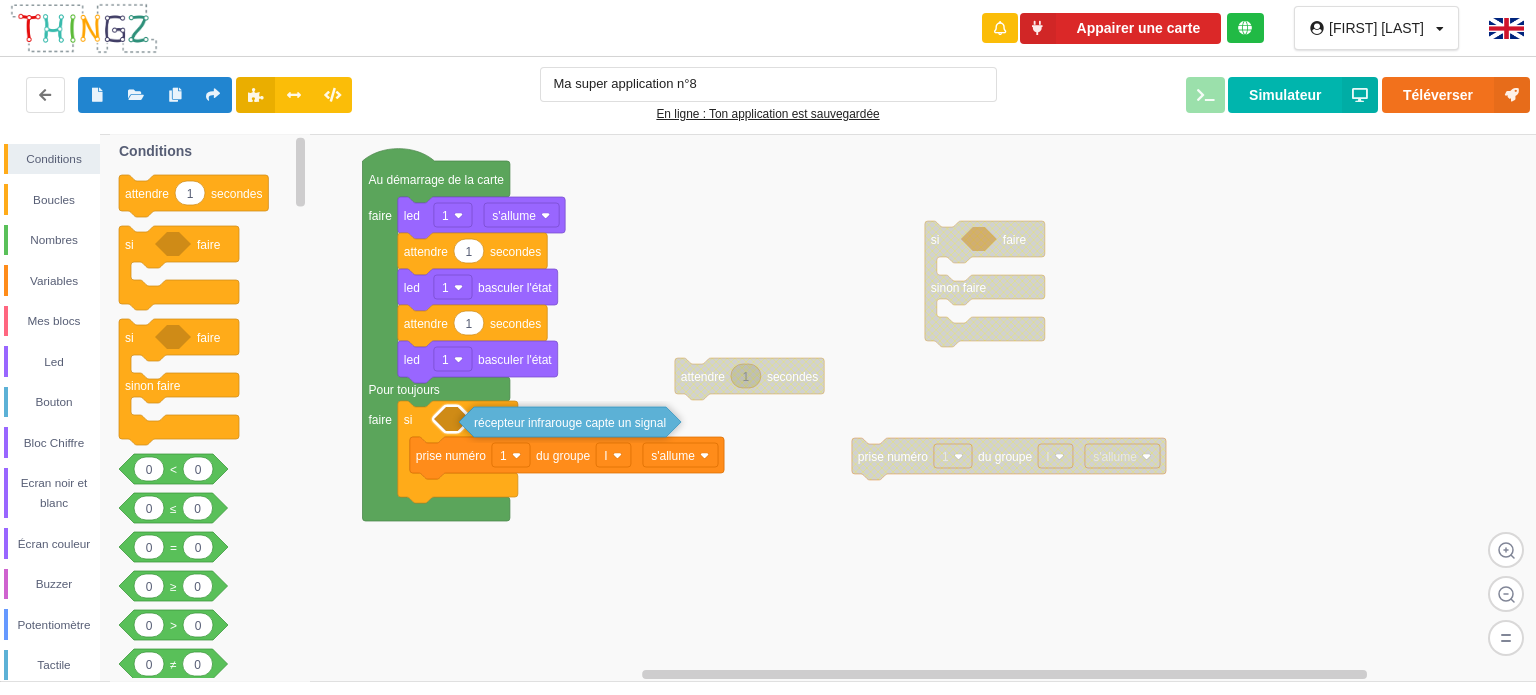 drag, startPoint x: 1045, startPoint y: 244, endPoint x: 541, endPoint y: 427, distance: 536.19495 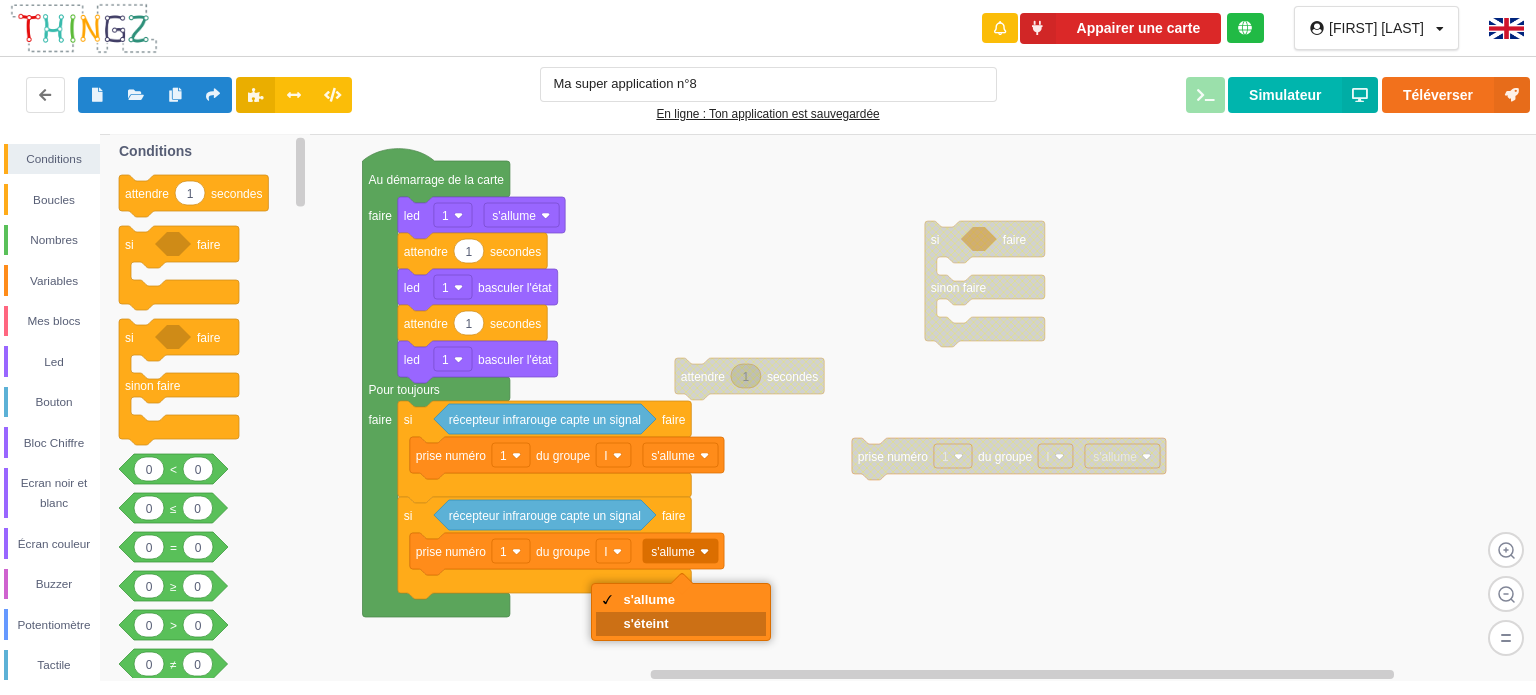 click on "s'éteint" at bounding box center (650, 623) 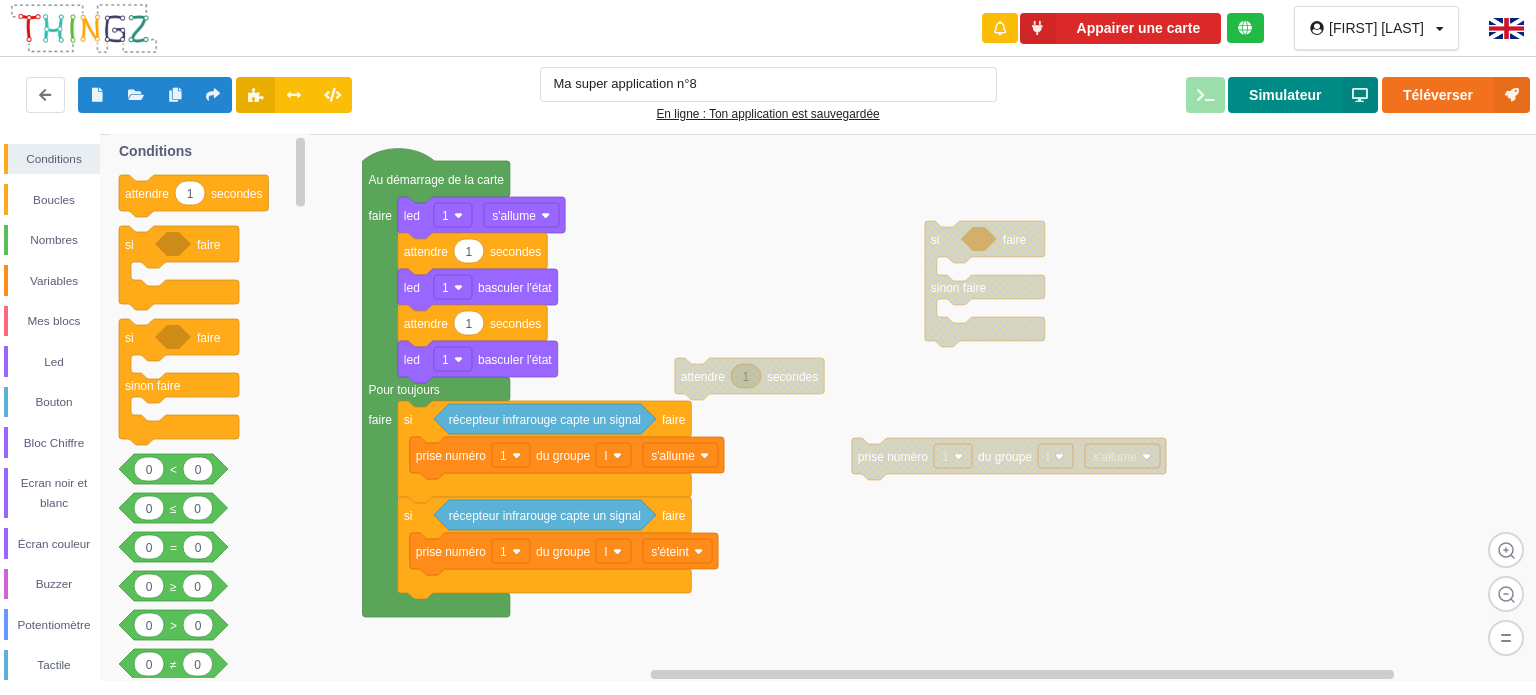 click on "Simulateur" at bounding box center (1303, 95) 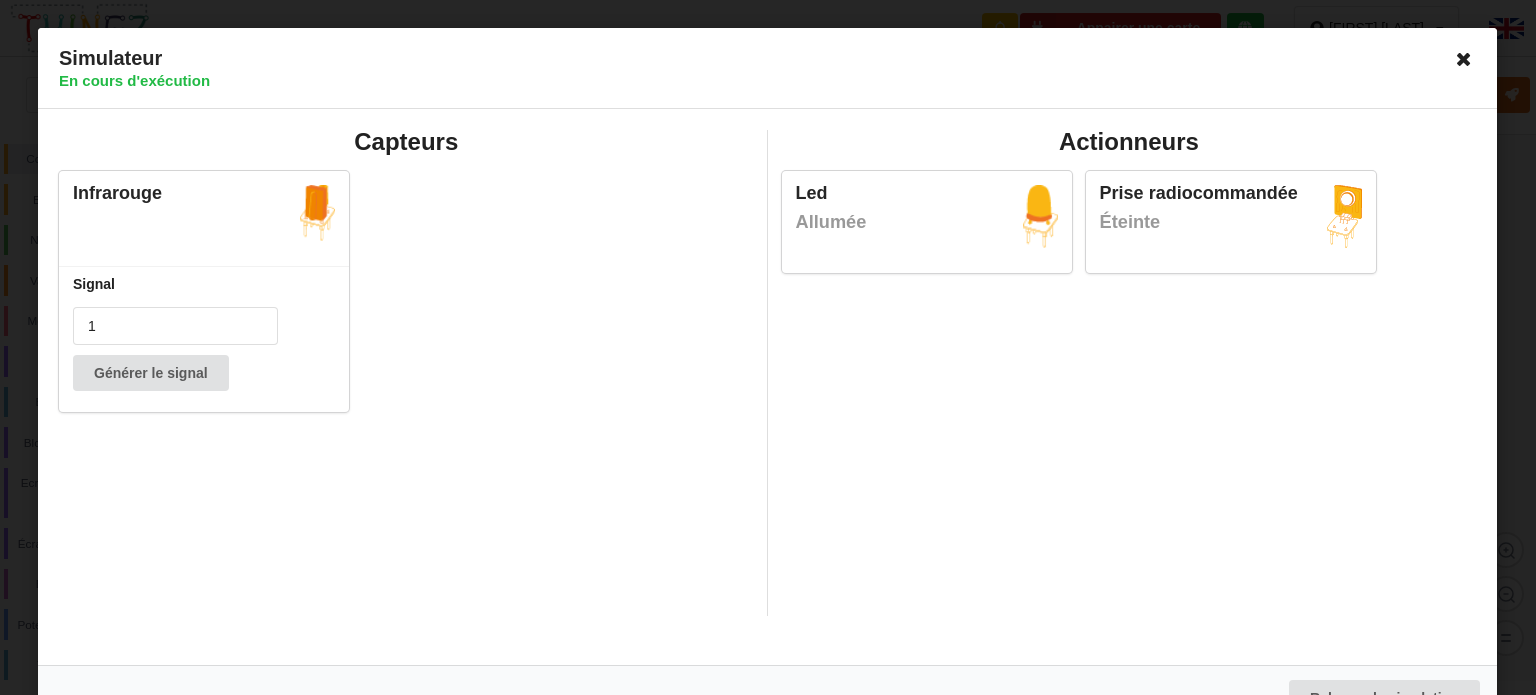 click at bounding box center [1465, 59] 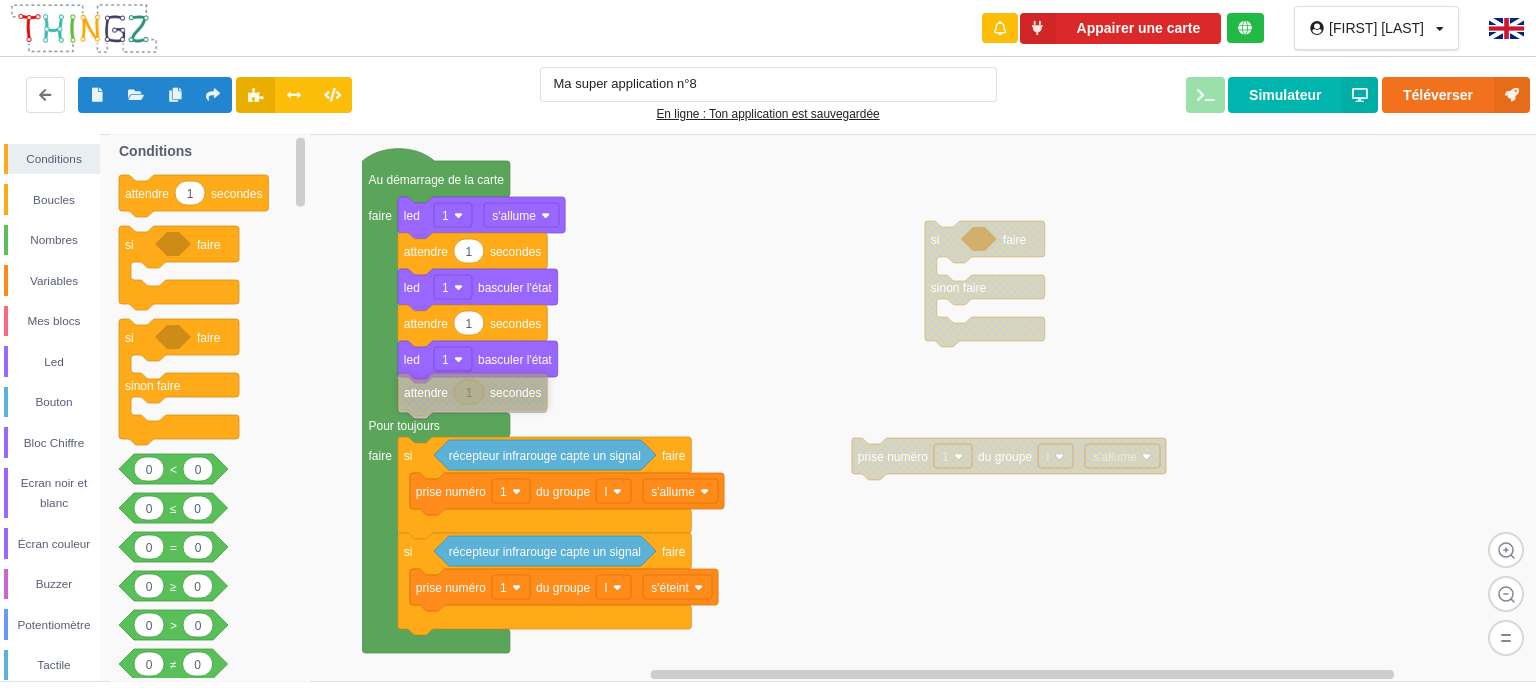 drag, startPoint x: 775, startPoint y: 374, endPoint x: 498, endPoint y: 390, distance: 277.4617 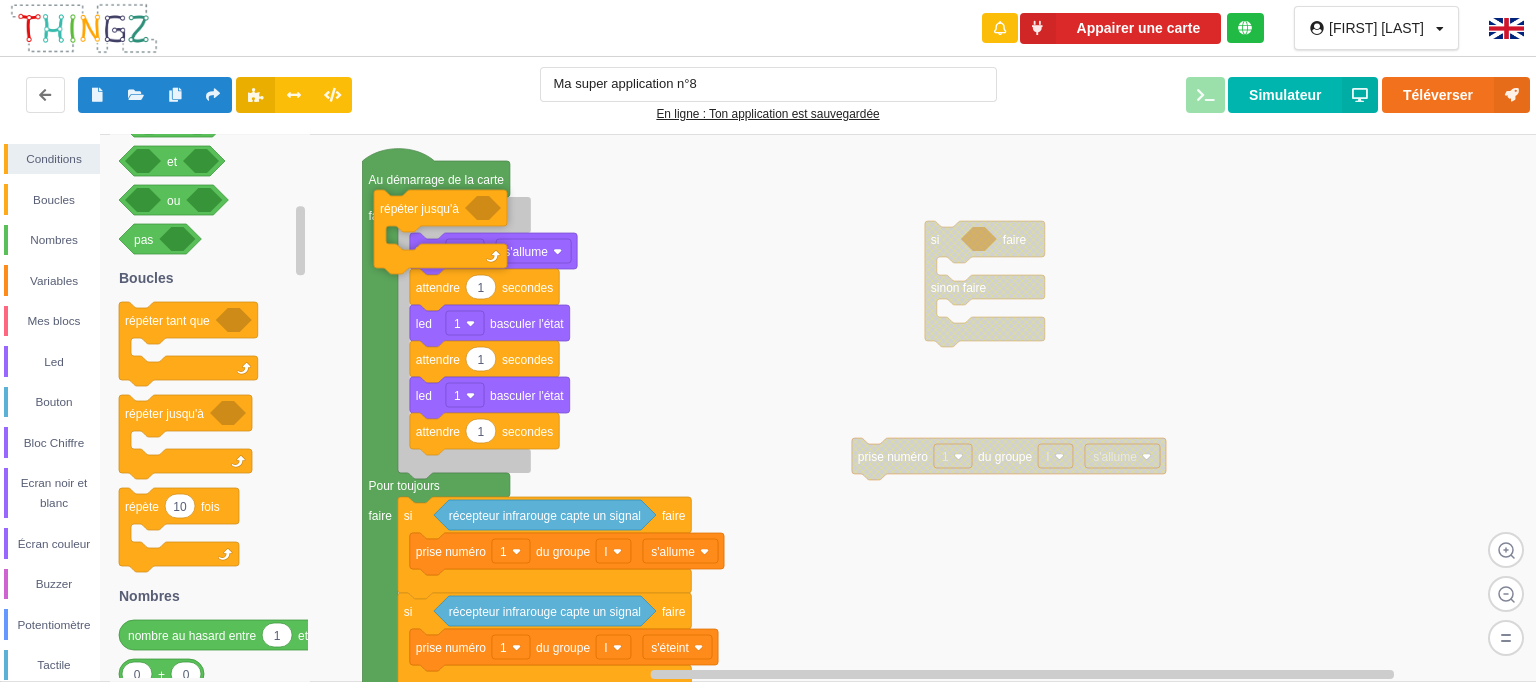 drag, startPoint x: 183, startPoint y: 420, endPoint x: 438, endPoint y: 215, distance: 327.18497 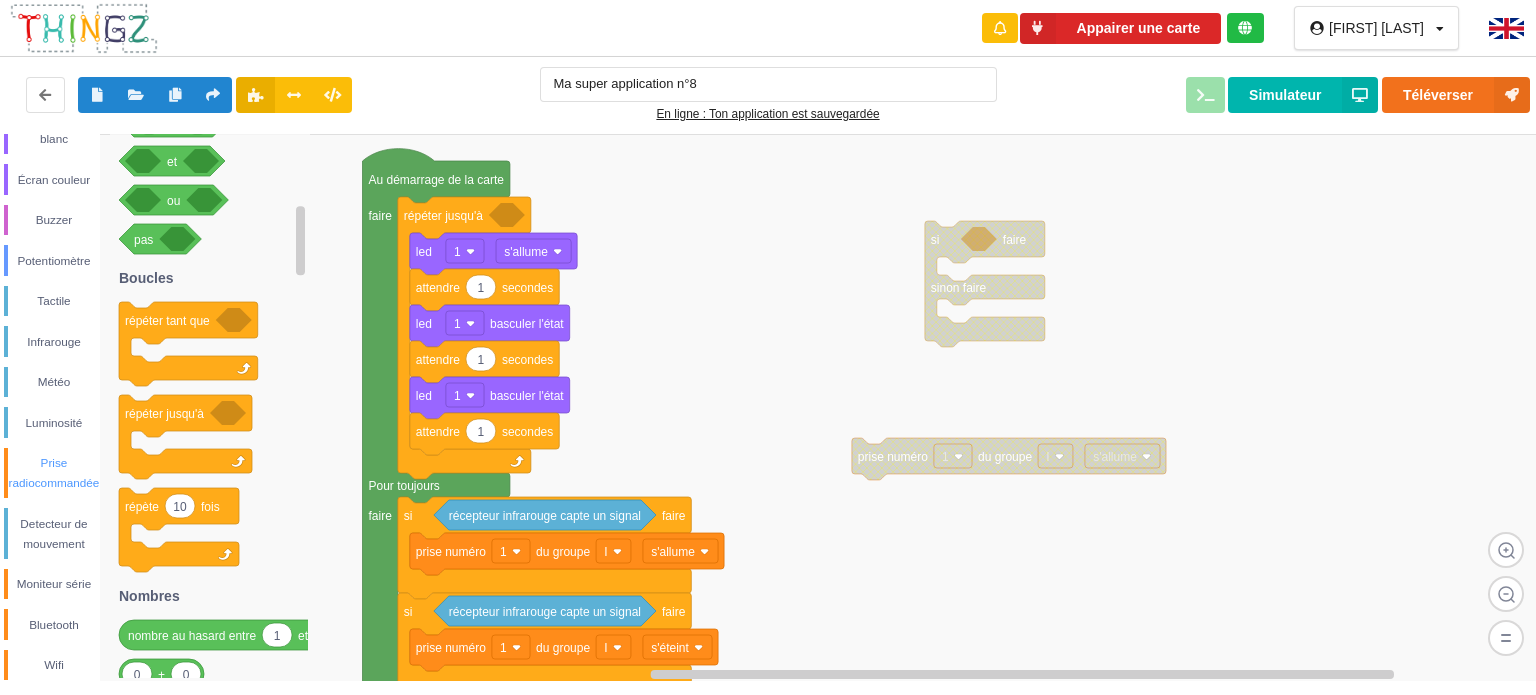 scroll, scrollTop: 370, scrollLeft: 0, axis: vertical 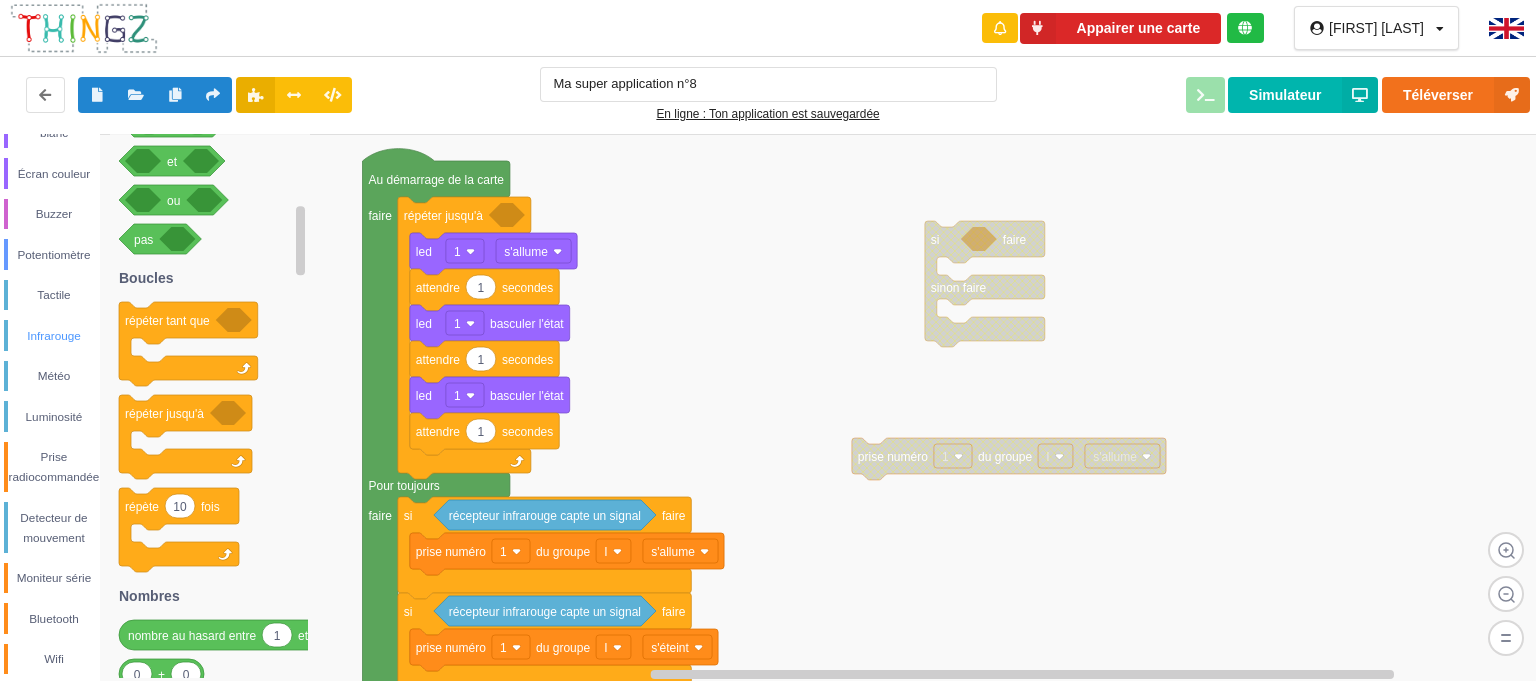 click on "Infrarouge" at bounding box center [54, 336] 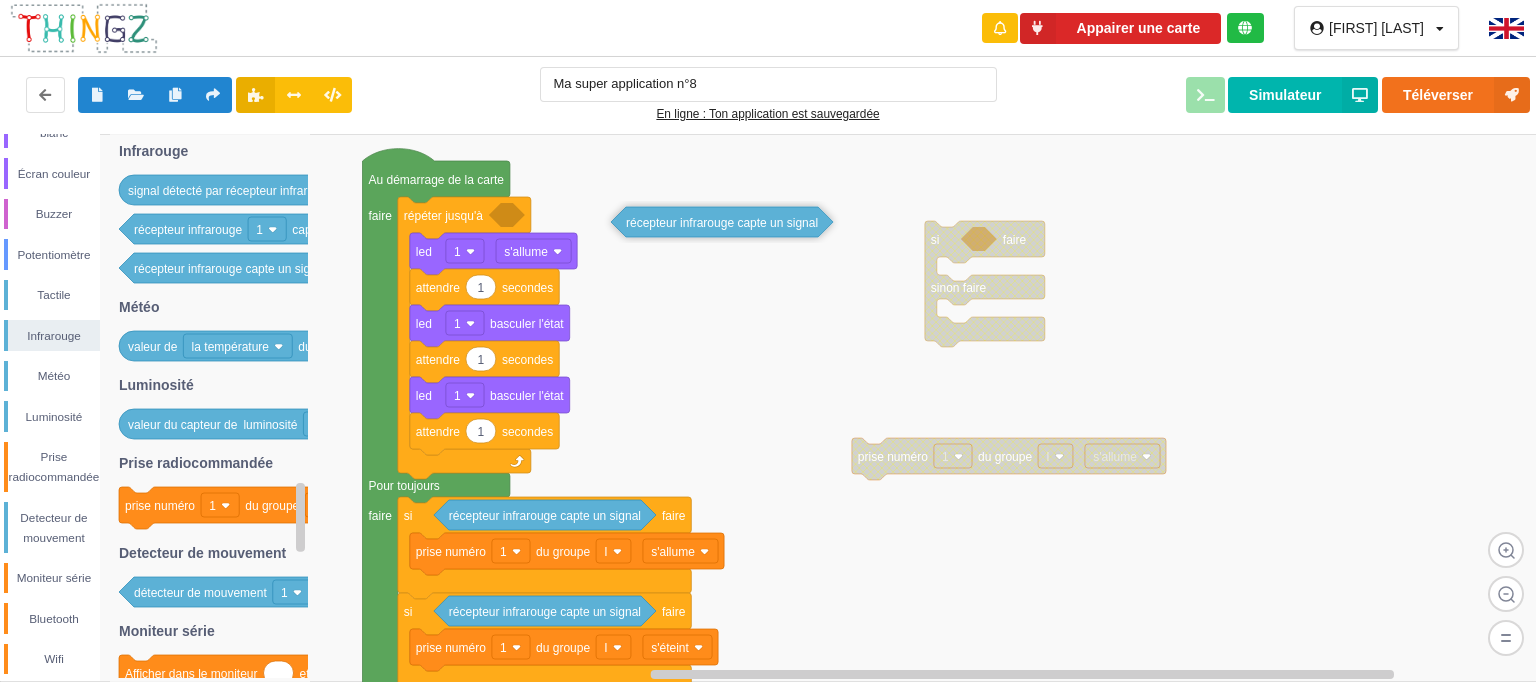 drag, startPoint x: 158, startPoint y: 269, endPoint x: 667, endPoint y: 223, distance: 511.07437 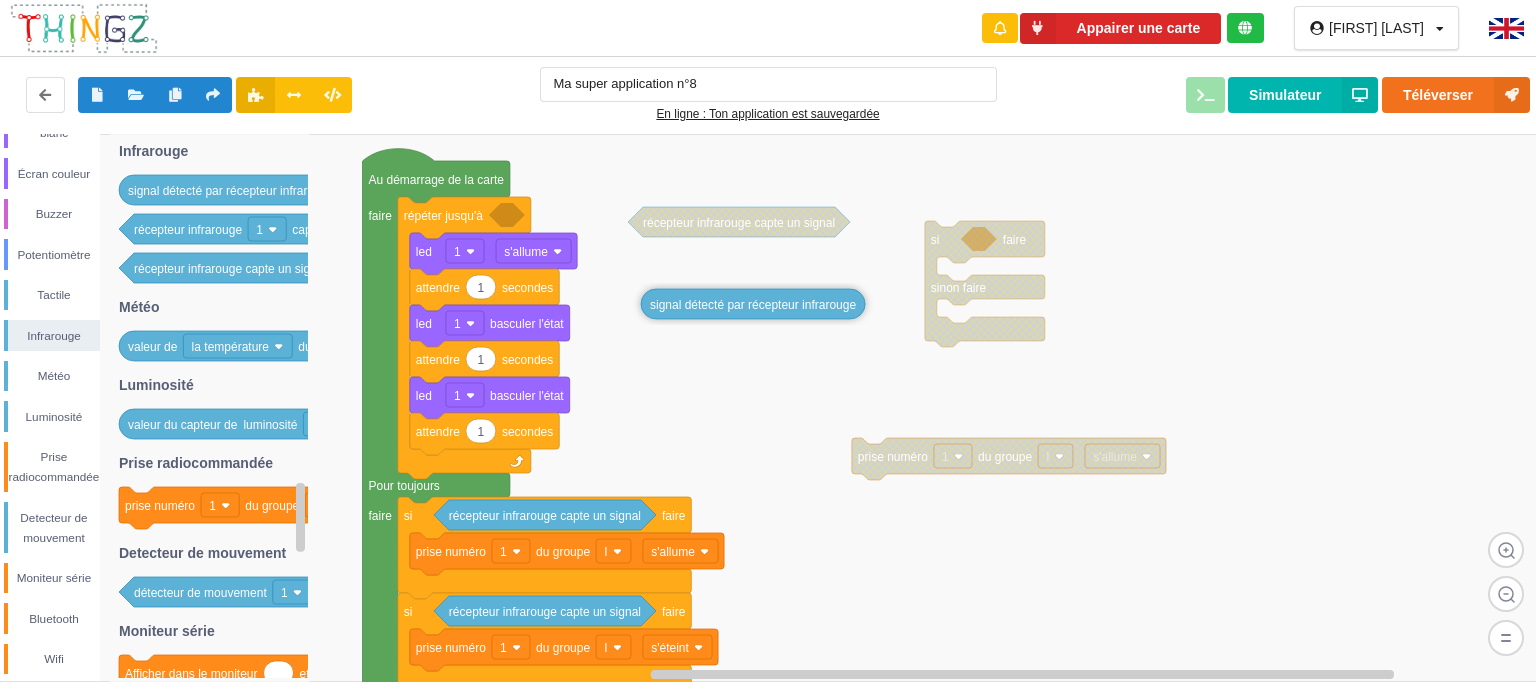 drag, startPoint x: 170, startPoint y: 186, endPoint x: 703, endPoint y: 283, distance: 541.7546 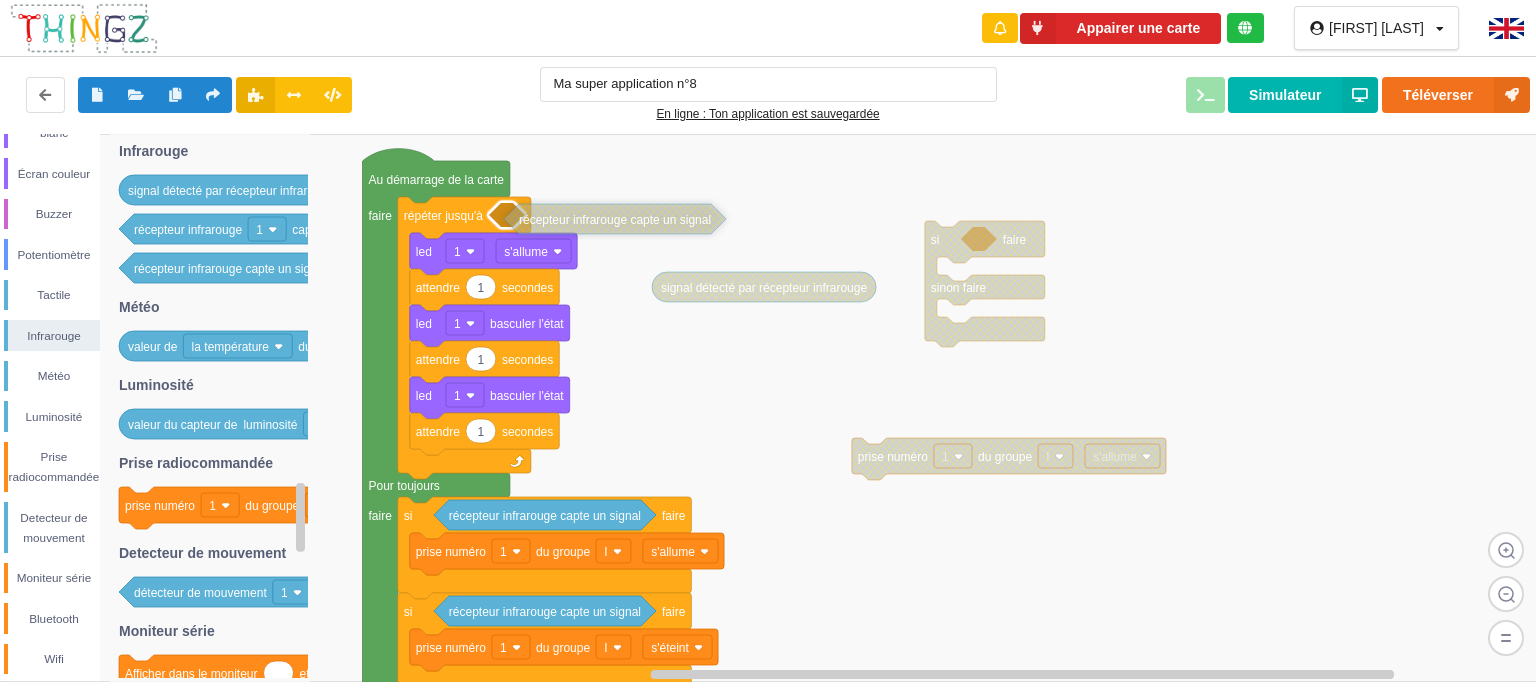 drag, startPoint x: 699, startPoint y: 234, endPoint x: 575, endPoint y: 232, distance: 124.01613 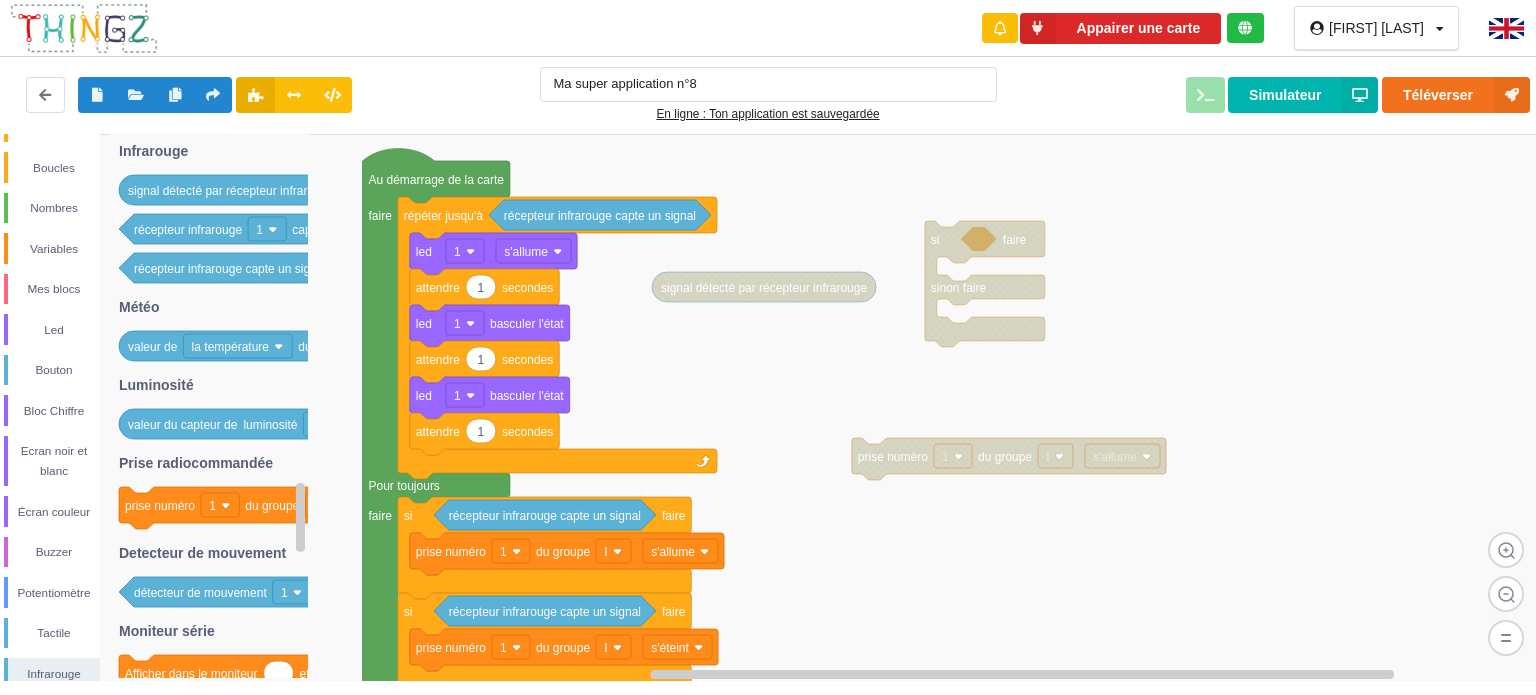 scroll, scrollTop: 30, scrollLeft: 0, axis: vertical 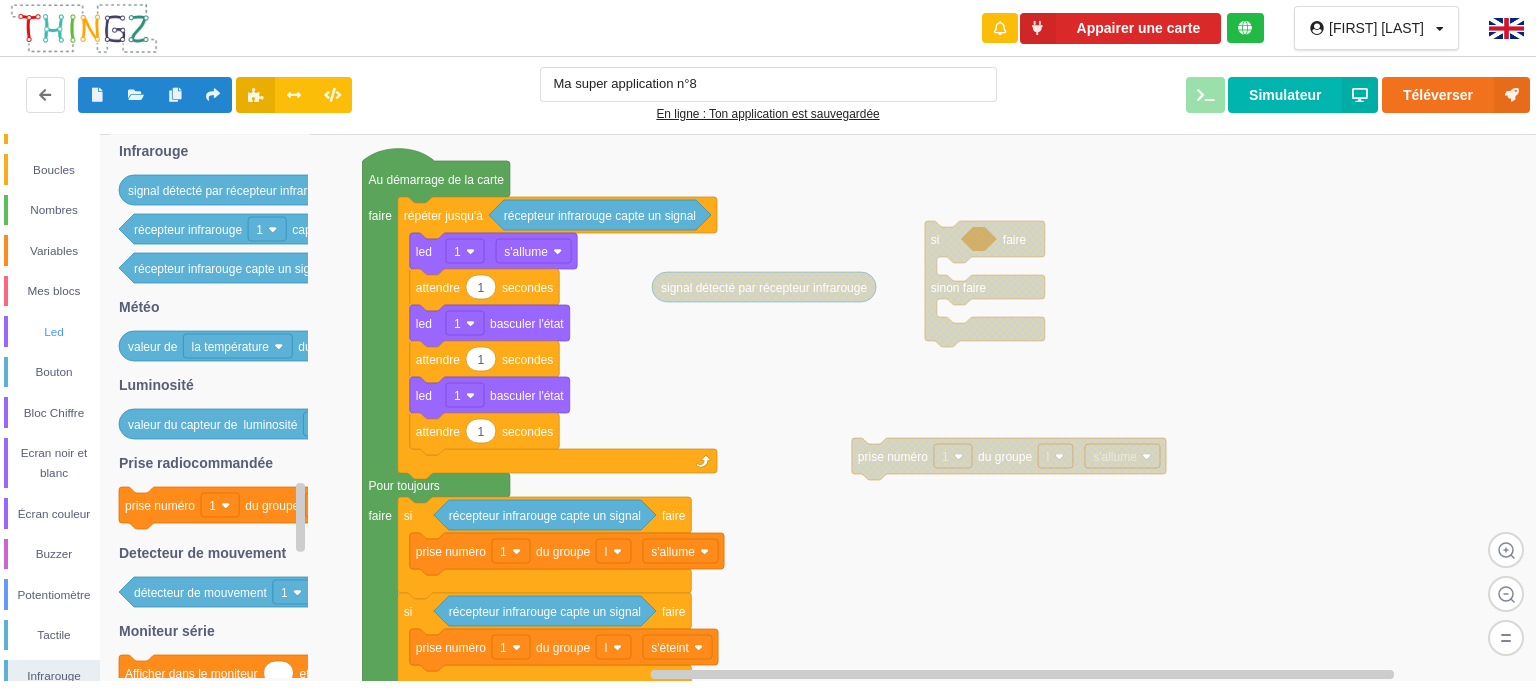 click on "Led" at bounding box center (54, 332) 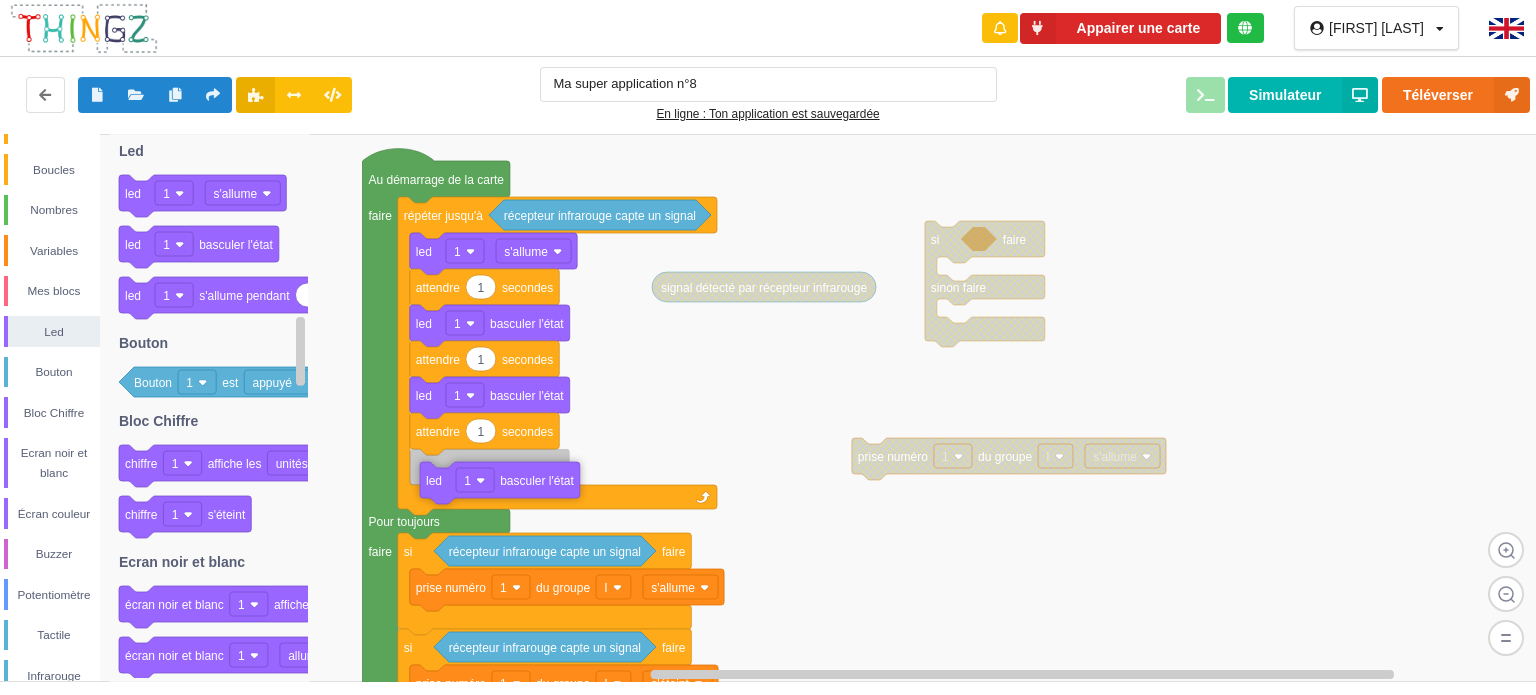 drag, startPoint x: 138, startPoint y: 253, endPoint x: 436, endPoint y: 486, distance: 378.27637 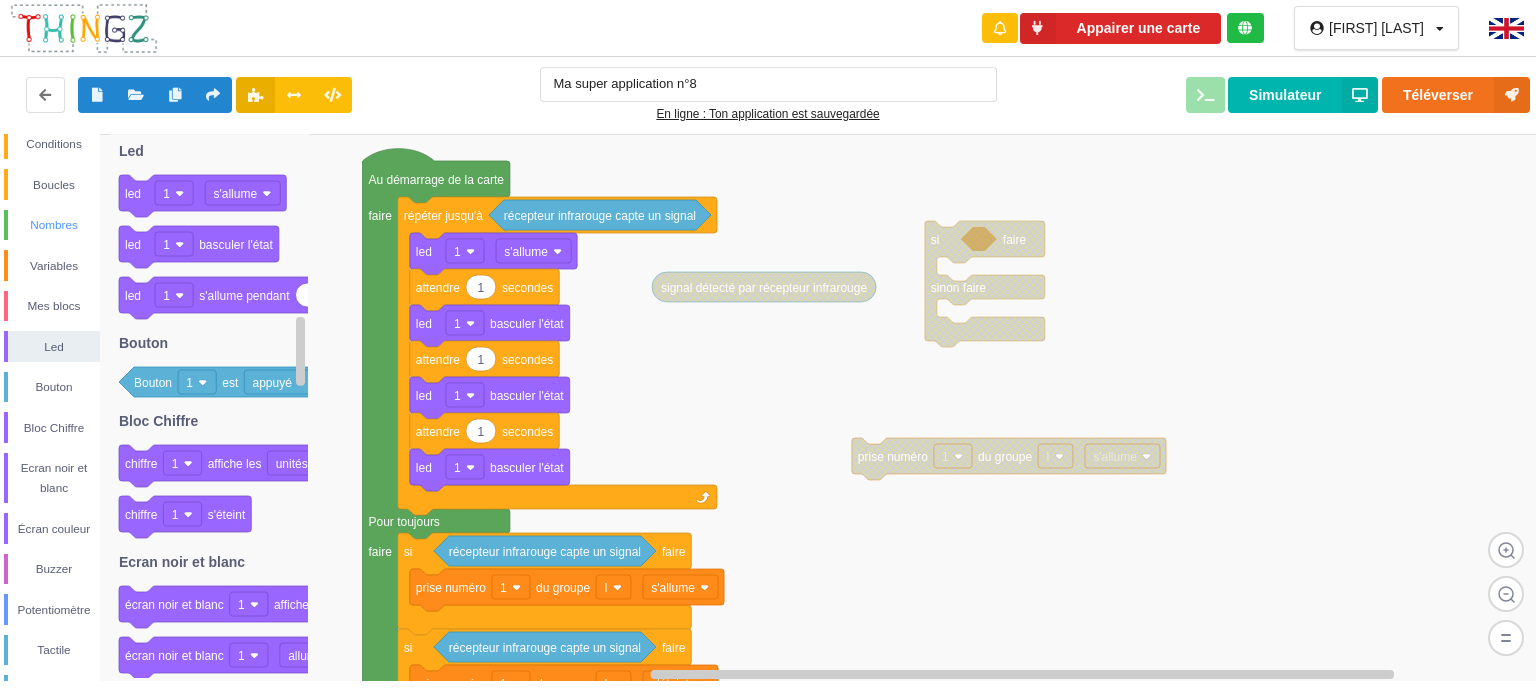 scroll, scrollTop: 0, scrollLeft: 0, axis: both 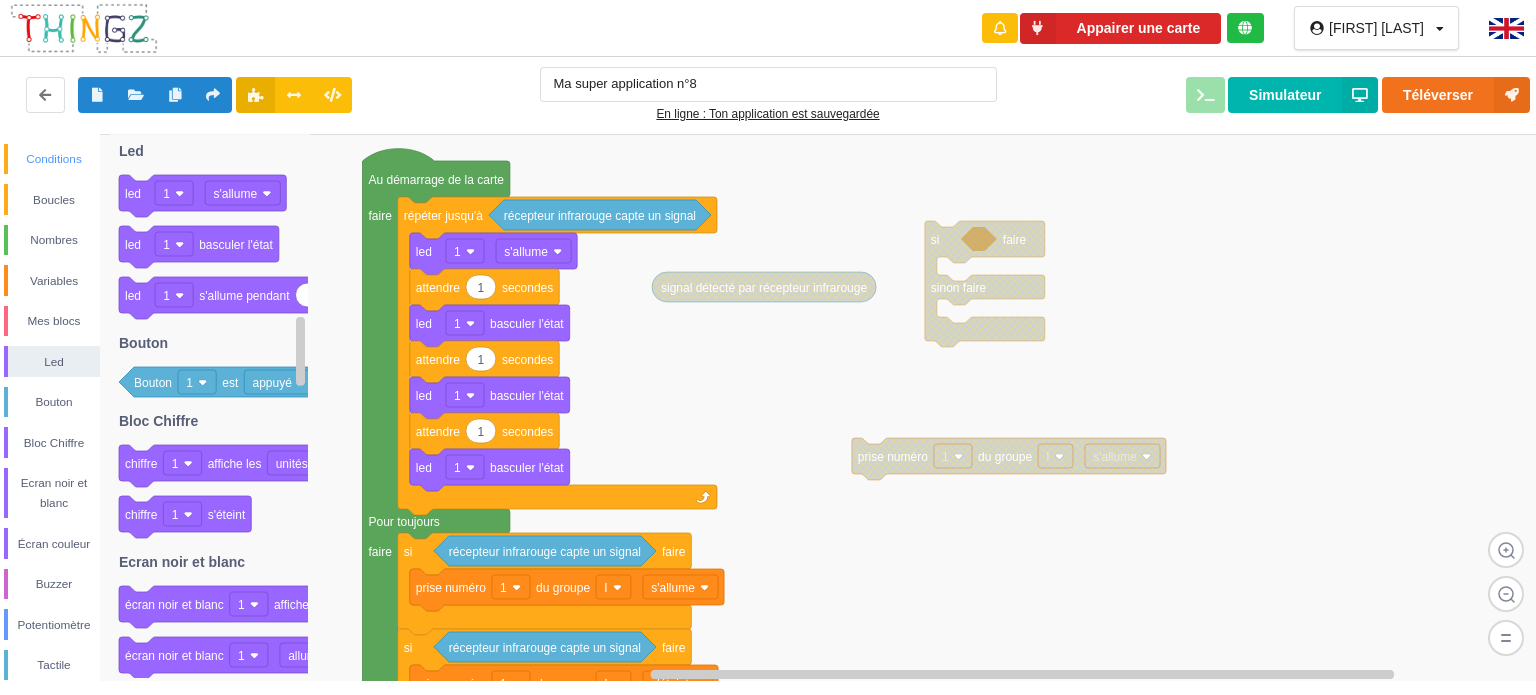 click on "Conditions" at bounding box center [54, 159] 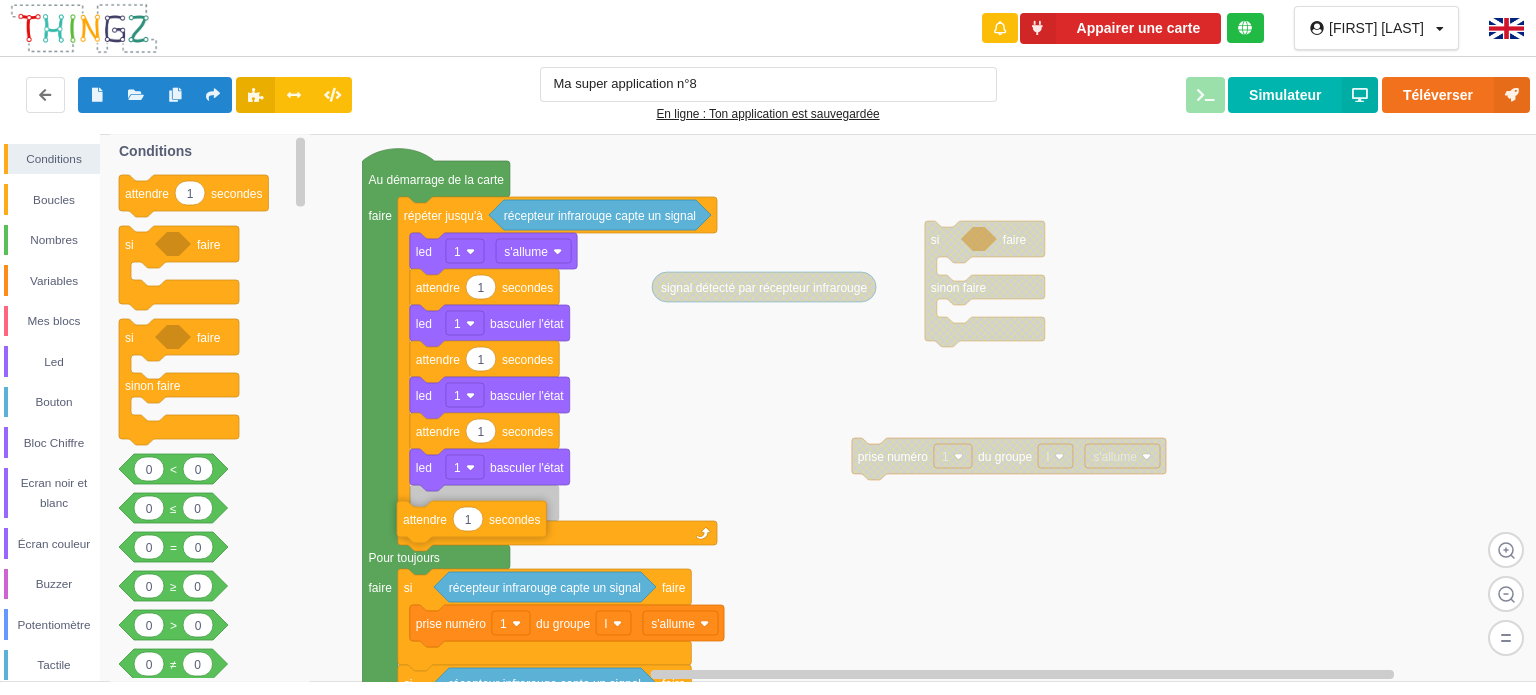 drag, startPoint x: 144, startPoint y: 197, endPoint x: 435, endPoint y: 514, distance: 430.31384 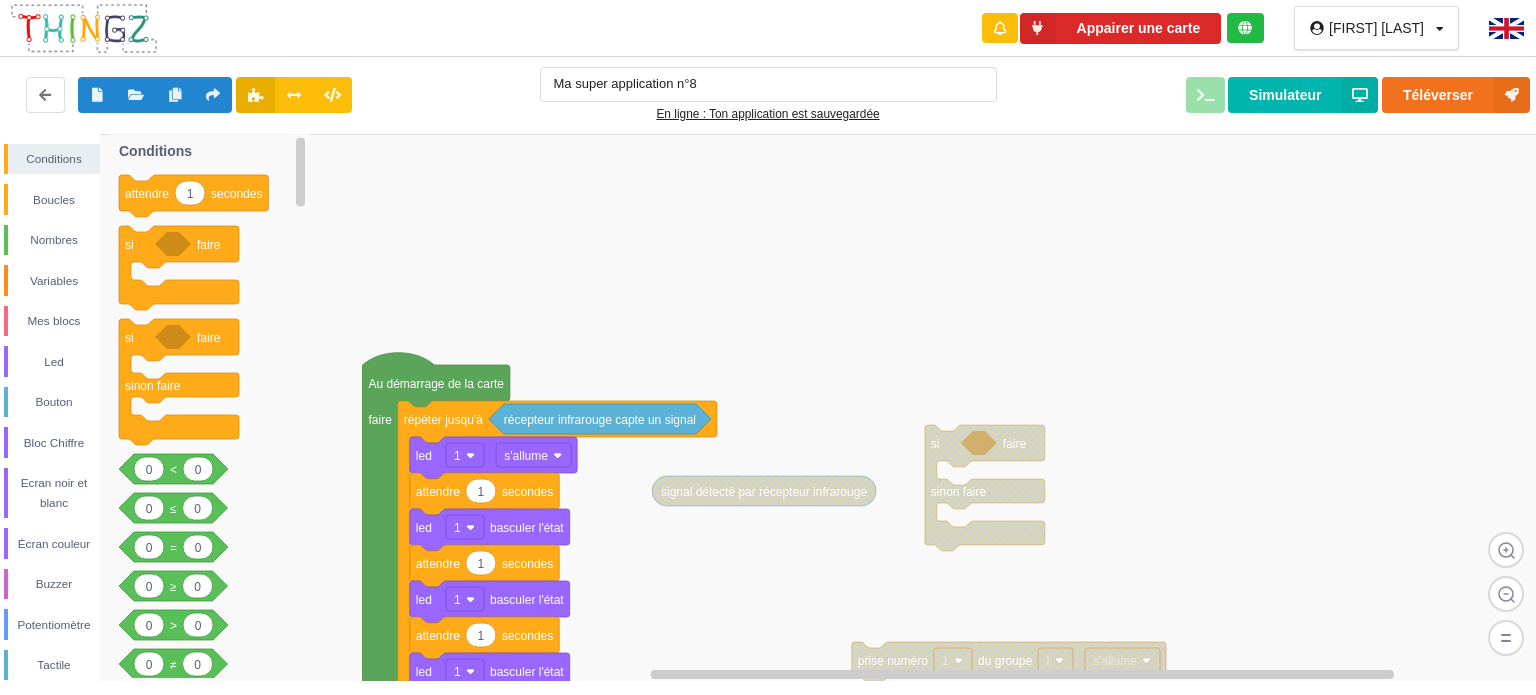 click on "Ma super application n°[NUMBER] En ligne : Ton application est sauvegardée Téléverser Simulateur" at bounding box center [768, 95] 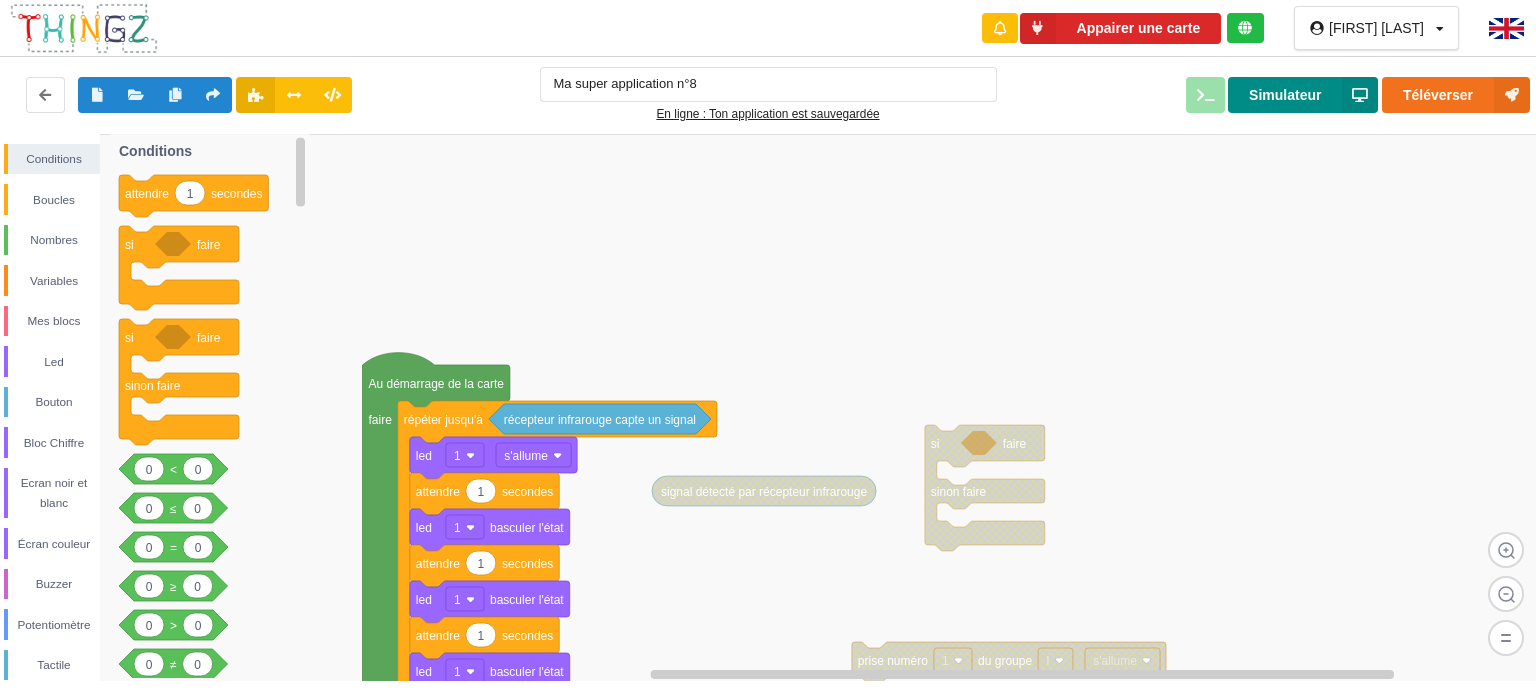 click on "Simulateur" at bounding box center [1303, 95] 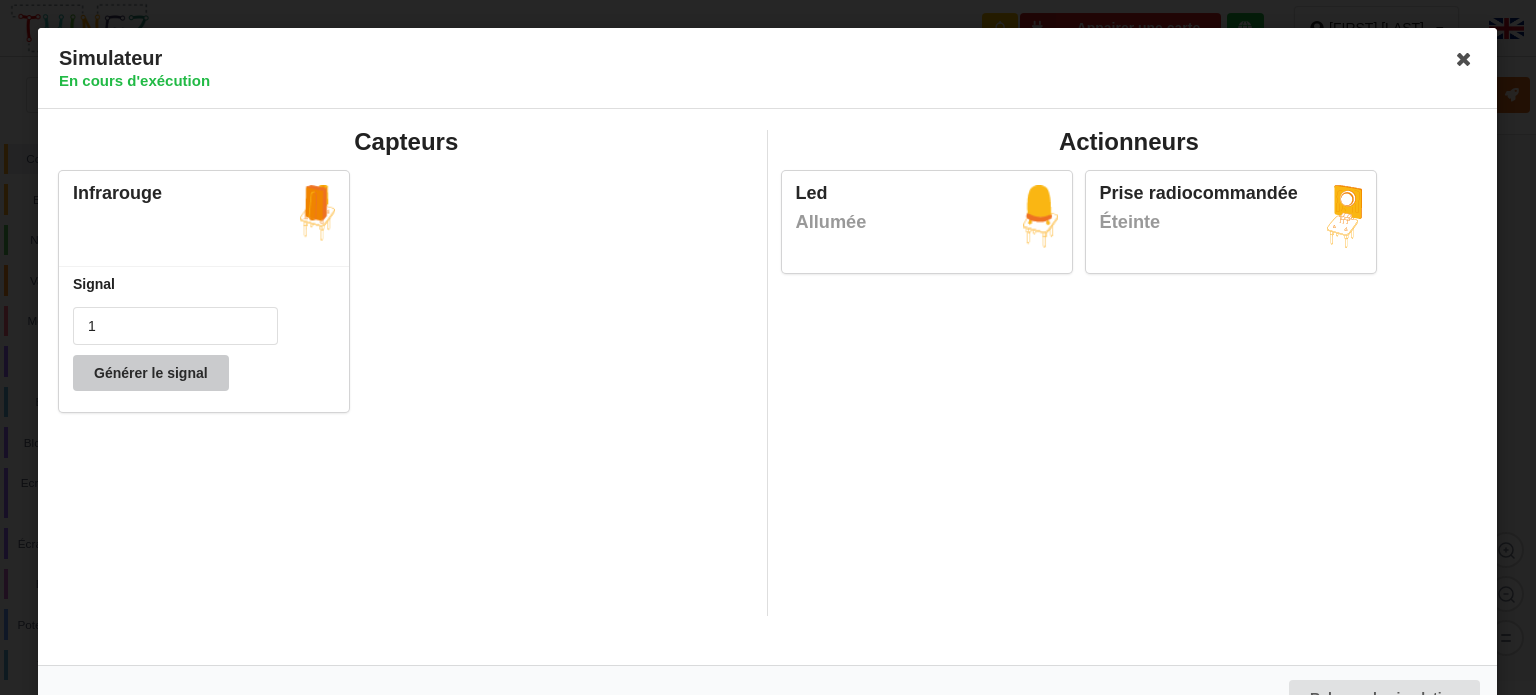 click on "Générer le signal" at bounding box center [151, 373] 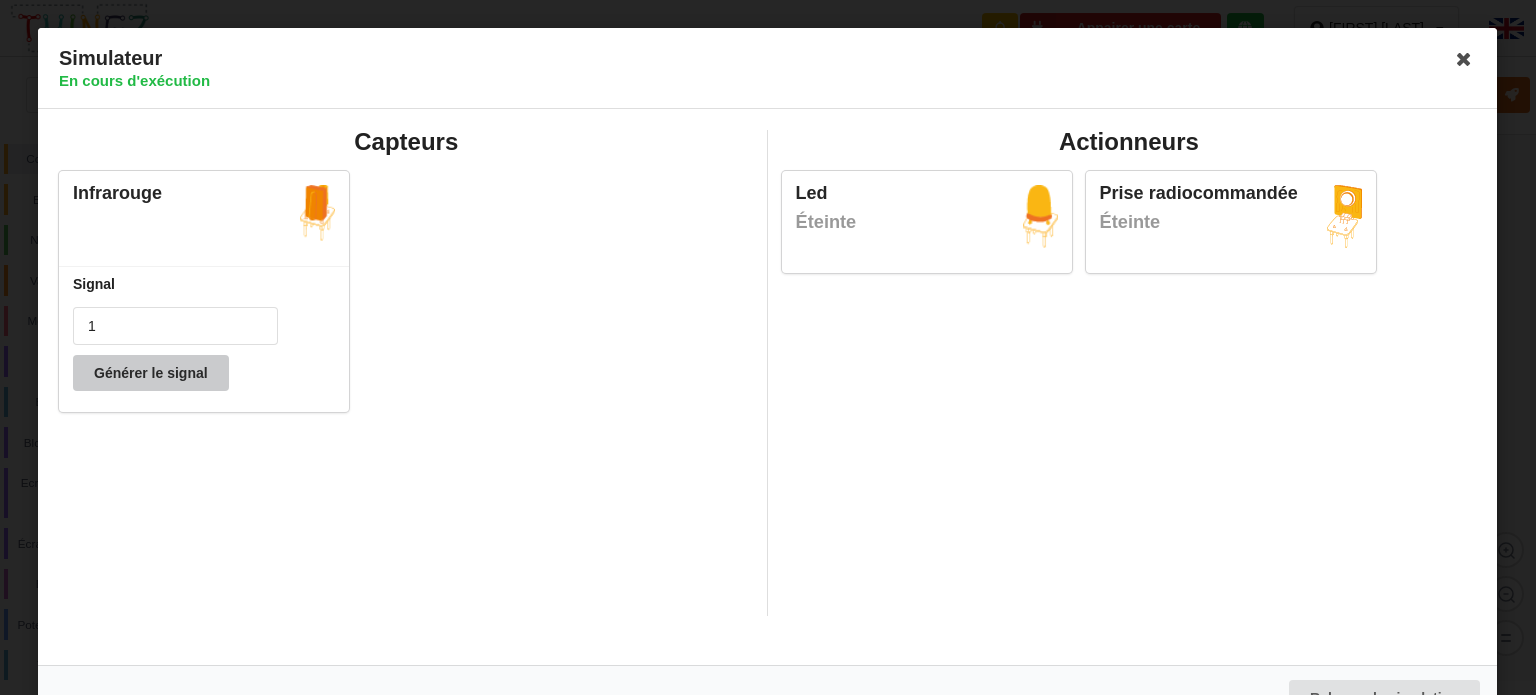 click on "Générer le signal" at bounding box center [151, 373] 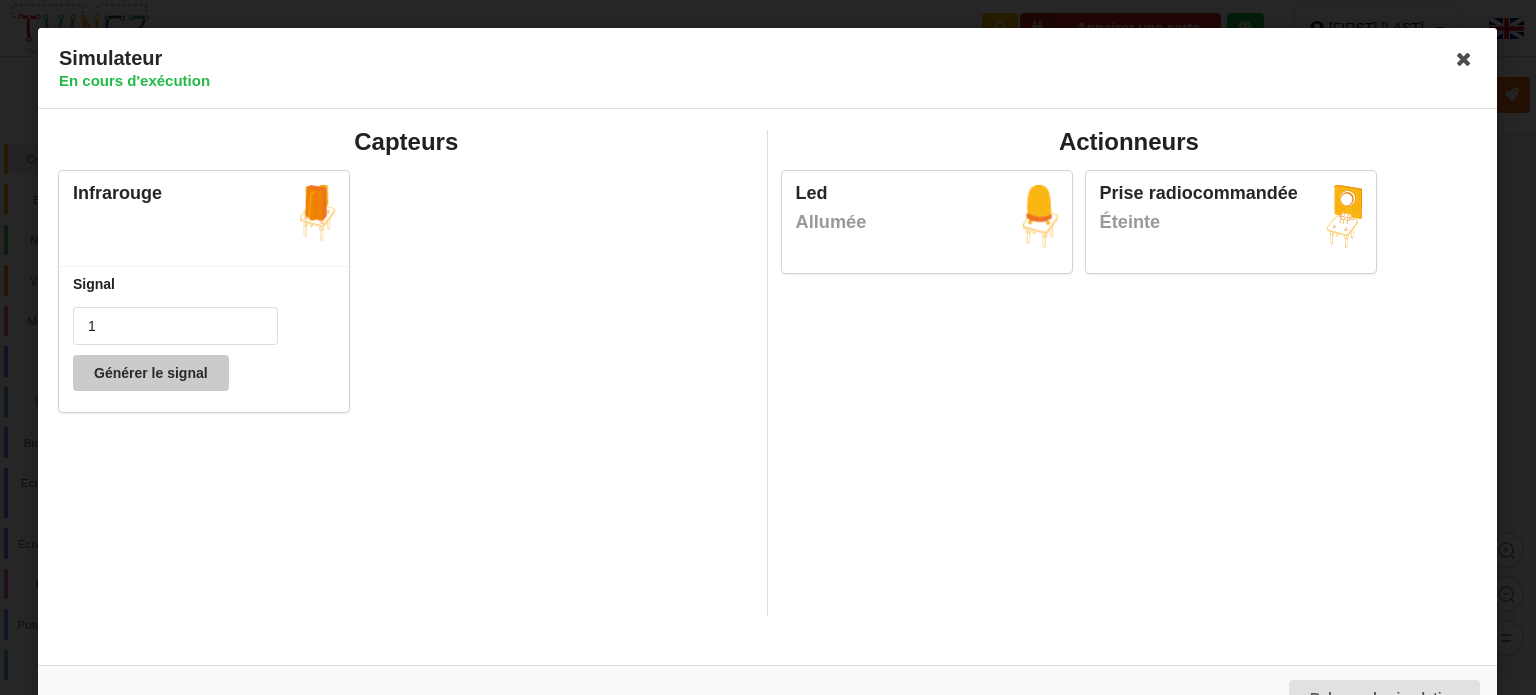 click on "Générer le signal" at bounding box center [151, 373] 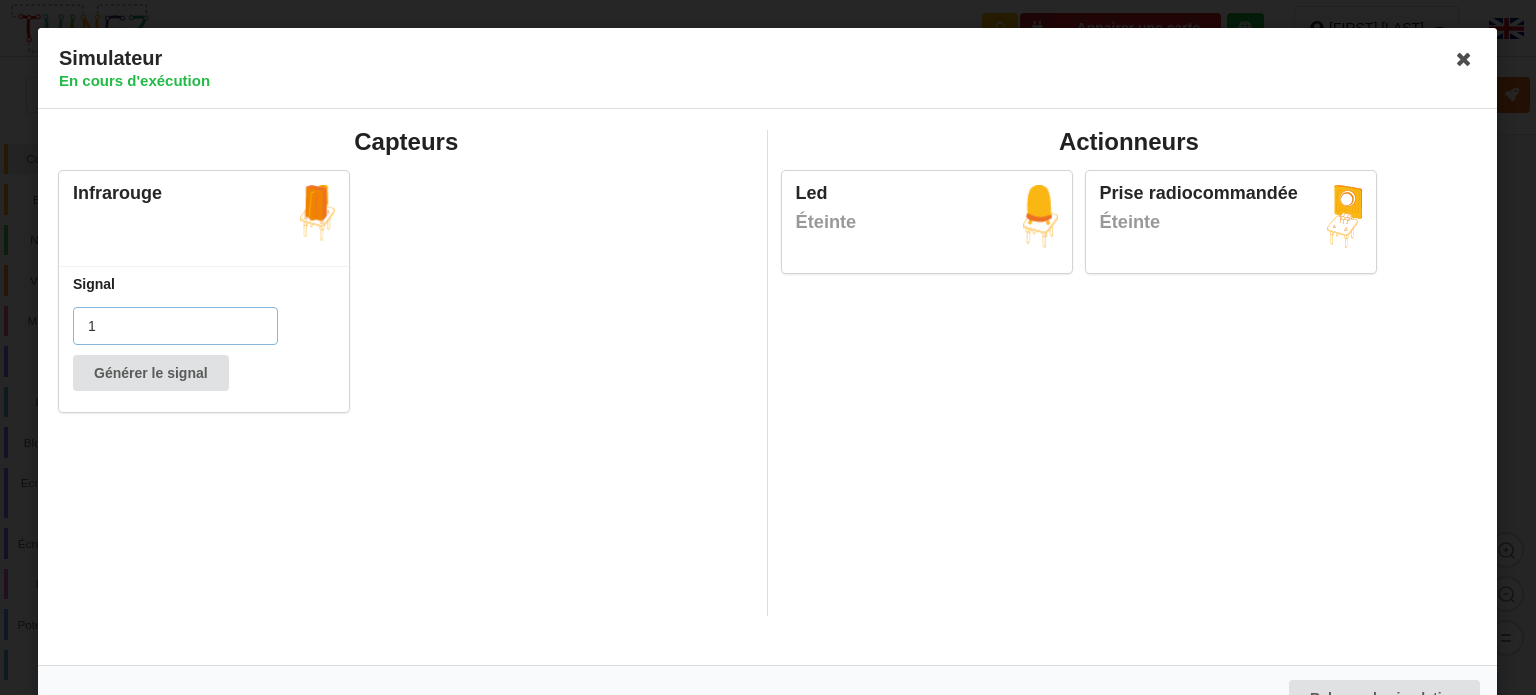 click on "1" at bounding box center [175, 326] 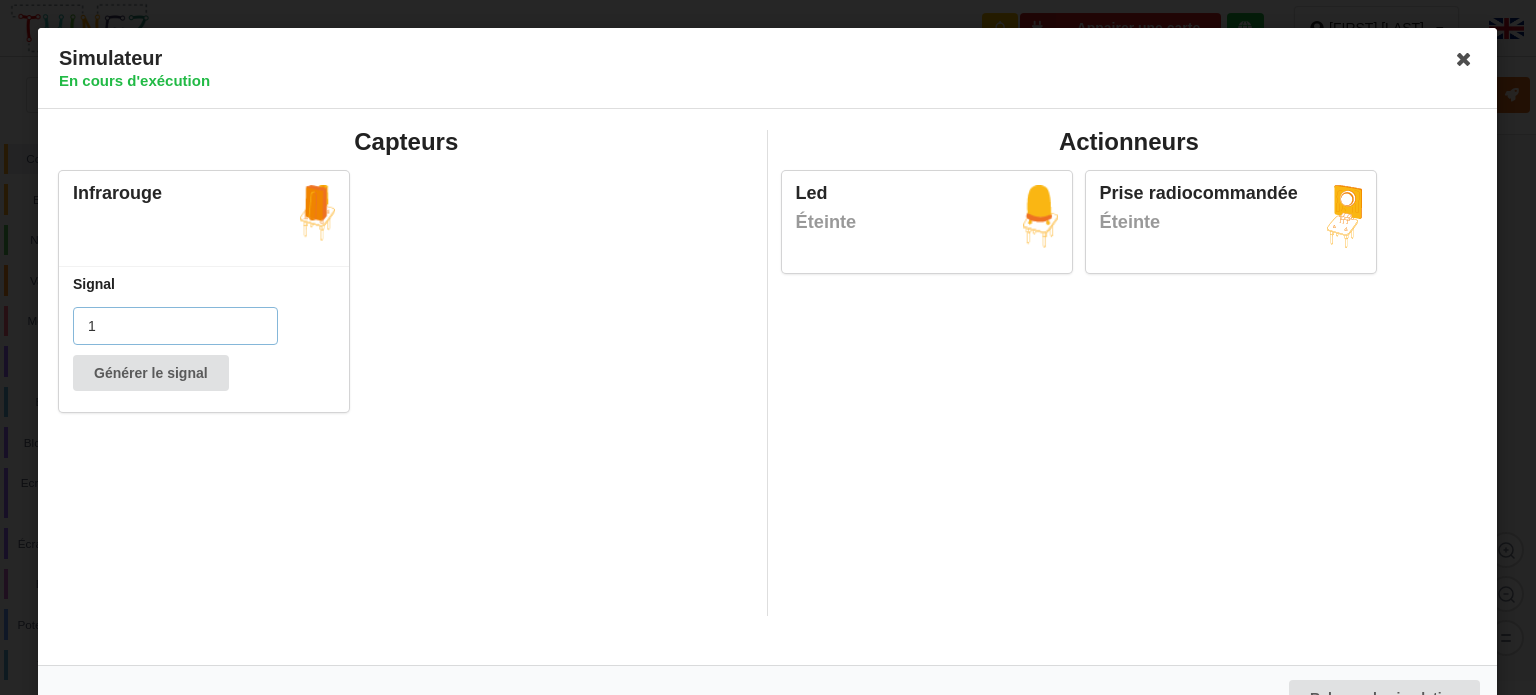 click on "1" at bounding box center (175, 326) 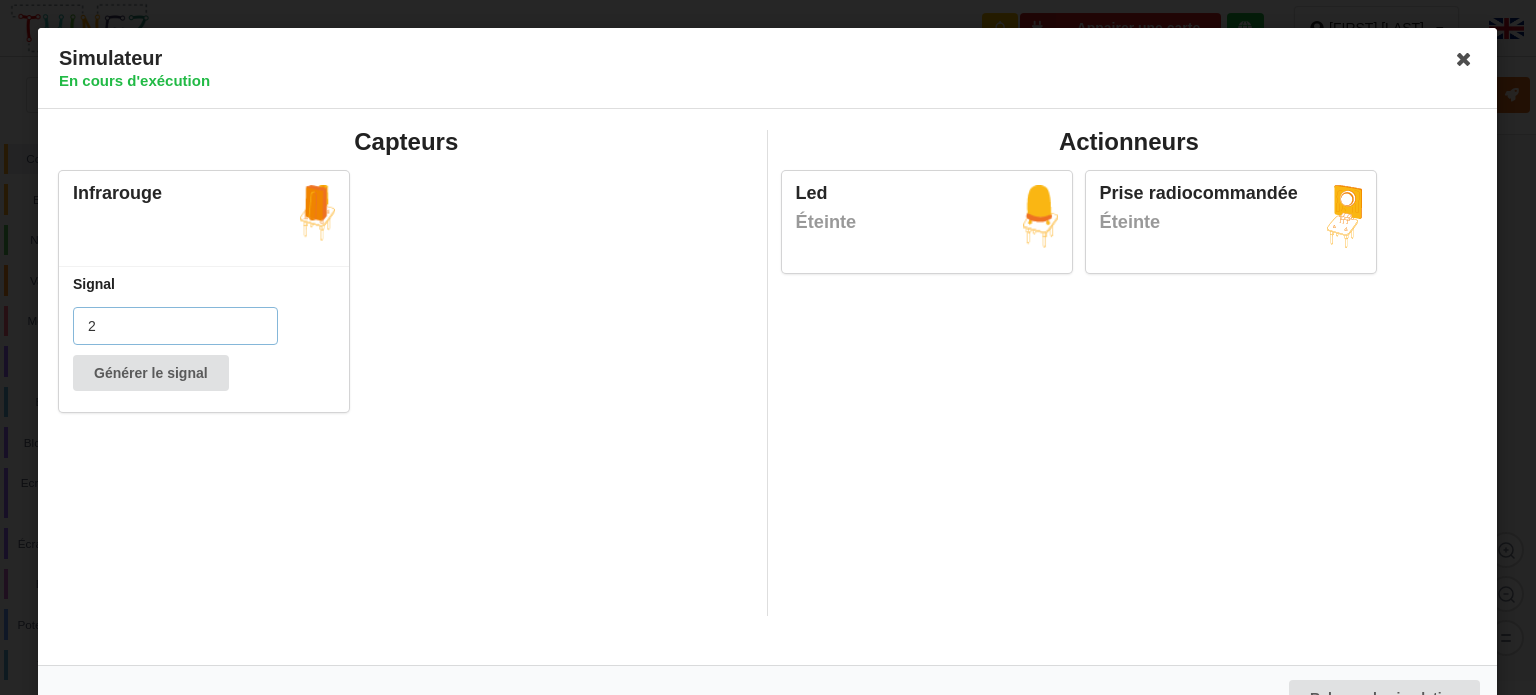 click on "2" at bounding box center (175, 326) 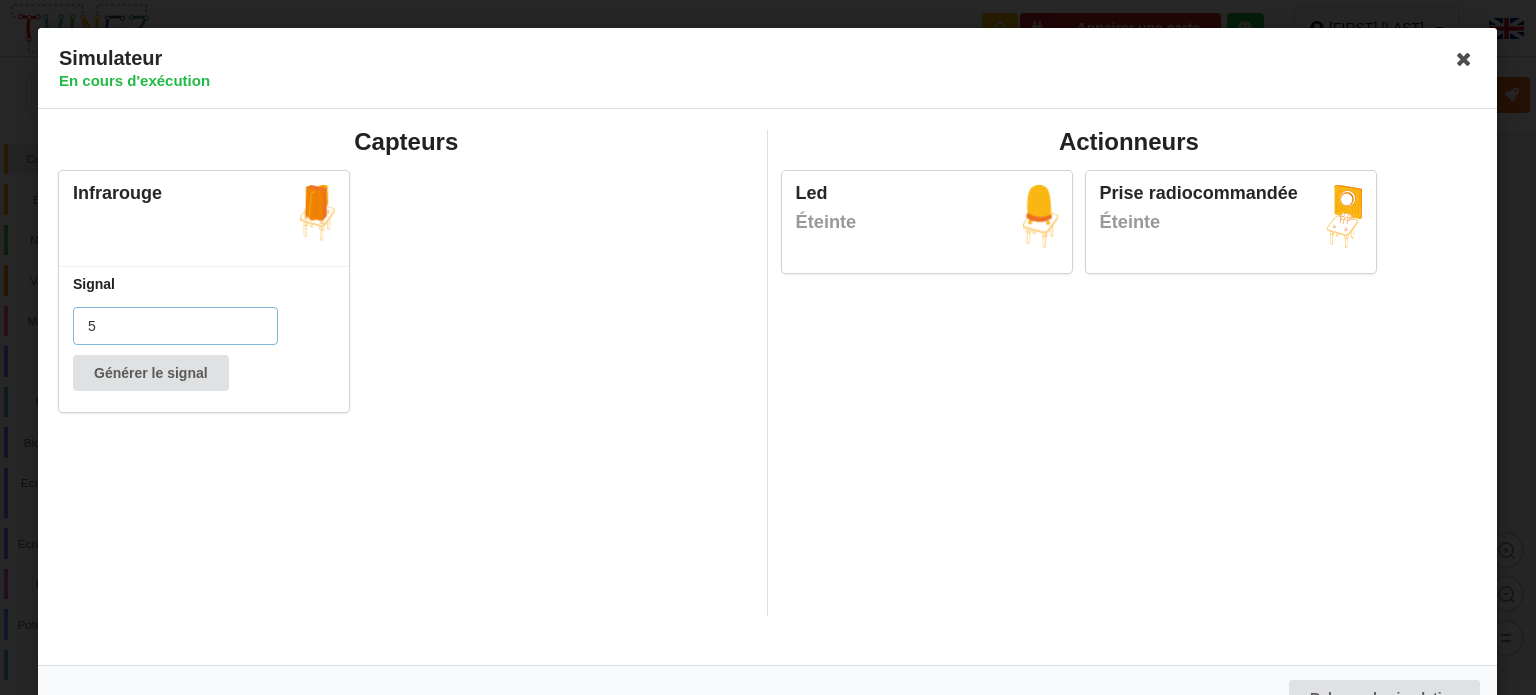 click on "5" at bounding box center (175, 326) 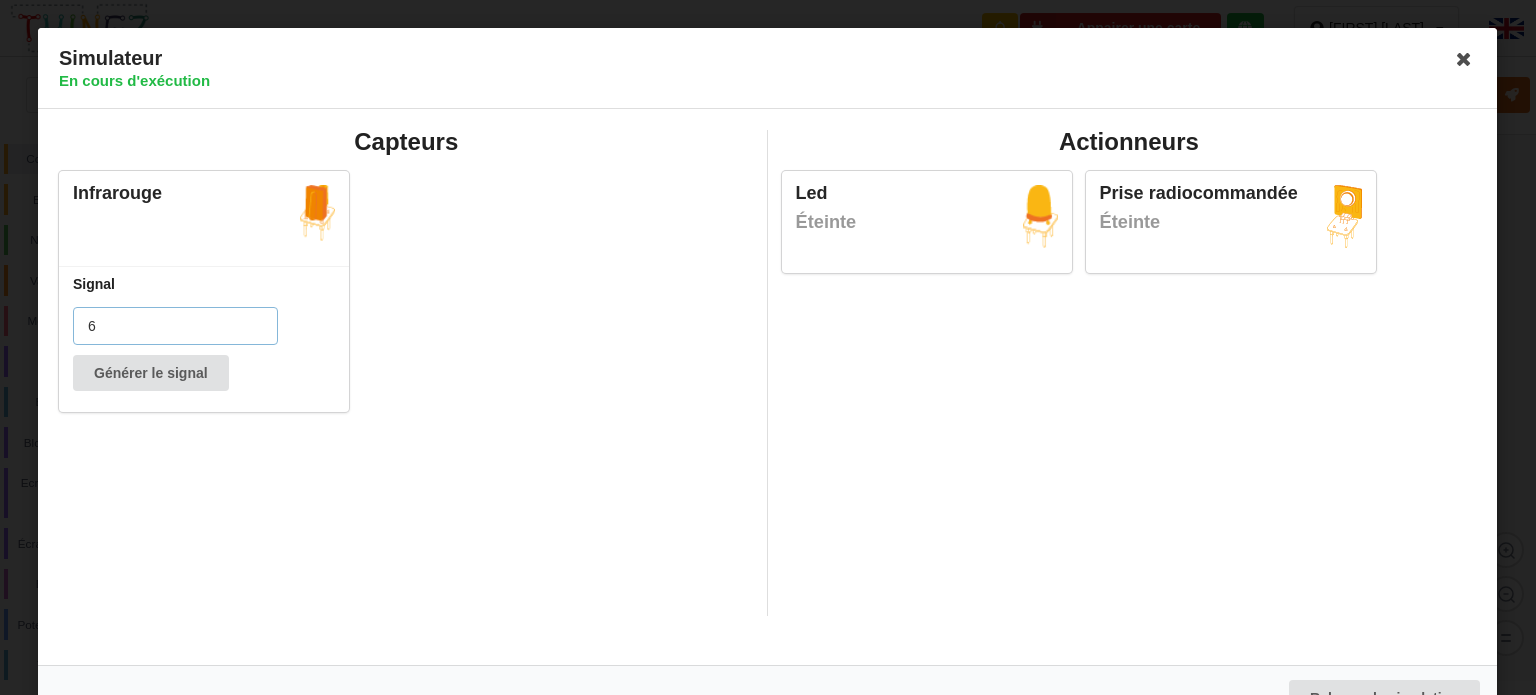 type on "6" 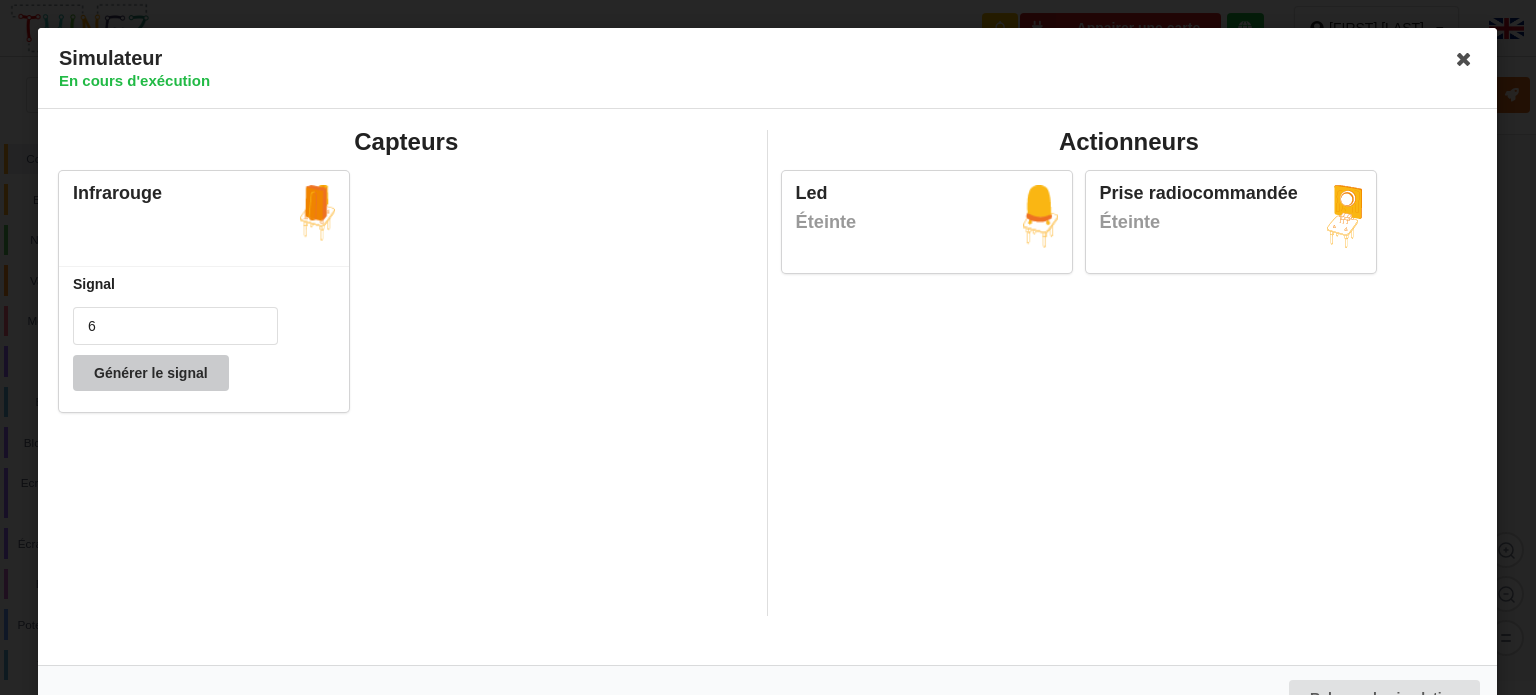 click on "Générer le signal" at bounding box center (151, 373) 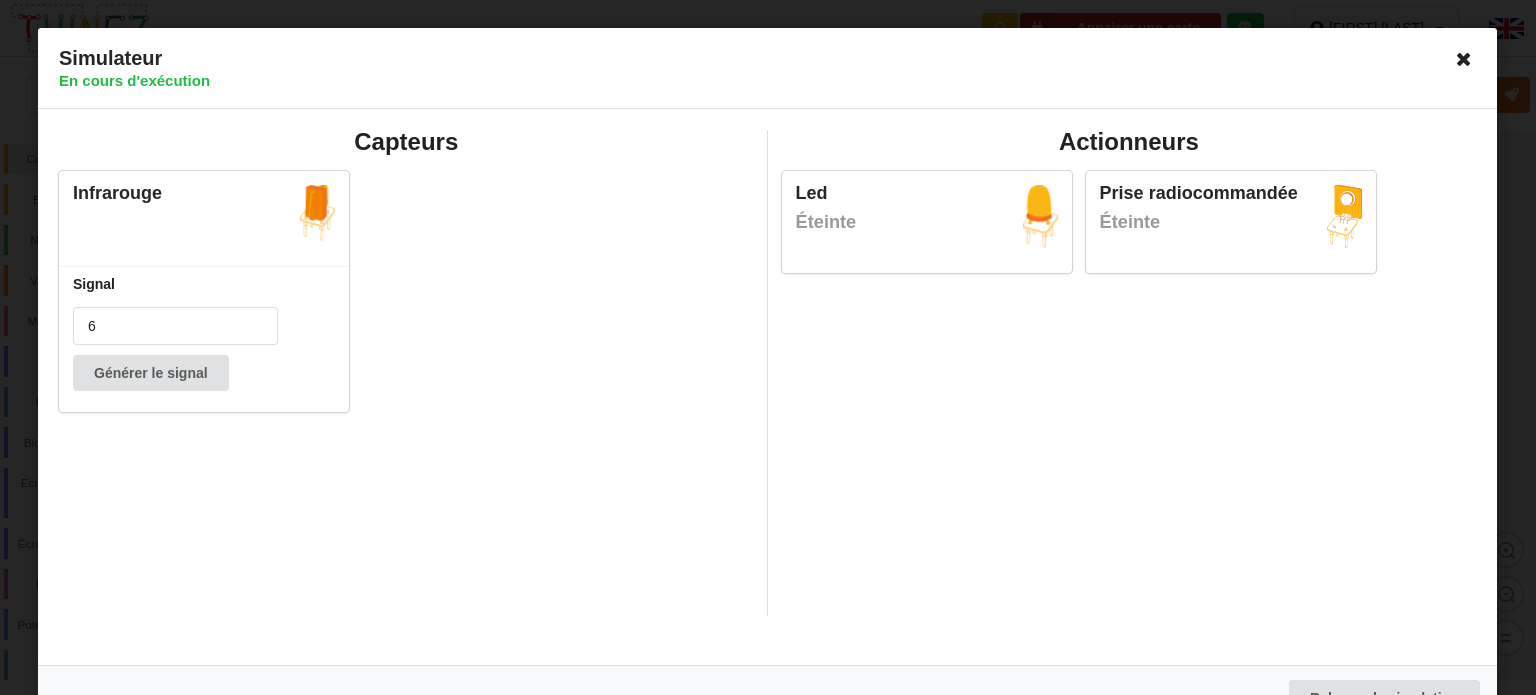 click at bounding box center (1465, 59) 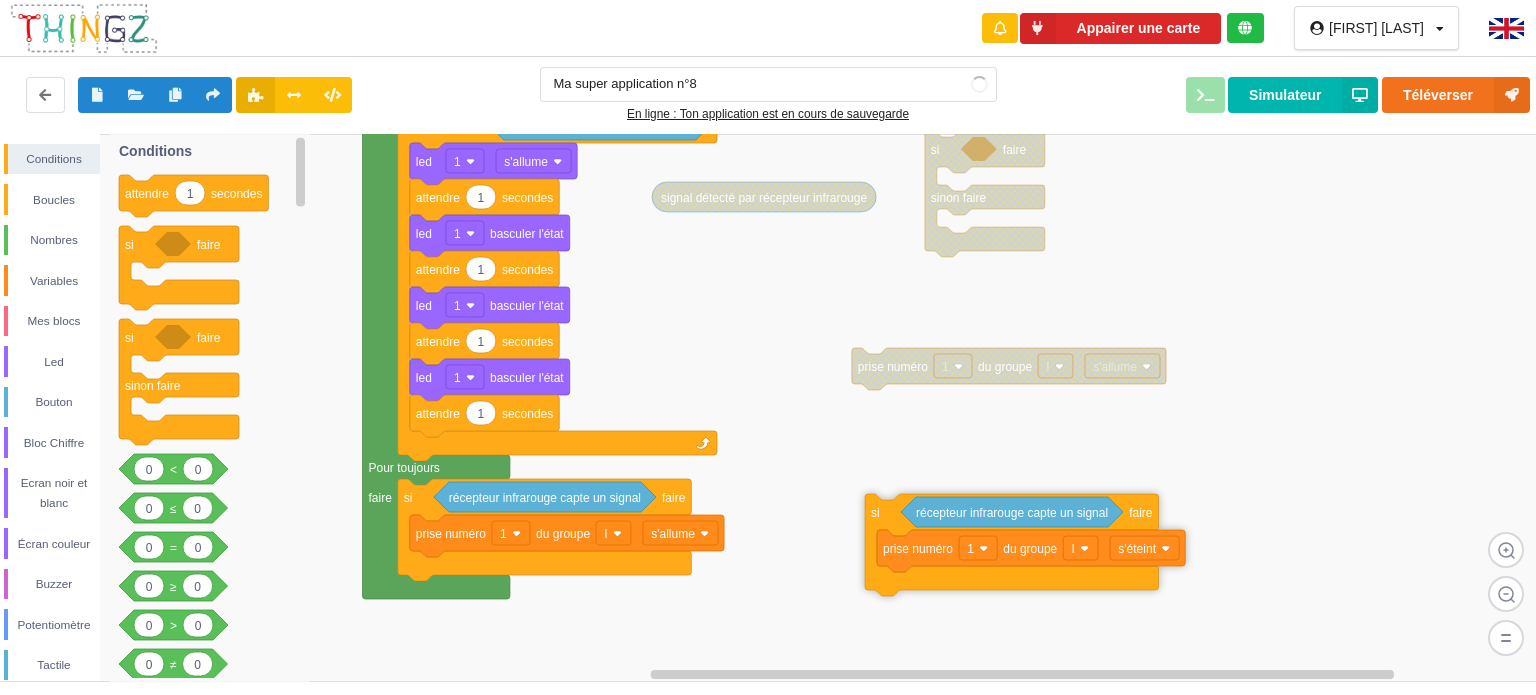drag, startPoint x: 405, startPoint y: 594, endPoint x: 901, endPoint y: 488, distance: 507.20016 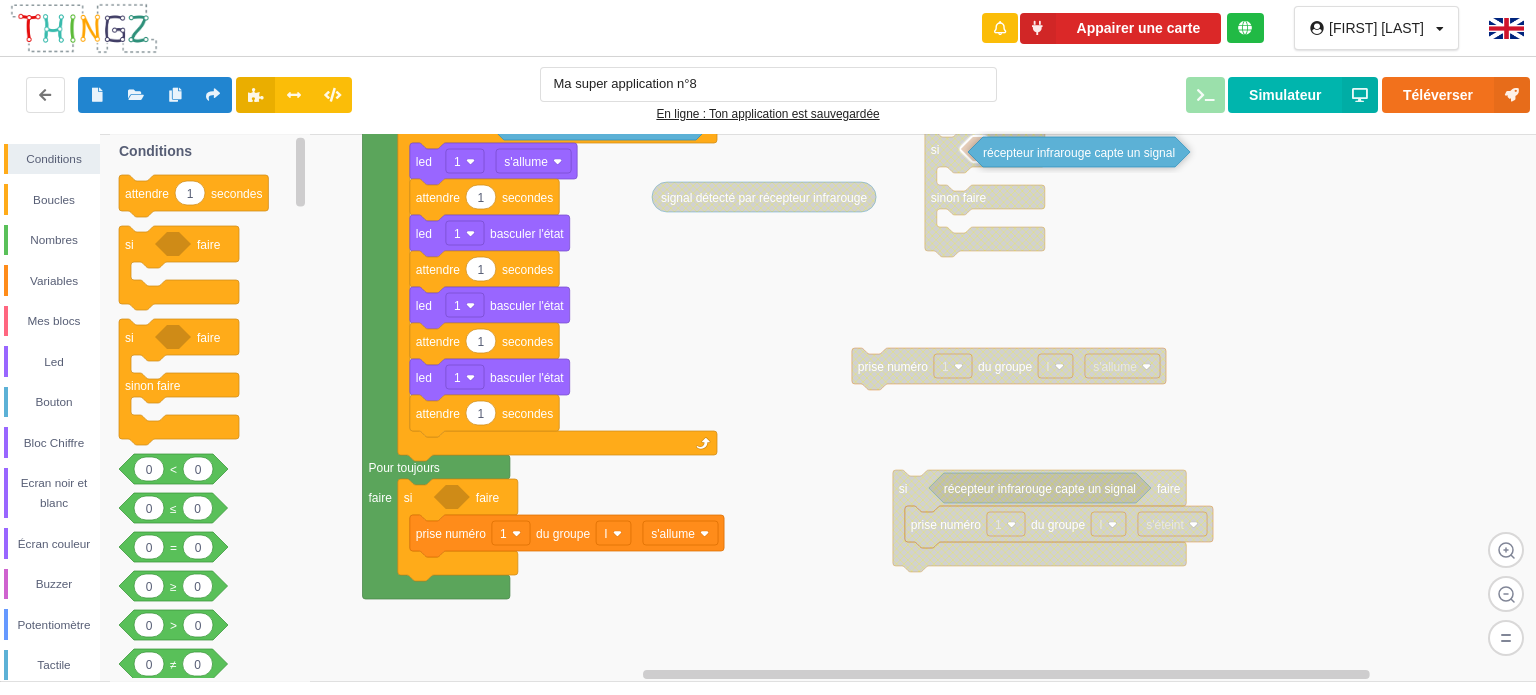 drag, startPoint x: 511, startPoint y: 496, endPoint x: 1045, endPoint y: 151, distance: 635.7523 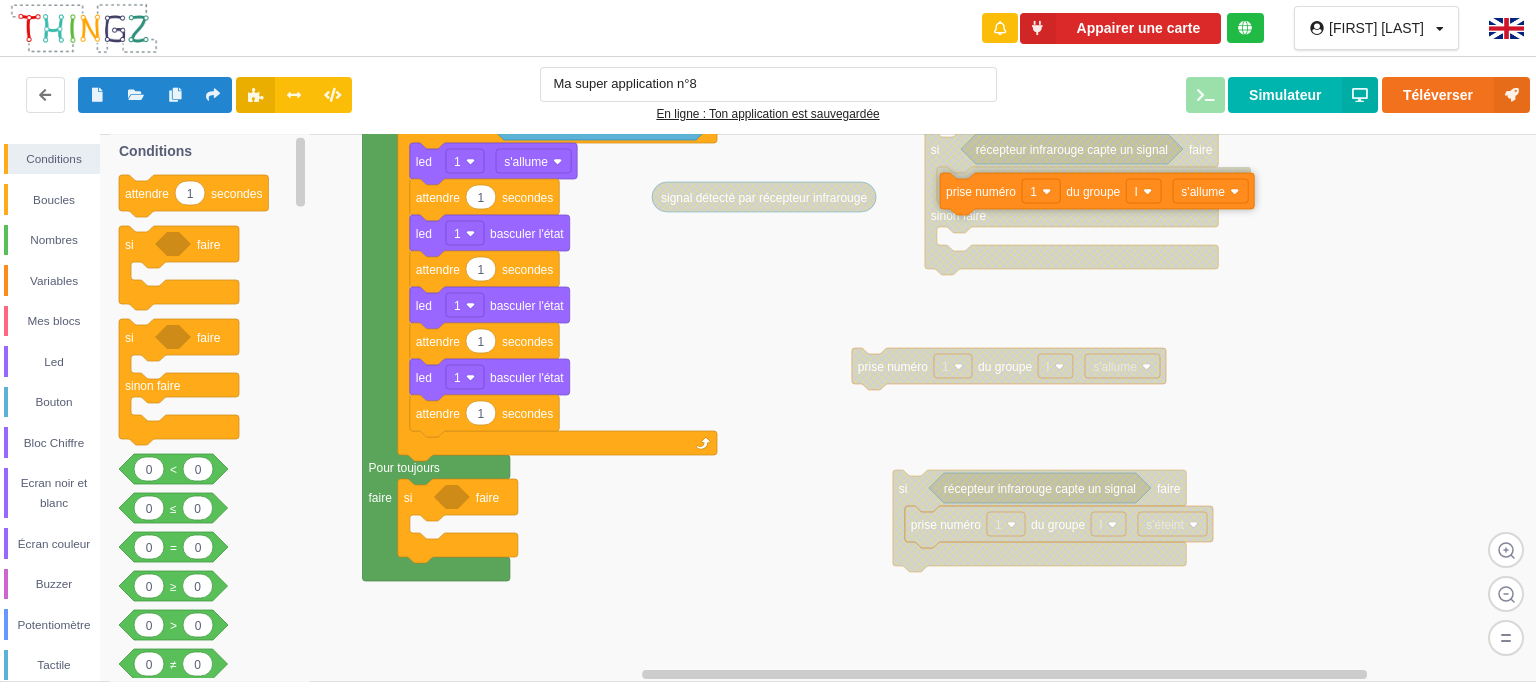 drag, startPoint x: 506, startPoint y: 526, endPoint x: 967, endPoint y: 186, distance: 572.8185 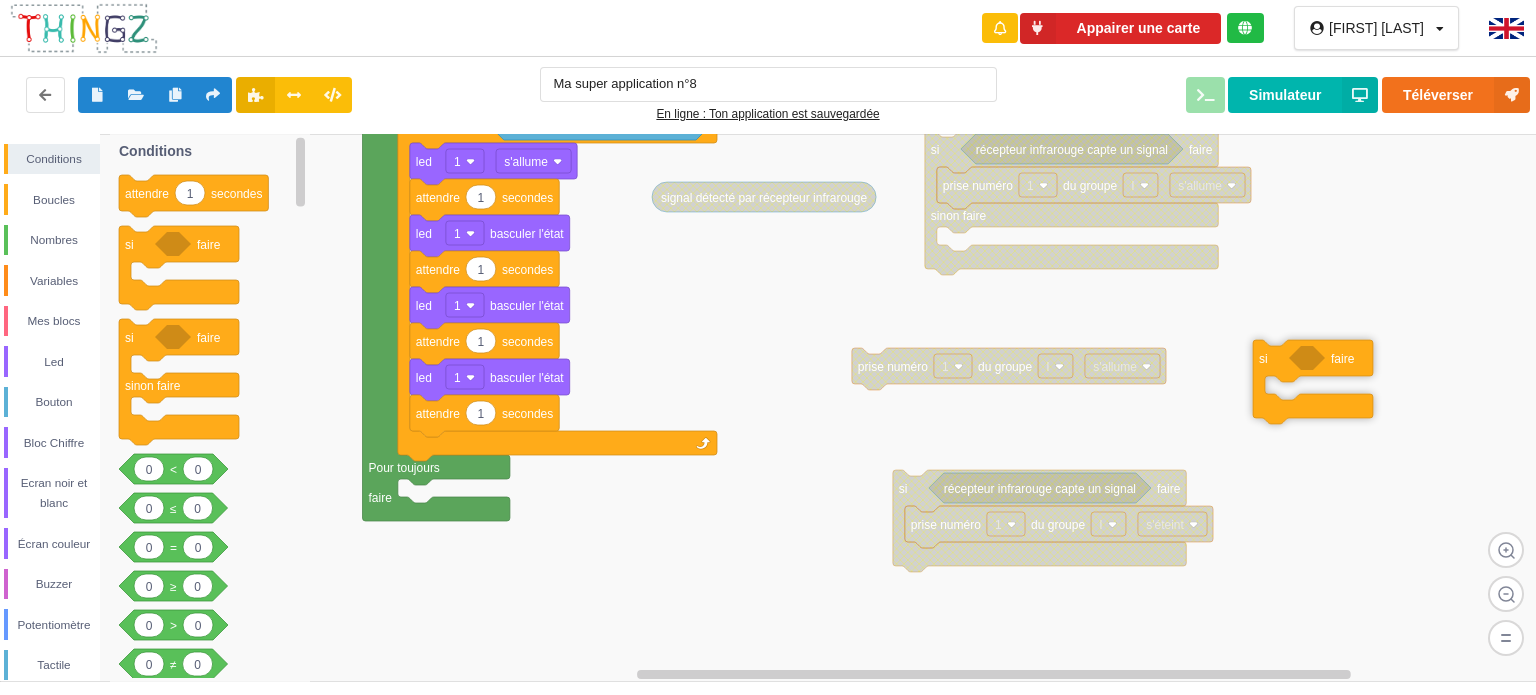 drag, startPoint x: 436, startPoint y: 501, endPoint x: 1231, endPoint y: 333, distance: 812.55707 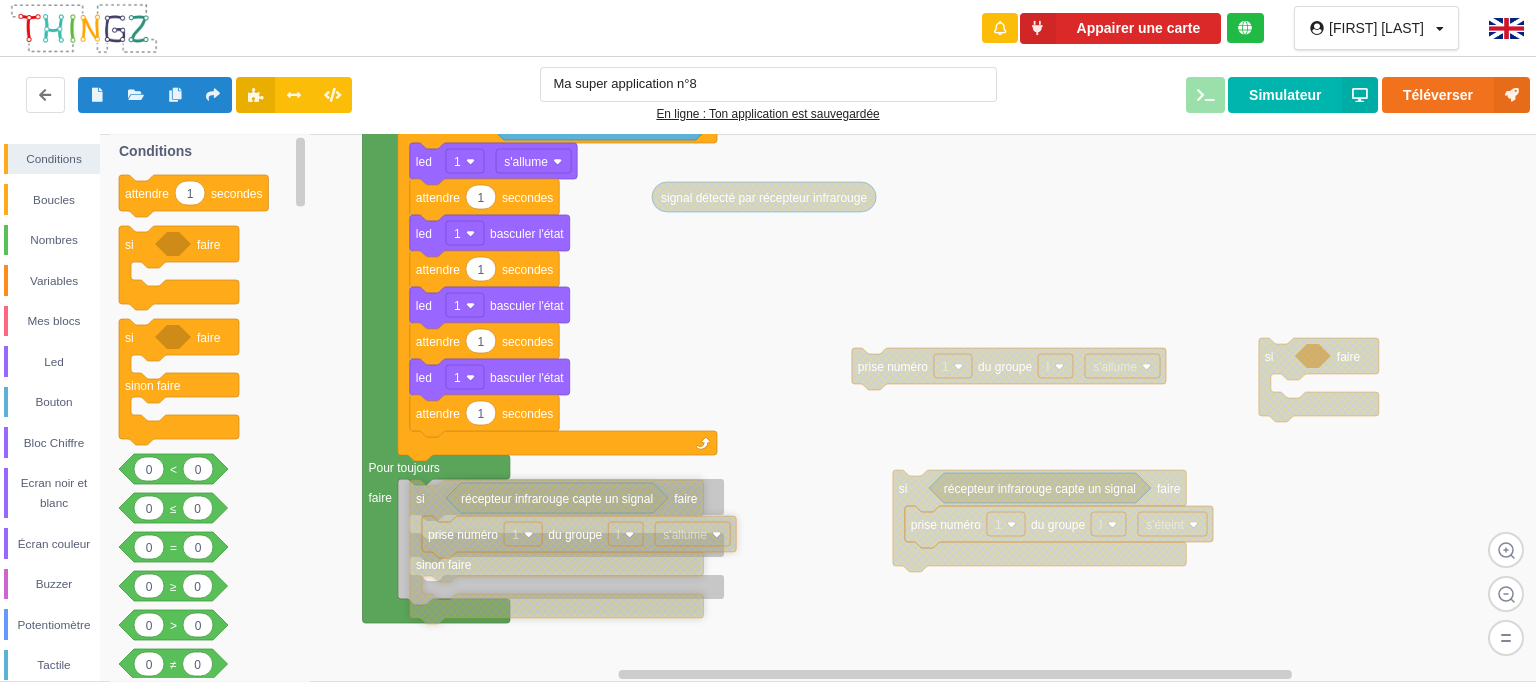 drag, startPoint x: 952, startPoint y: 157, endPoint x: 436, endPoint y: 505, distance: 622.3825 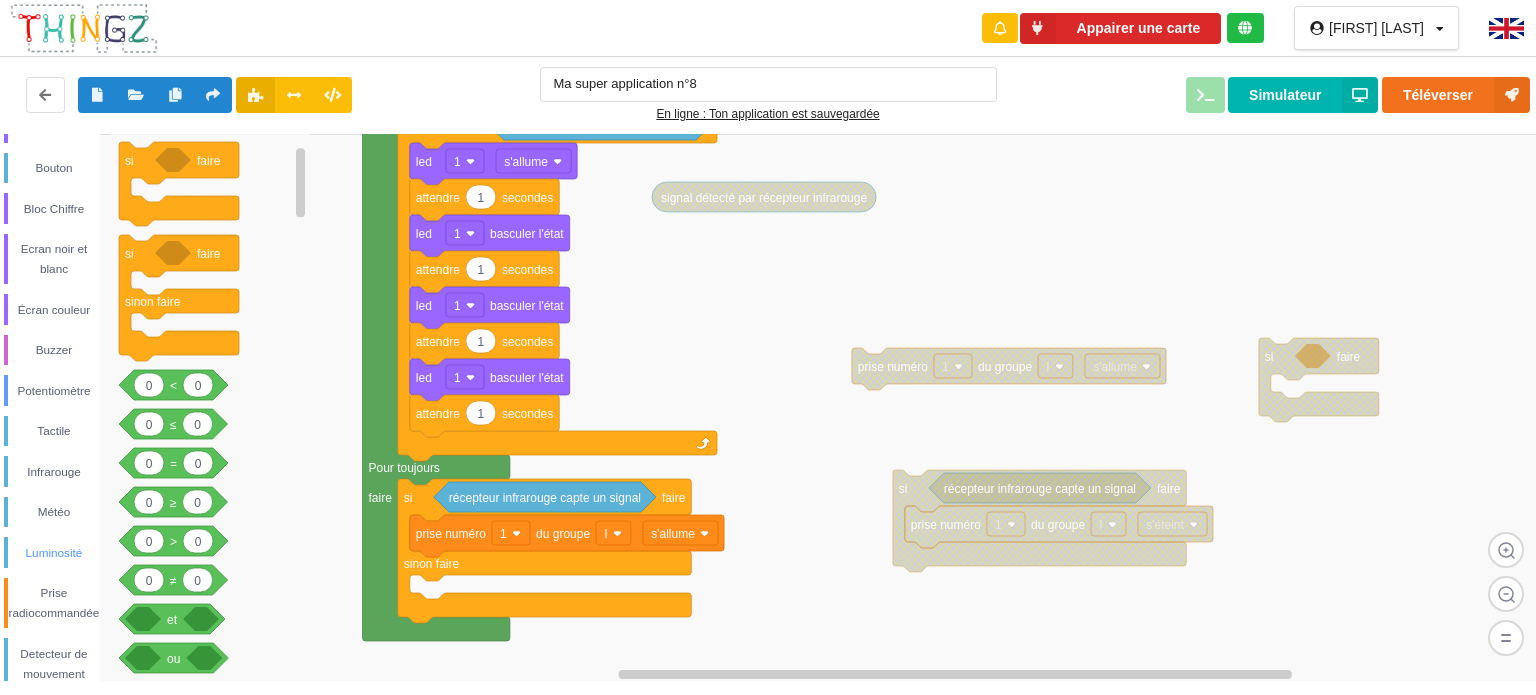 scroll, scrollTop: 243, scrollLeft: 0, axis: vertical 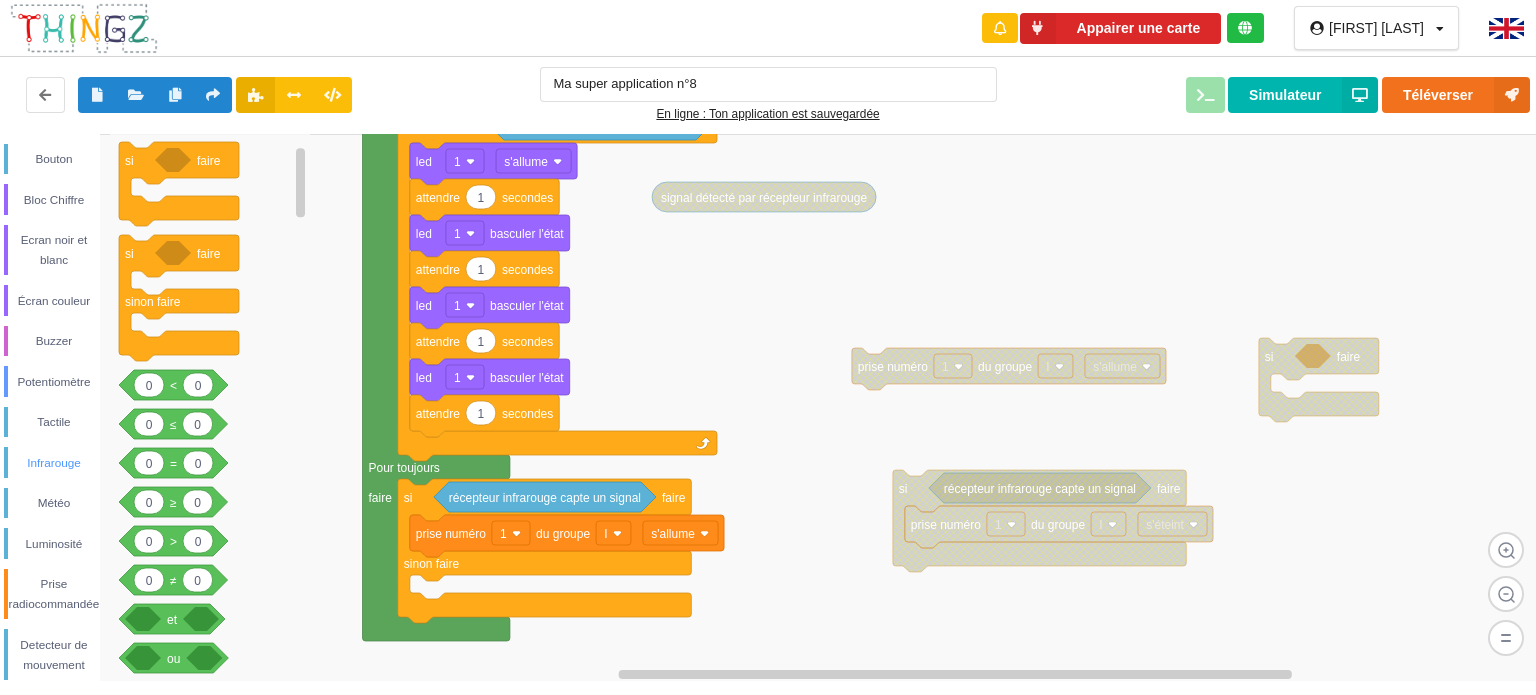 click on "Infrarouge" at bounding box center [54, 463] 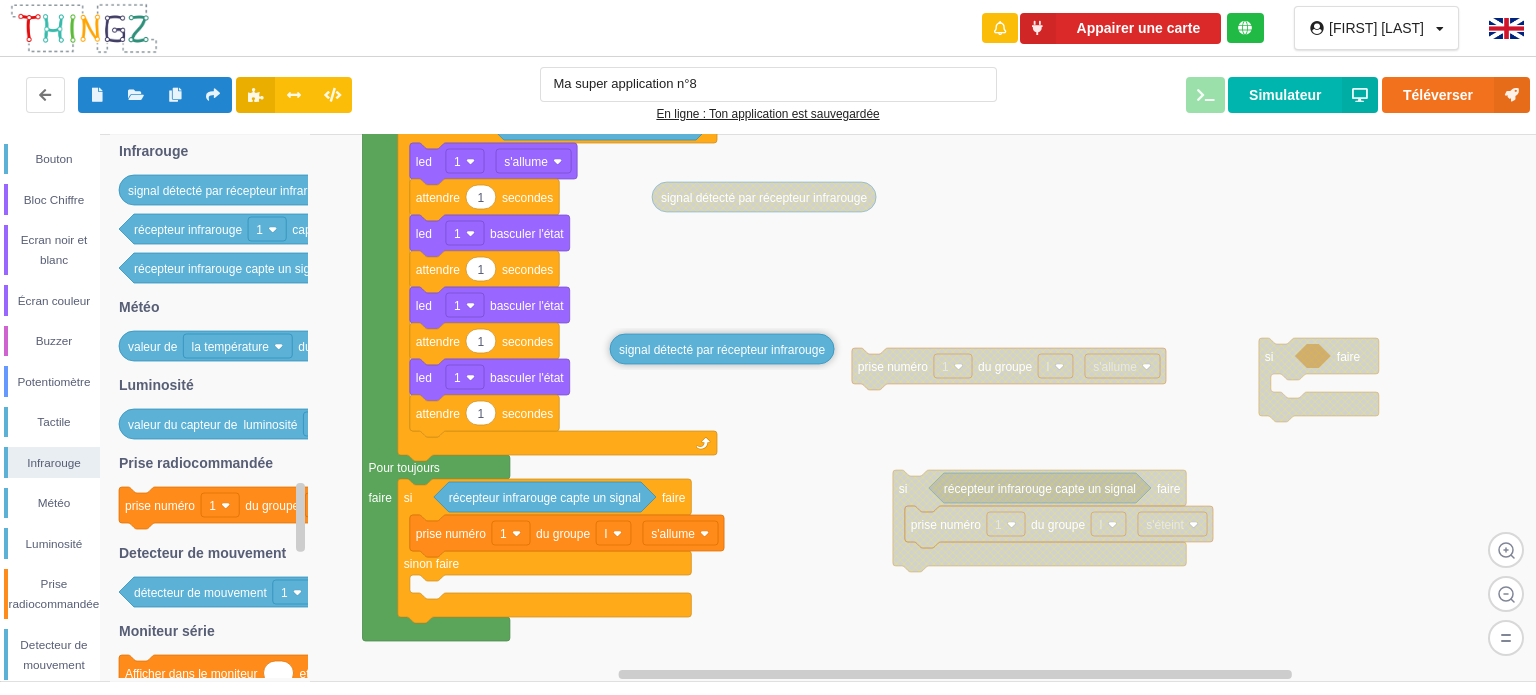 drag, startPoint x: 211, startPoint y: 192, endPoint x: 742, endPoint y: 341, distance: 551.50885 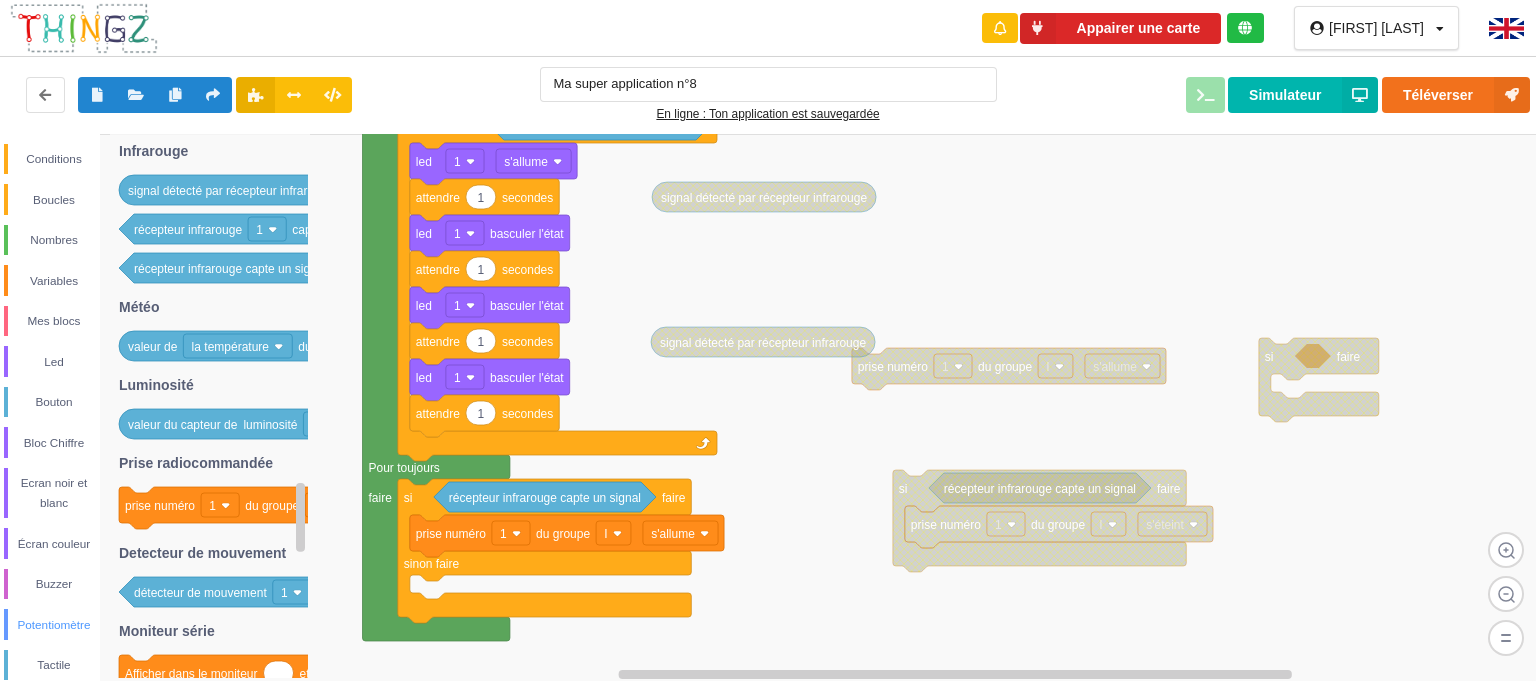 scroll, scrollTop: 0, scrollLeft: 0, axis: both 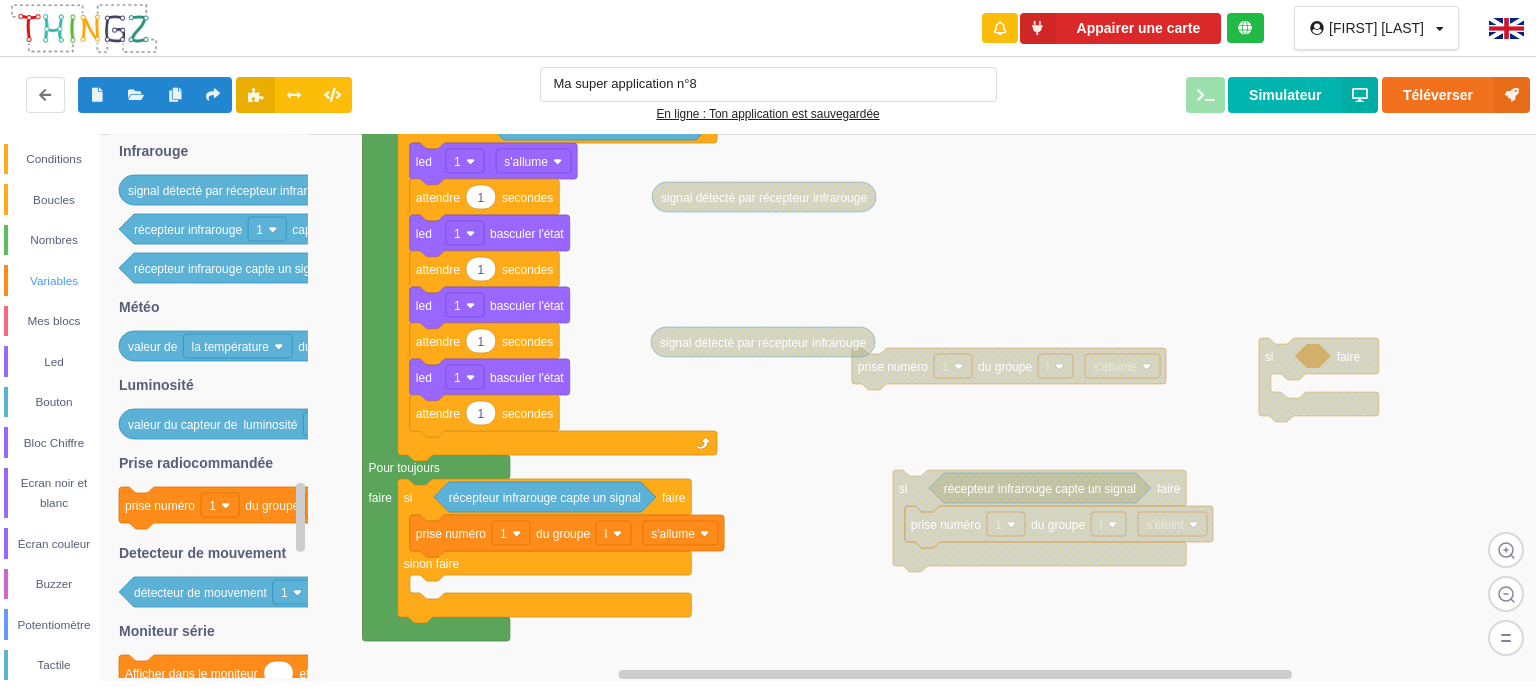 click on "Variables" at bounding box center (54, 281) 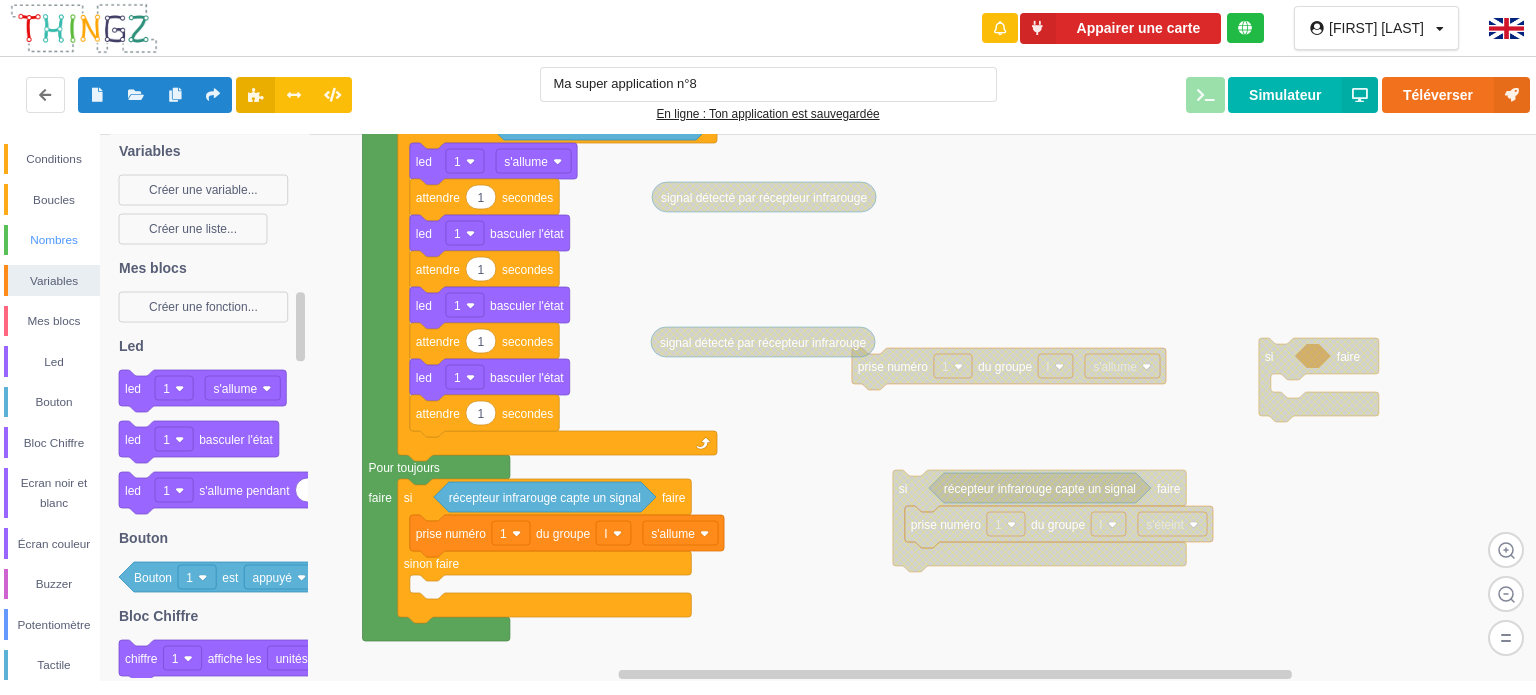 click on "Nombres" at bounding box center [54, 240] 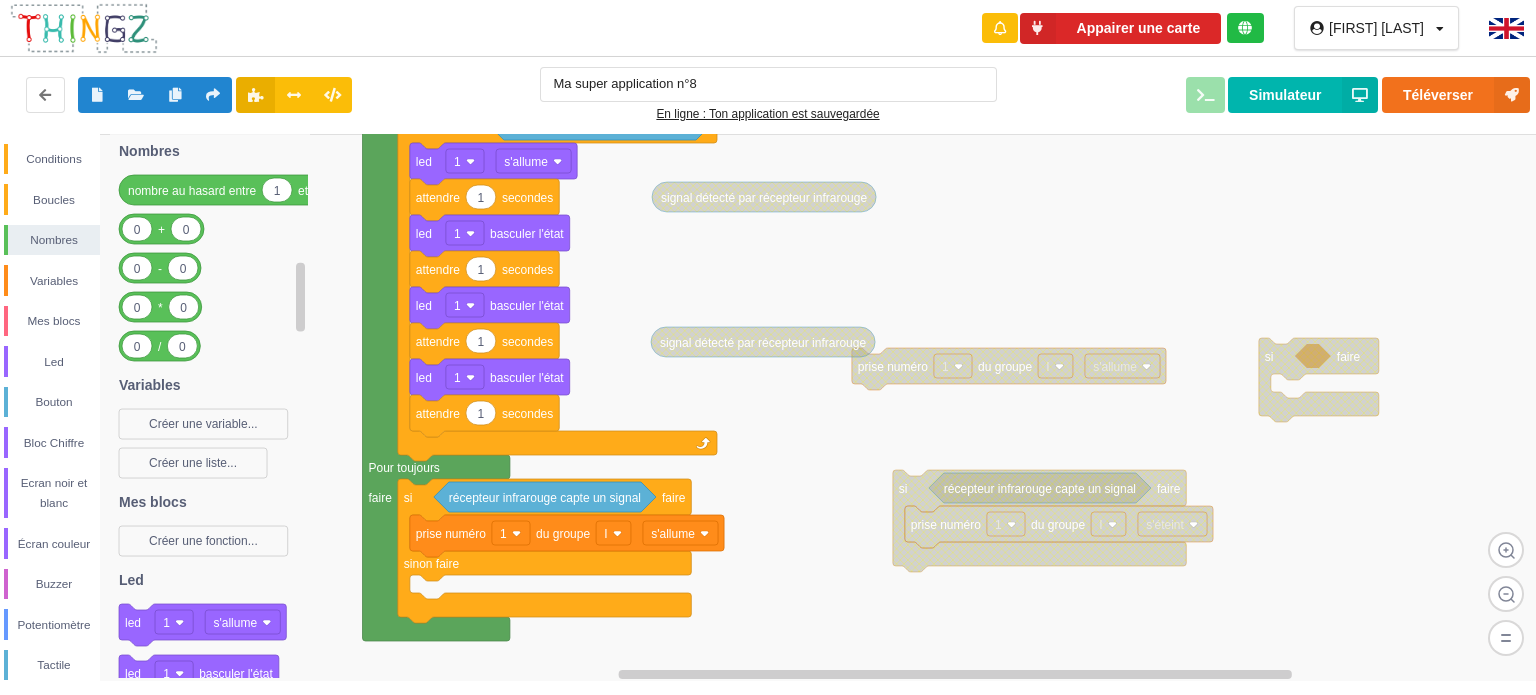 click on "Conditions Boucles Nombres Variables Mes blocs Led Bouton Bloc Chiffre Ecran noir et blanc Écran couleur Buzzer Potentiomètre Tactile Infrarouge Météo Luminosité Prise radiocommandée Detecteur de mouvement Moniteur série Bluetooth Wifi" at bounding box center (50, 594) 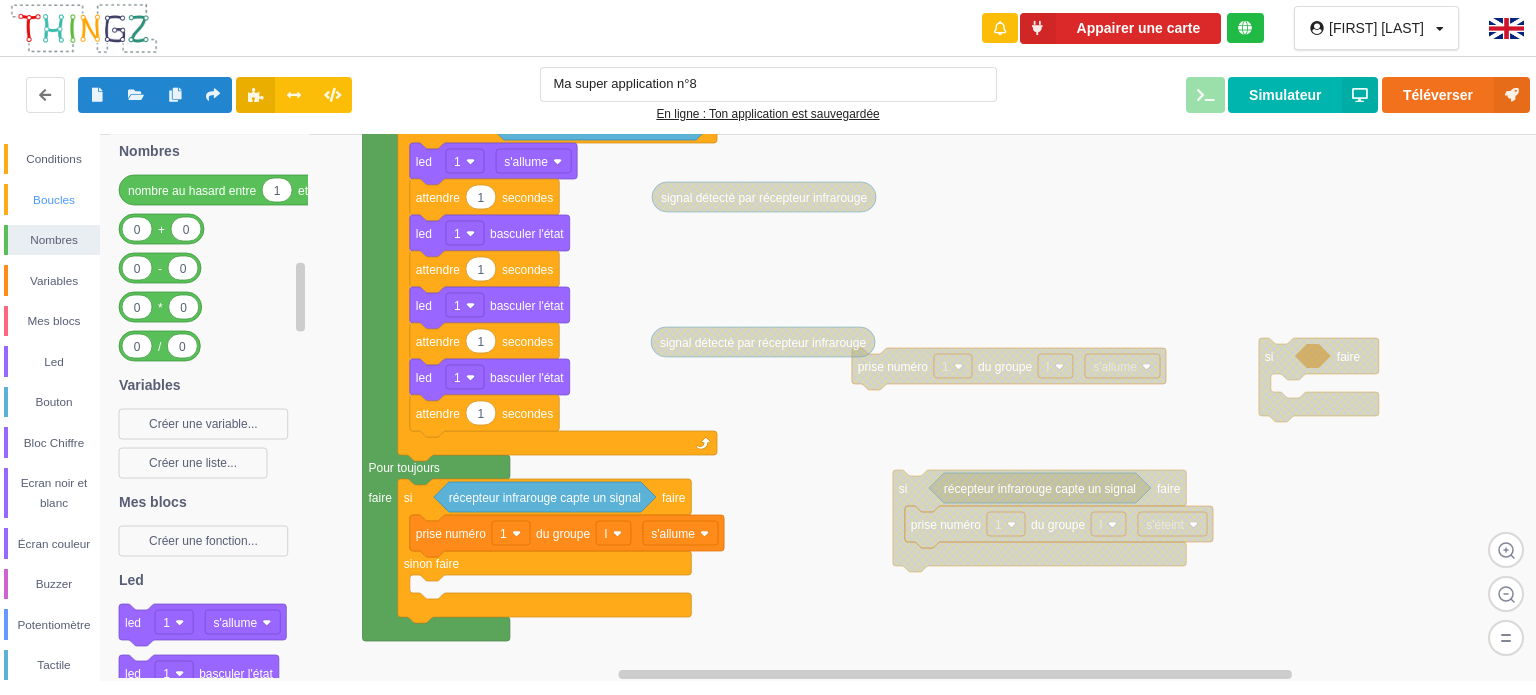 click on "Boucles" at bounding box center (54, 200) 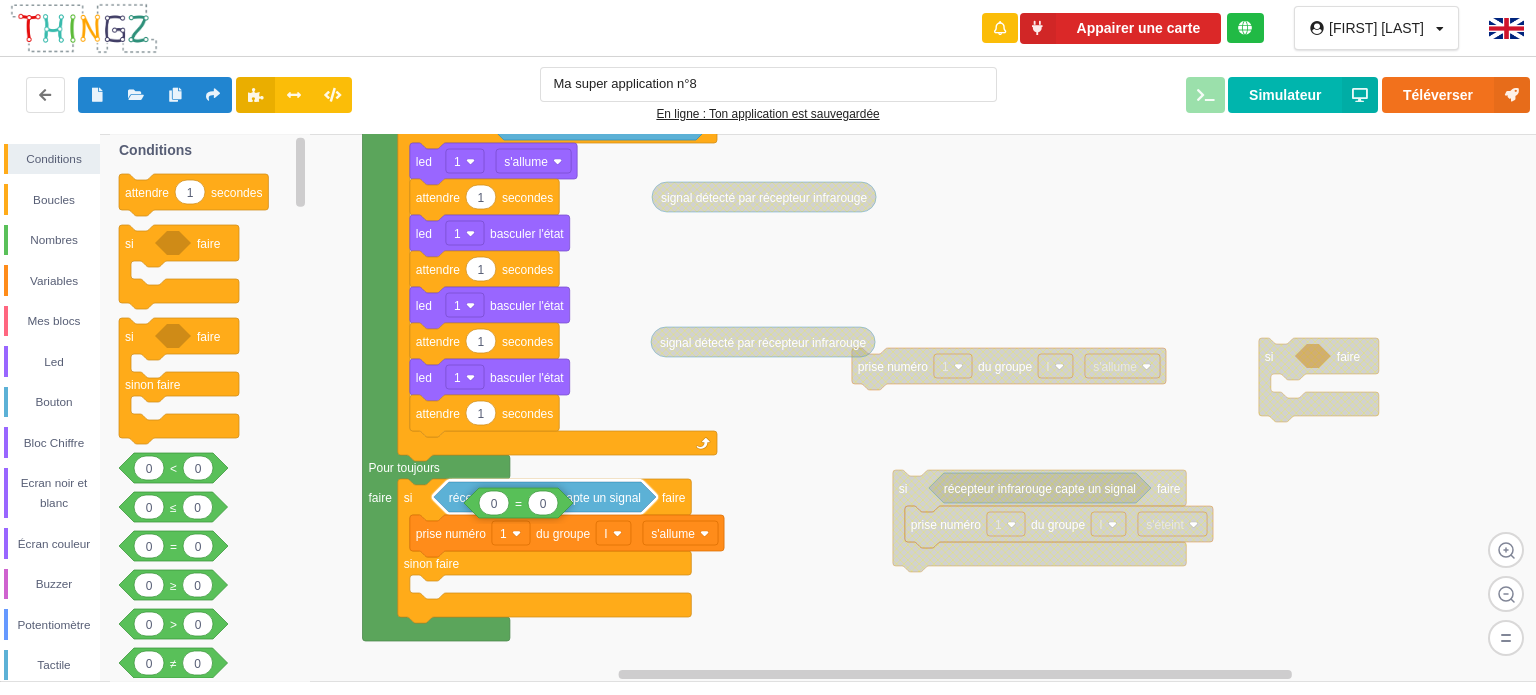 drag, startPoint x: 171, startPoint y: 547, endPoint x: 519, endPoint y: 503, distance: 350.77057 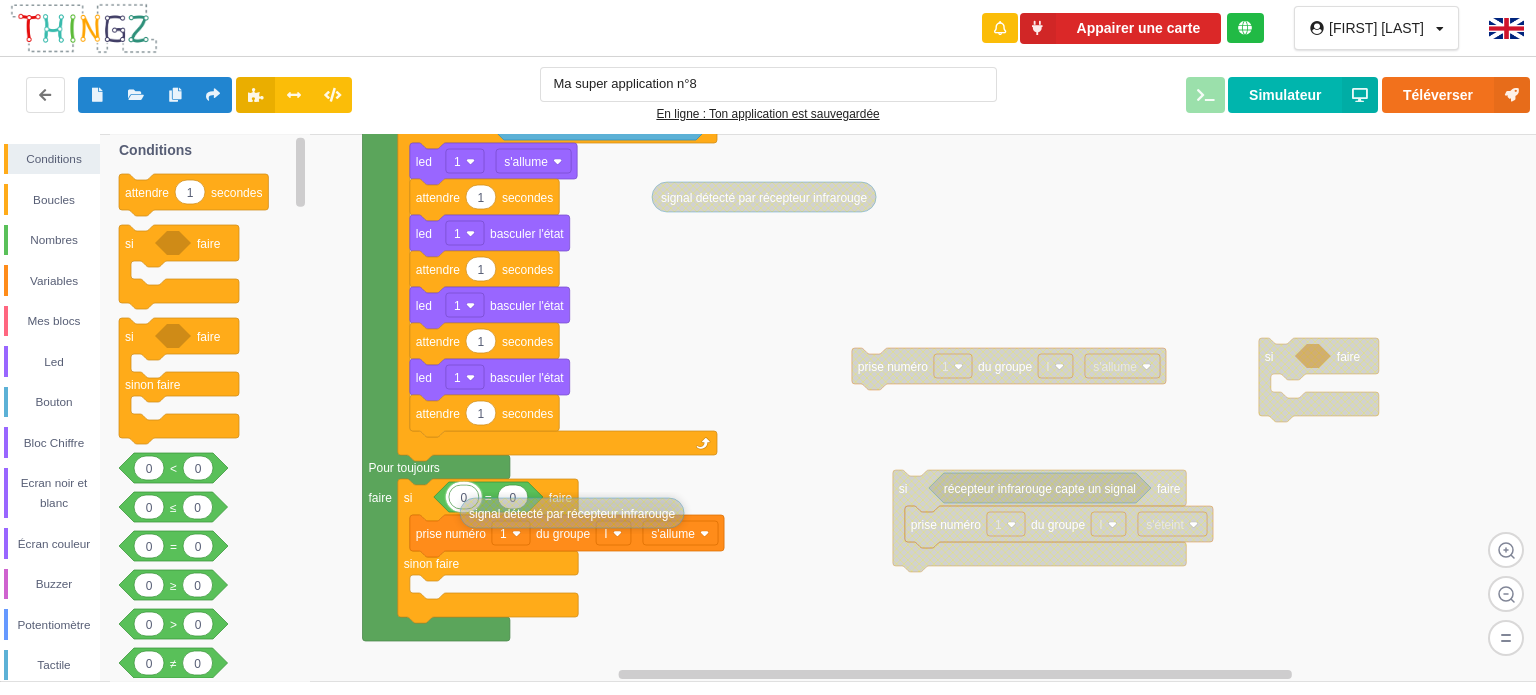 drag, startPoint x: 704, startPoint y: 338, endPoint x: 513, endPoint y: 506, distance: 254.37178 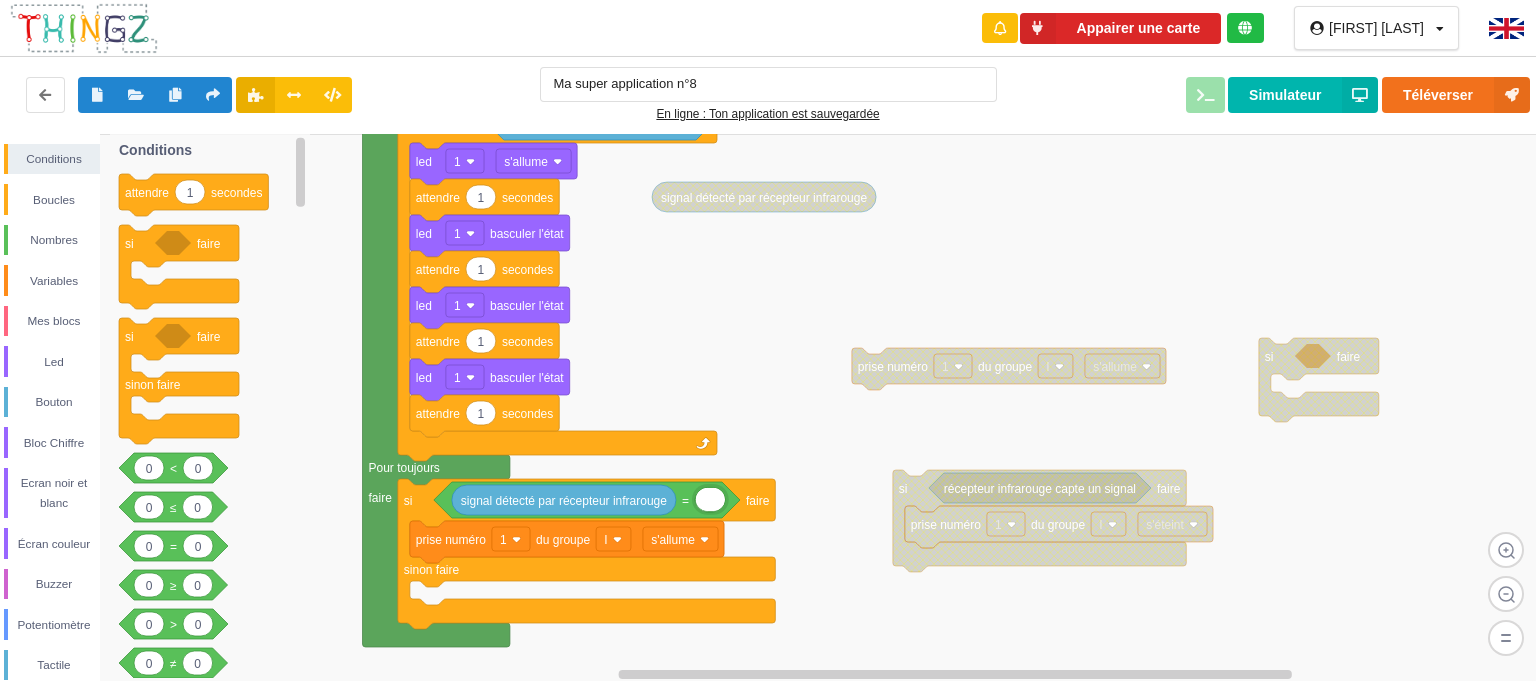type on "1" 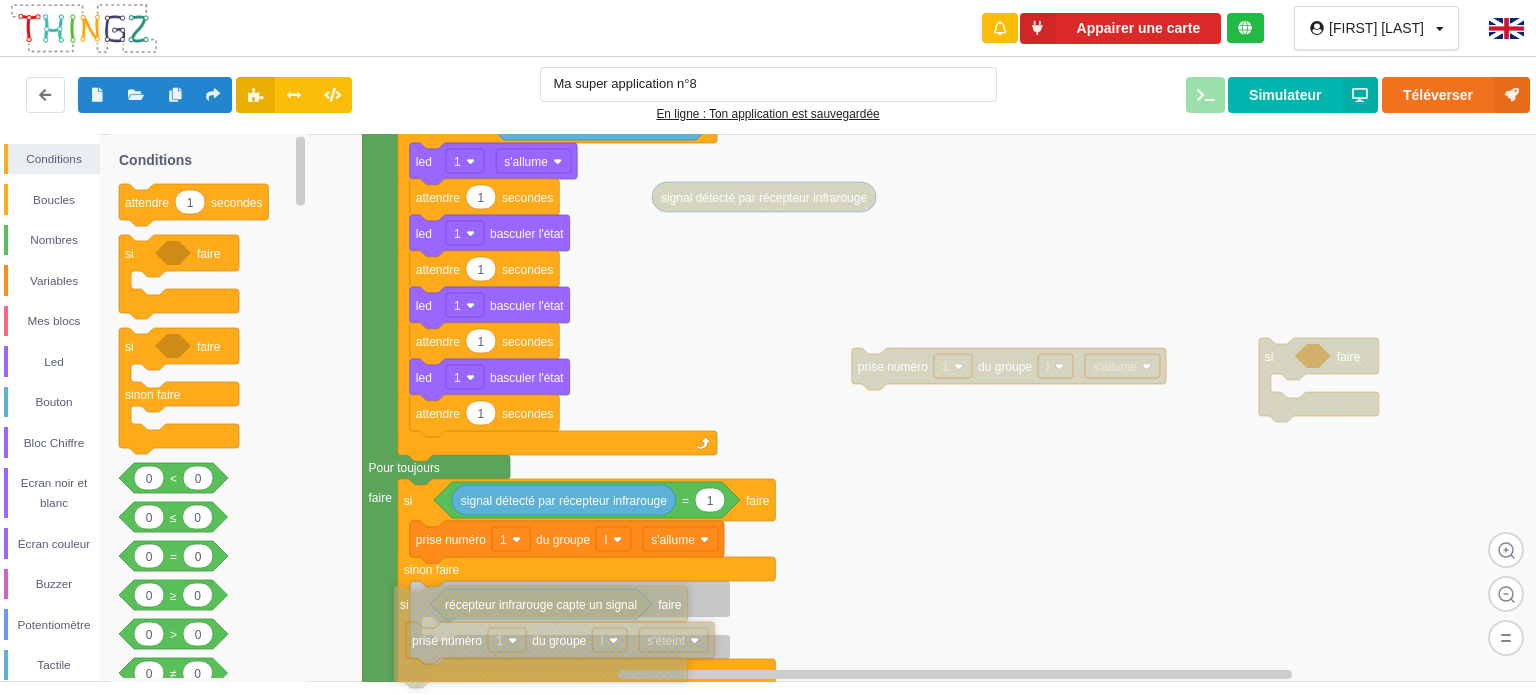 drag, startPoint x: 918, startPoint y: 503, endPoint x: 419, endPoint y: 619, distance: 512.3056 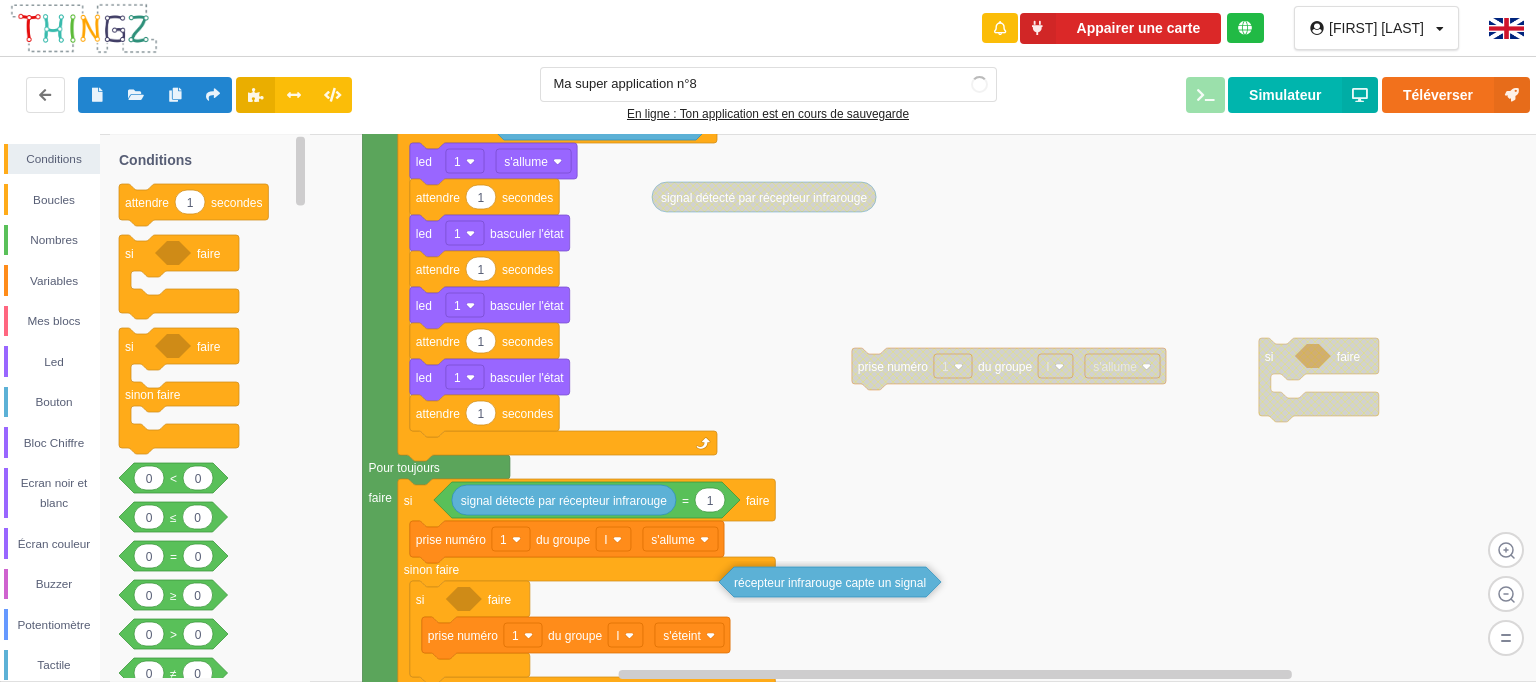 drag, startPoint x: 617, startPoint y: 598, endPoint x: 972, endPoint y: 568, distance: 356.26535 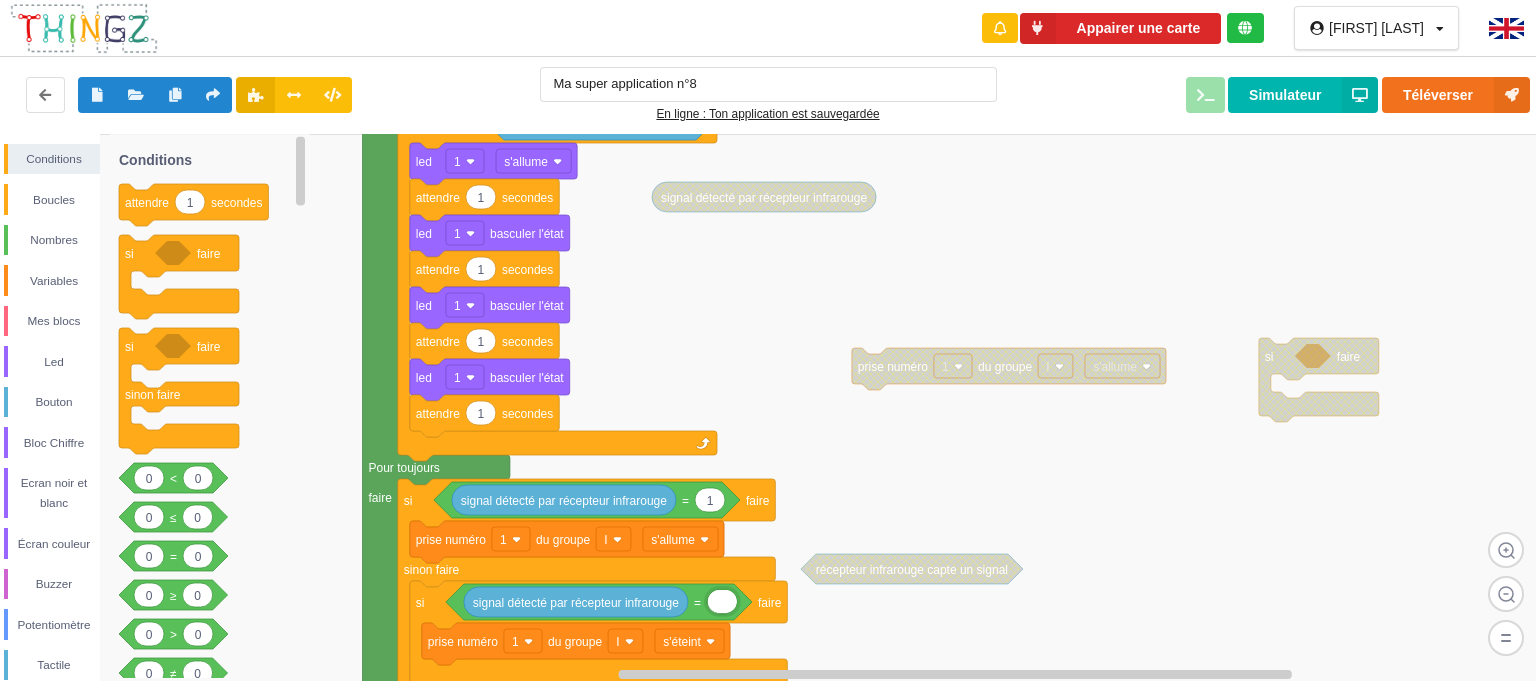 type on "2" 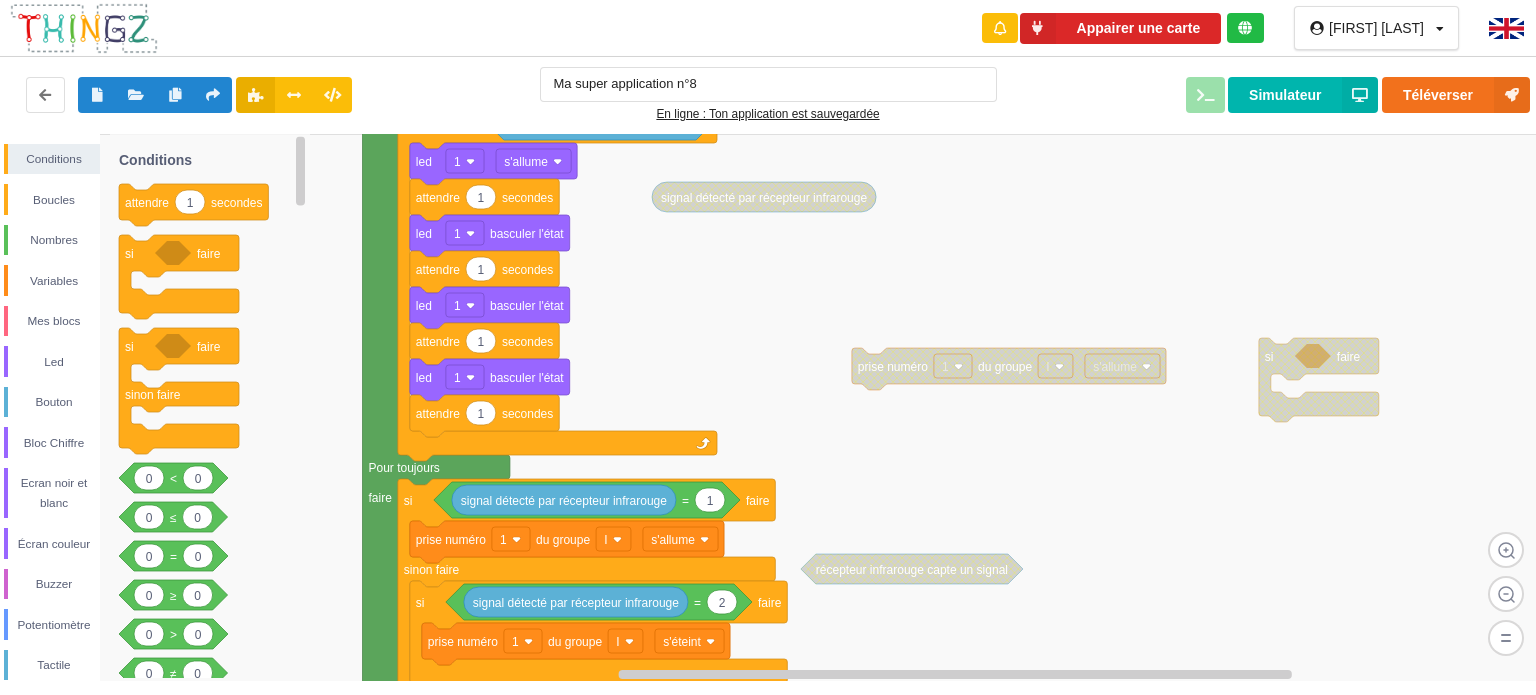 click 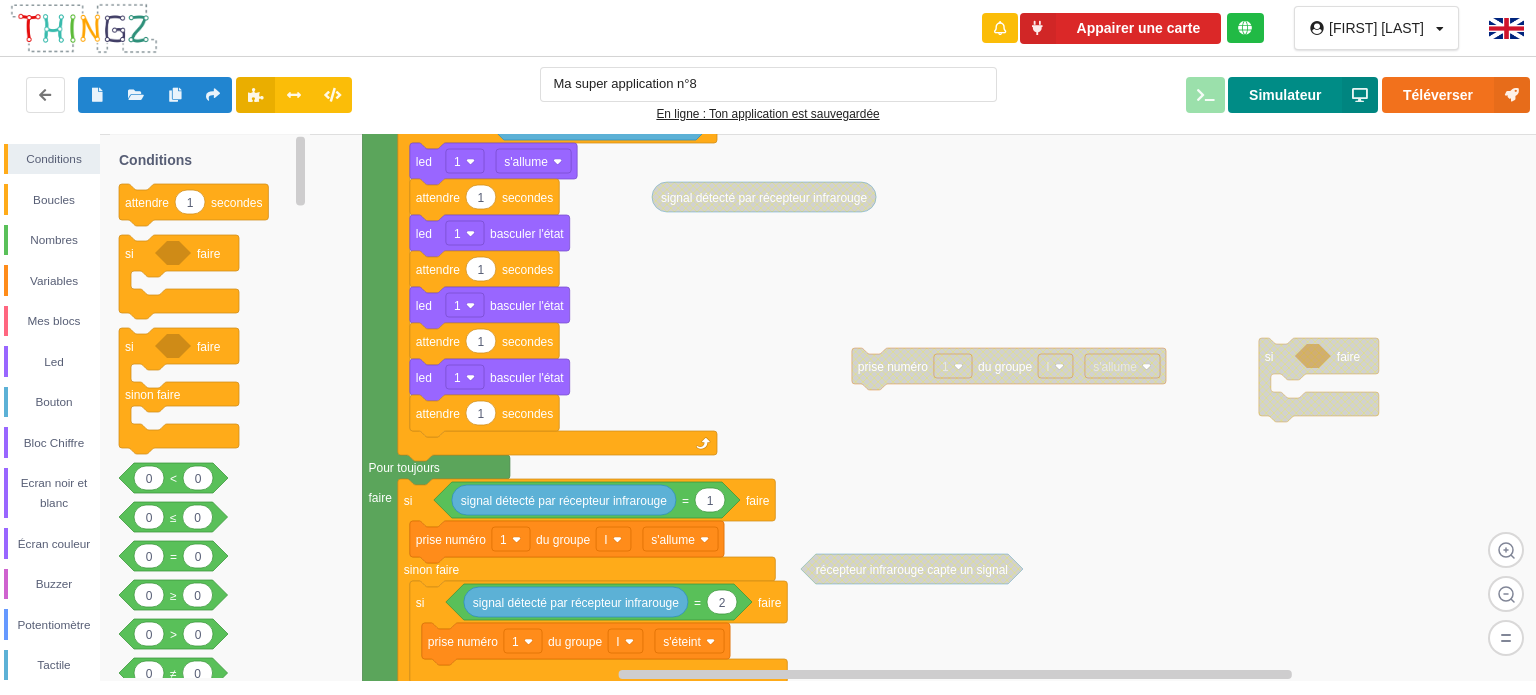 click on "Simulateur" at bounding box center [1303, 95] 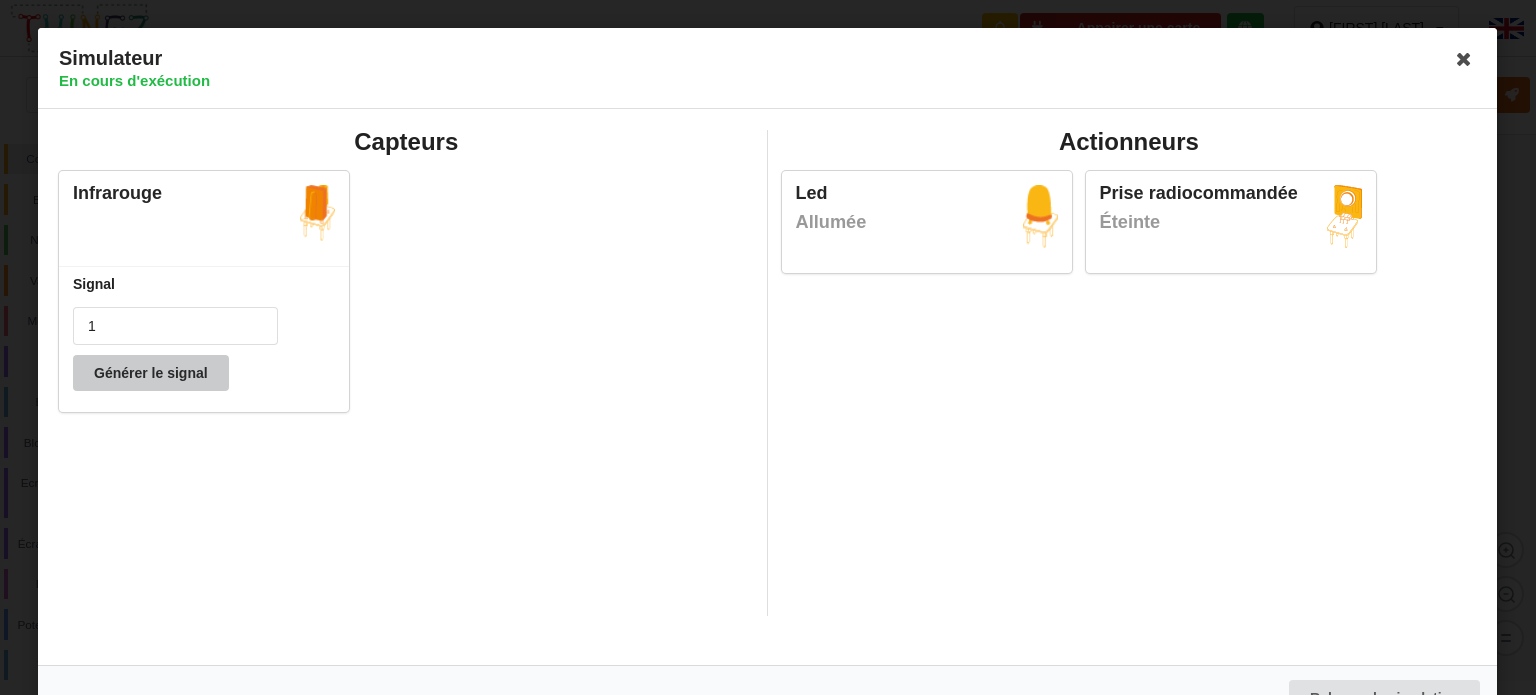 click on "Générer le signal" at bounding box center [151, 373] 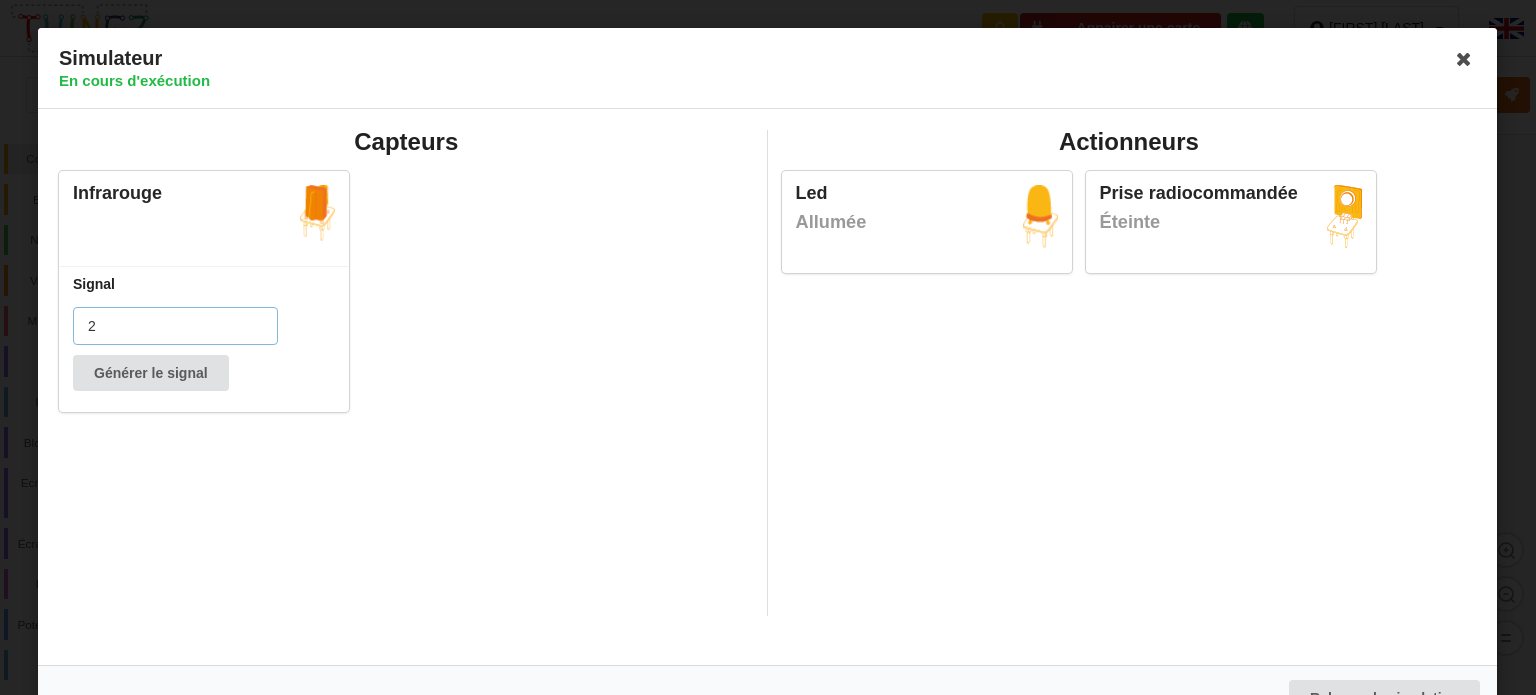 type on "2" 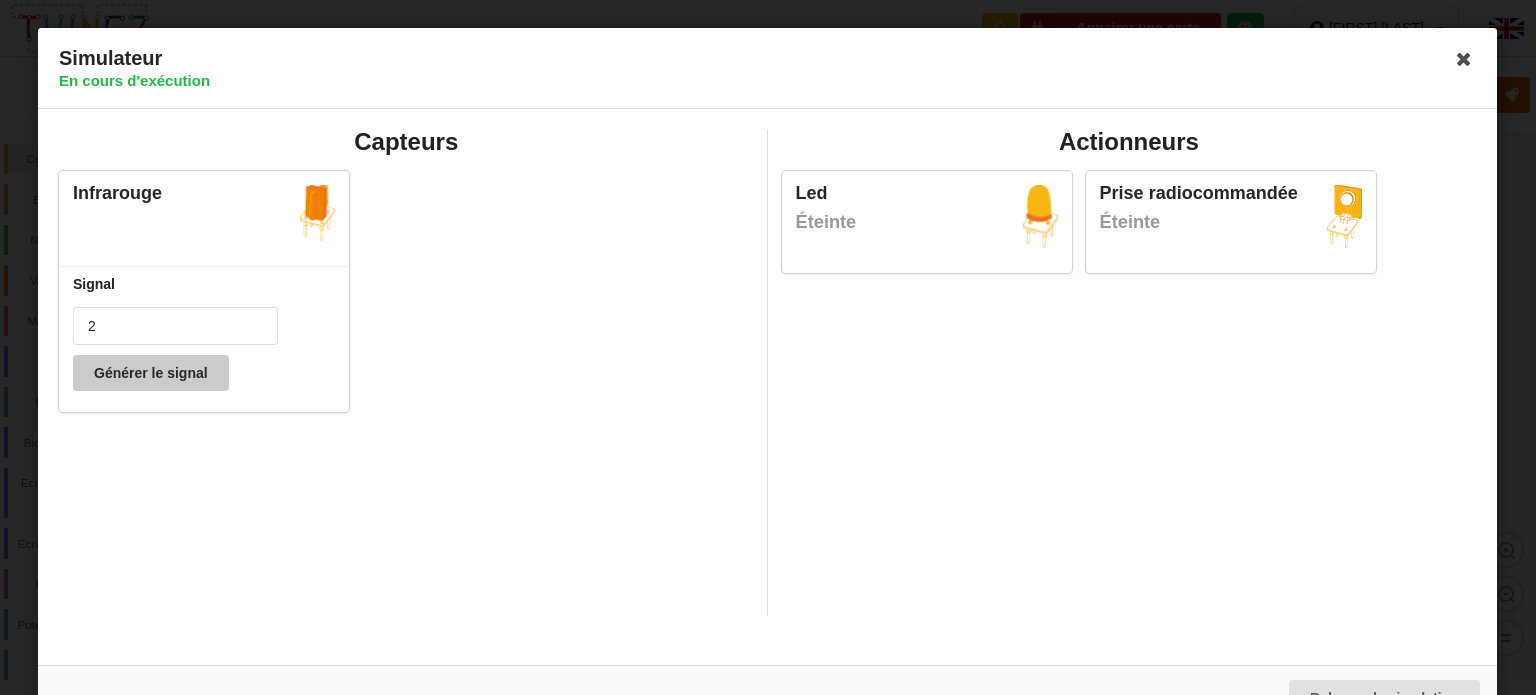 click on "Générer le signal" at bounding box center [151, 373] 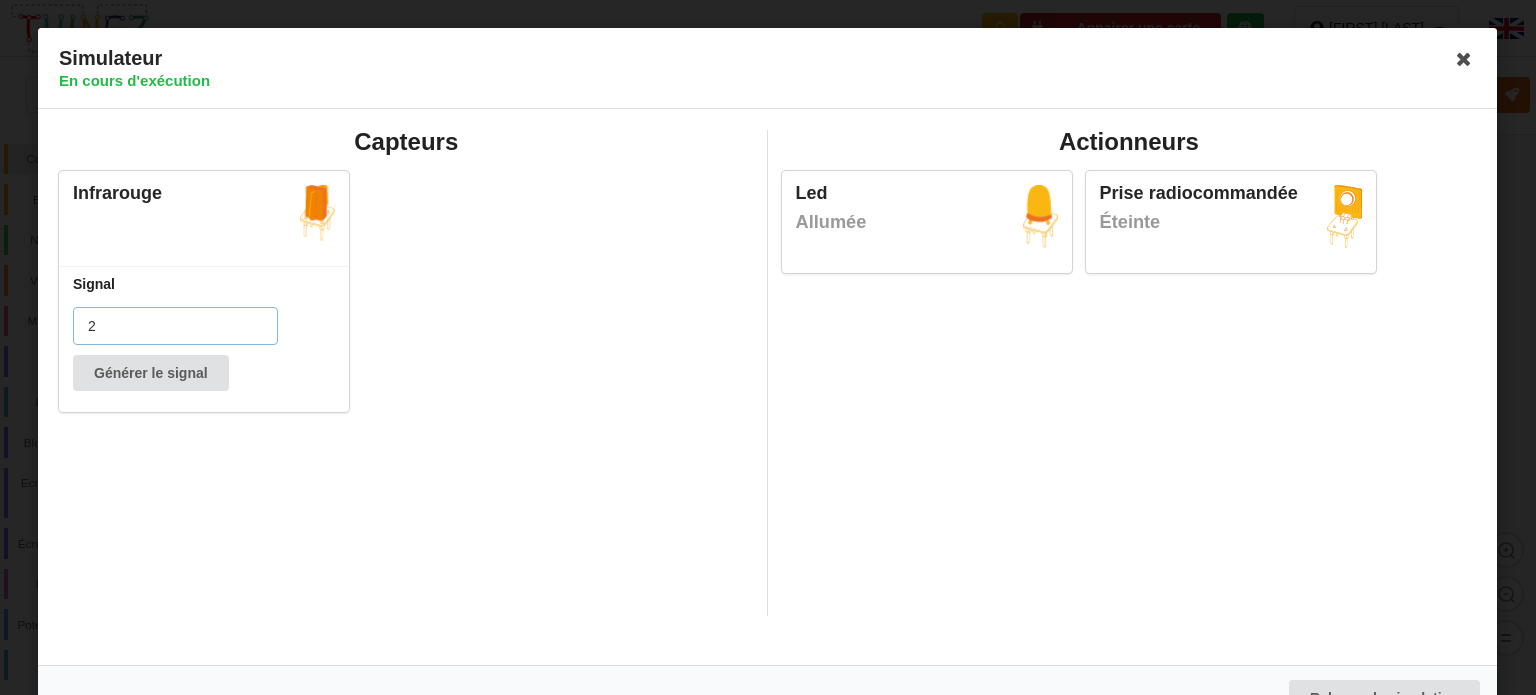 click on "2" at bounding box center [175, 326] 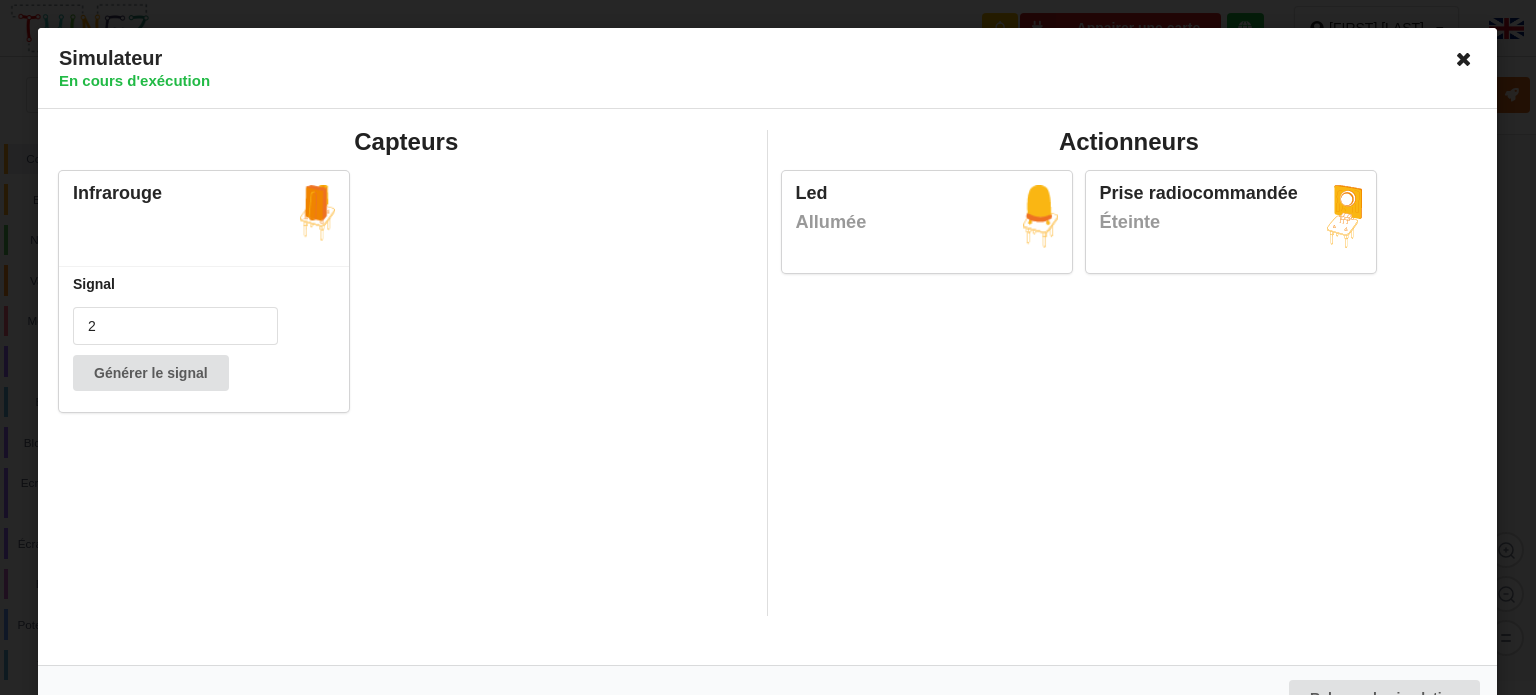 click at bounding box center [1465, 59] 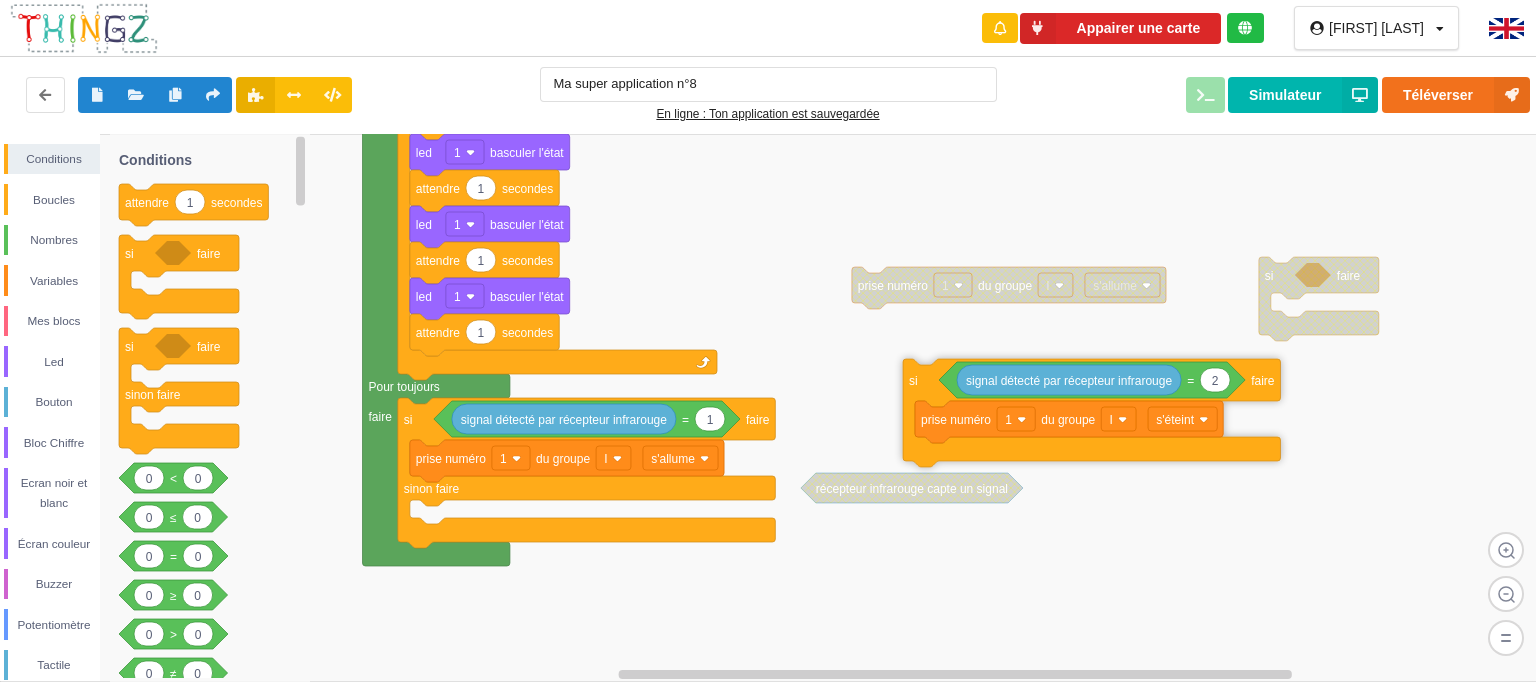 drag, startPoint x: 422, startPoint y: 517, endPoint x: 903, endPoint y: 420, distance: 490.6832 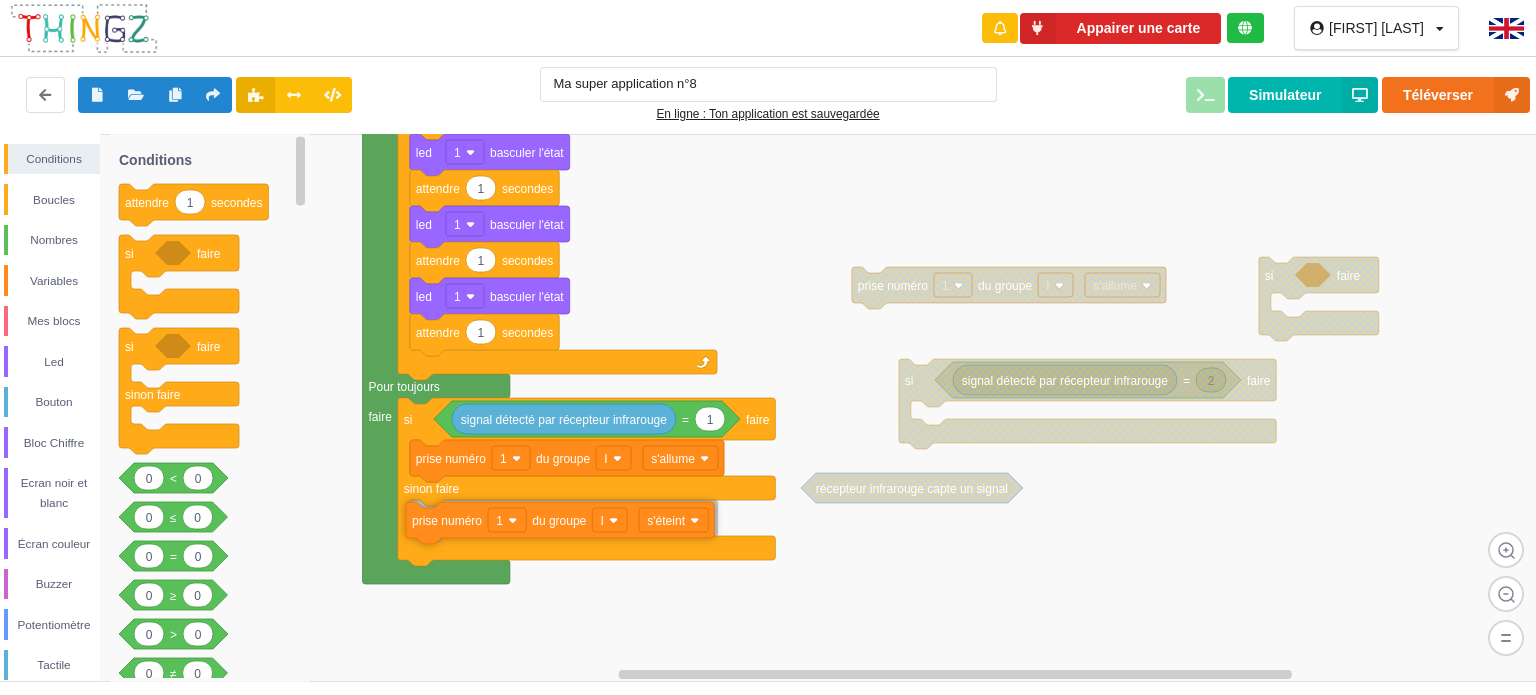drag, startPoint x: 949, startPoint y: 426, endPoint x: 443, endPoint y: 527, distance: 515.98157 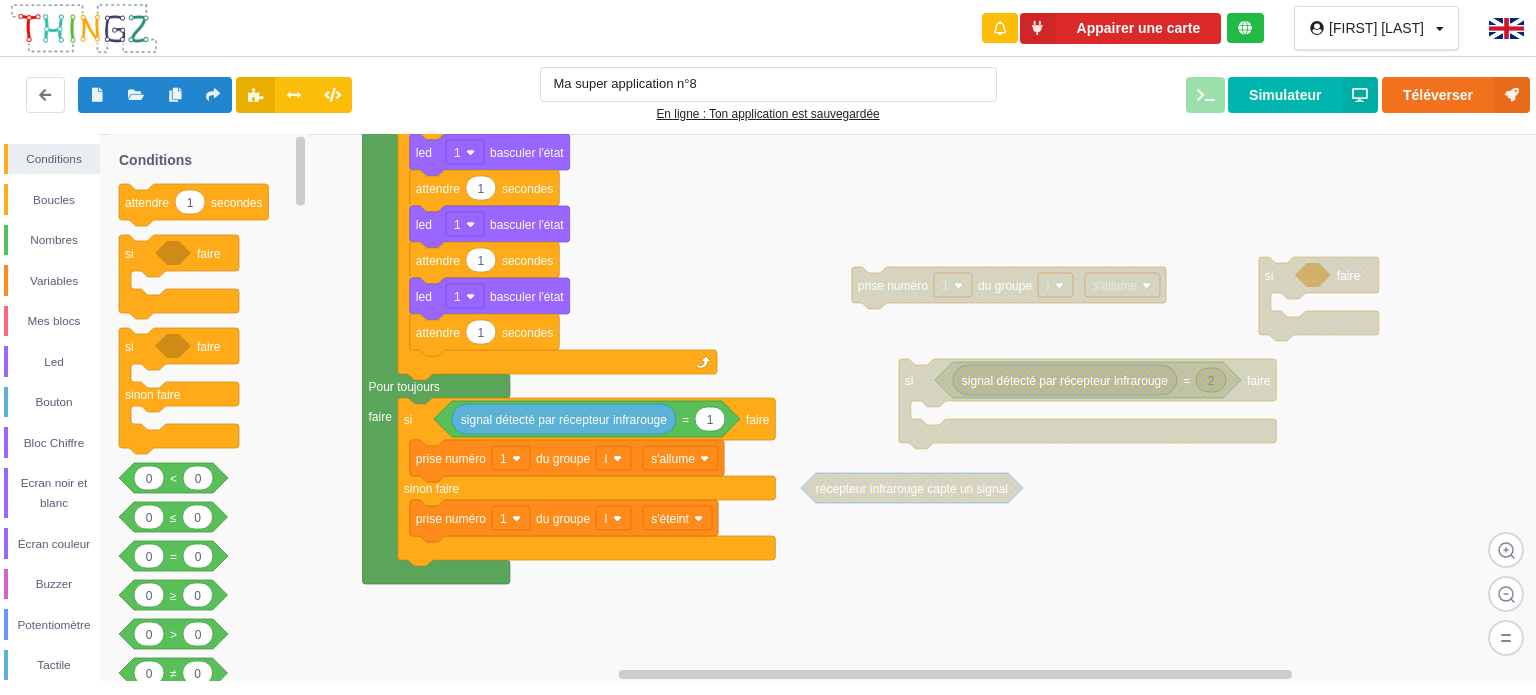 drag, startPoint x: 142, startPoint y: 211, endPoint x: 176, endPoint y: 290, distance: 86.00581 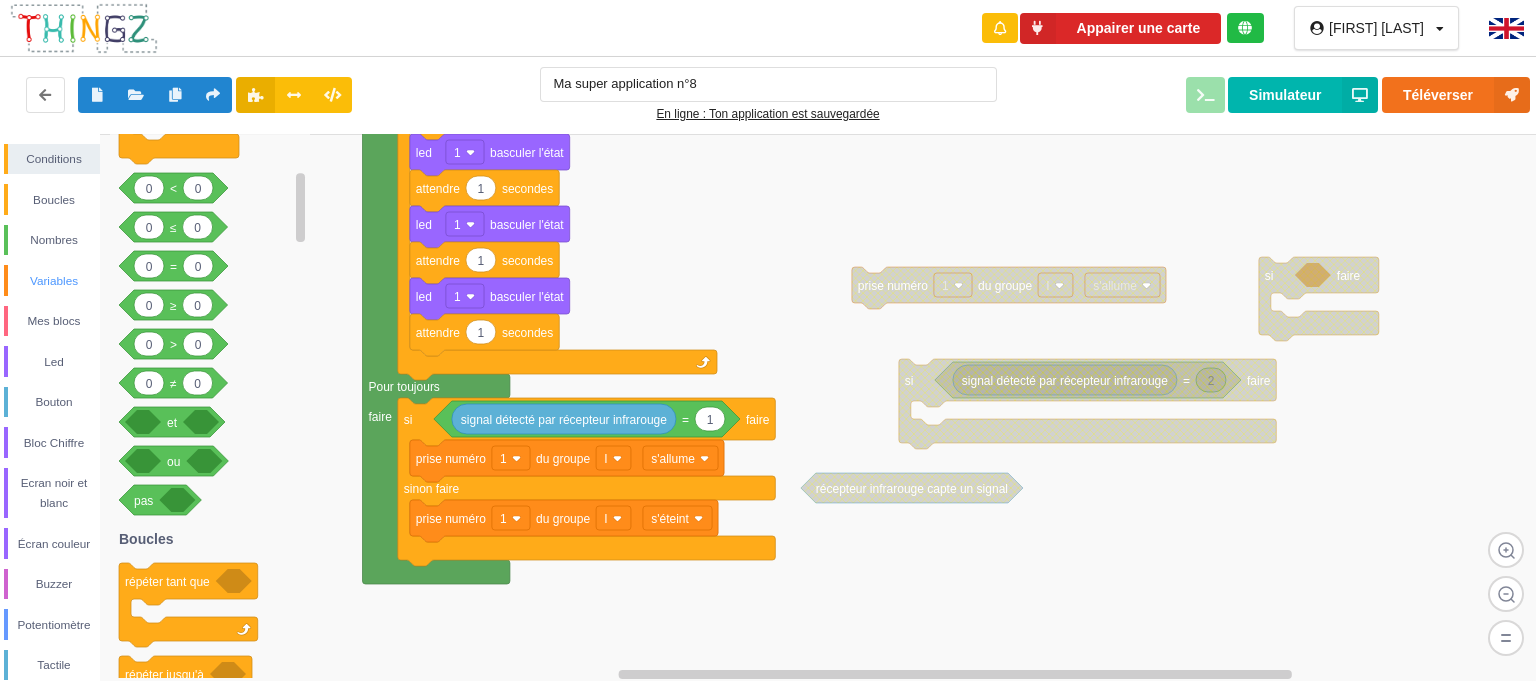 click on "Variables" at bounding box center (54, 281) 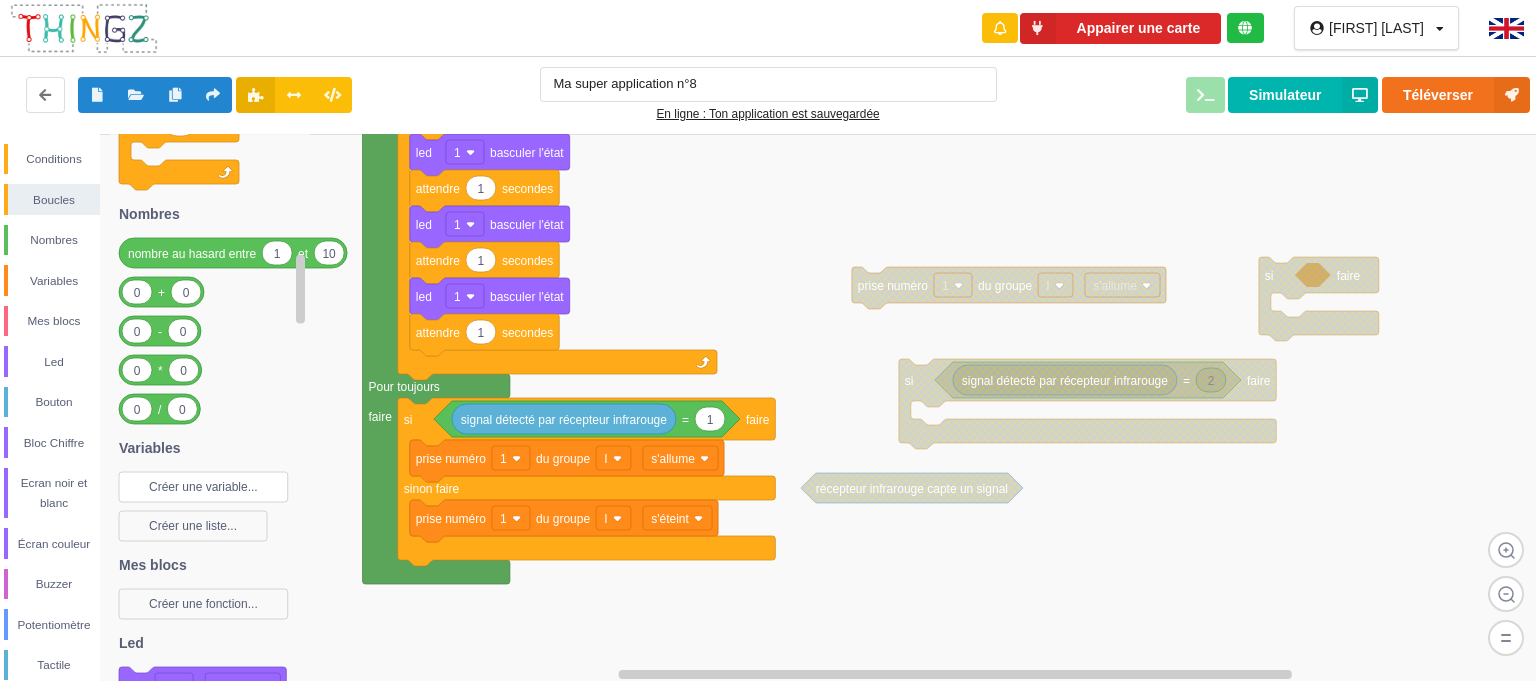 click on "Créer une variable..." 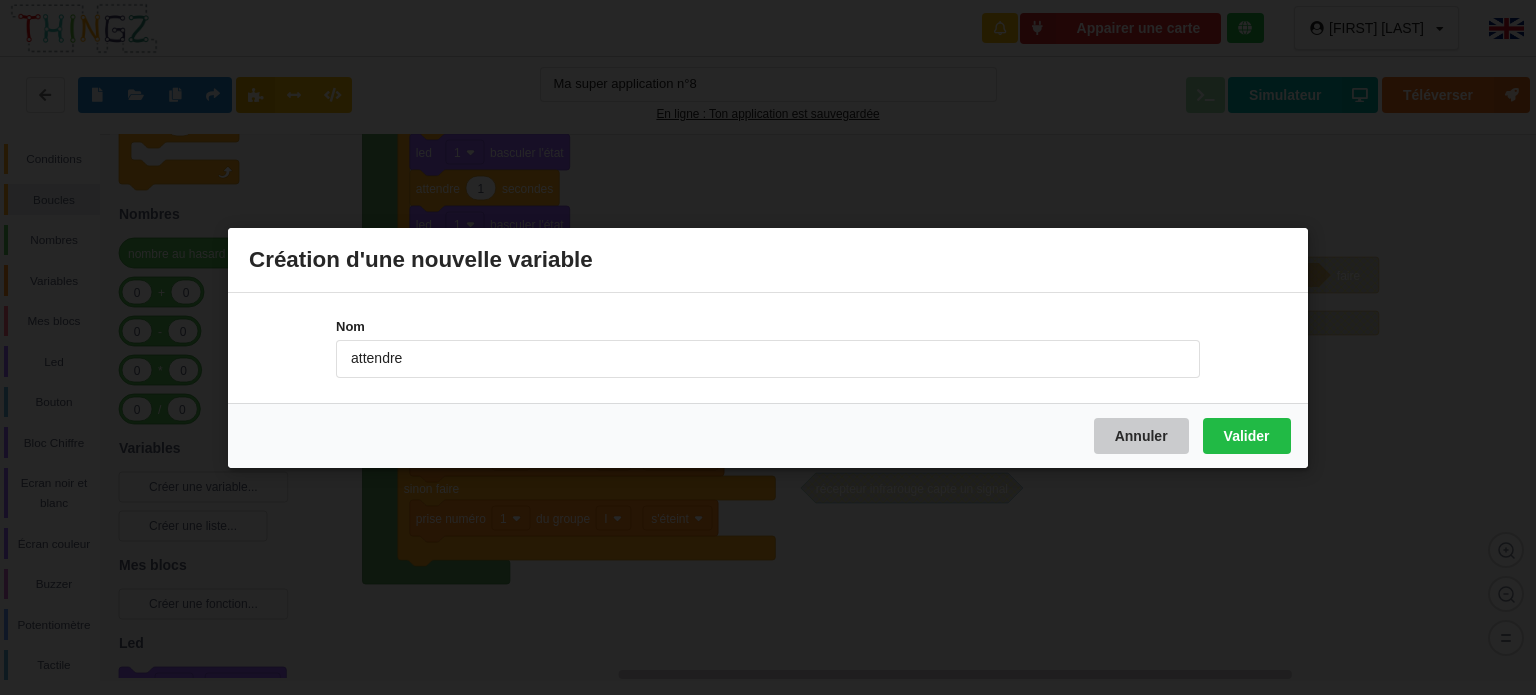 type on "attendre" 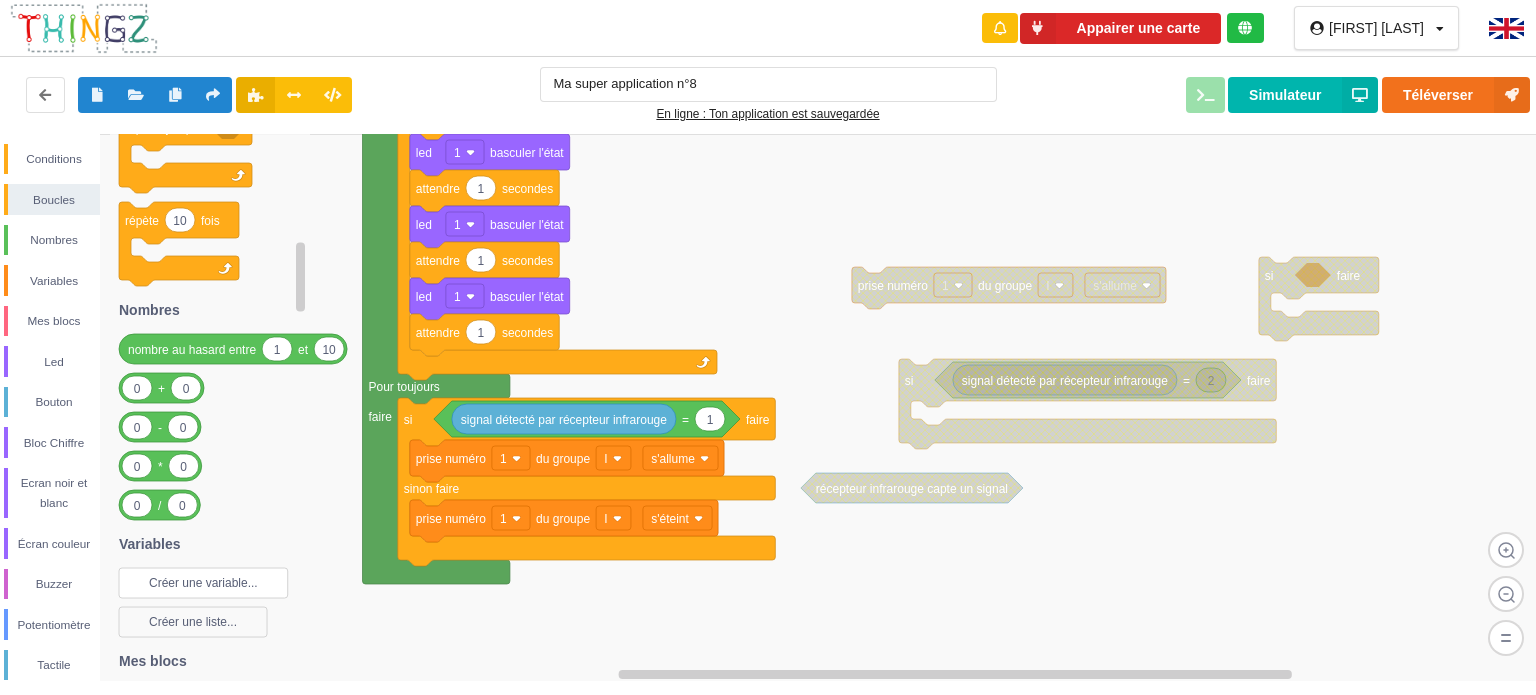 click on "Créer une variable..." 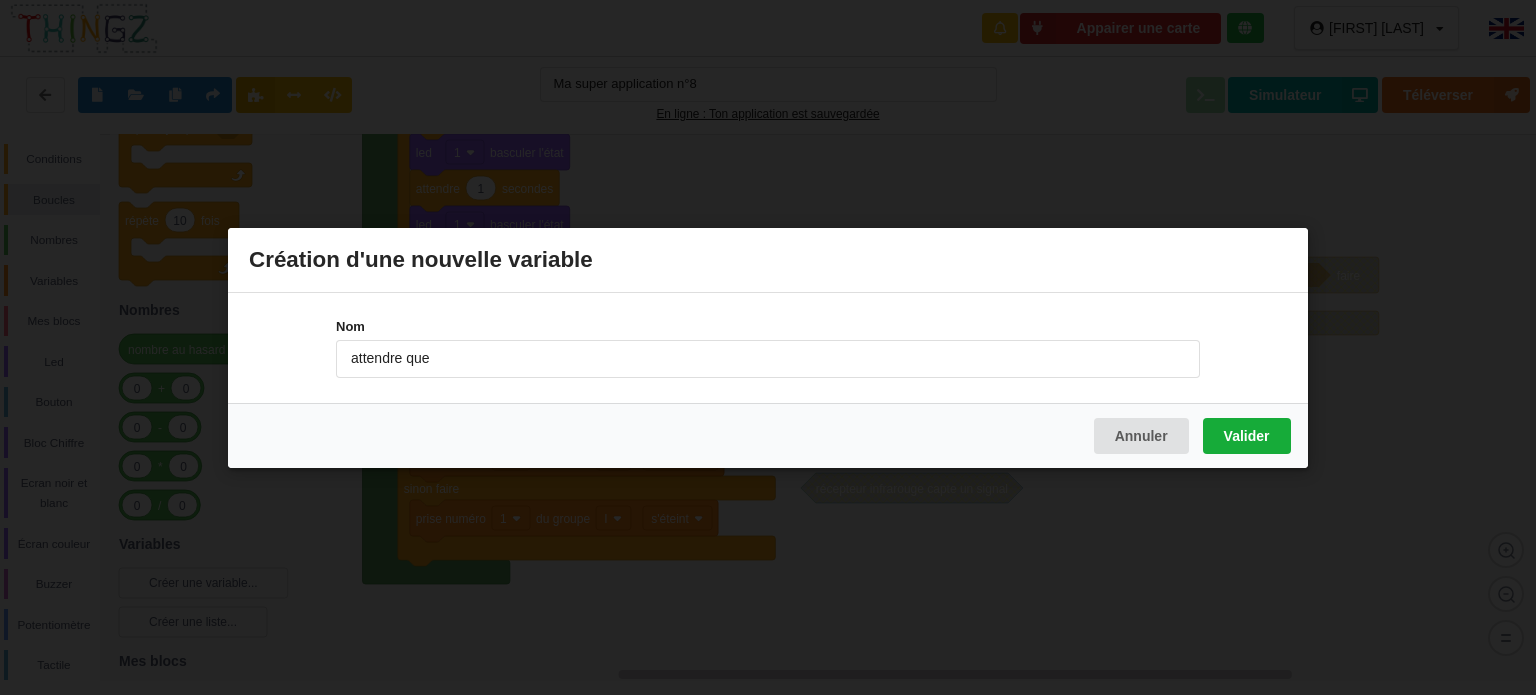 type on "attendre que" 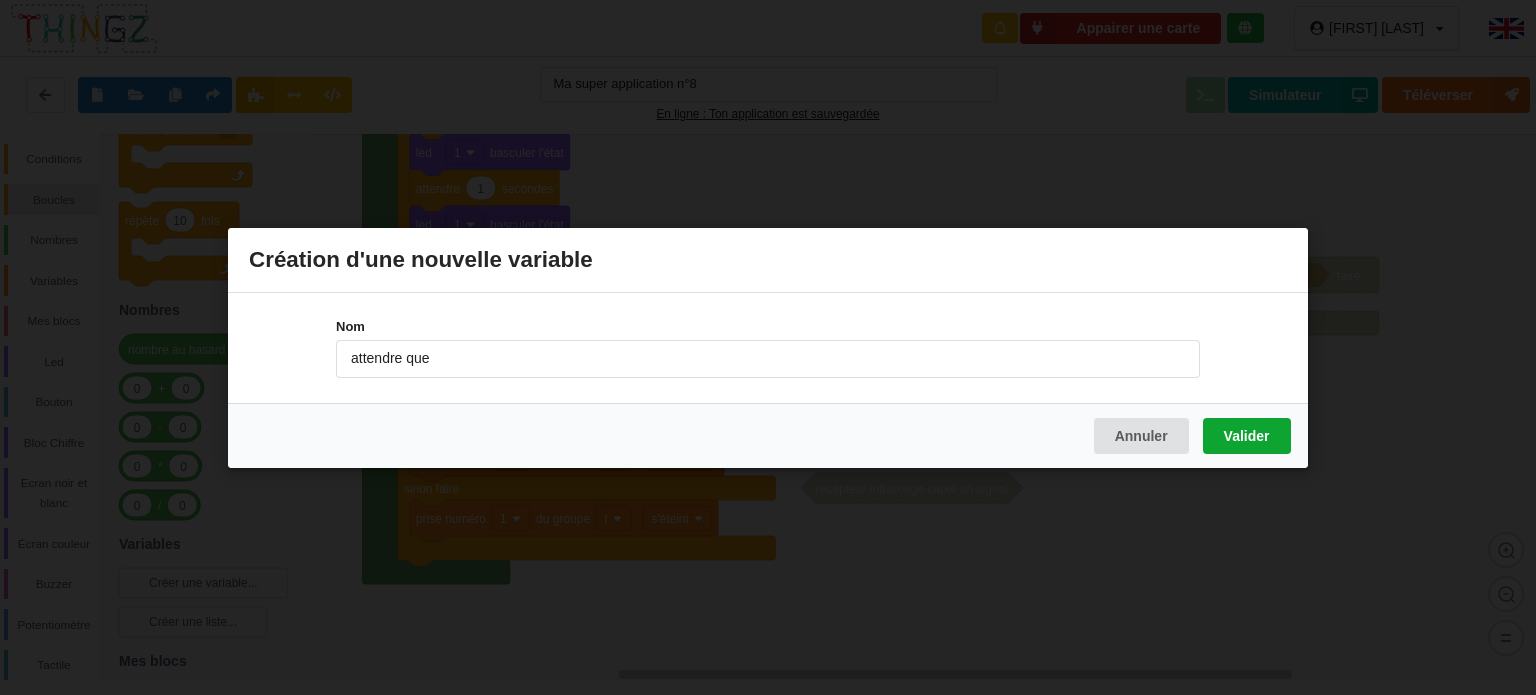click on "Valider" at bounding box center (1247, 435) 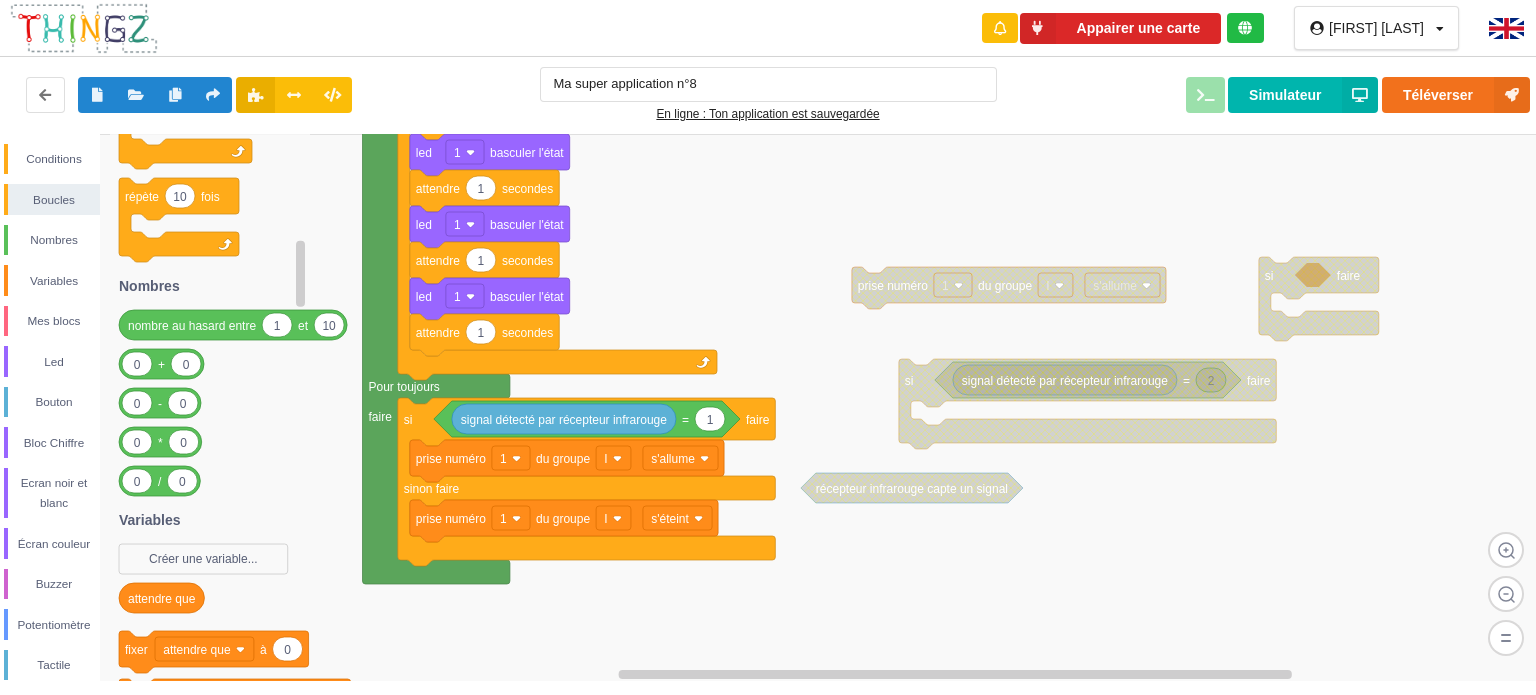 click on "attendre que" 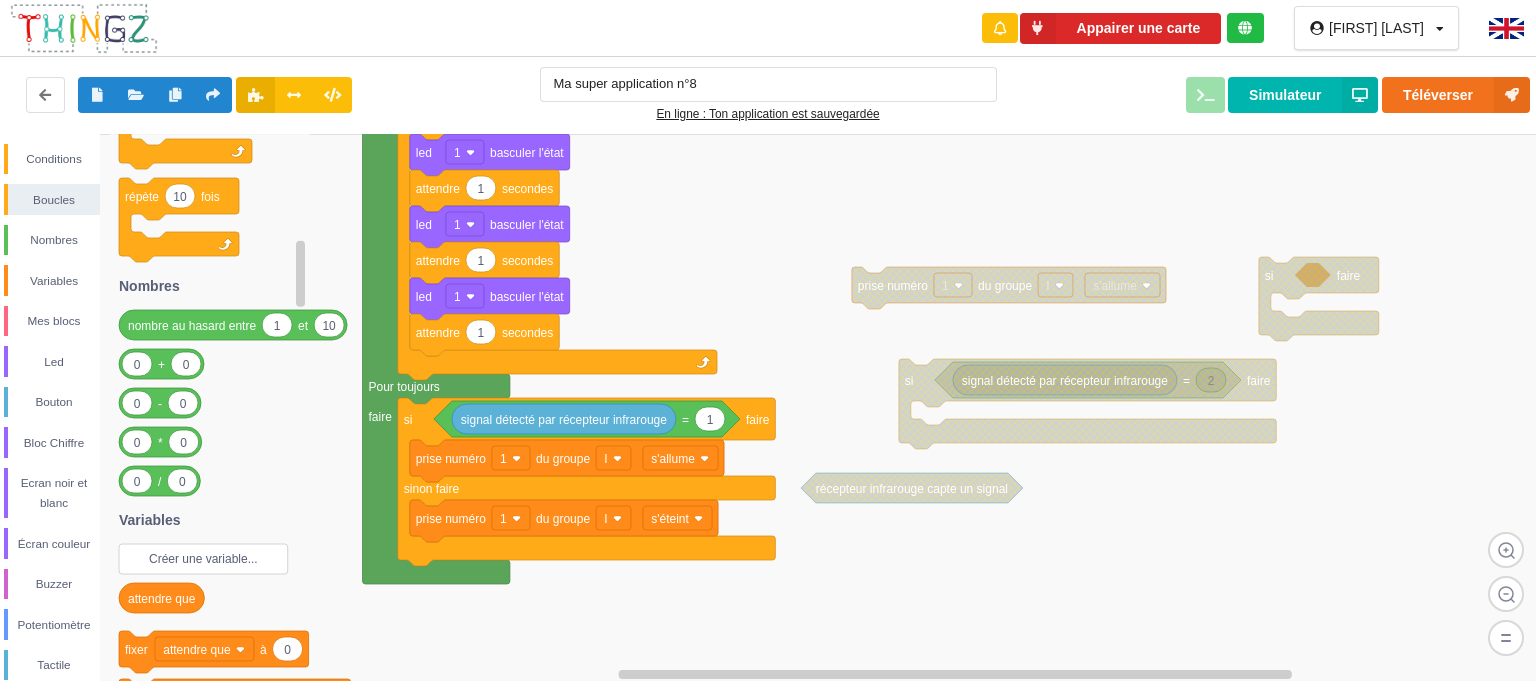 click on "Créer une variable..." 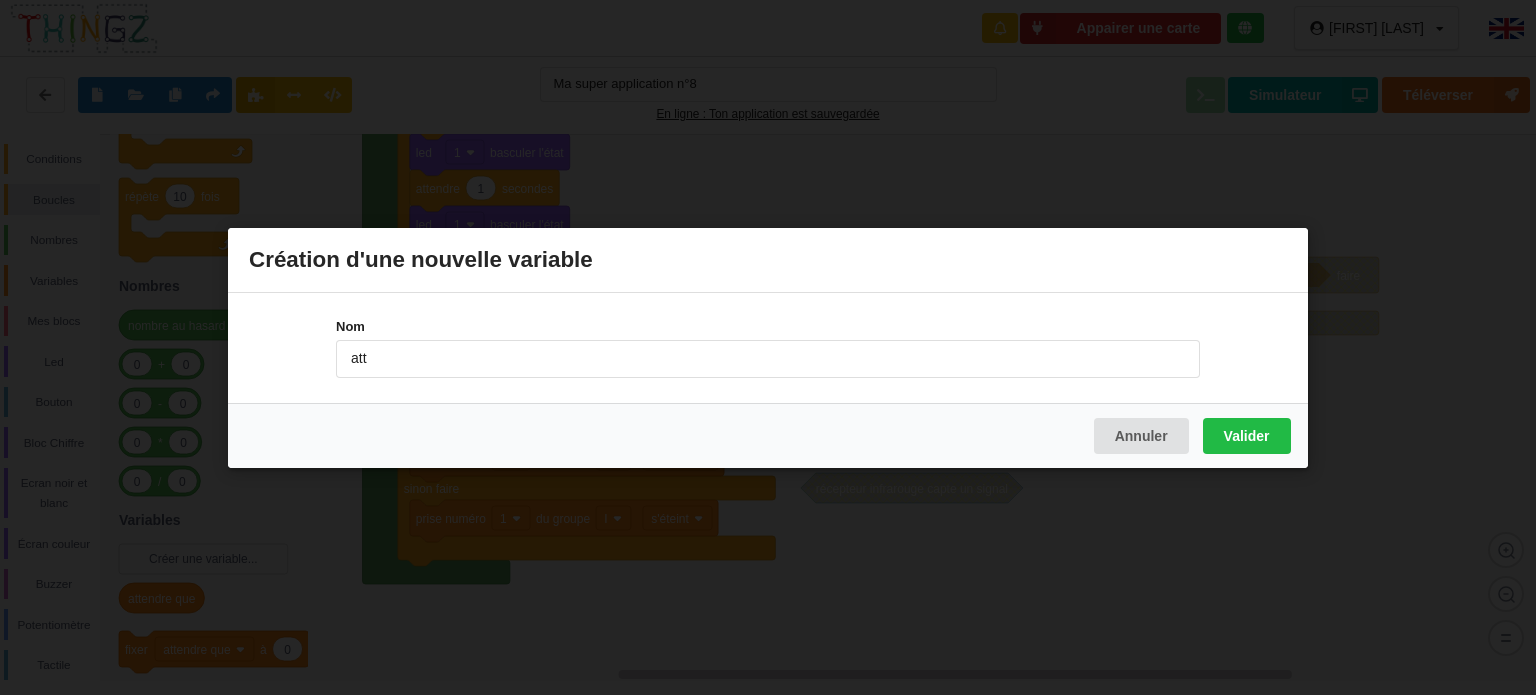 type on "attendre que" 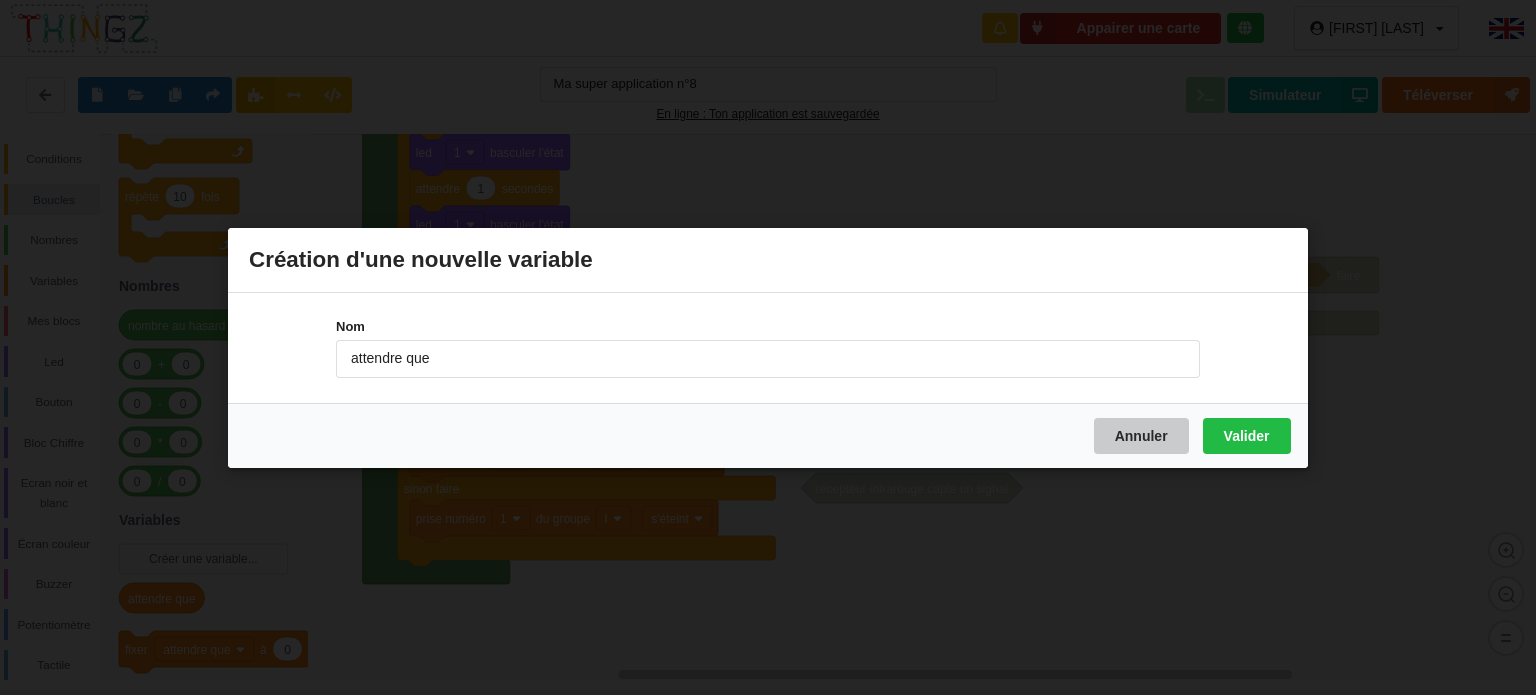 click on "Annuler" at bounding box center (1141, 435) 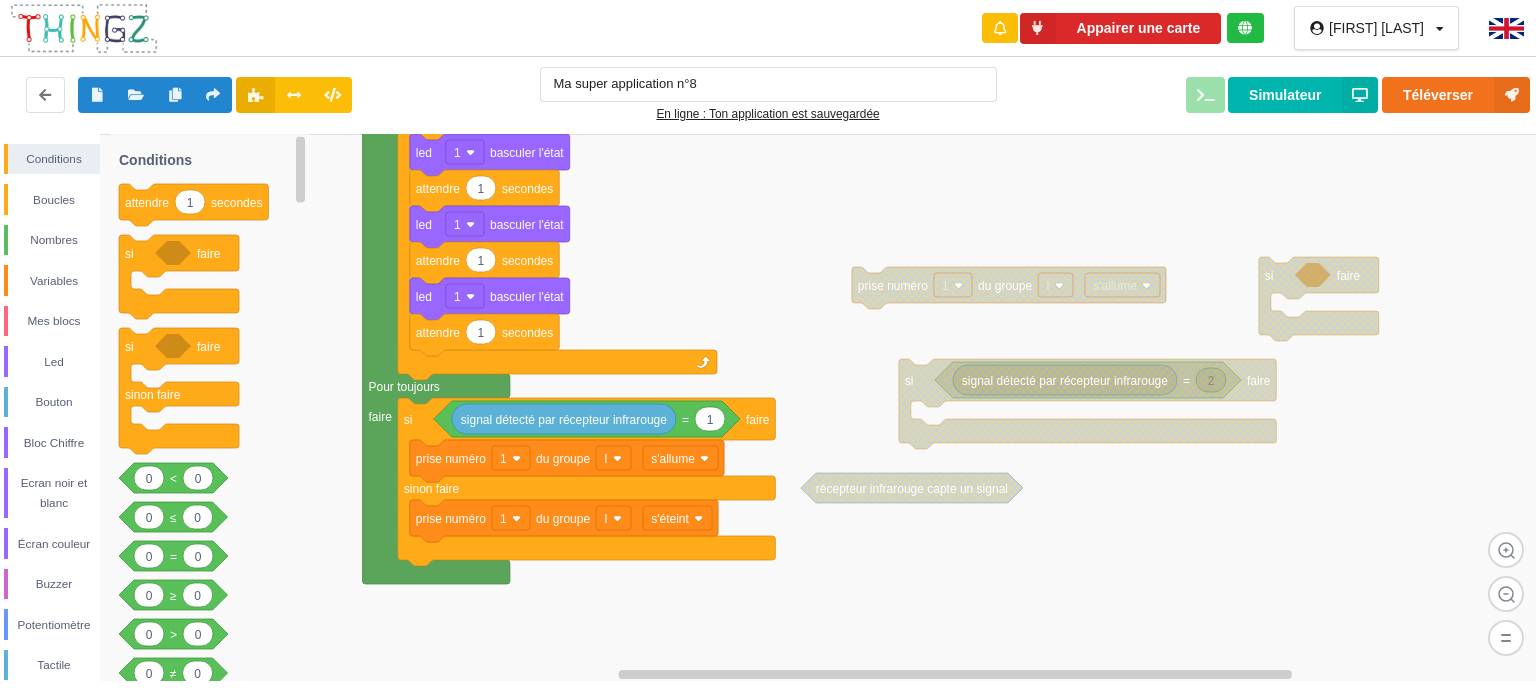 drag, startPoint x: 148, startPoint y: 227, endPoint x: 134, endPoint y: 324, distance: 98.005104 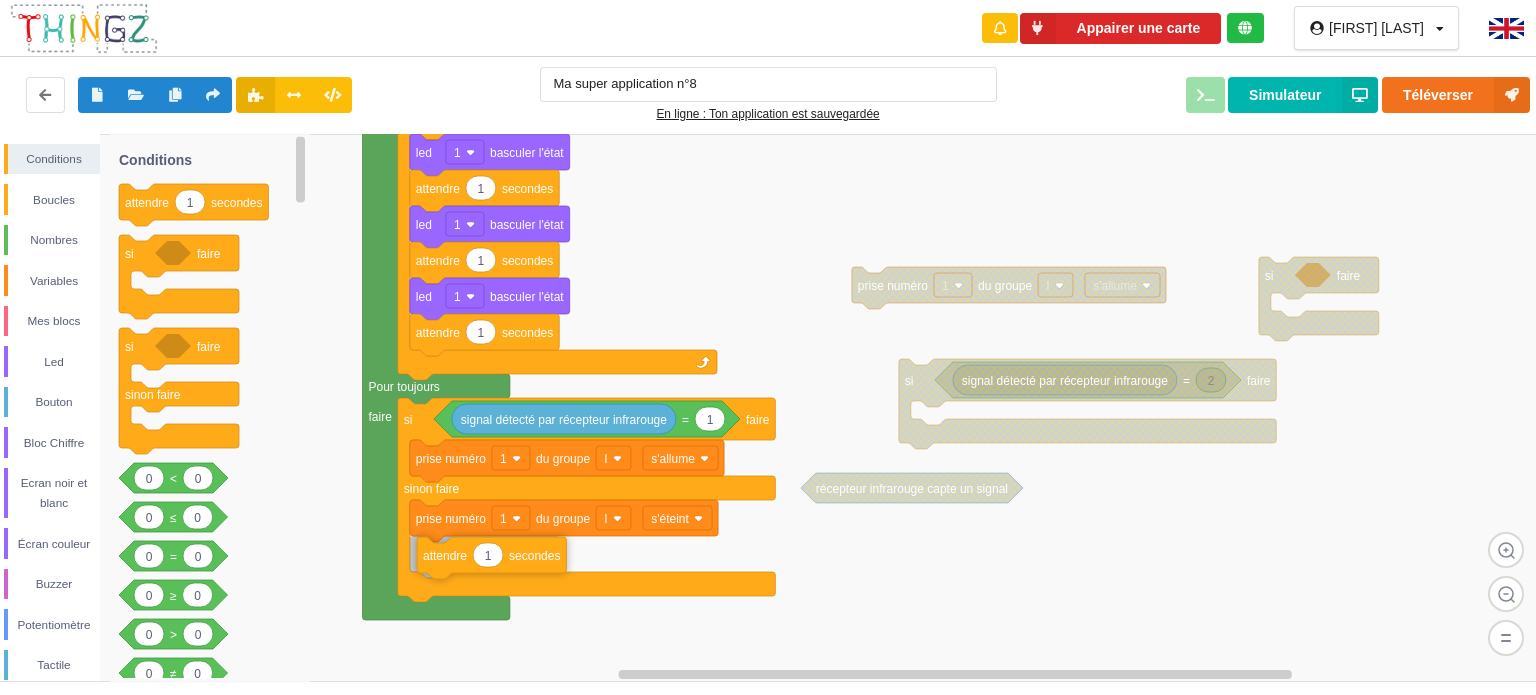 drag, startPoint x: 139, startPoint y: 206, endPoint x: 437, endPoint y: 560, distance: 462.73102 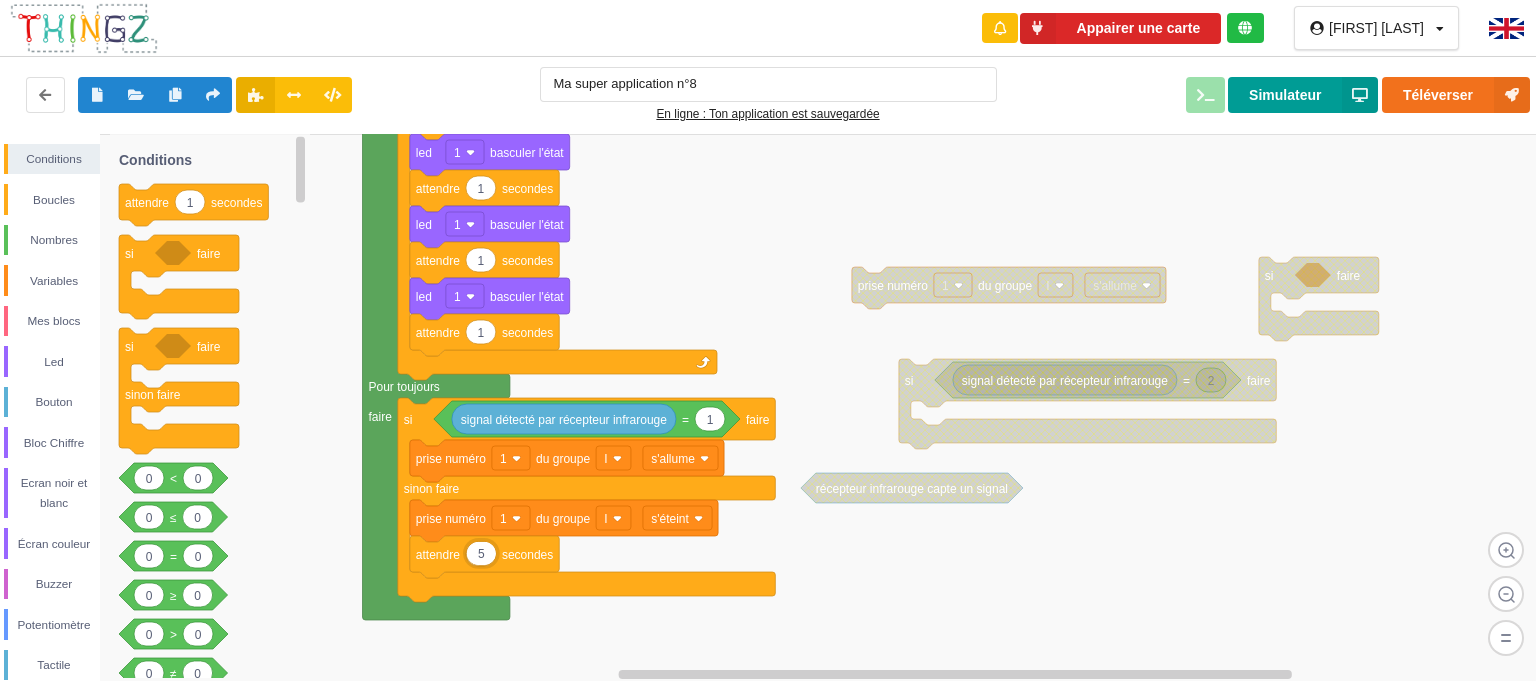 type on "5" 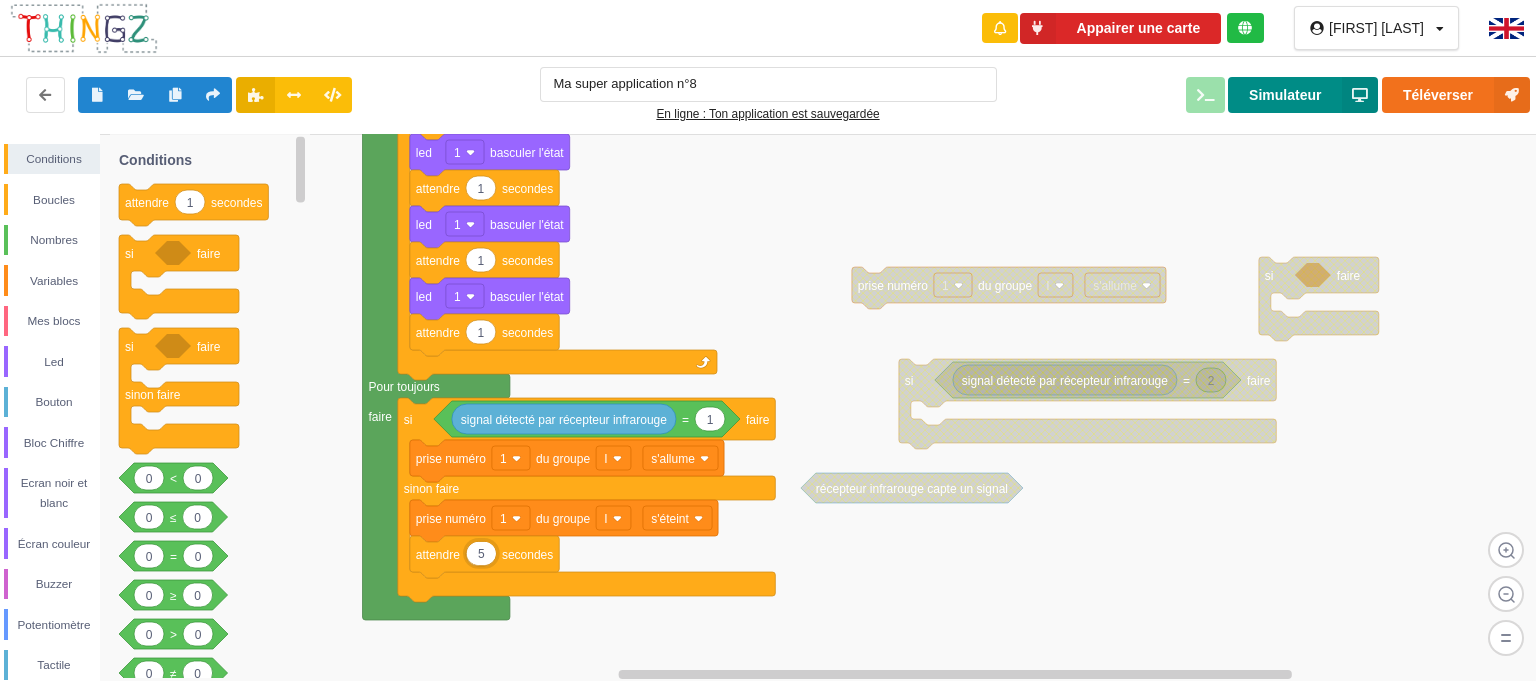 click on "Simulateur" at bounding box center [1303, 95] 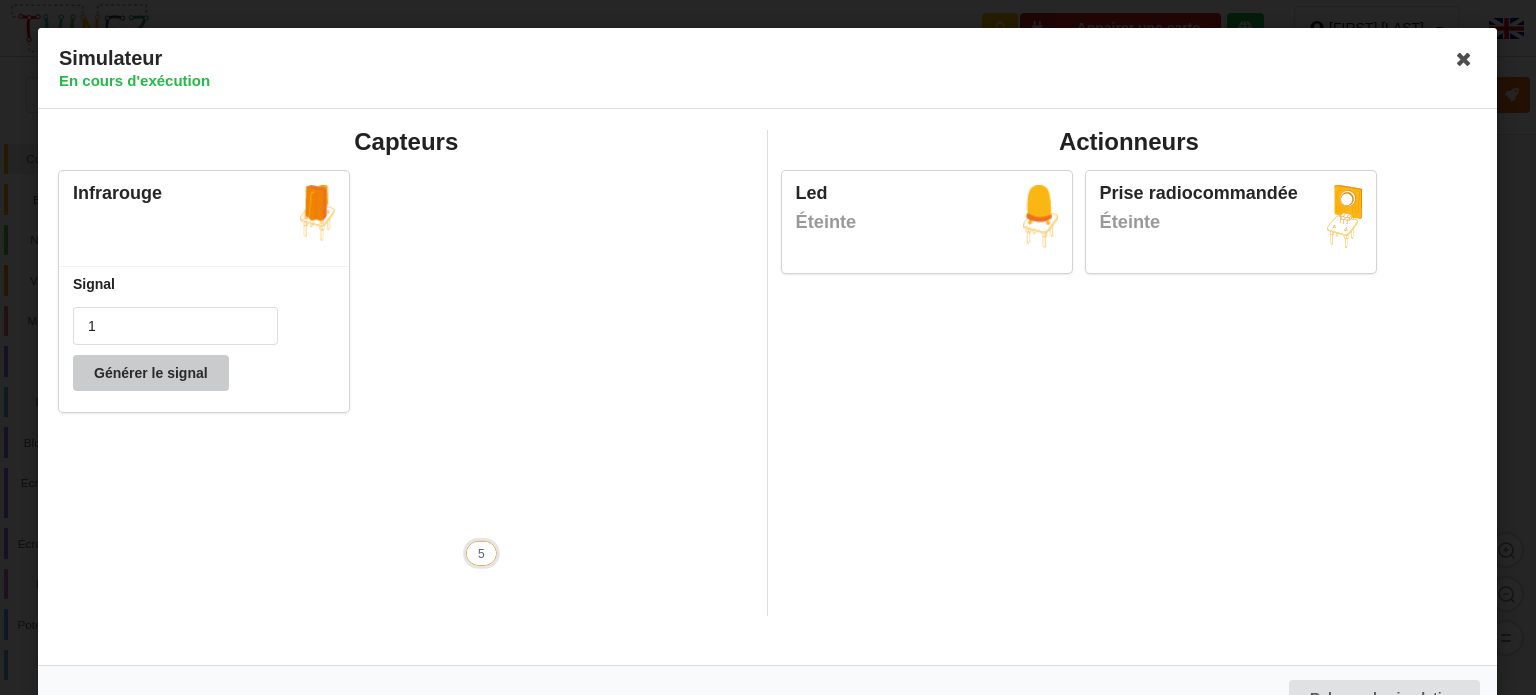 click on "Générer le signal" at bounding box center [151, 373] 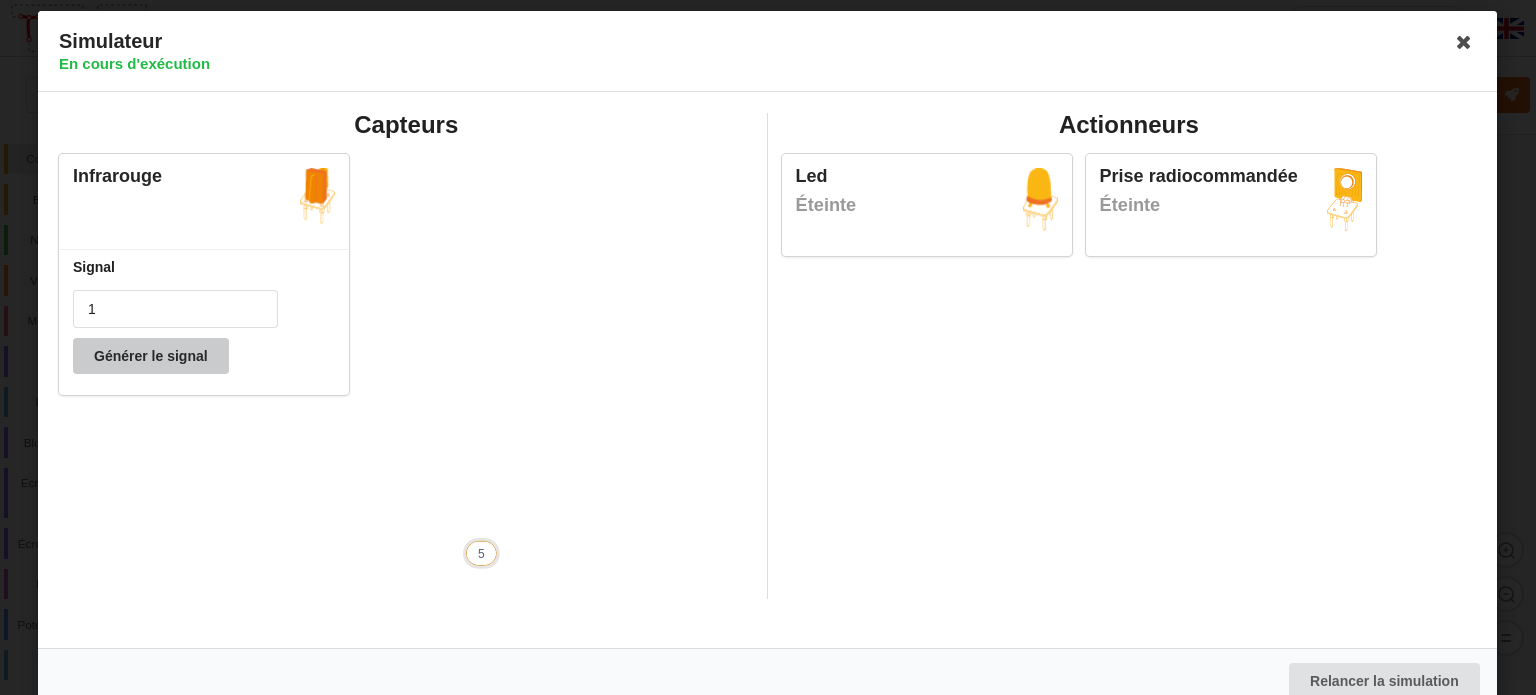 scroll, scrollTop: 34, scrollLeft: 0, axis: vertical 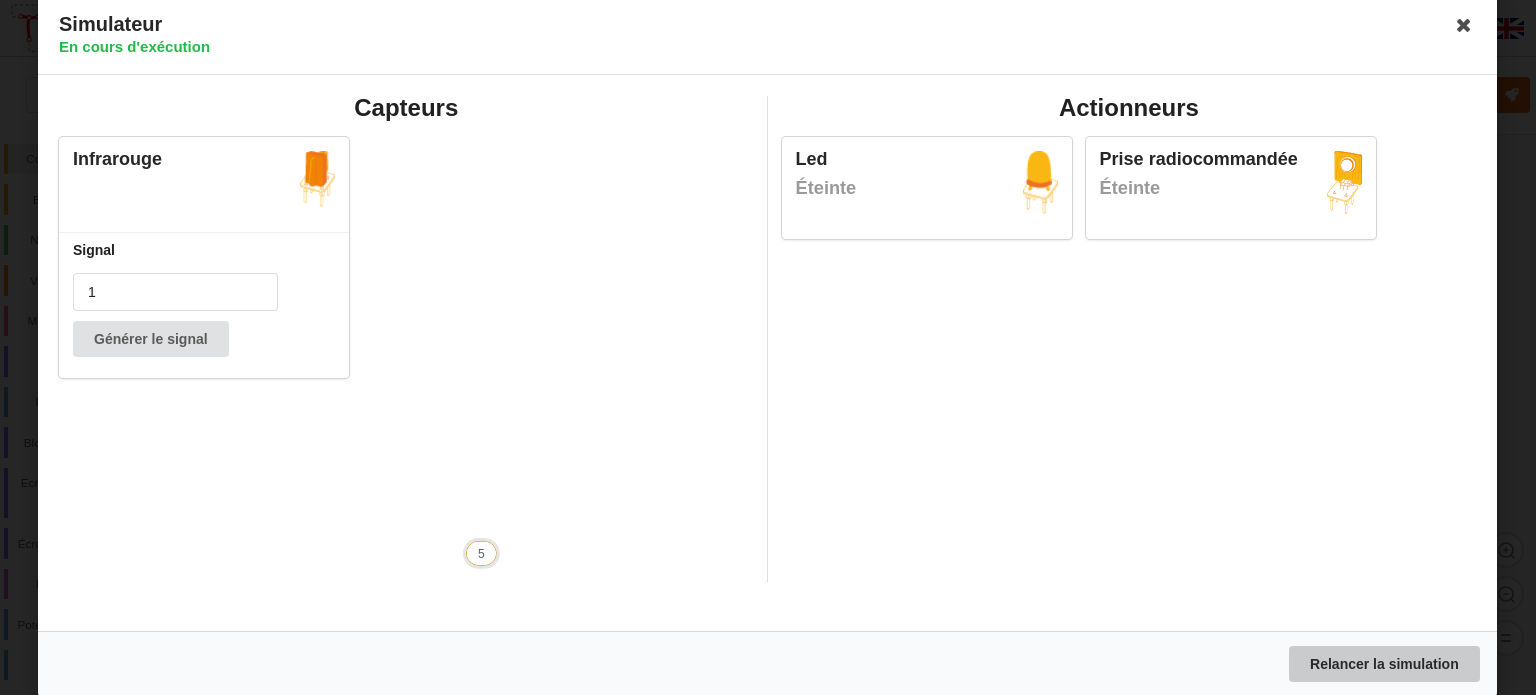 click on "Relancer la simulation" at bounding box center [1384, 664] 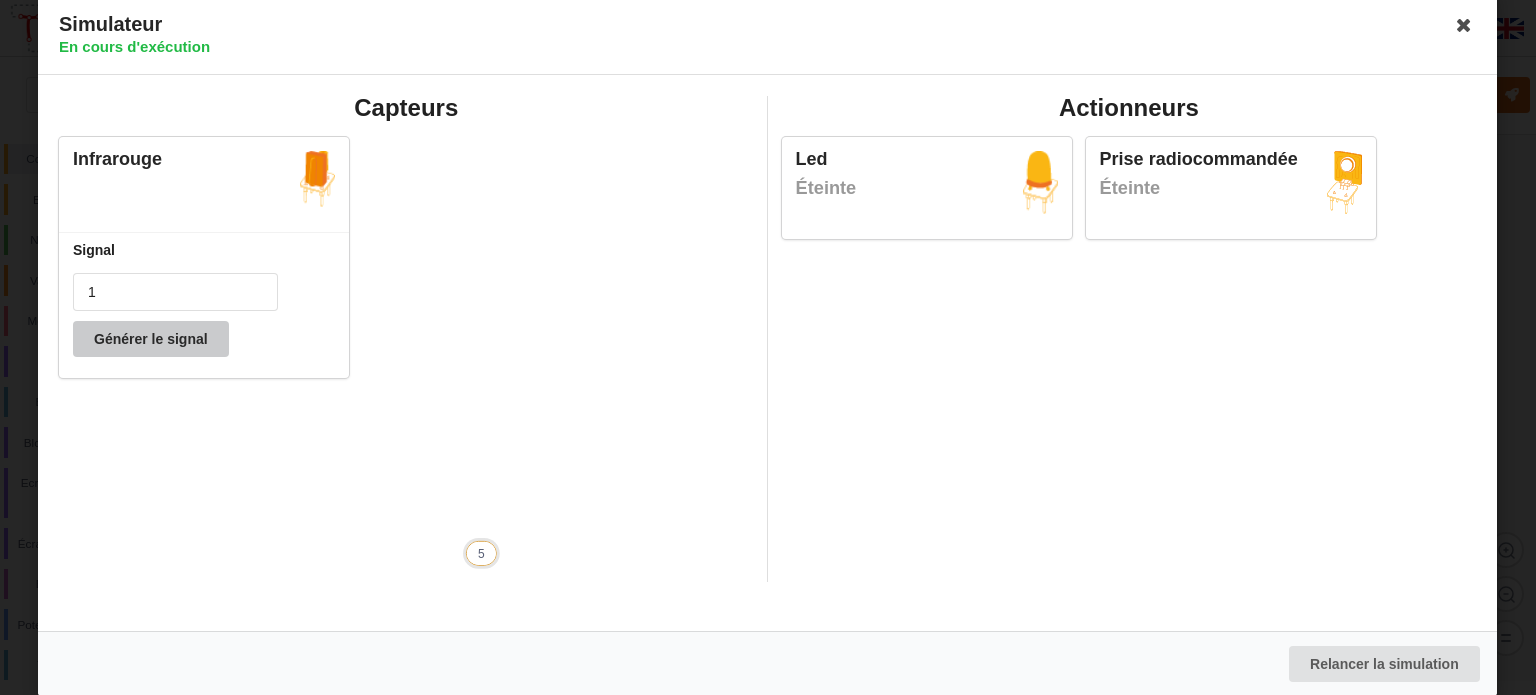 click on "Générer le signal" at bounding box center (151, 339) 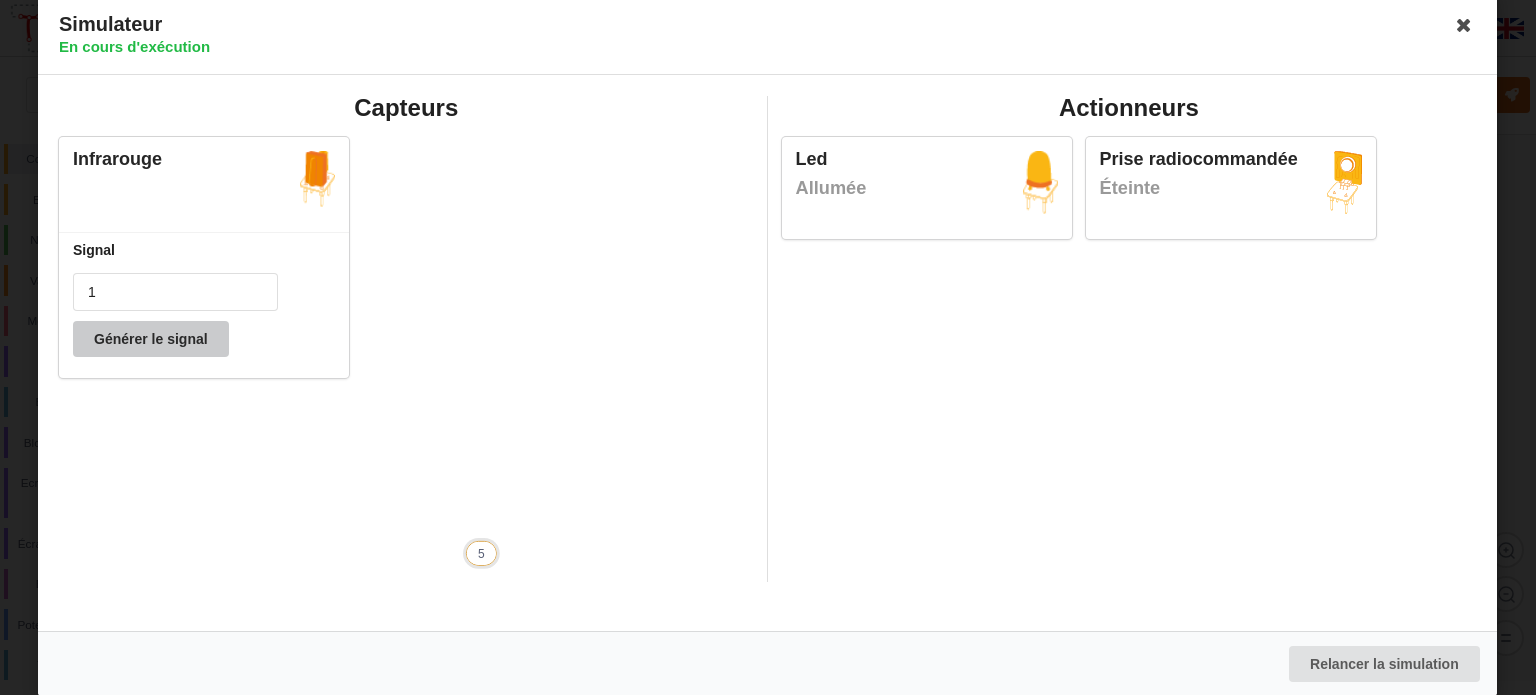 click on "Générer le signal" at bounding box center (151, 339) 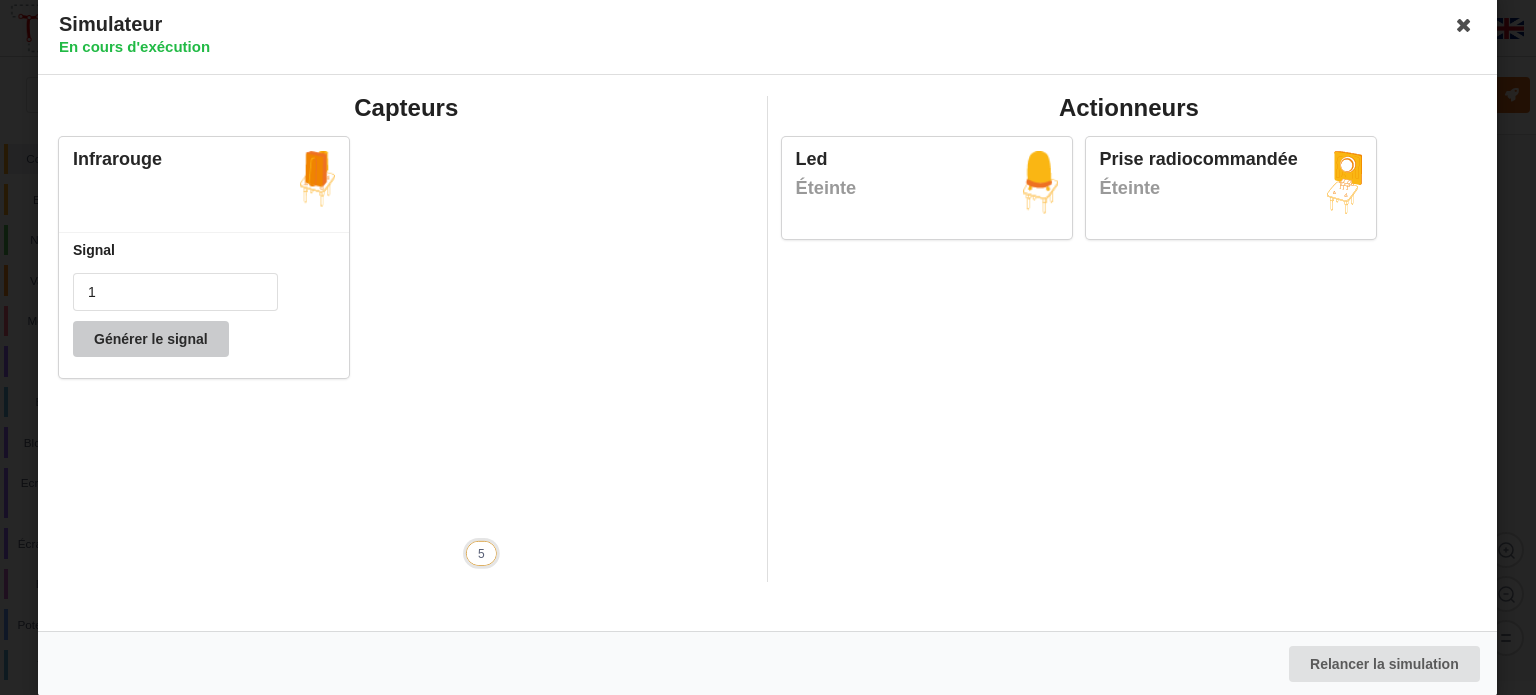 click on "Générer le signal" at bounding box center (151, 339) 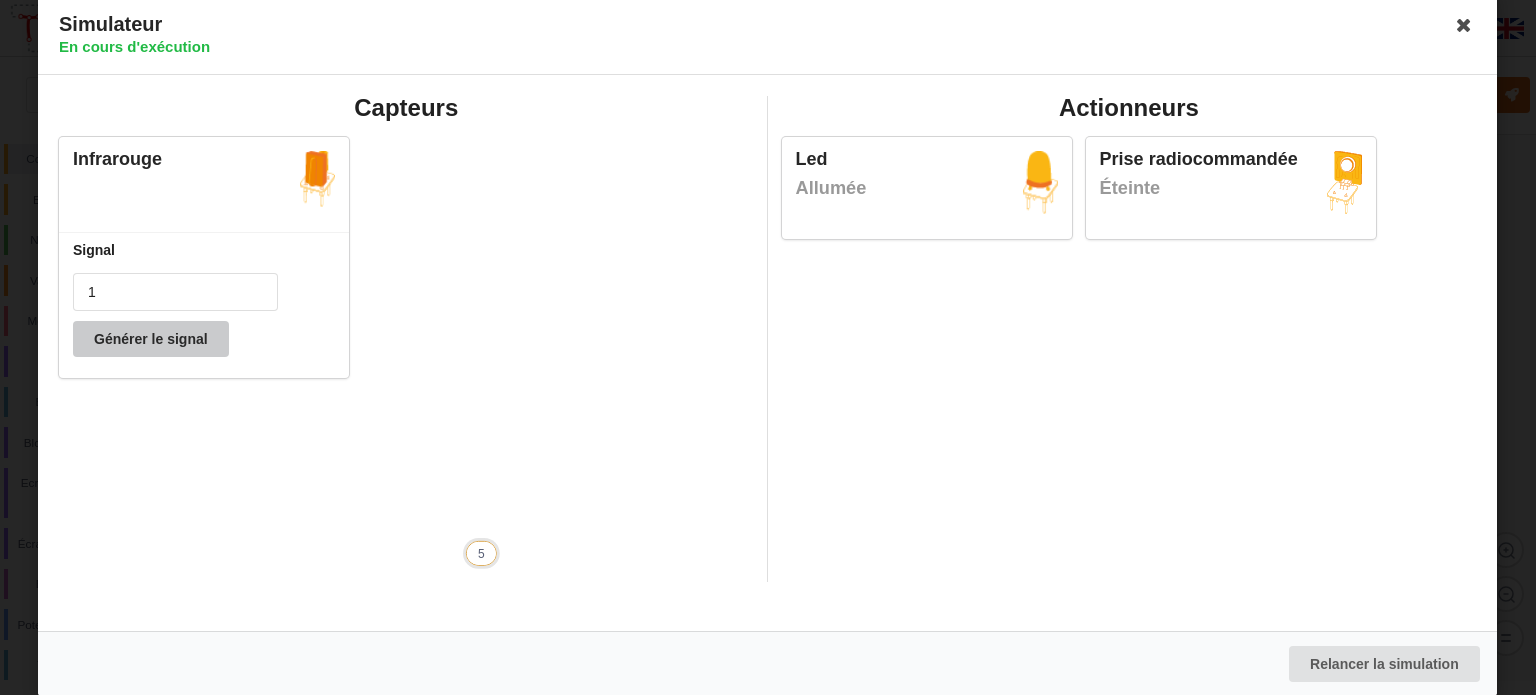 click on "Générer le signal" at bounding box center (151, 339) 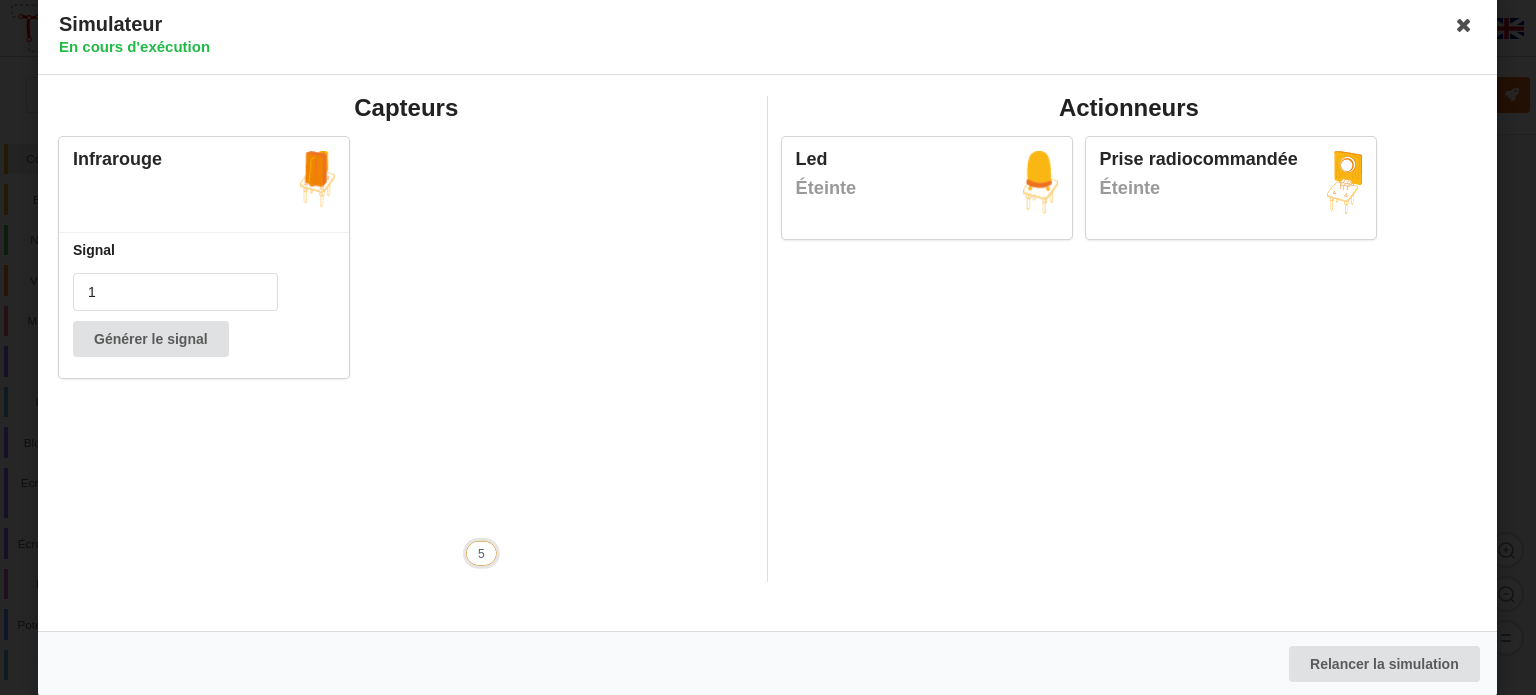 click on "Signal 1 Générer le signal" at bounding box center (204, 305) 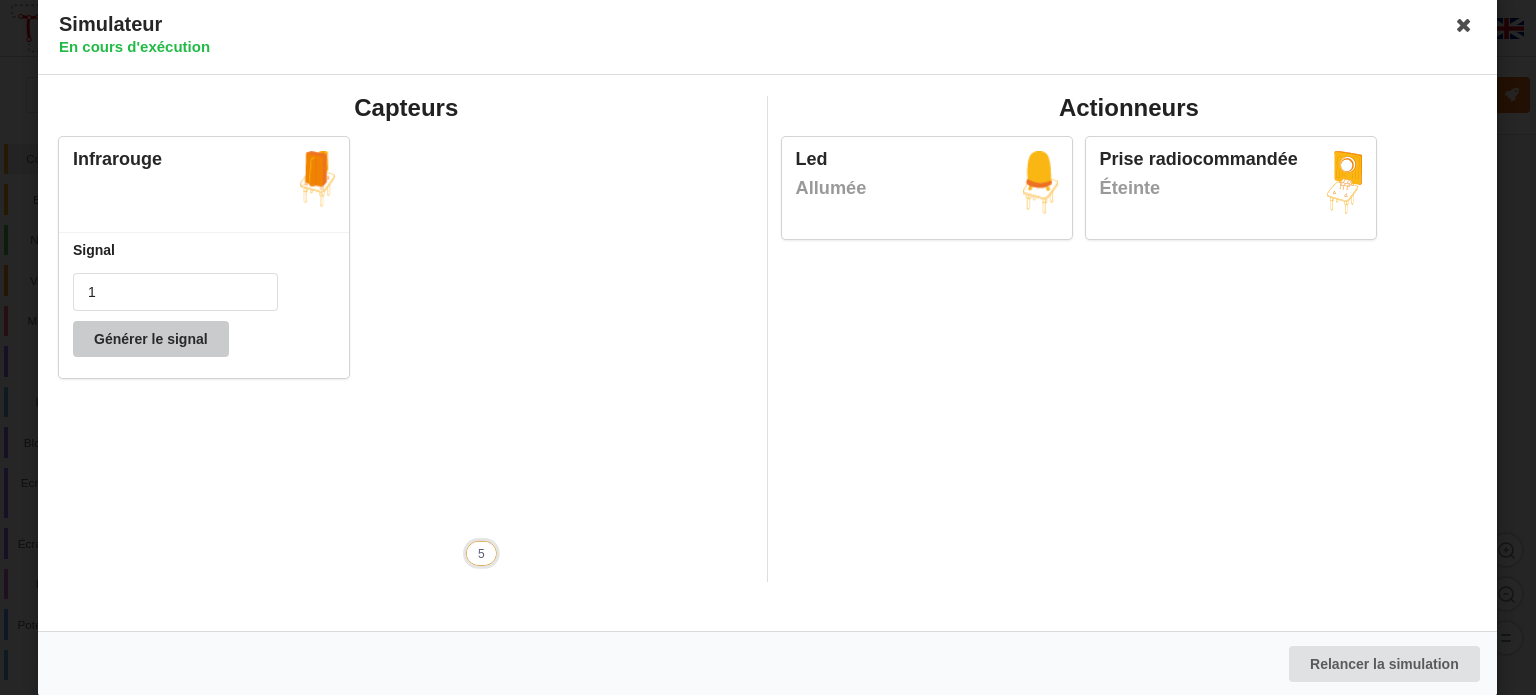 click on "Générer le signal" at bounding box center [151, 339] 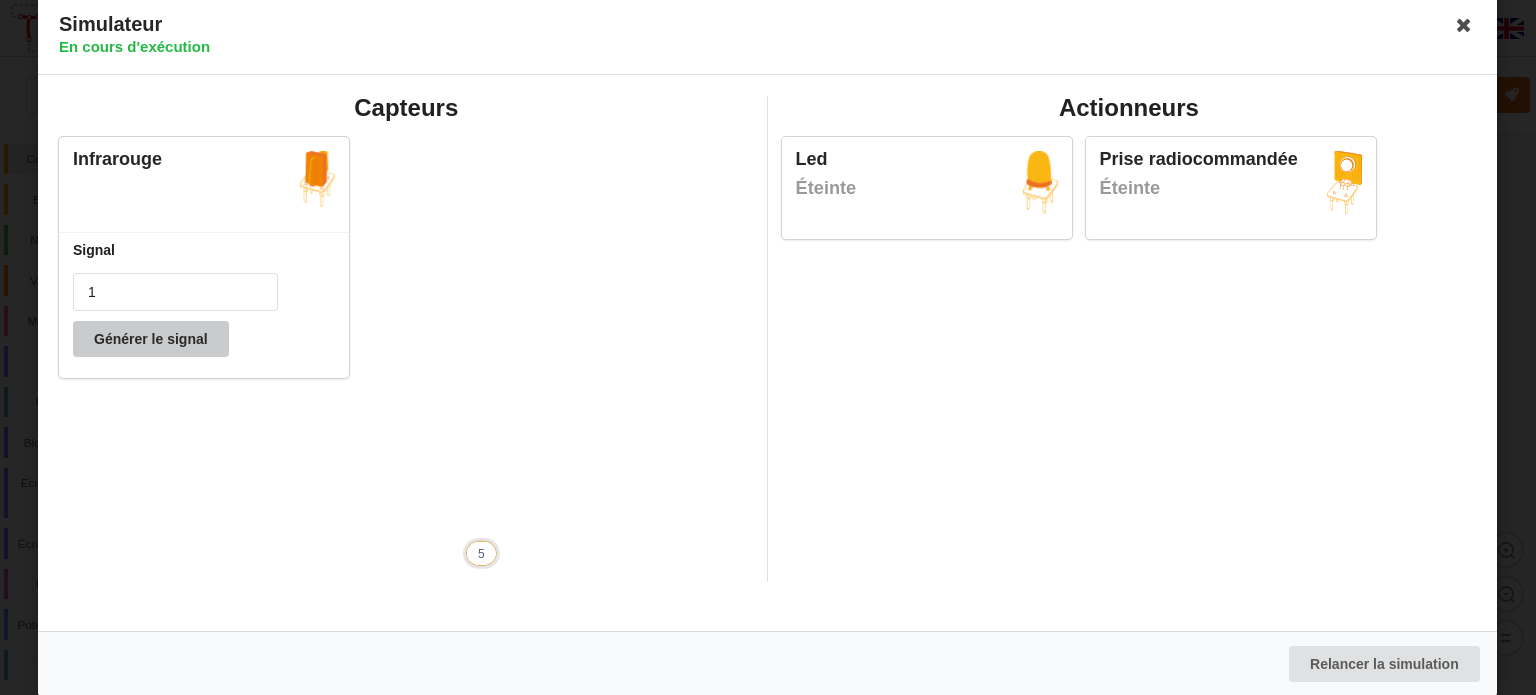 click on "Générer le signal" at bounding box center [151, 339] 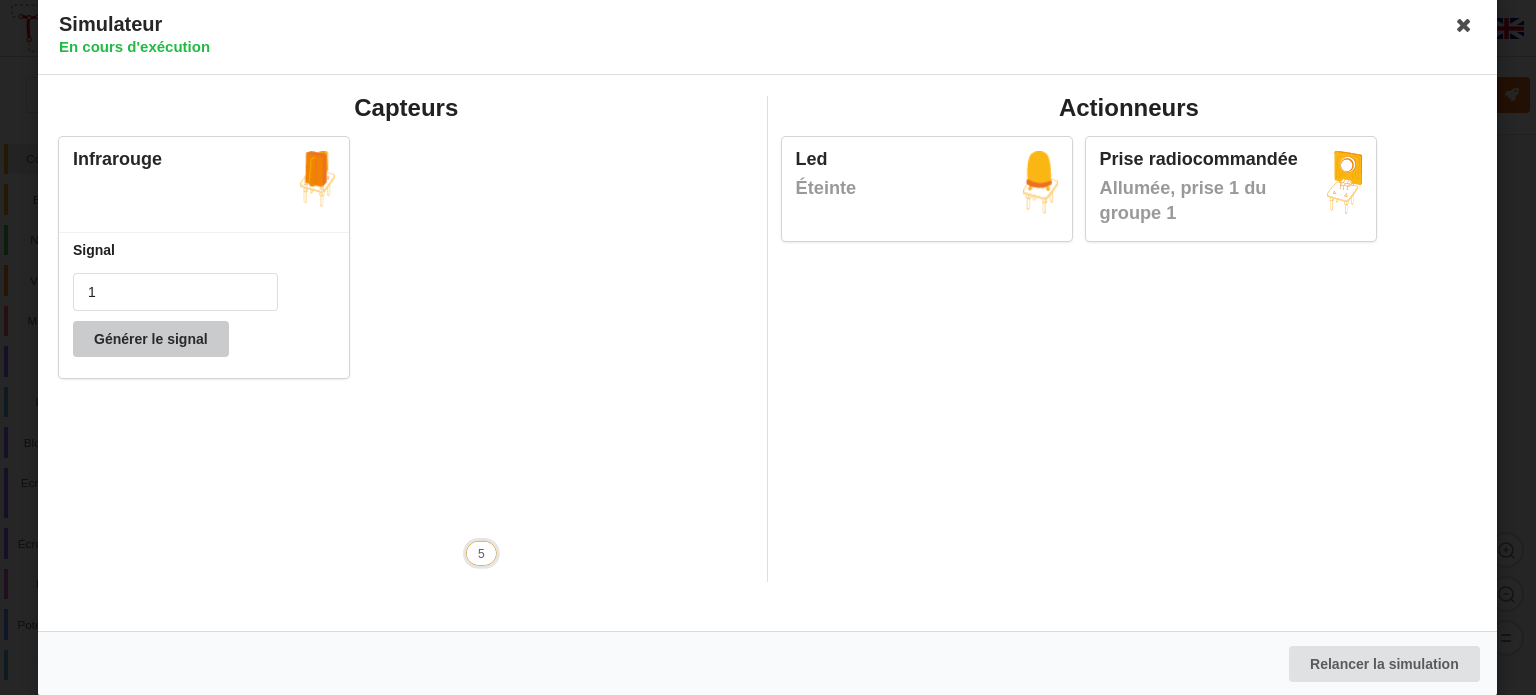click on "Générer le signal" at bounding box center (151, 339) 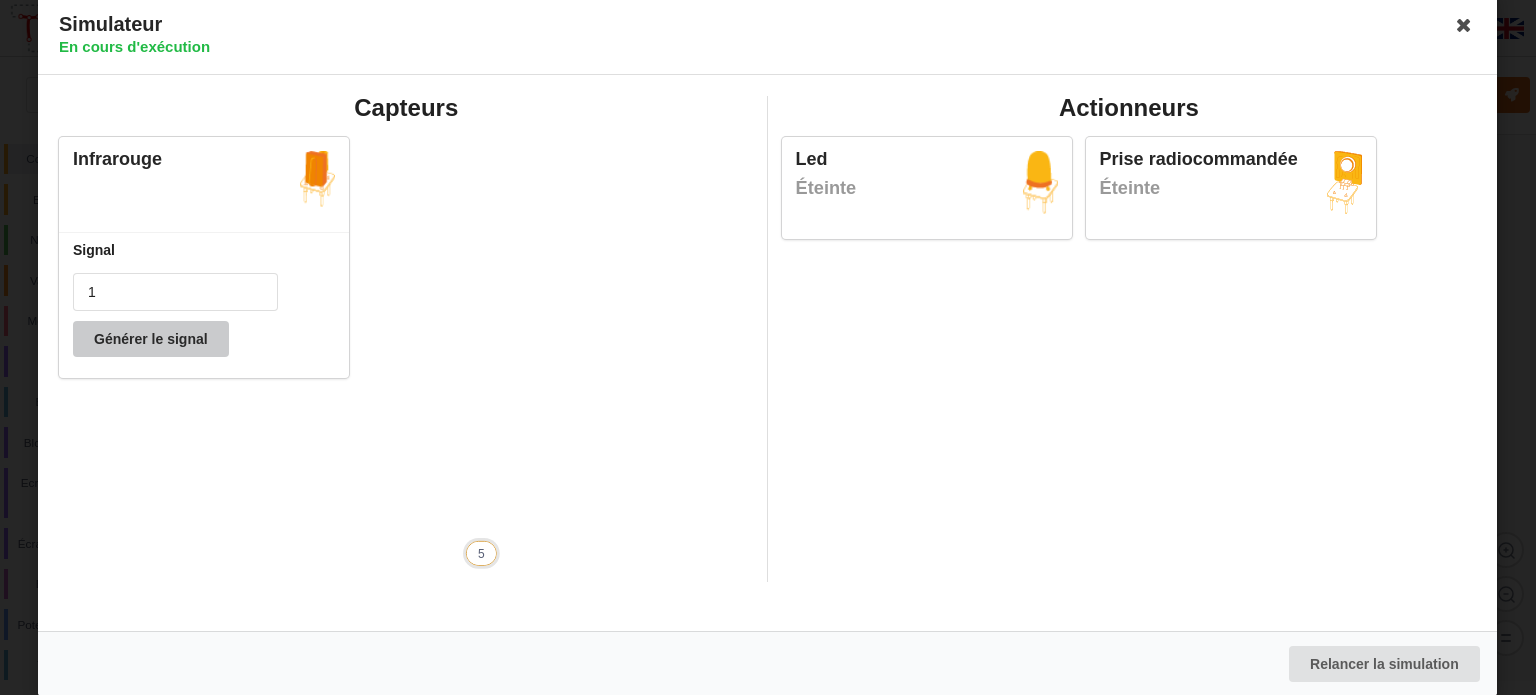 click on "Générer le signal" at bounding box center (151, 339) 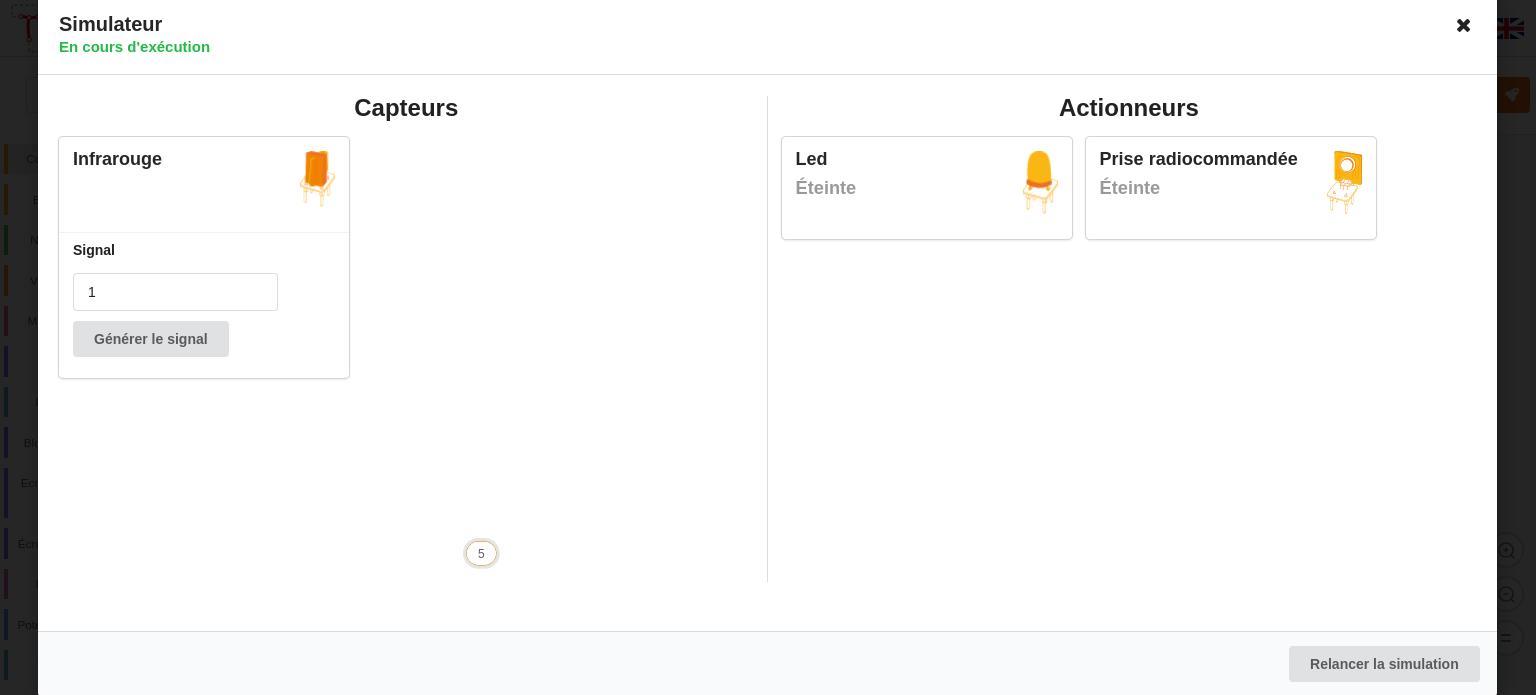 click at bounding box center (1465, 25) 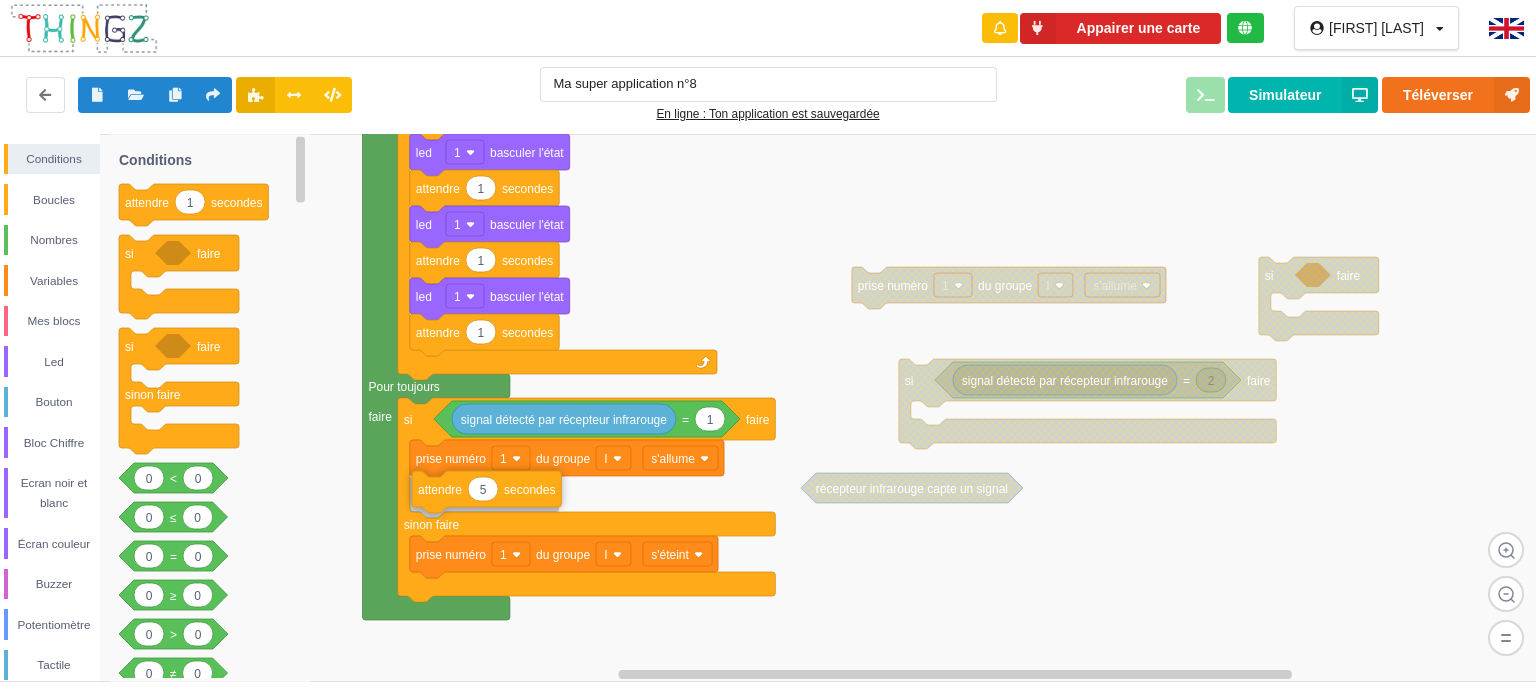 drag, startPoint x: 441, startPoint y: 555, endPoint x: 443, endPoint y: 490, distance: 65.03076 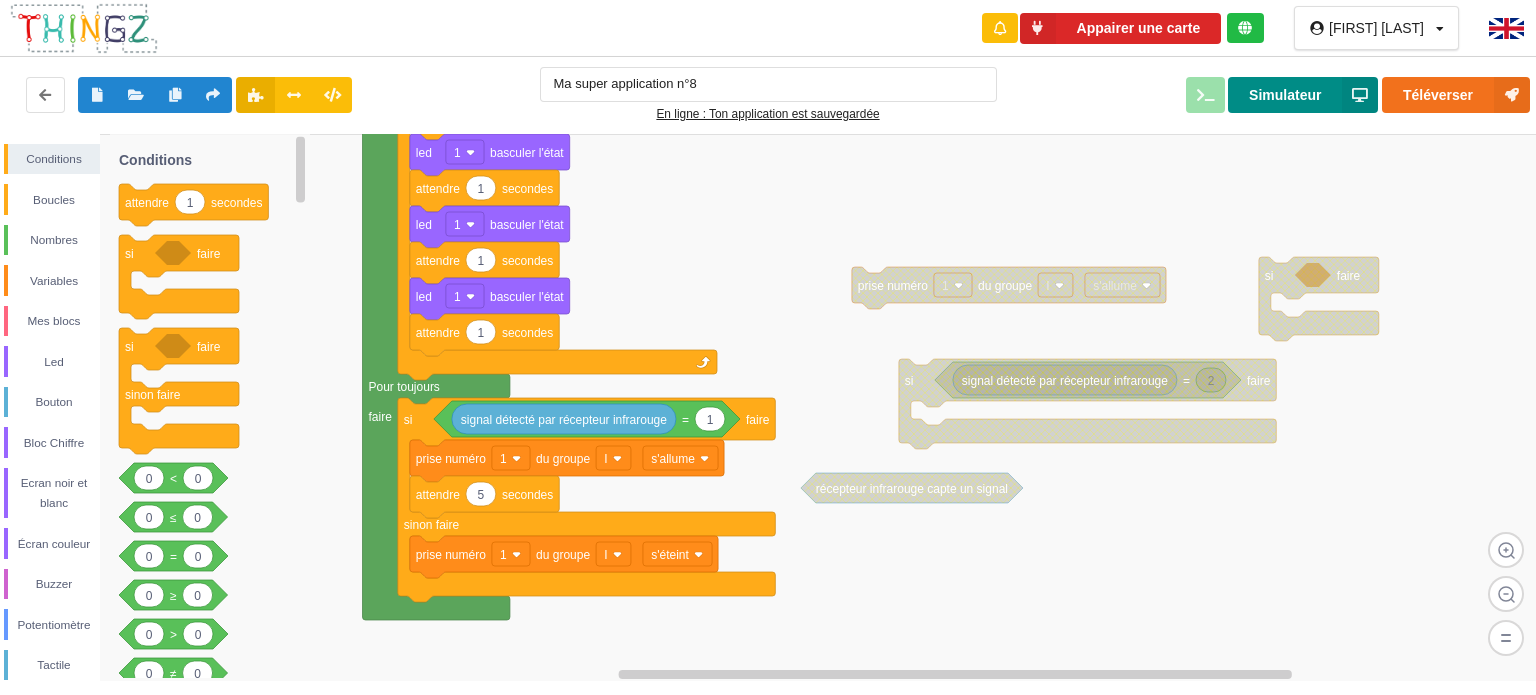 click on "Simulateur" at bounding box center (1303, 95) 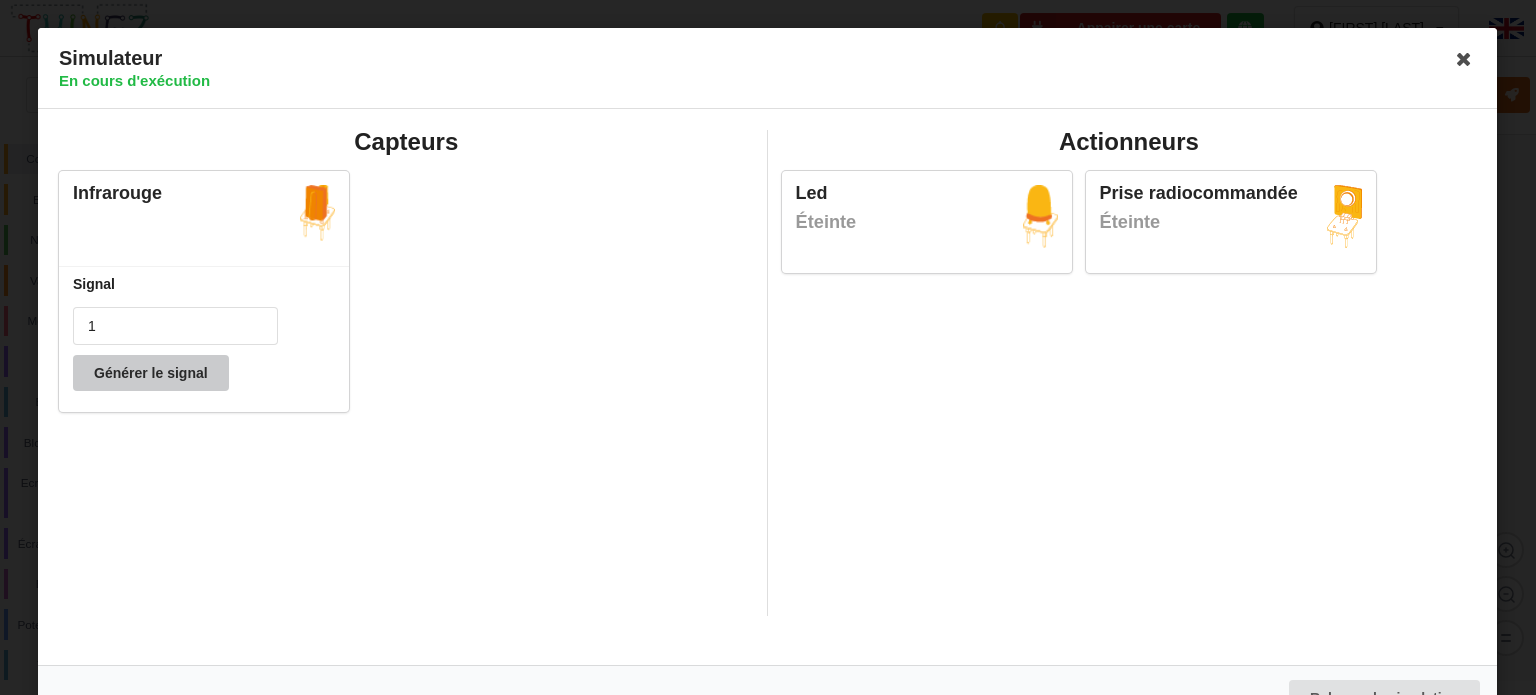click on "Générer le signal" at bounding box center [151, 373] 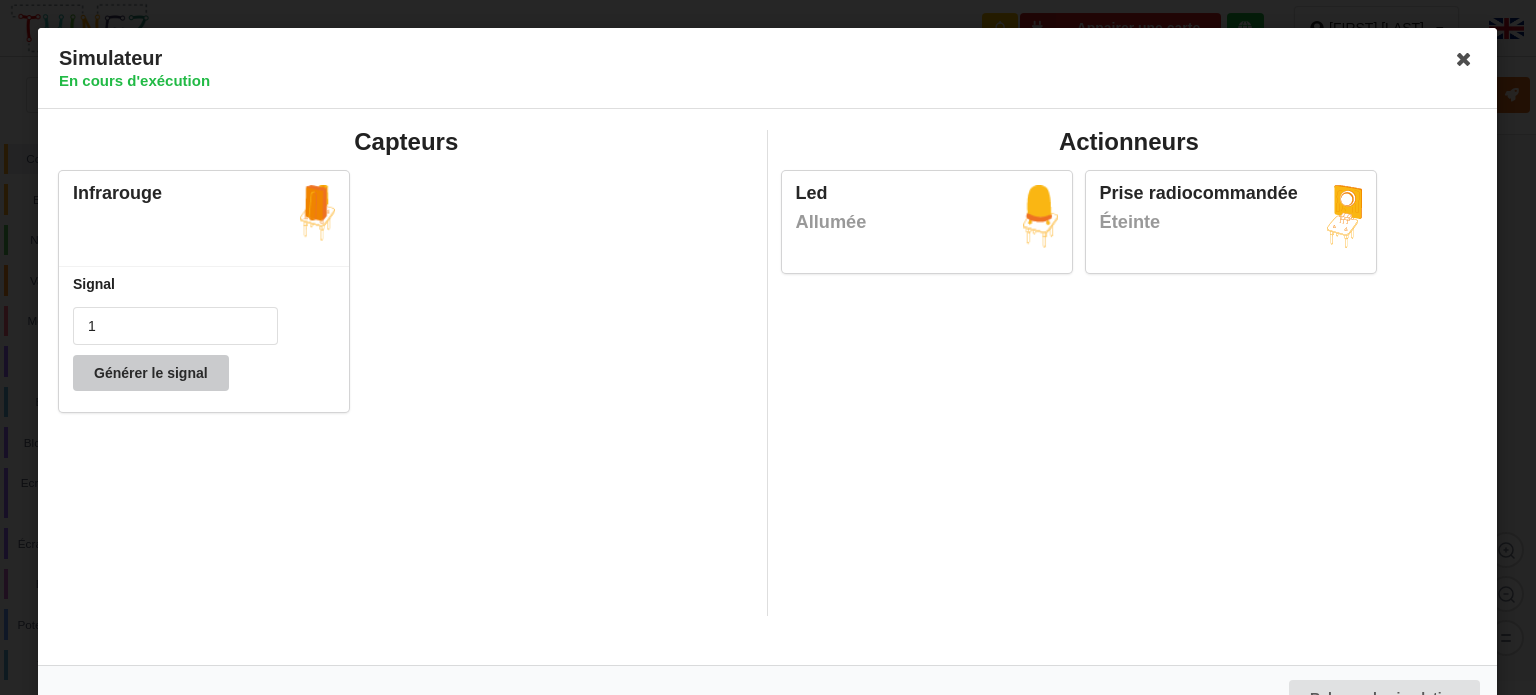 click on "Générer le signal" at bounding box center (151, 373) 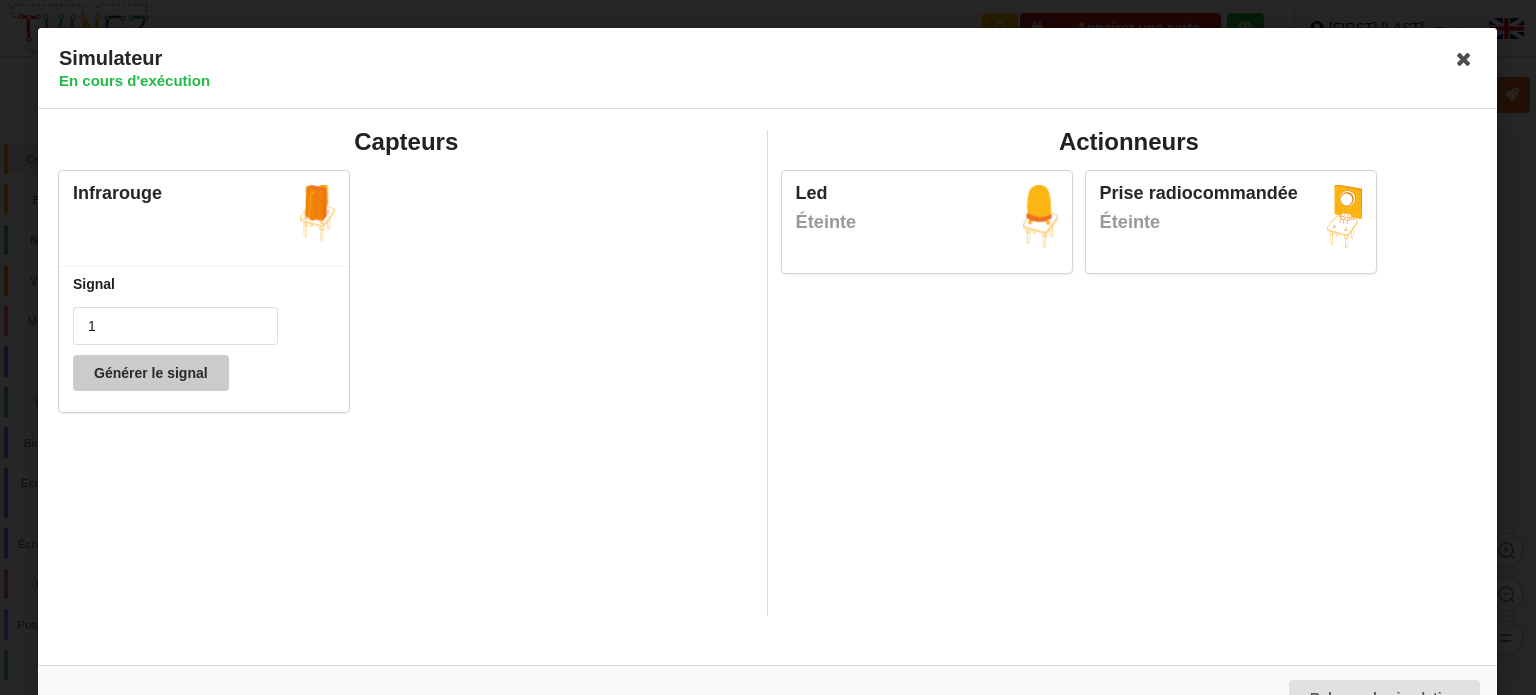 click on "Générer le signal" at bounding box center [151, 373] 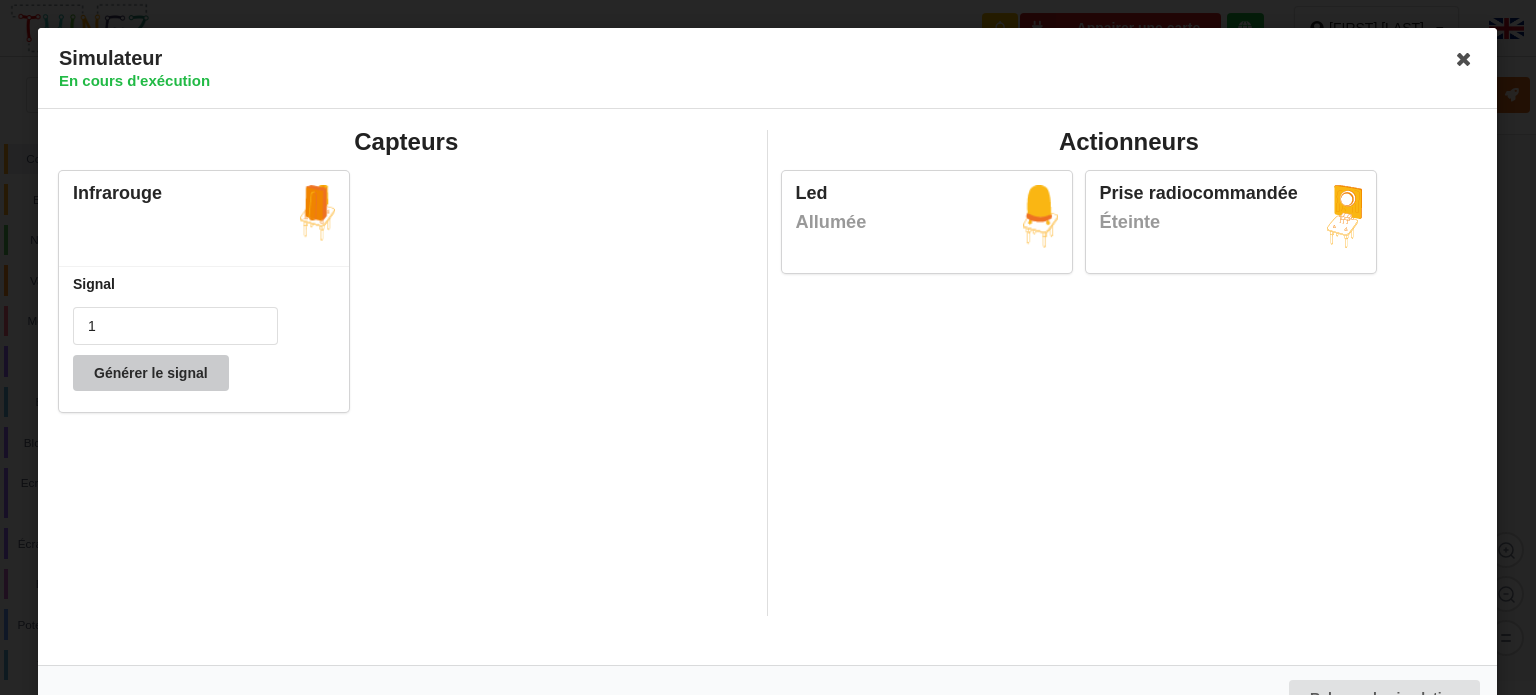 click on "Générer le signal" at bounding box center (151, 373) 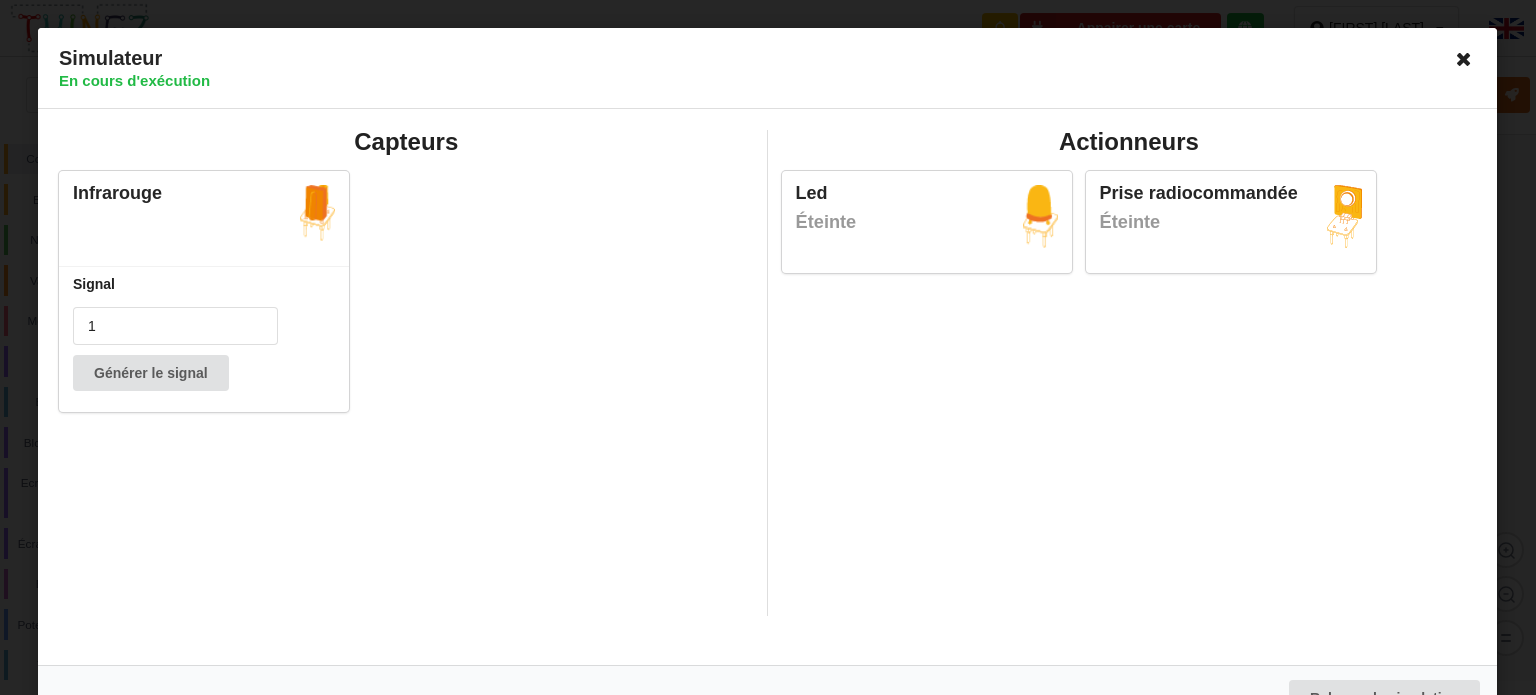 click at bounding box center [1465, 59] 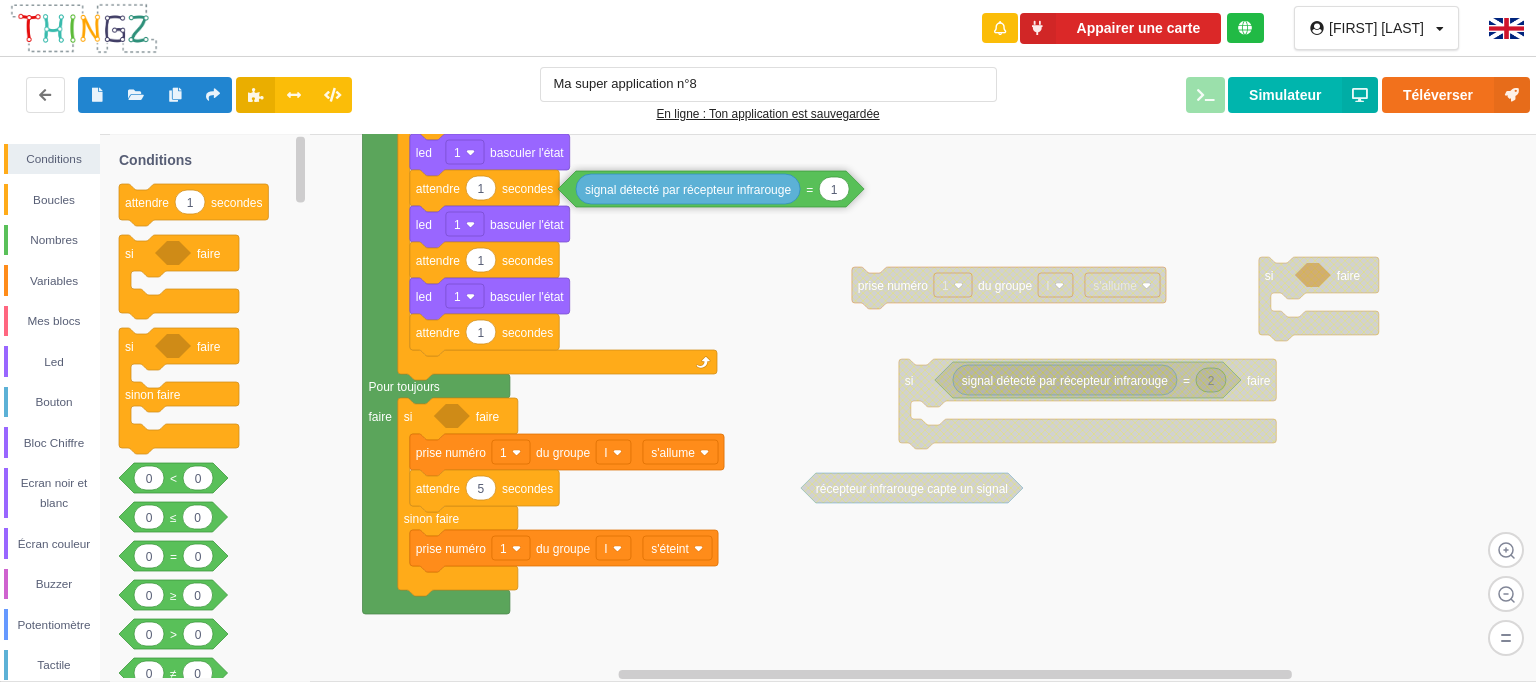 drag, startPoint x: 681, startPoint y: 428, endPoint x: 805, endPoint y: 198, distance: 261.29675 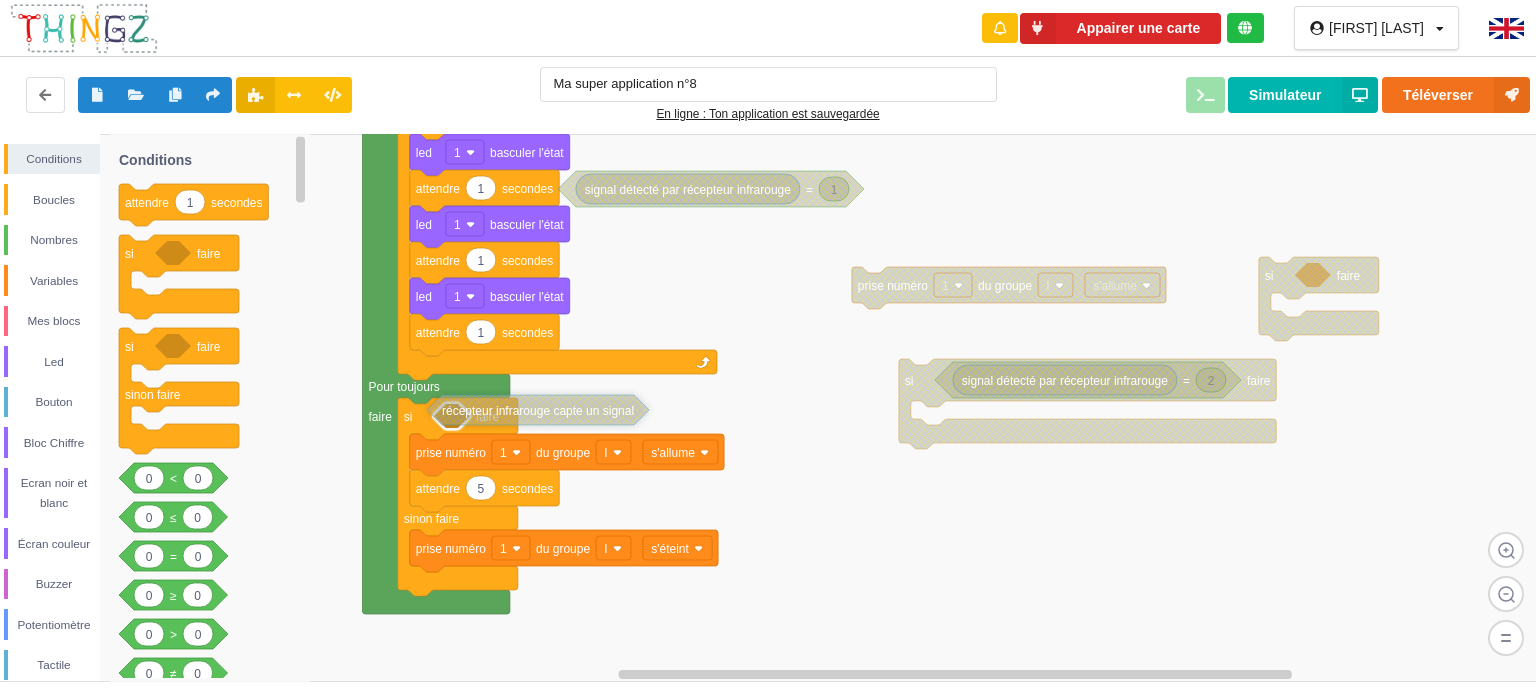 drag, startPoint x: 866, startPoint y: 487, endPoint x: 500, endPoint y: 408, distance: 374.4289 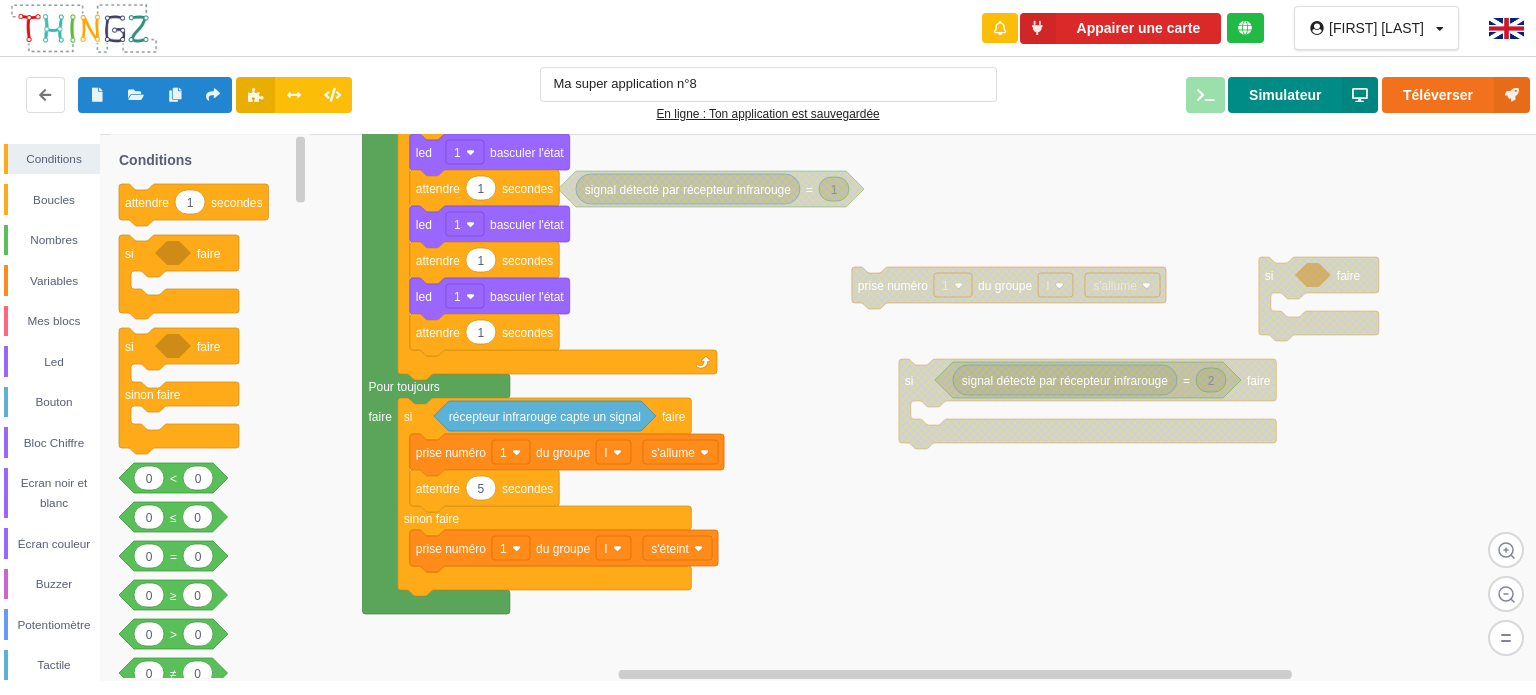 click on "Simulateur" at bounding box center (1303, 95) 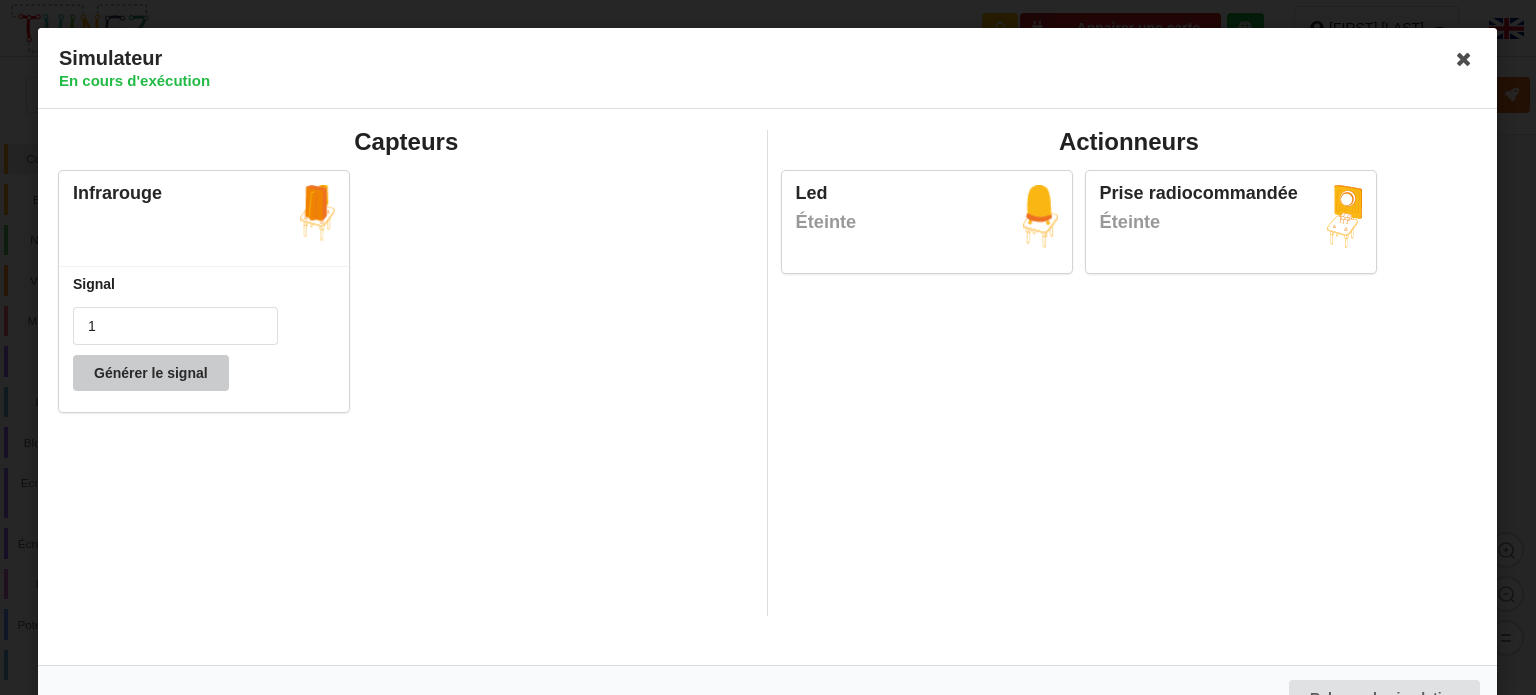 click on "Générer le signal" at bounding box center [151, 373] 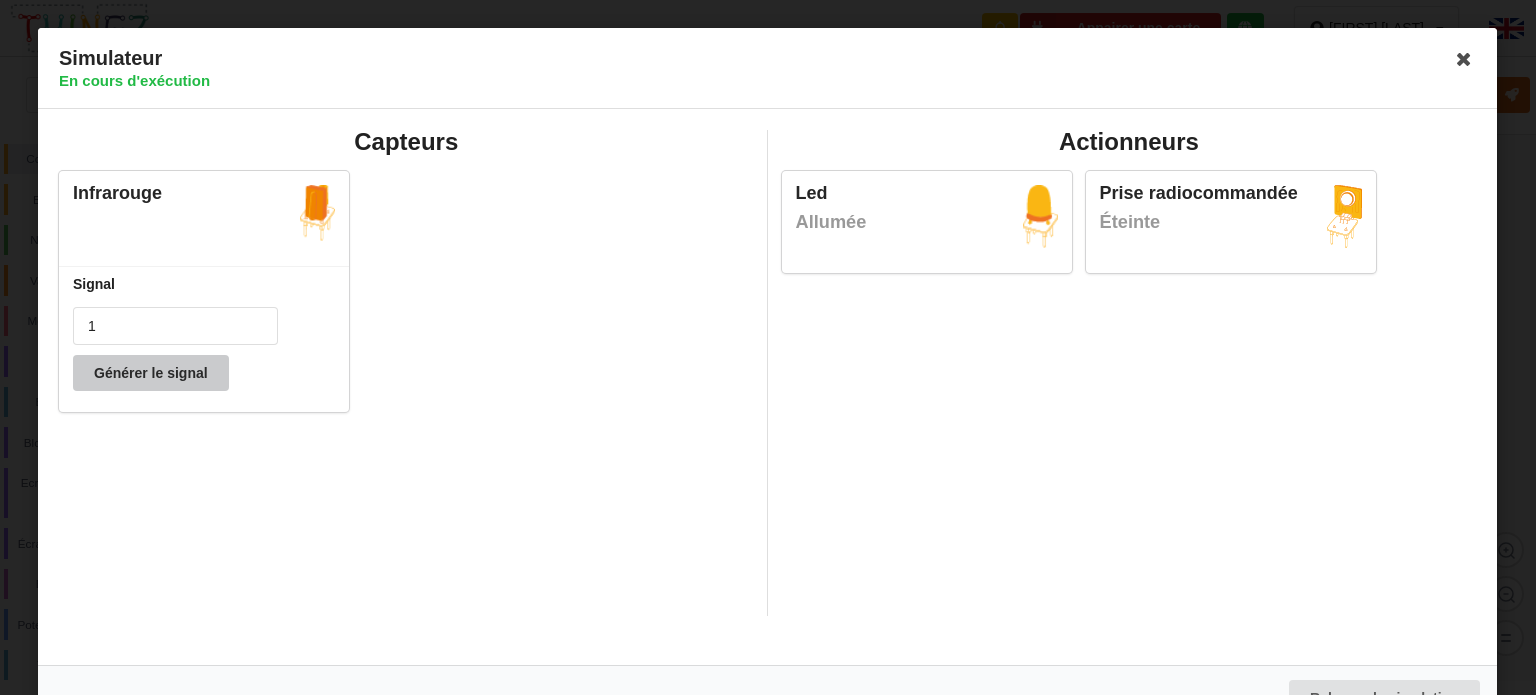 click on "Générer le signal" at bounding box center (151, 373) 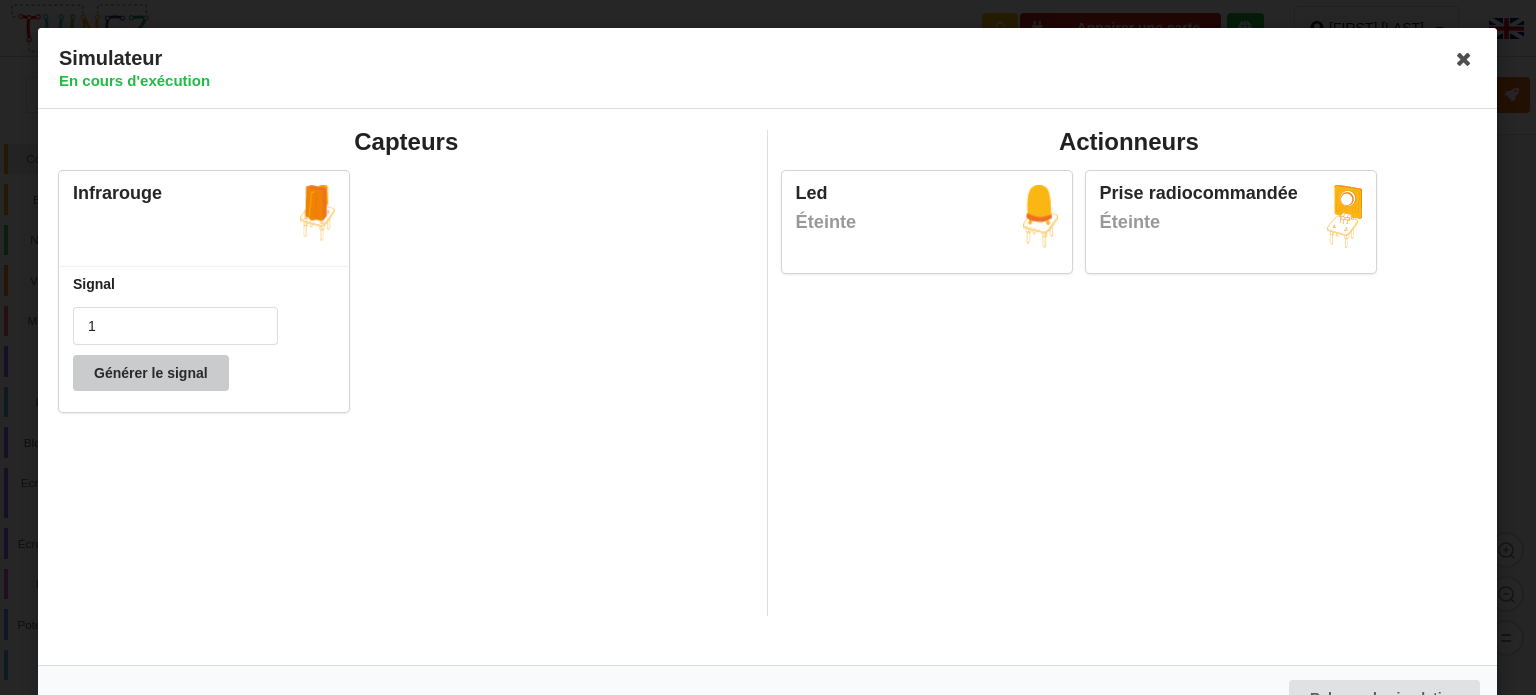 click on "Générer le signal" at bounding box center (151, 373) 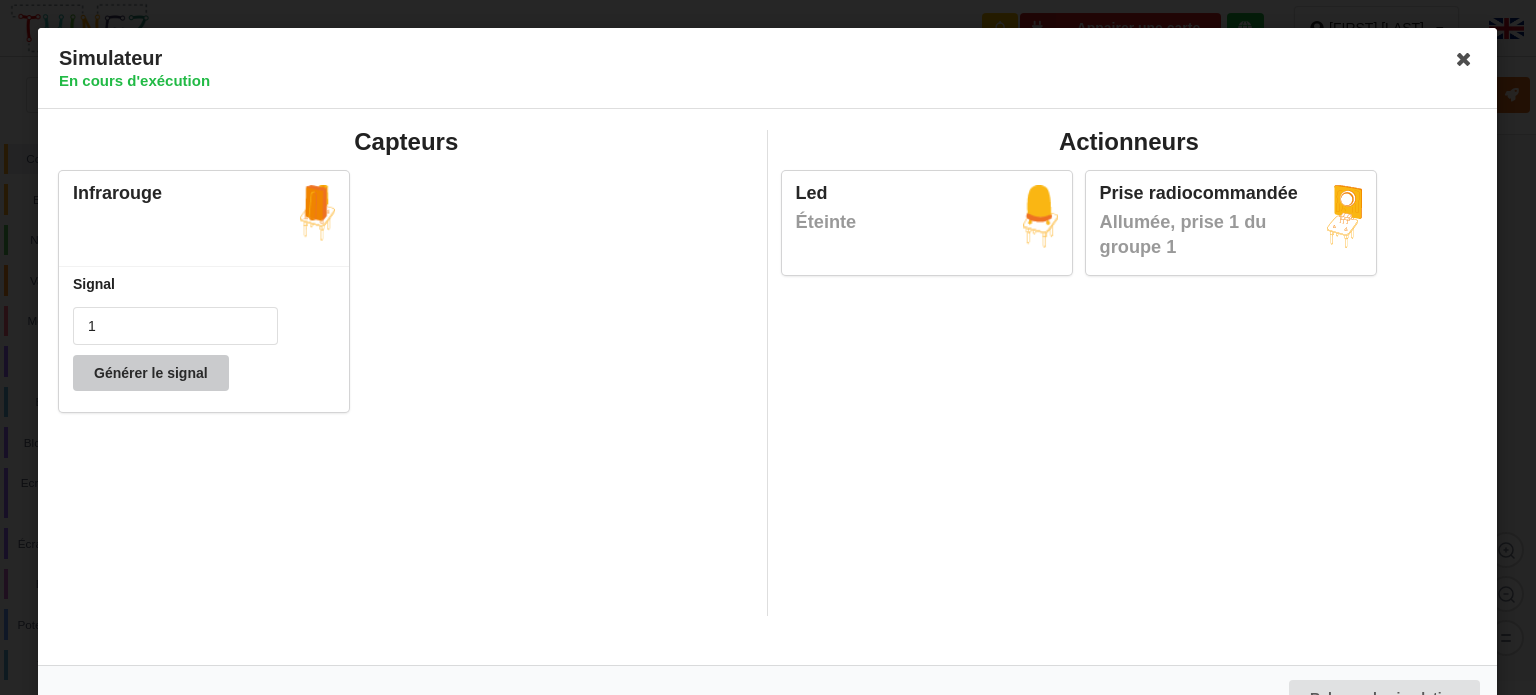 click on "Générer le signal" at bounding box center (151, 373) 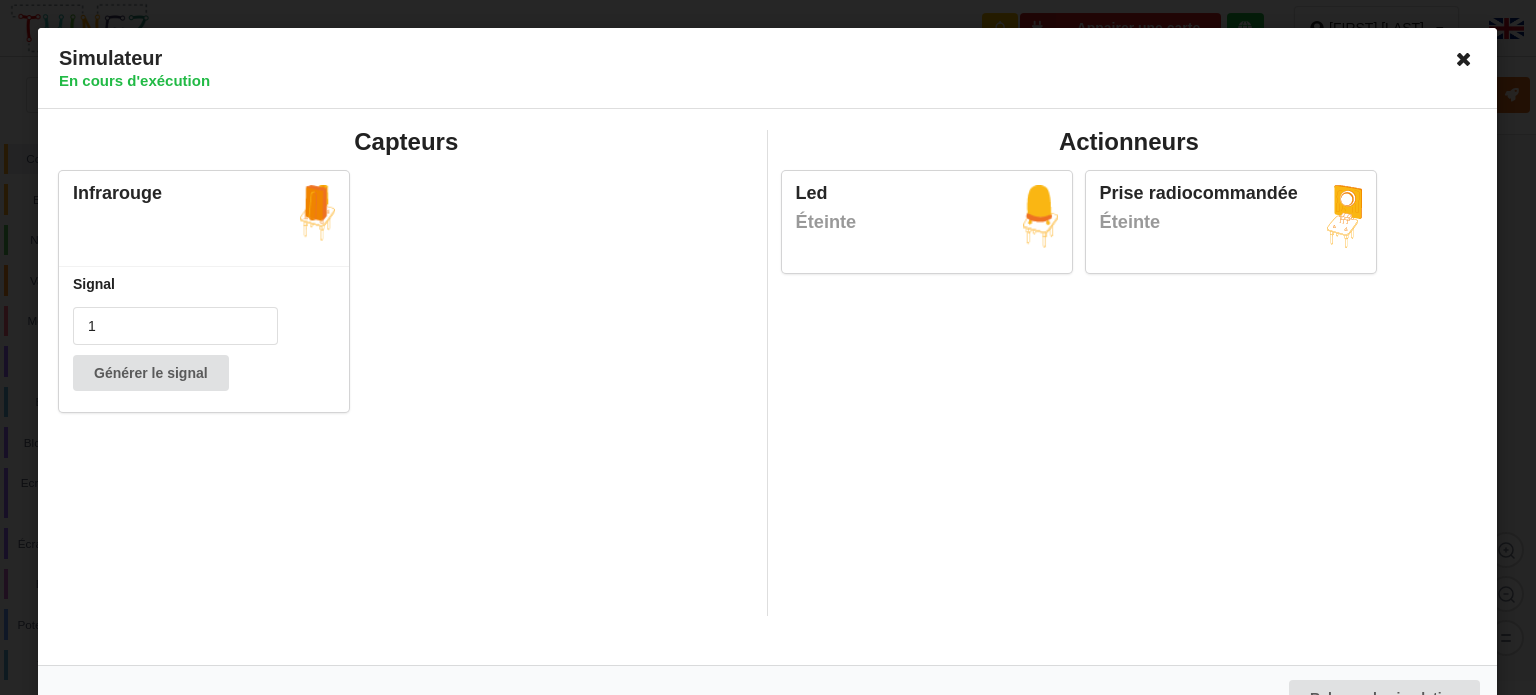 click at bounding box center (1465, 59) 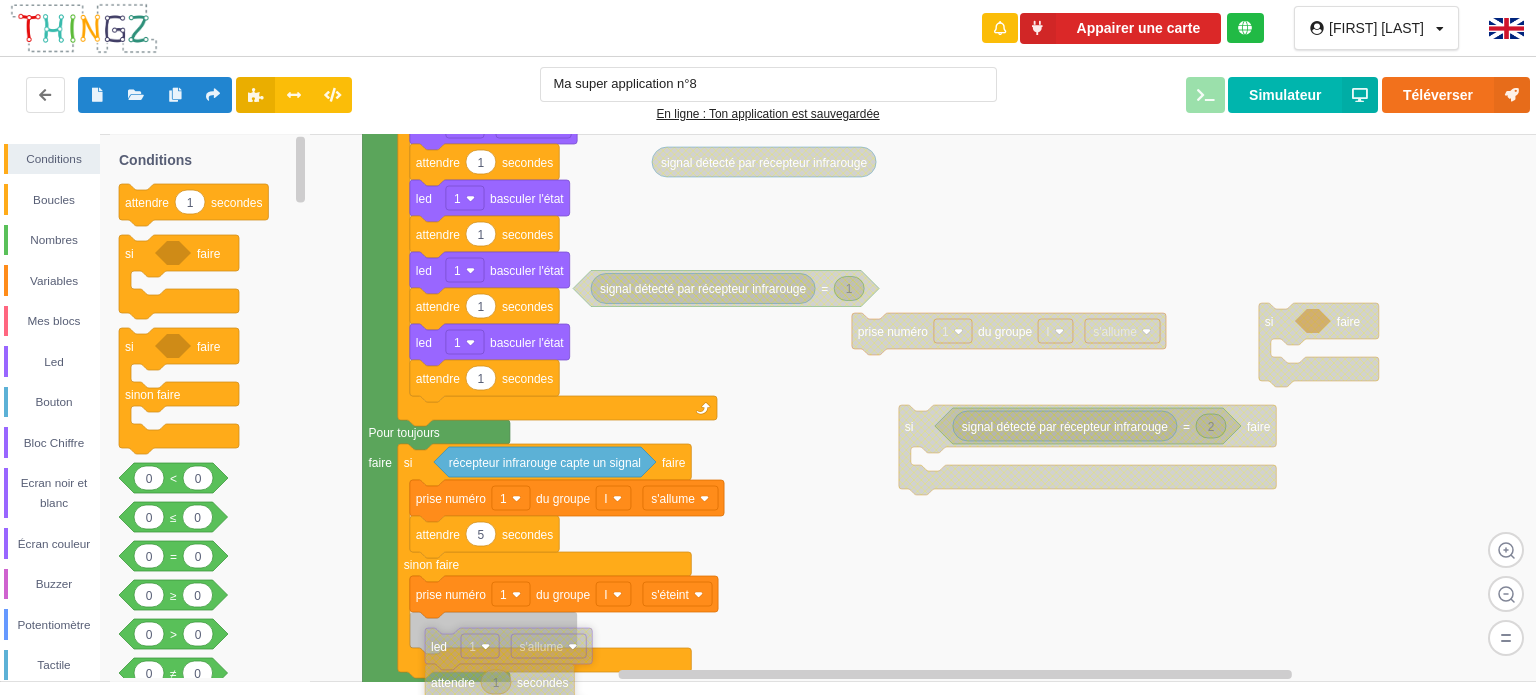 drag, startPoint x: 479, startPoint y: 227, endPoint x: 435, endPoint y: 643, distance: 418.32047 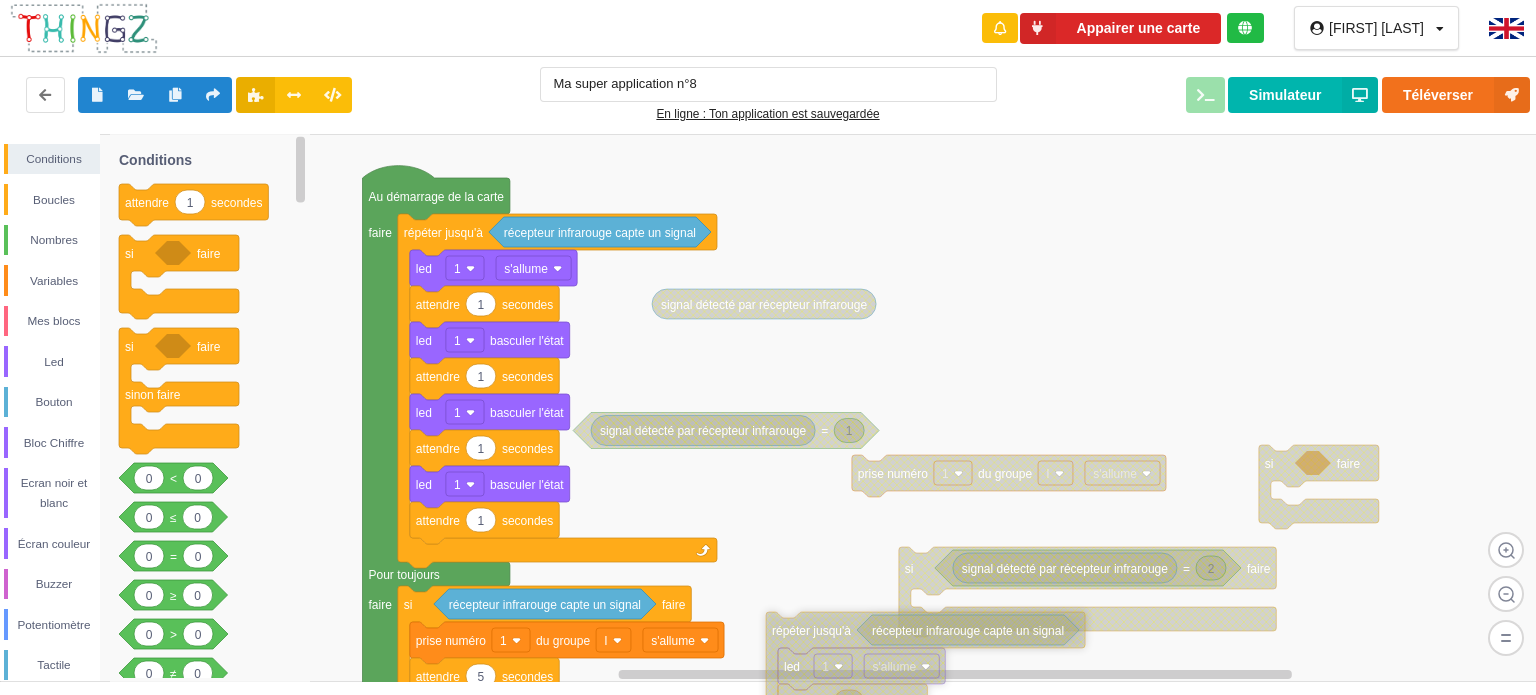 drag, startPoint x: 772, startPoint y: 263, endPoint x: 784, endPoint y: 628, distance: 365.1972 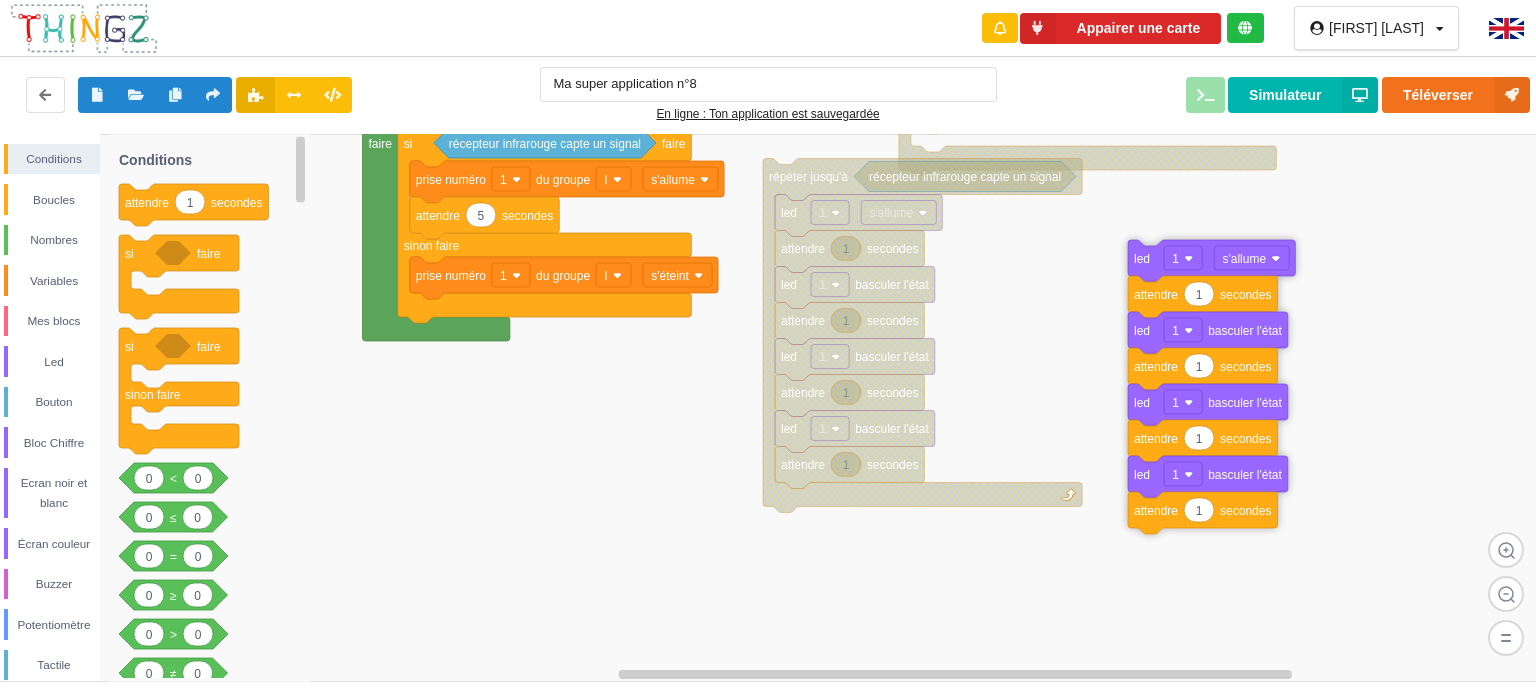 drag, startPoint x: 418, startPoint y: 309, endPoint x: 1137, endPoint y: 256, distance: 720.95074 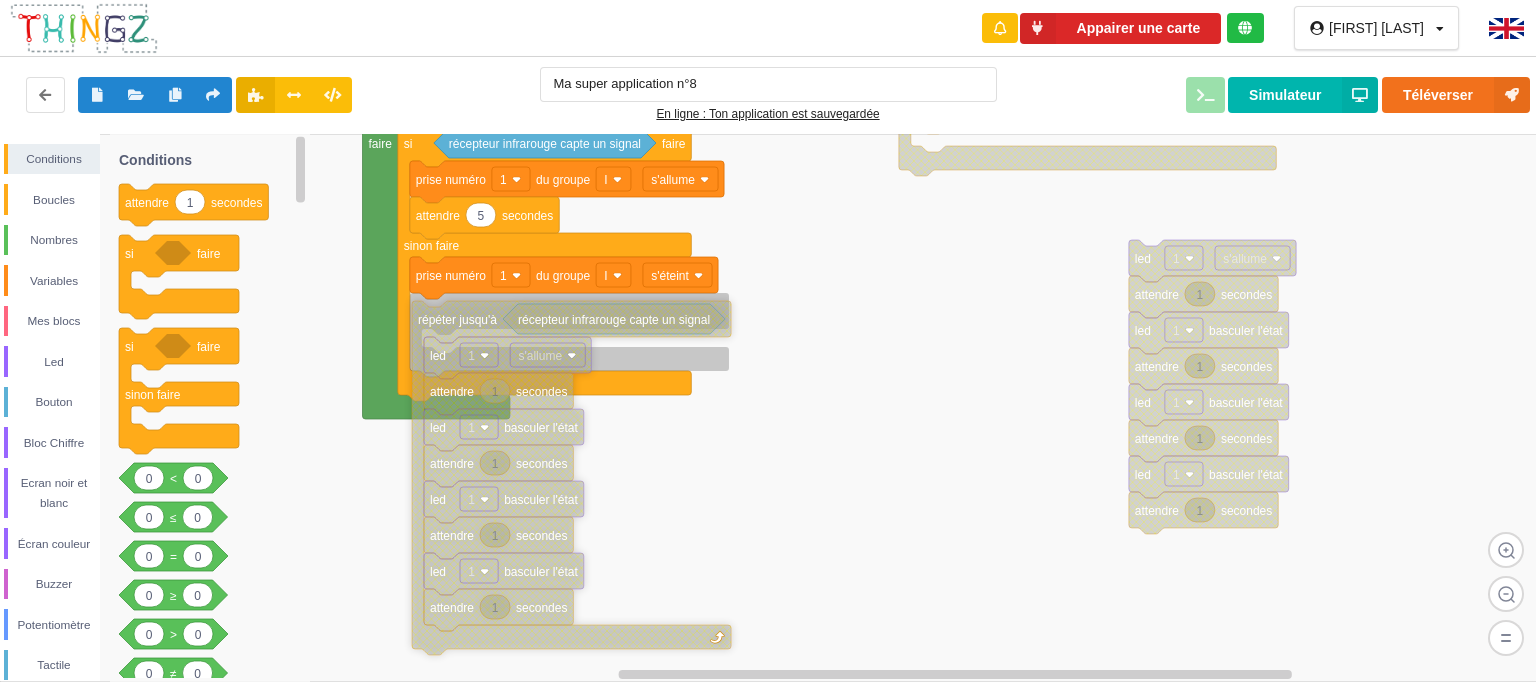 drag, startPoint x: 788, startPoint y: 180, endPoint x: 437, endPoint y: 322, distance: 378.6357 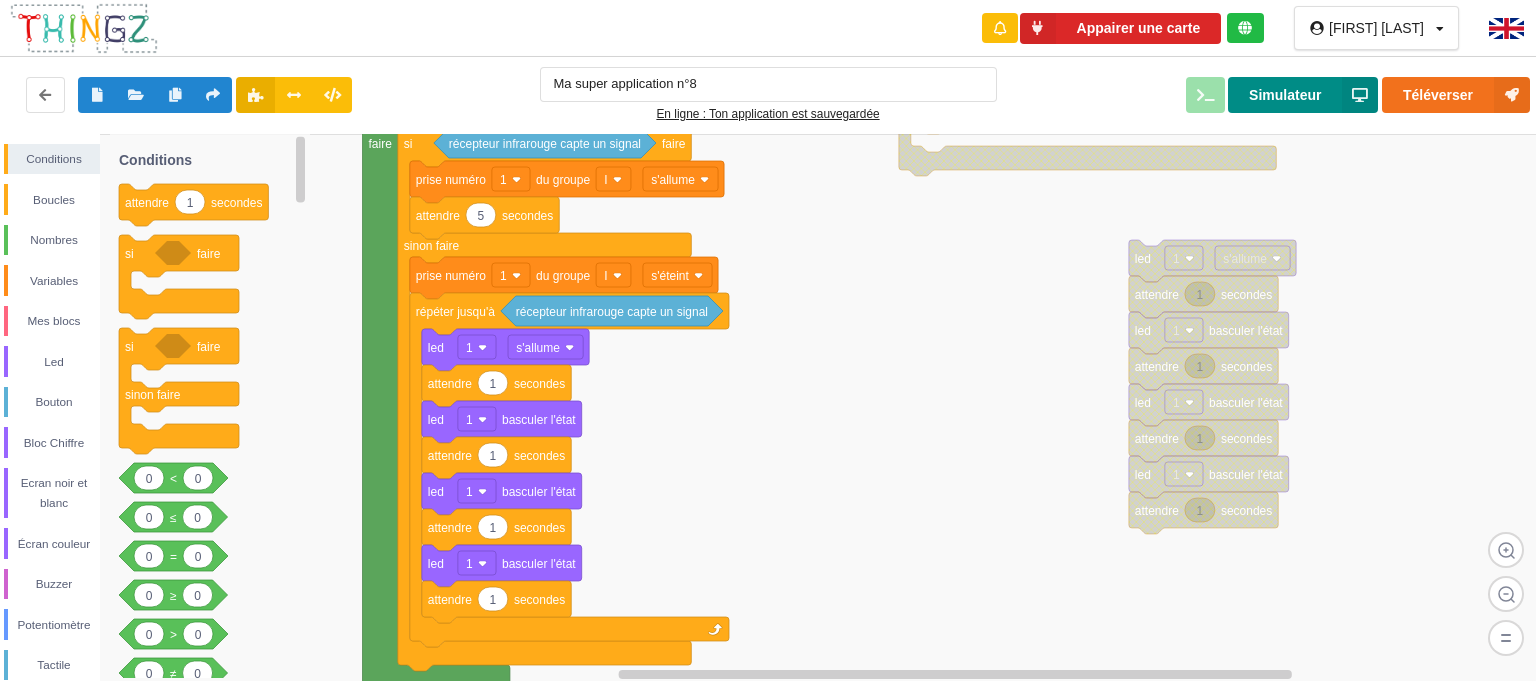 click on "Simulateur" at bounding box center (1303, 95) 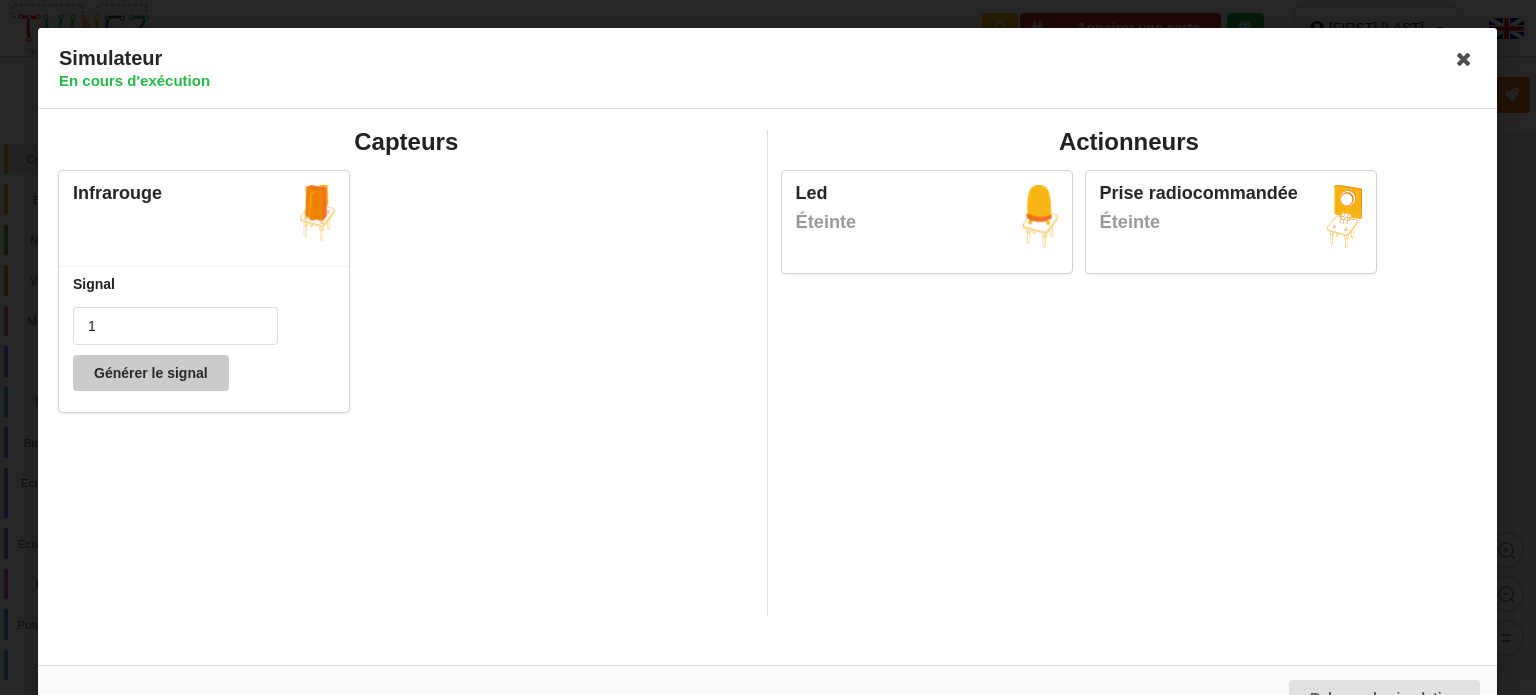 click on "Générer le signal" at bounding box center [151, 373] 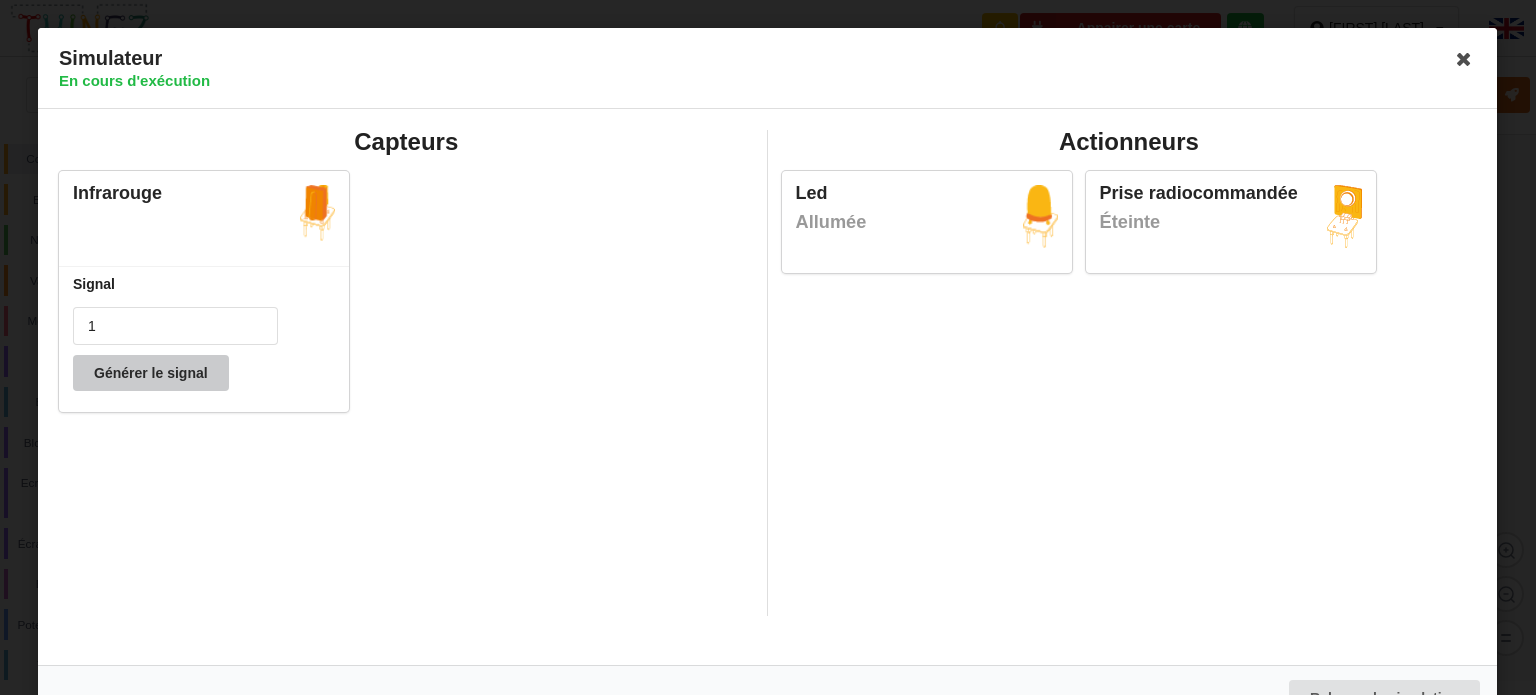 click on "Générer le signal" at bounding box center (151, 373) 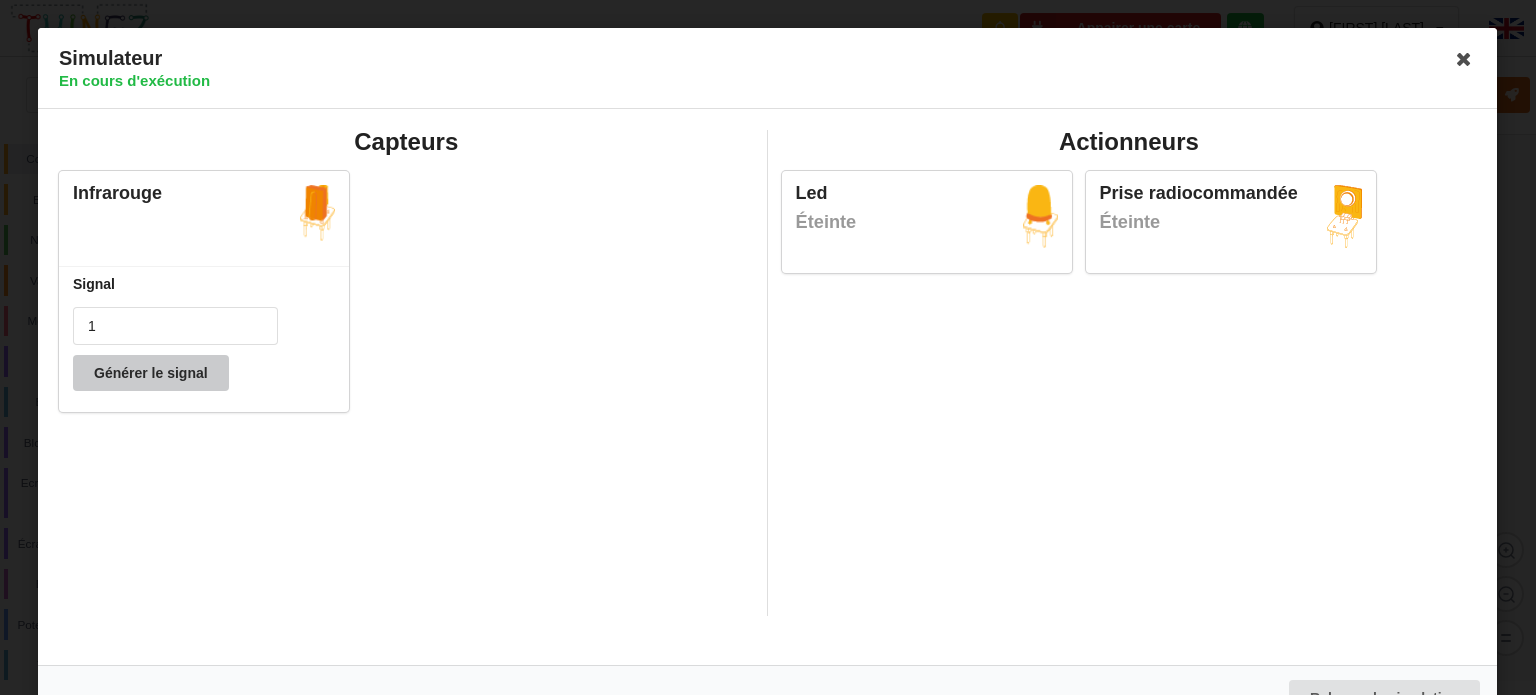 click on "Générer le signal" at bounding box center [151, 373] 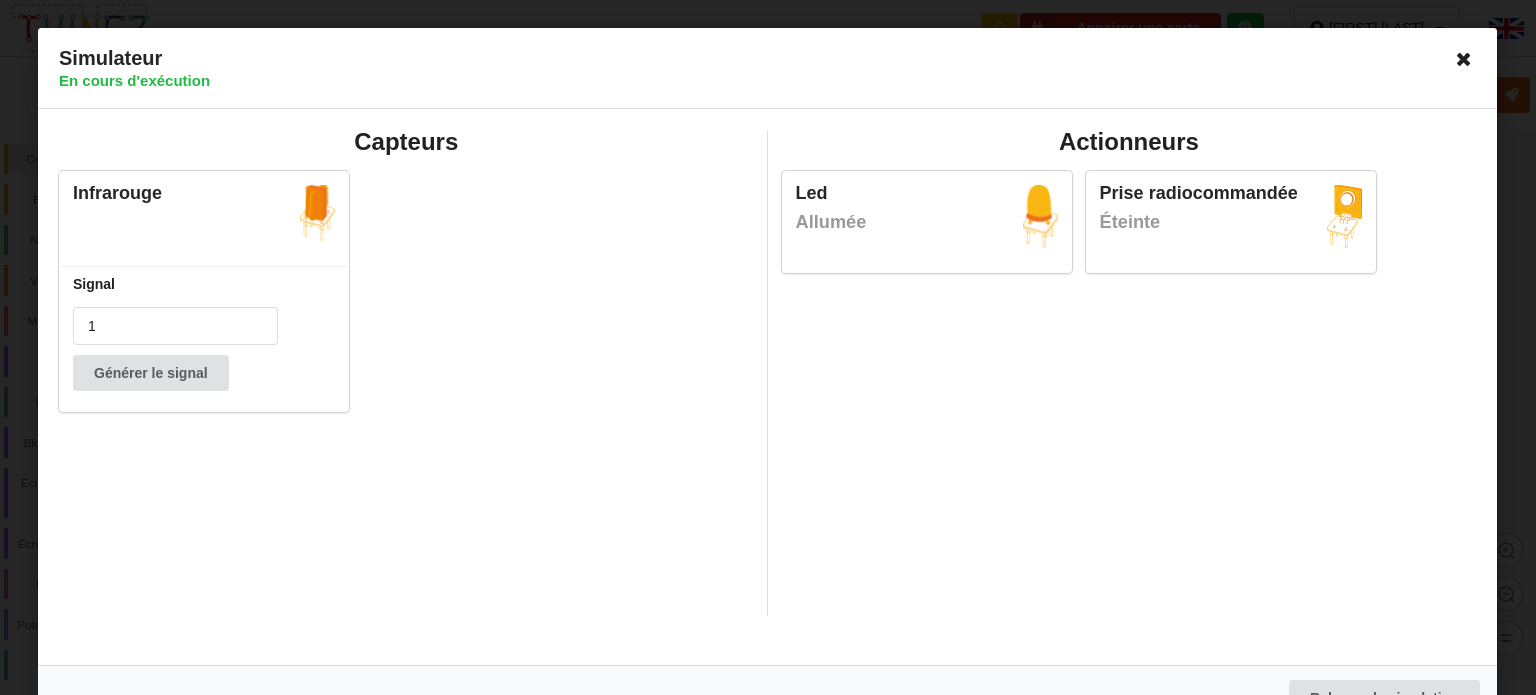 click at bounding box center (1465, 59) 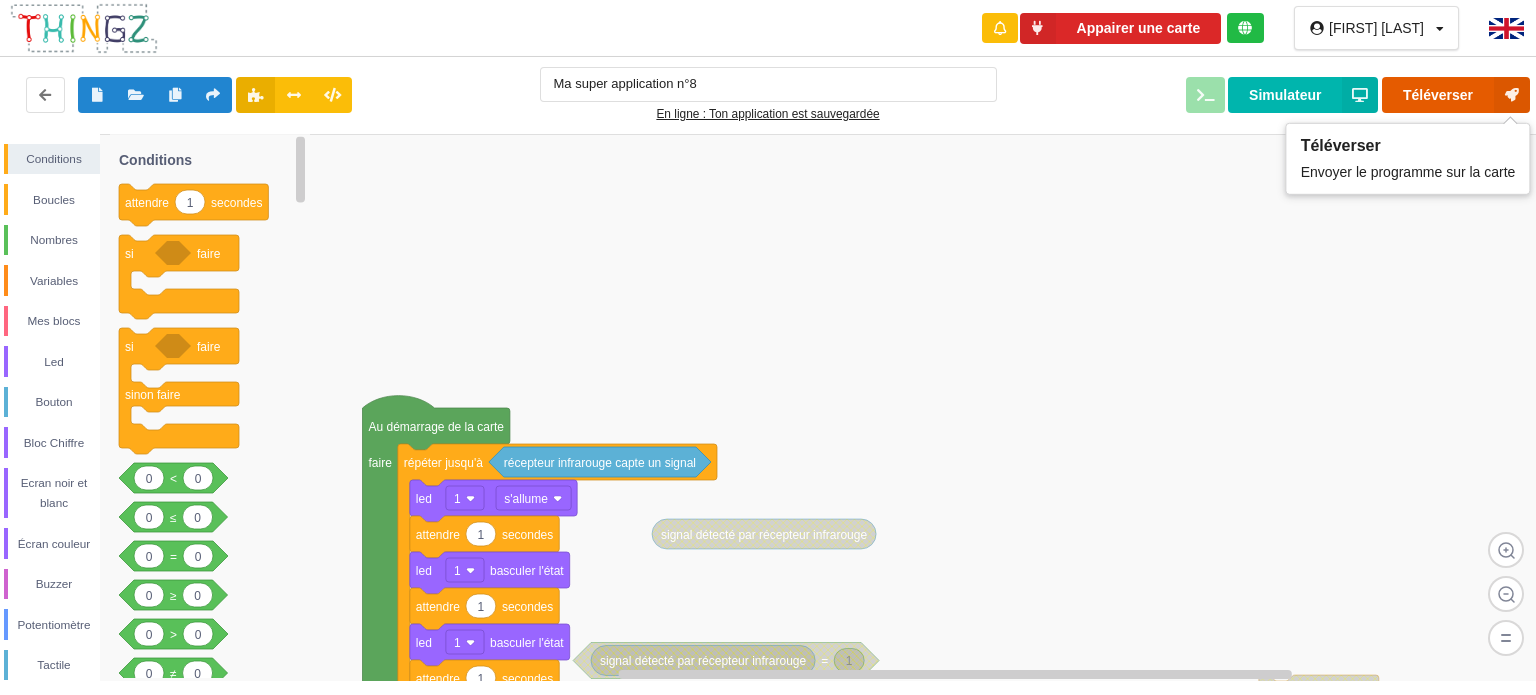 click on "Téléverser" at bounding box center (1456, 95) 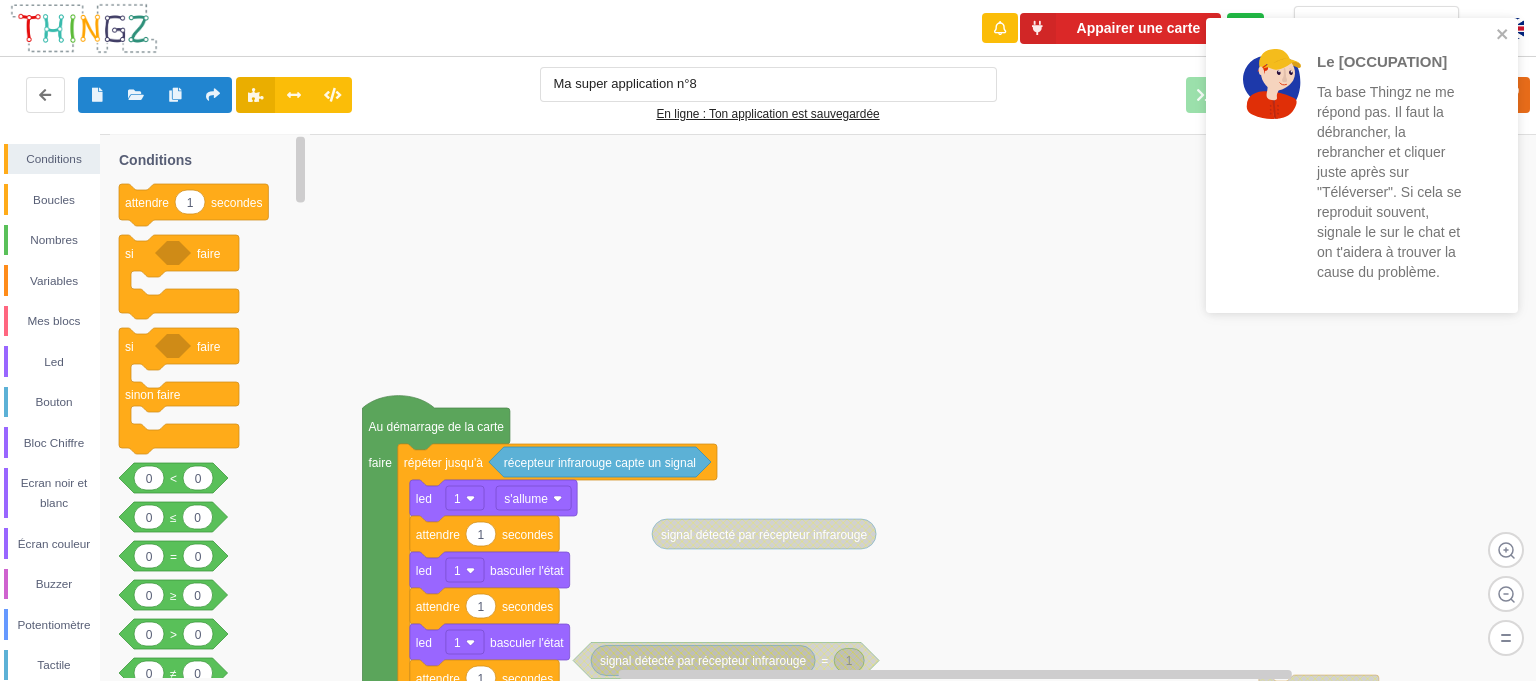 click 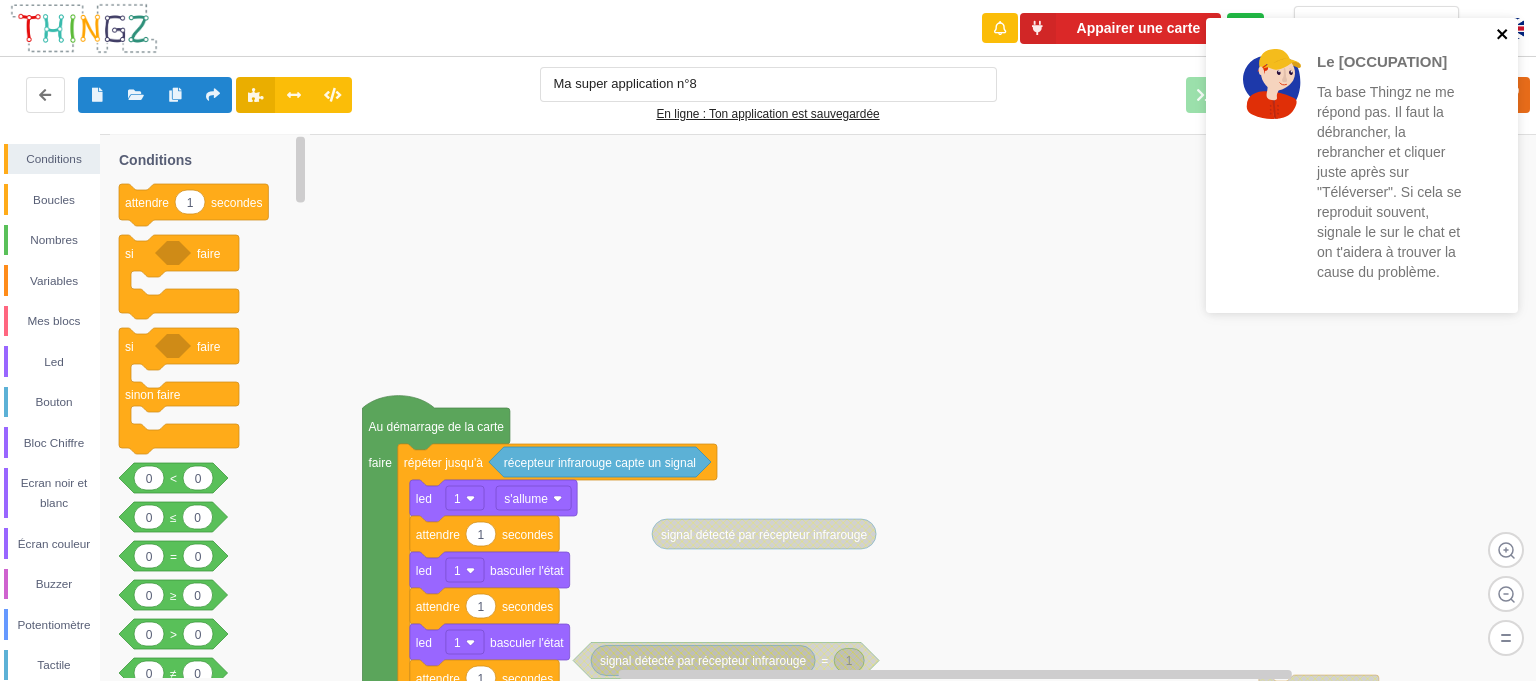 click 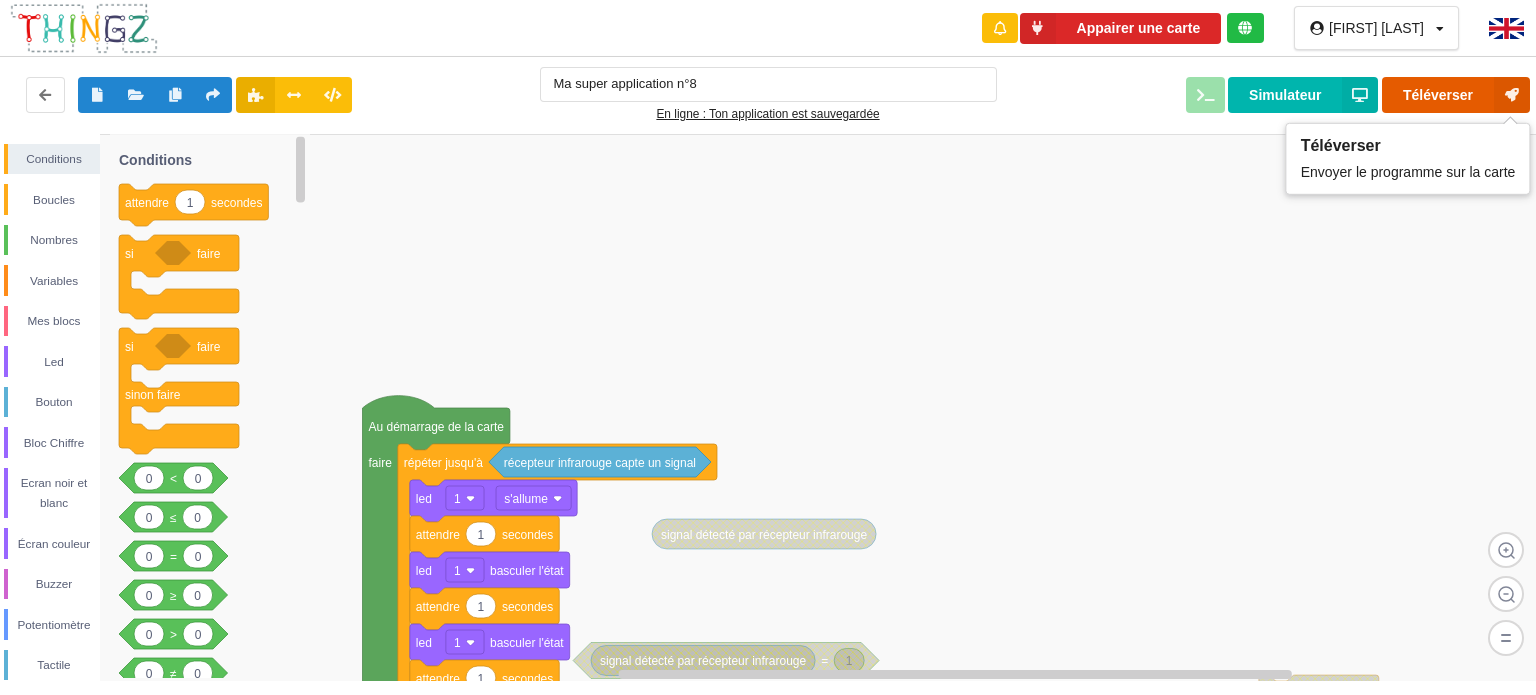 click on "Téléverser" at bounding box center (1456, 95) 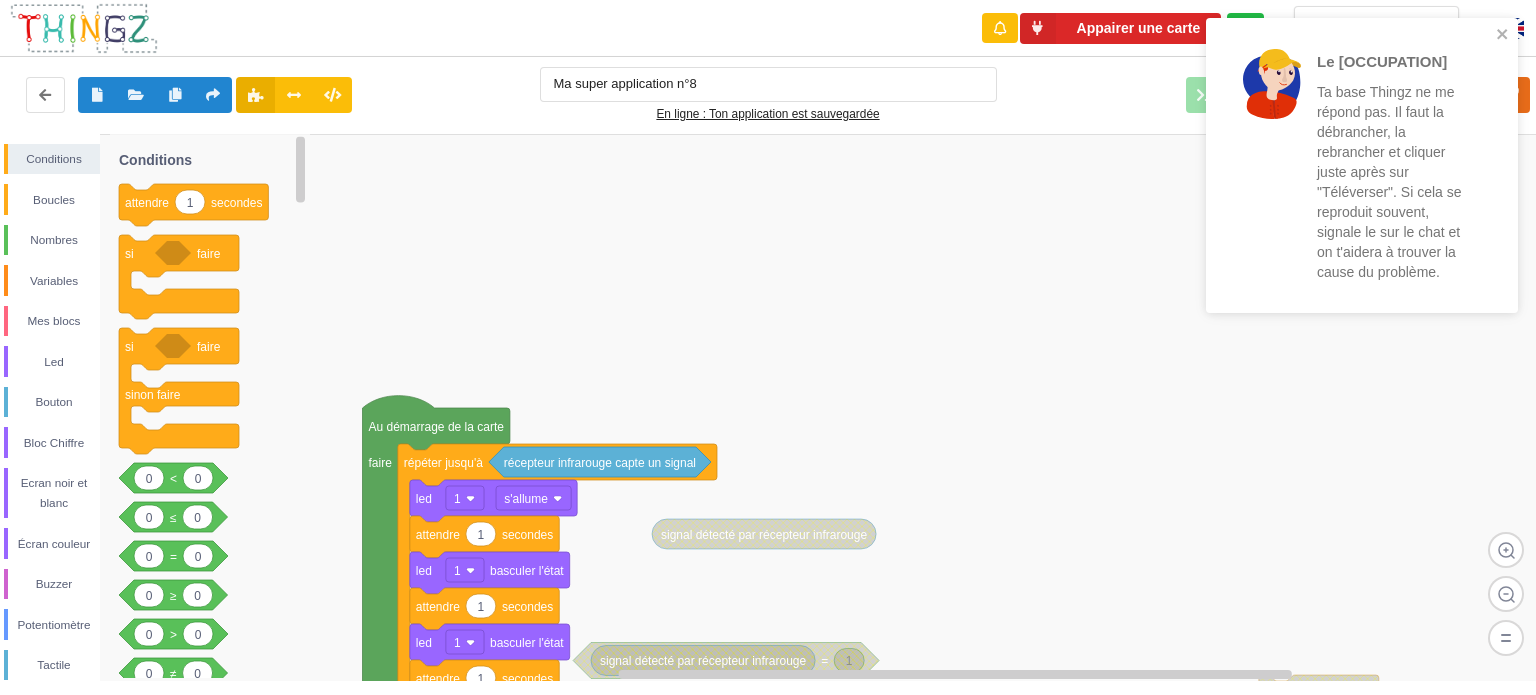 click on "Ta base Thingz ne me répond pas. Il faut la débrancher, la rebrancher et cliquer juste après sur "Téléverser". Si cela se reproduit souvent, signale le sur le chat et on t'aidera à trouver la cause du problème." at bounding box center [1395, 182] 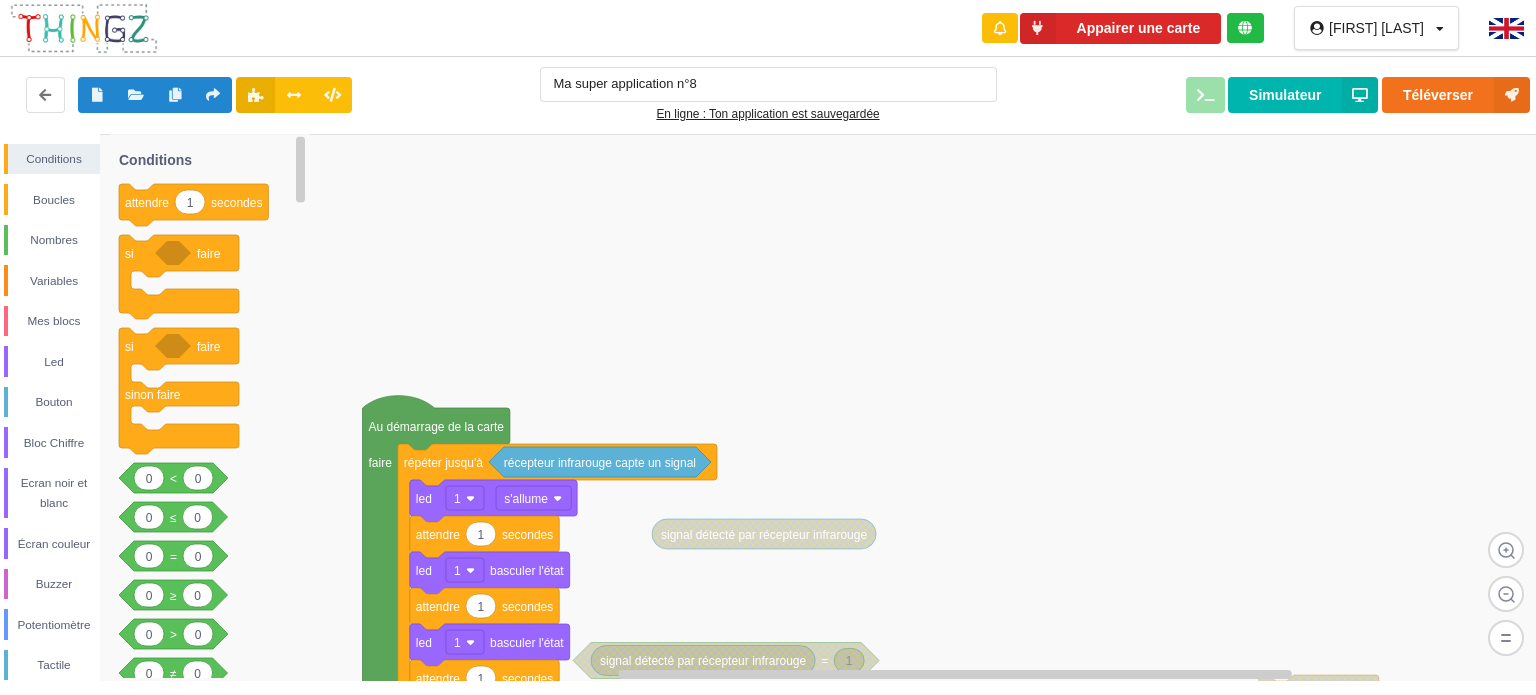click 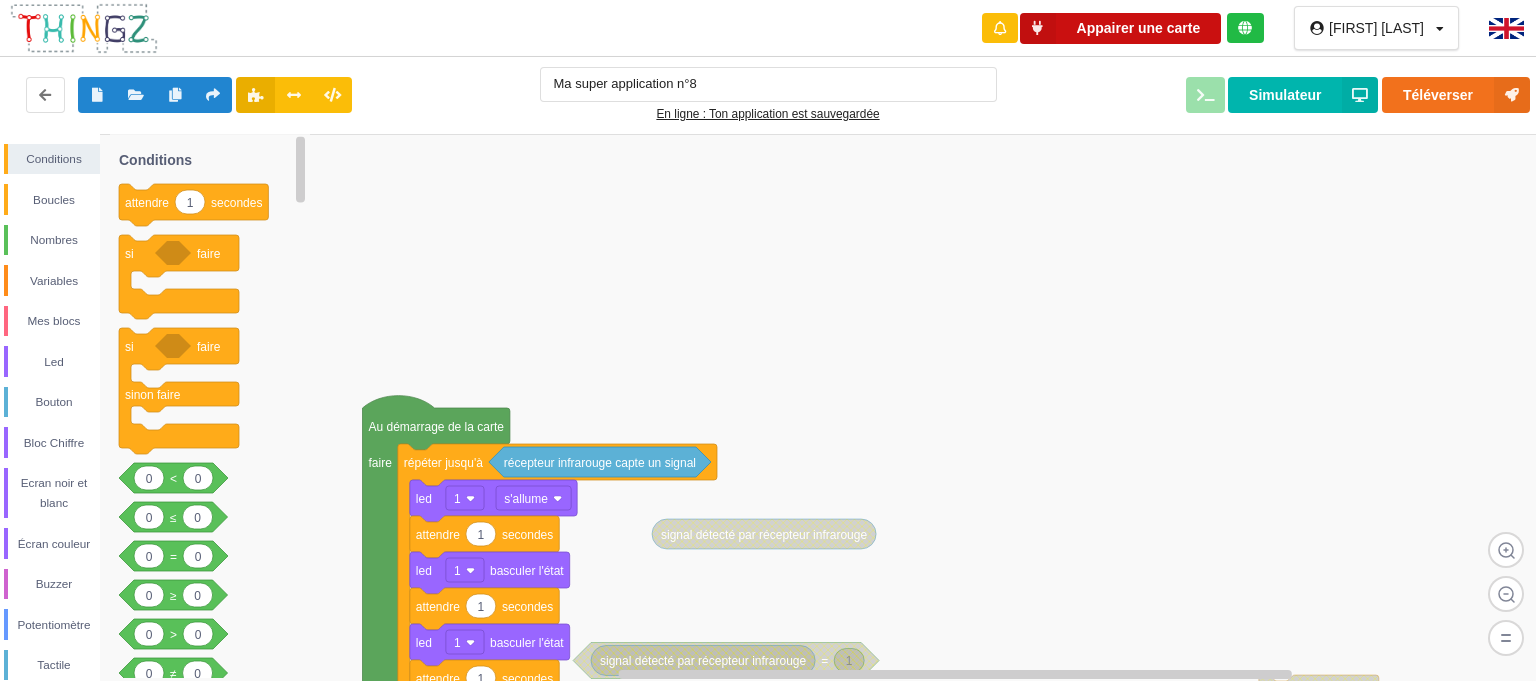 click on "Appairer une carte" at bounding box center (1121, 28) 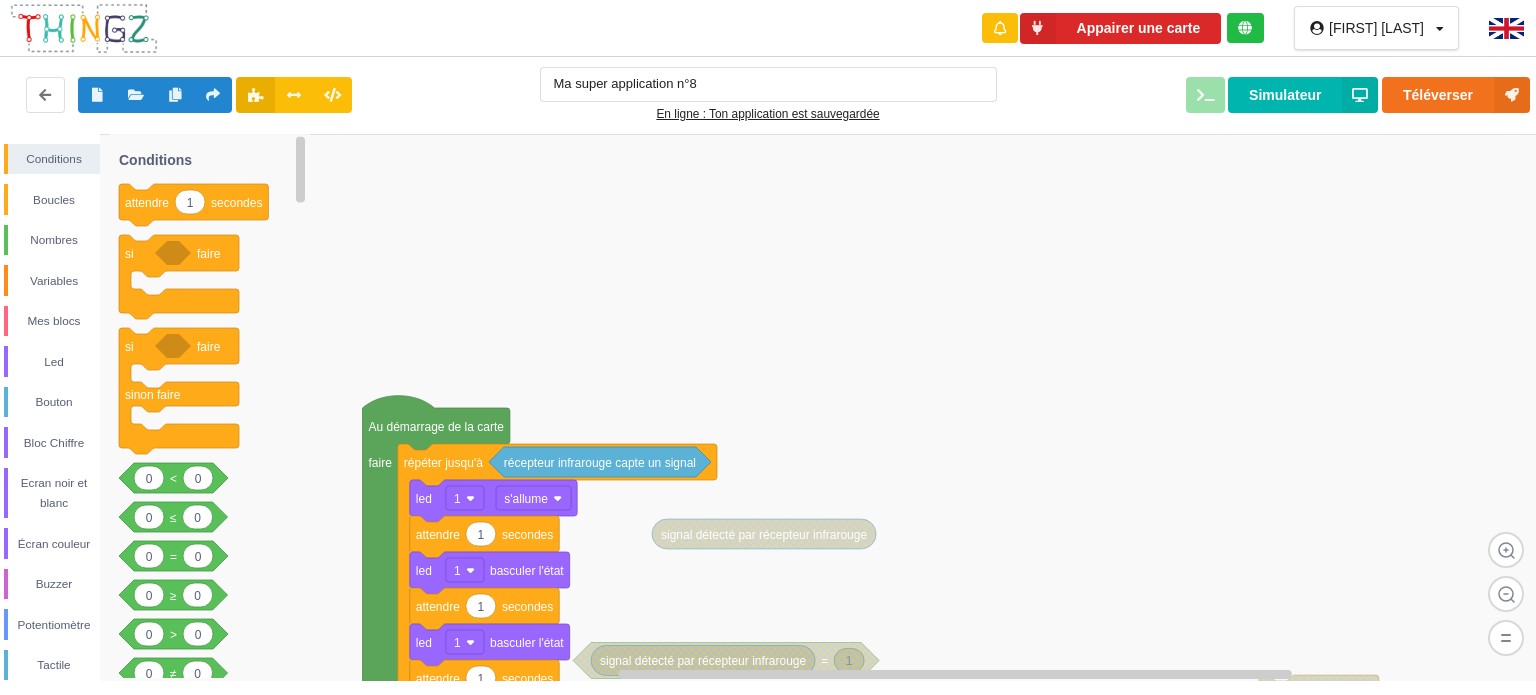 click on "En ligne : Ton application est sauvegardée" at bounding box center (768, 114) 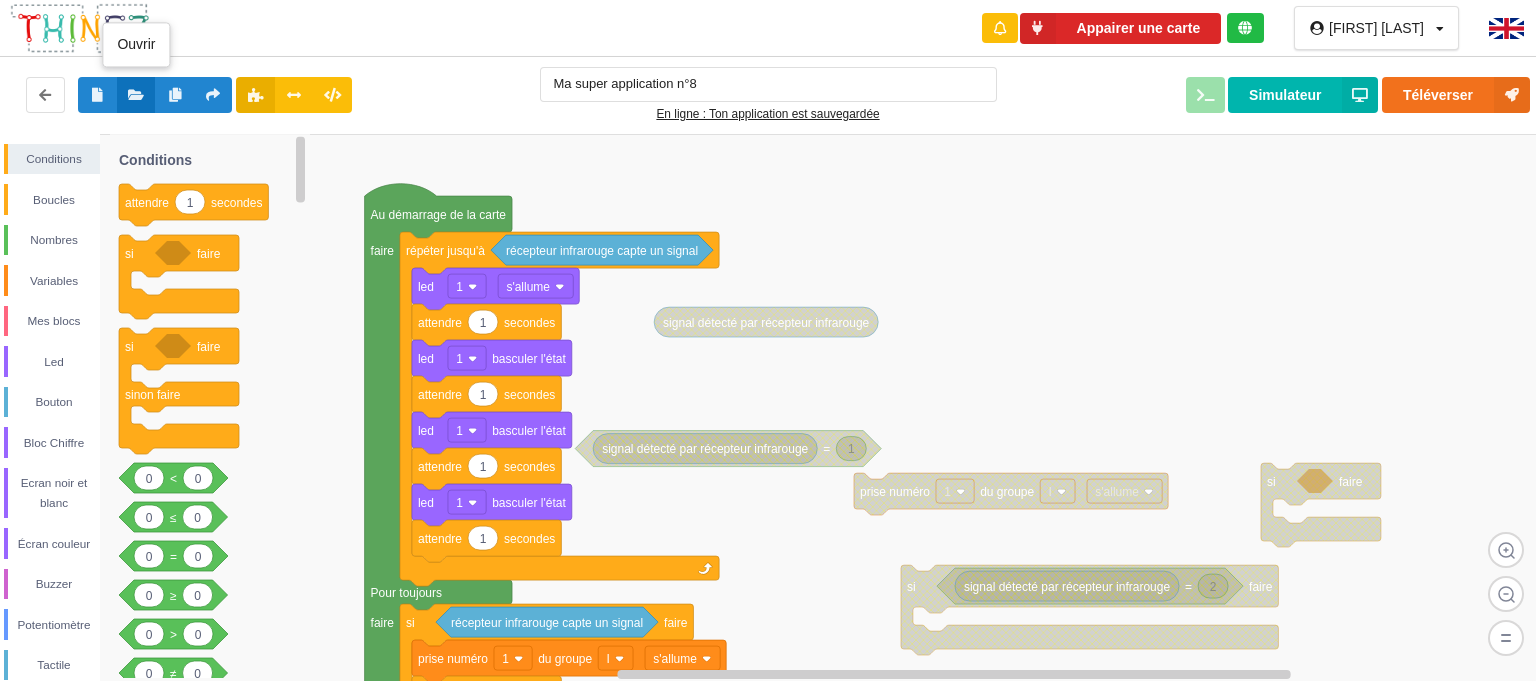 click at bounding box center [136, 95] 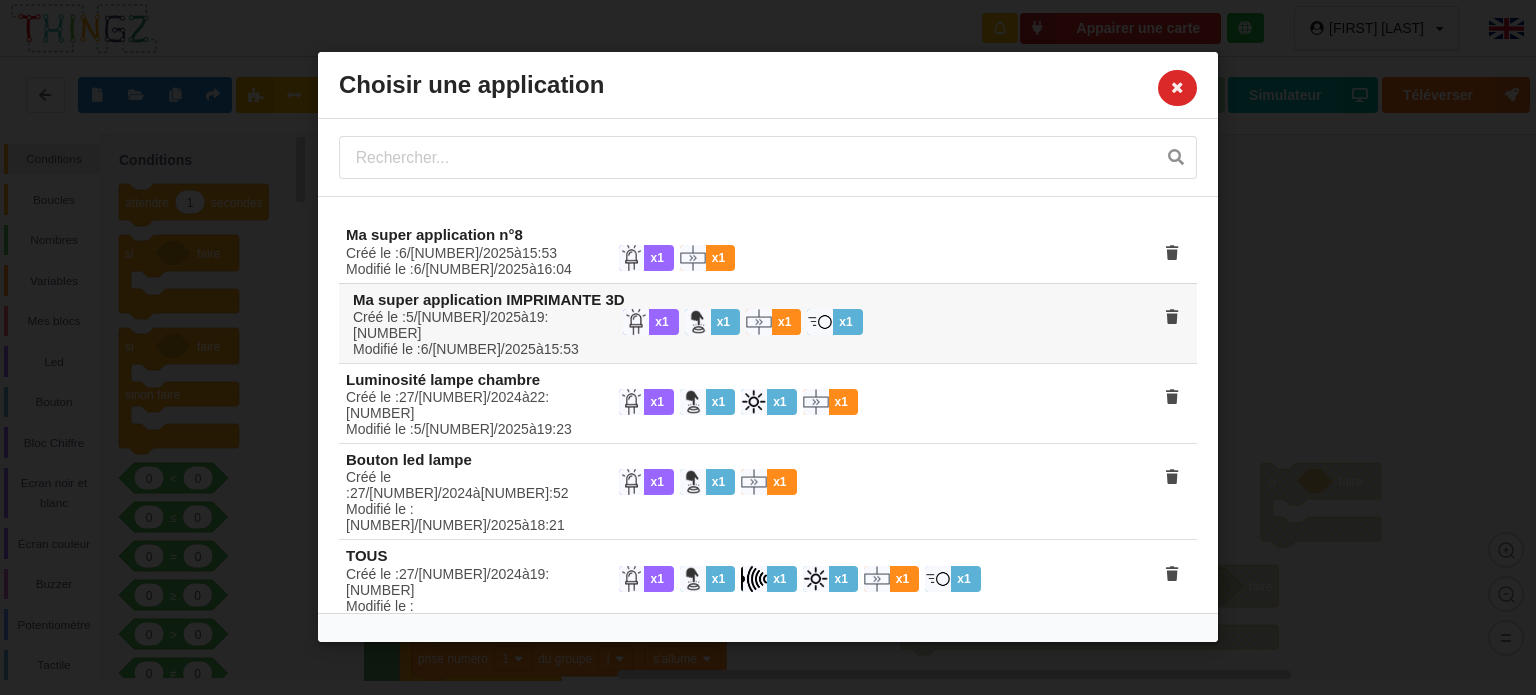 click on "Créé le :  [DATE]  à  [TIME] Modifié le :  [DATE]  à  [TIME]" at bounding box center [474, 333] 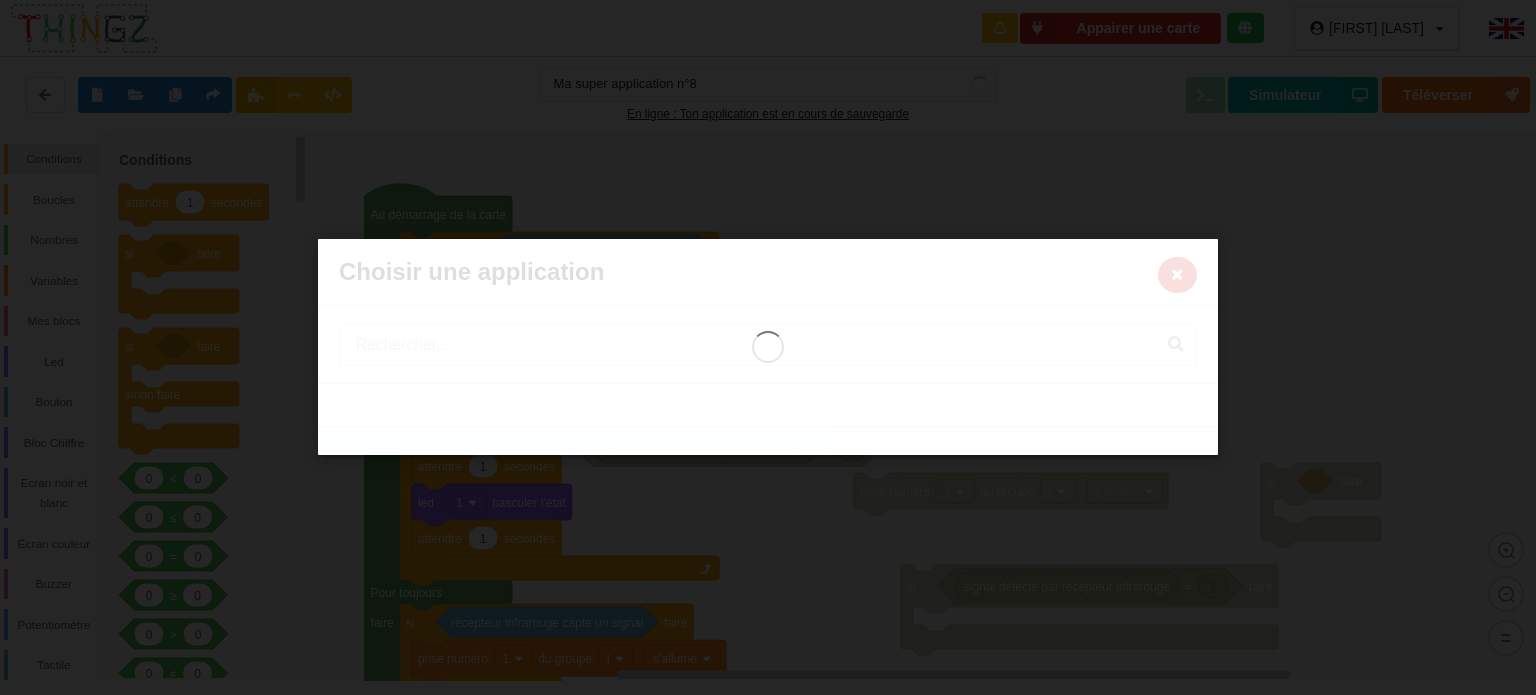 type on "Ma super application  IMPRIMANTE 3D" 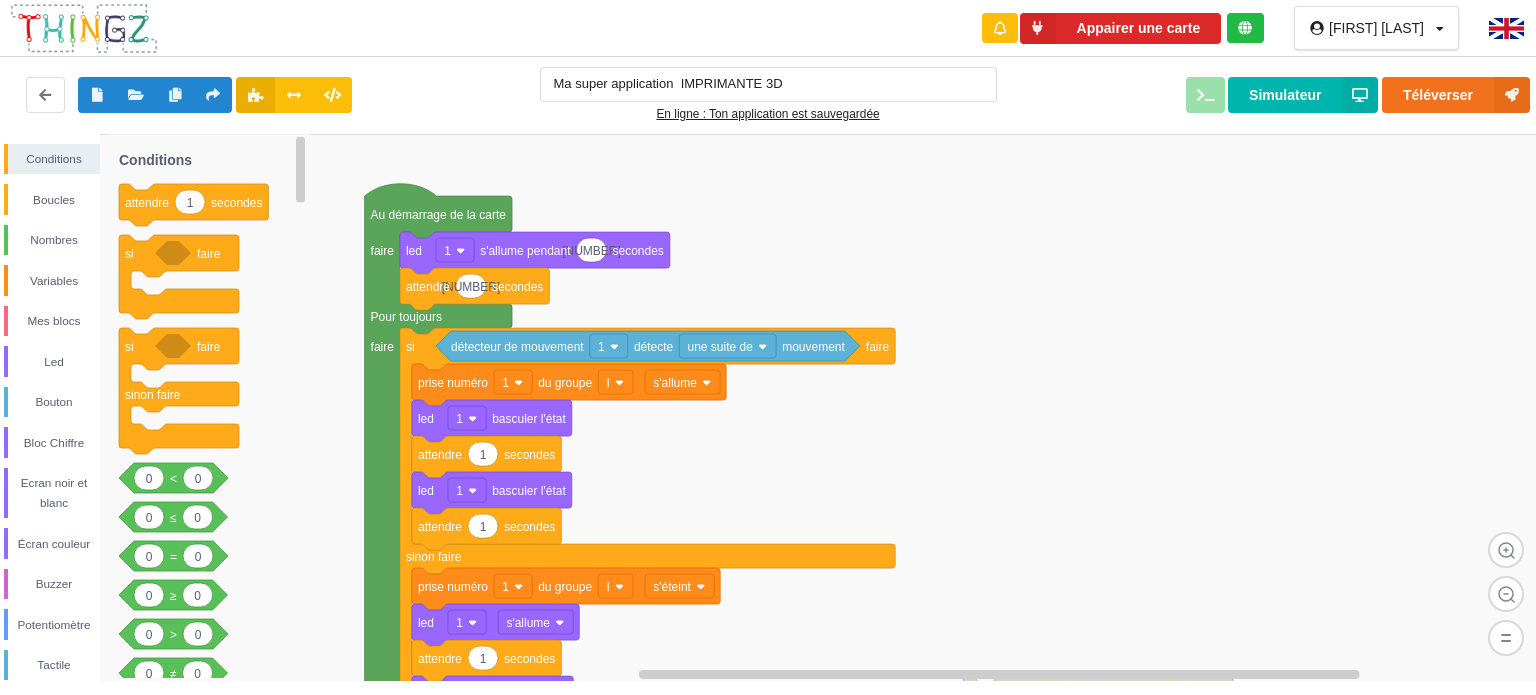 click 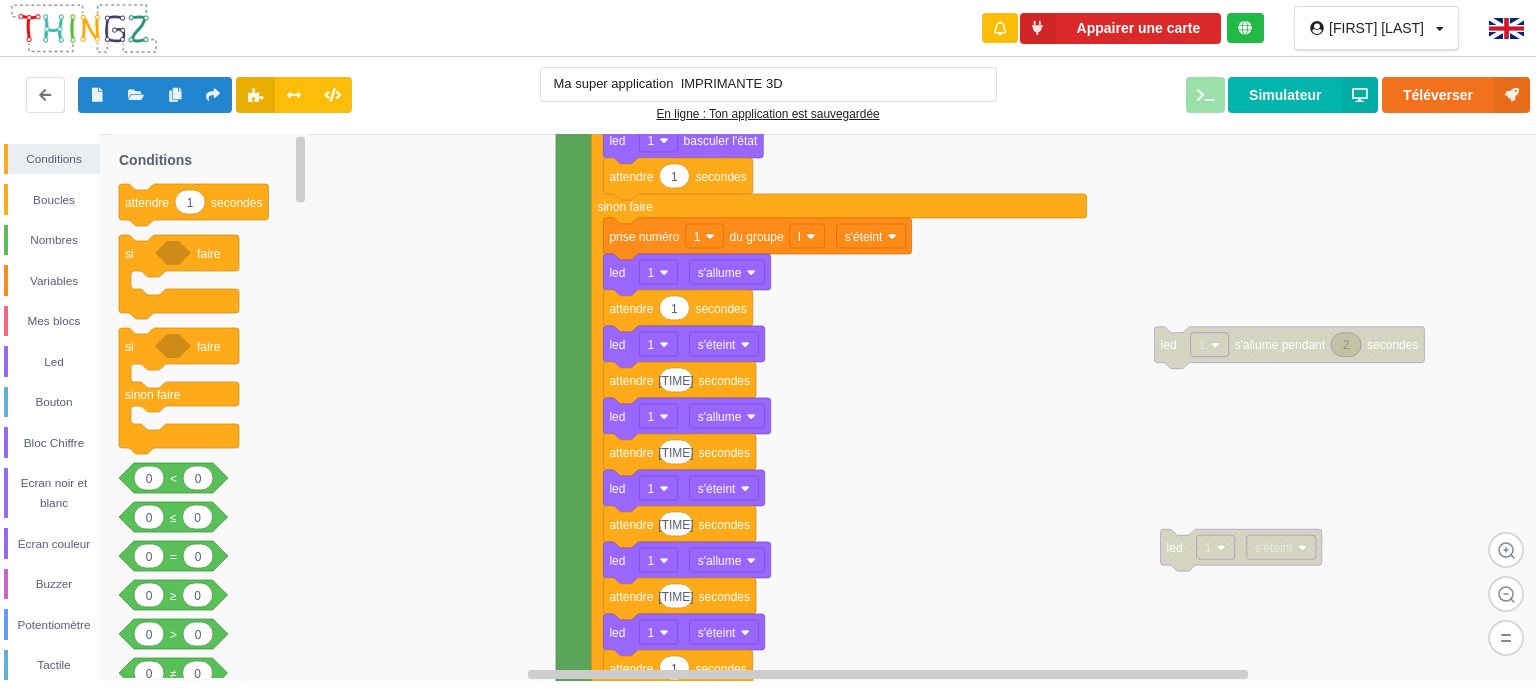 click 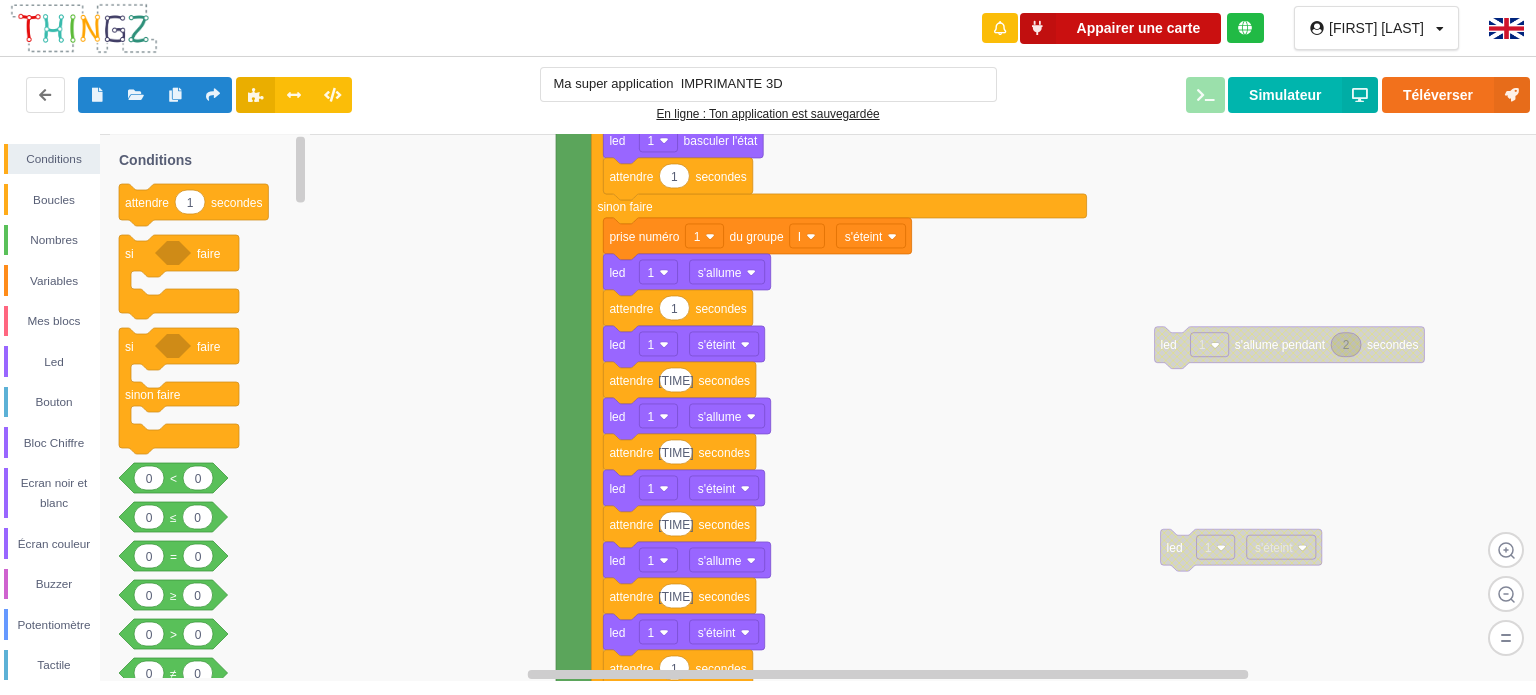 click on "Appairer une carte" at bounding box center (1121, 28) 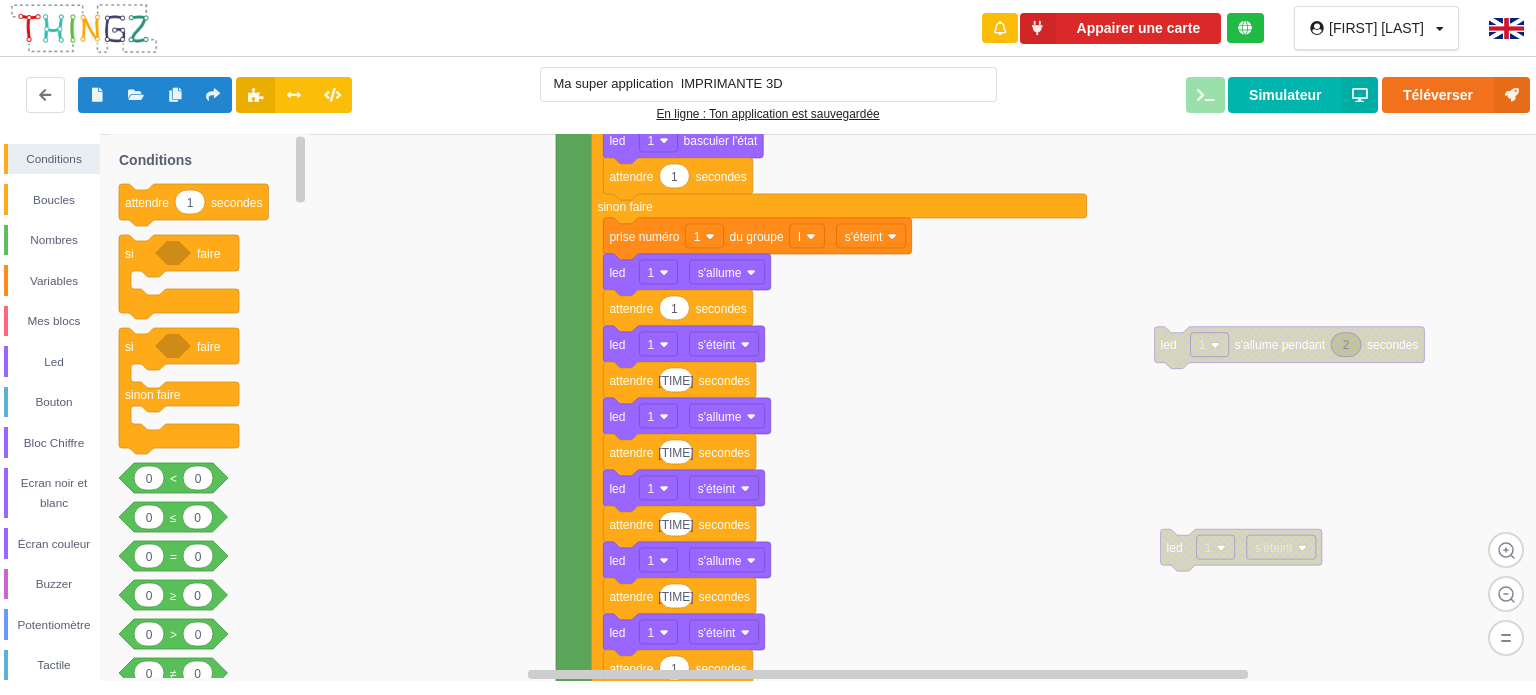 click on "Téléverser Simulateur" at bounding box center [1278, 95] 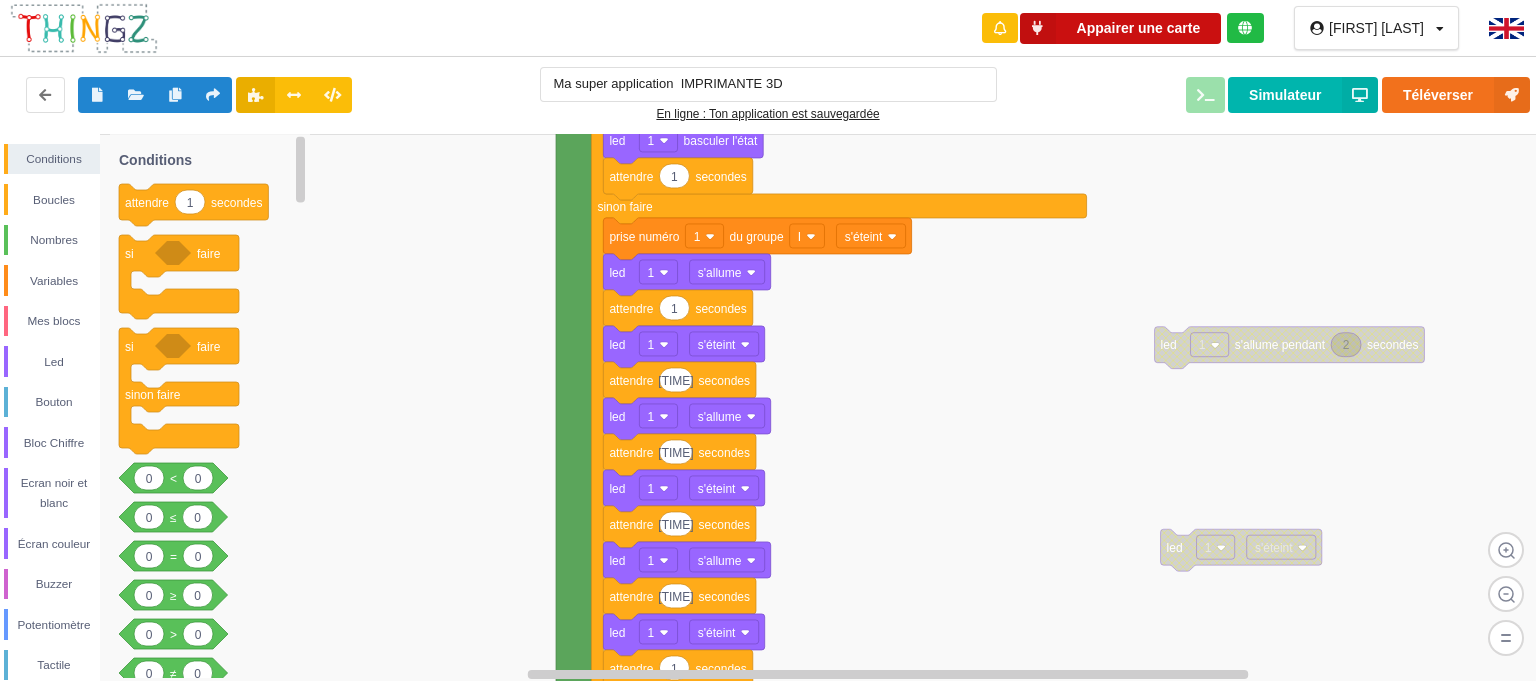 click on "Appairer une carte" at bounding box center [1121, 28] 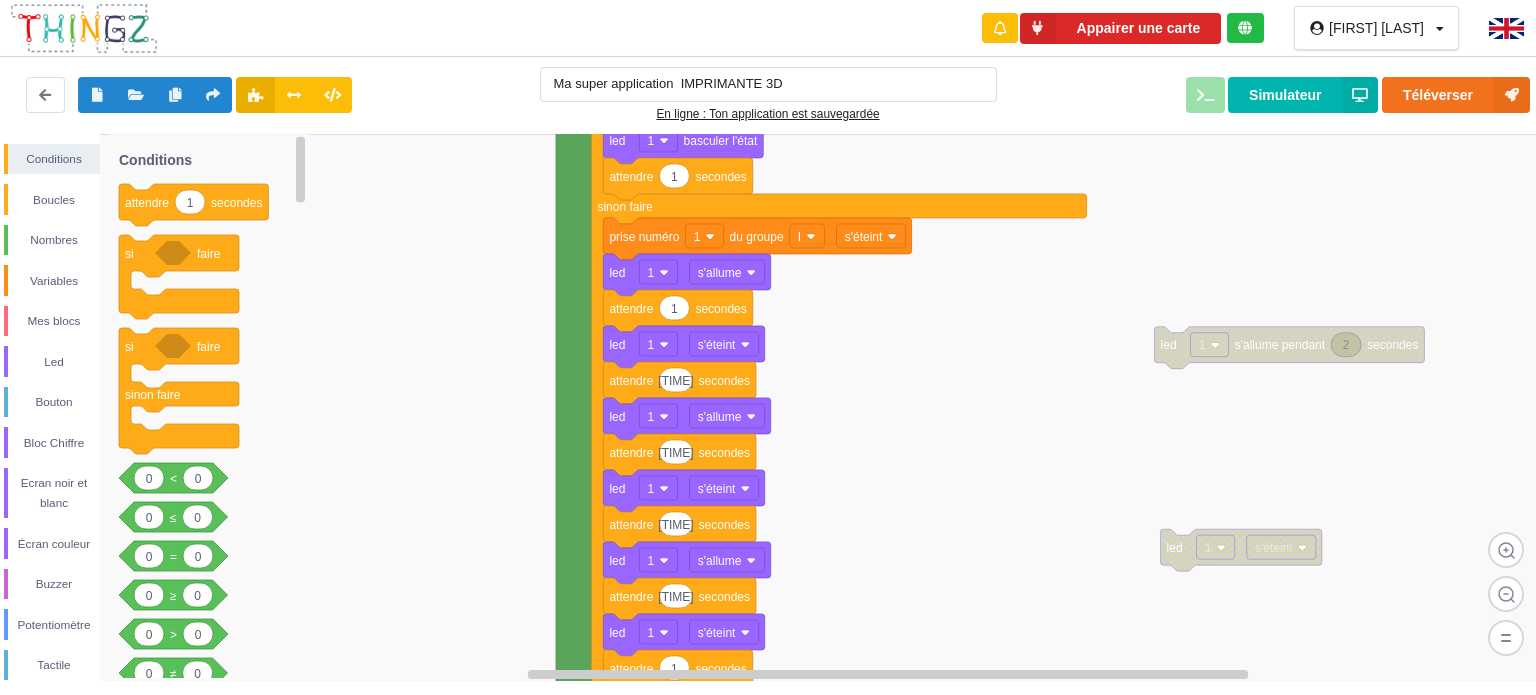 click 